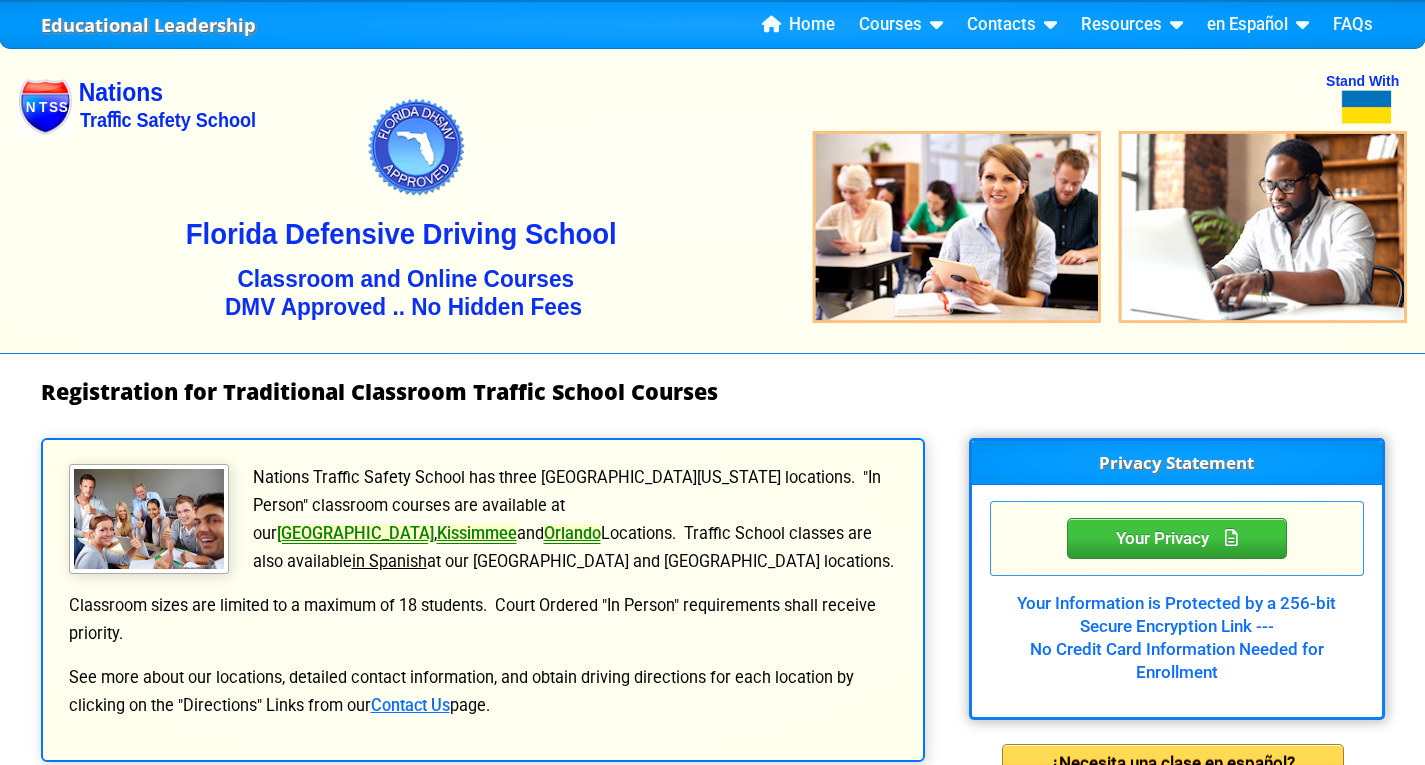scroll, scrollTop: 0, scrollLeft: 0, axis: both 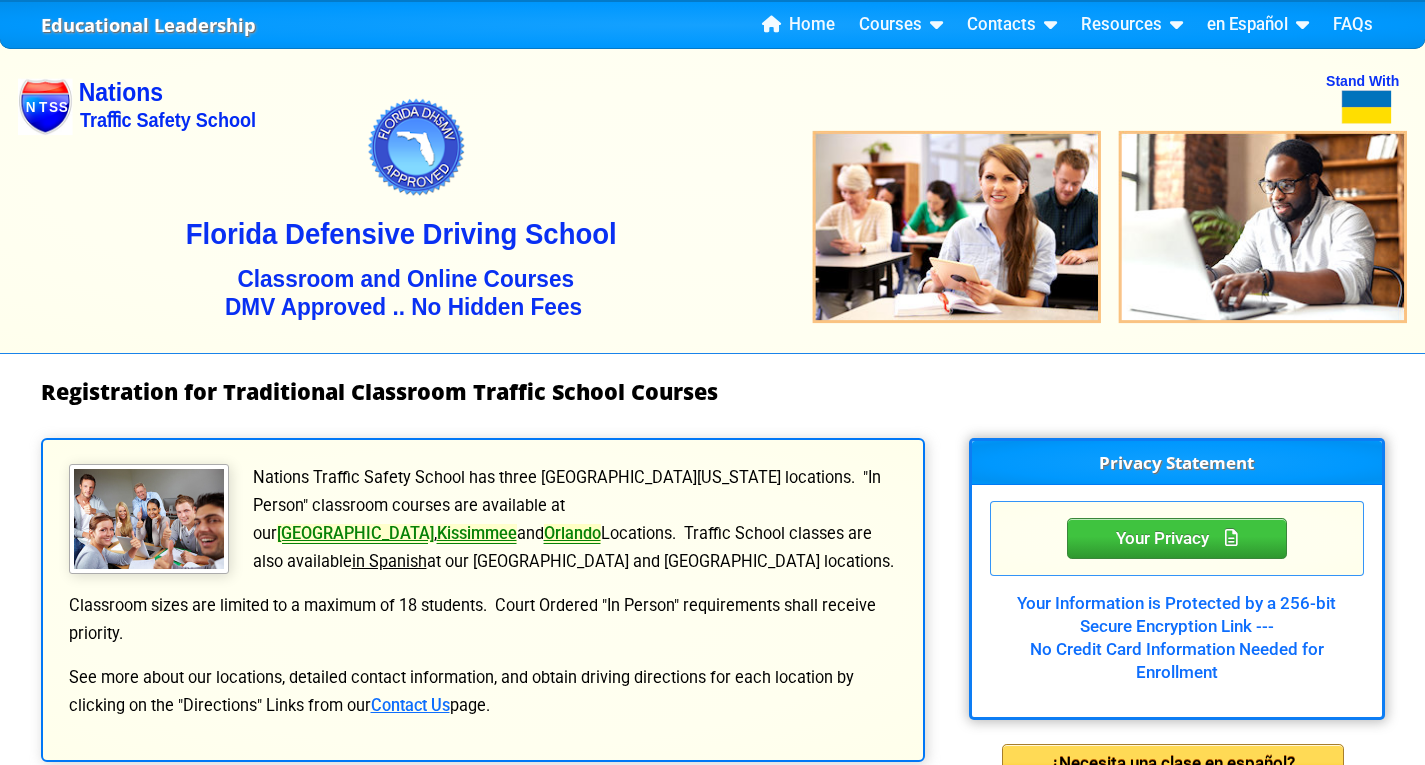 click on "Orlando" at bounding box center (572, 533) 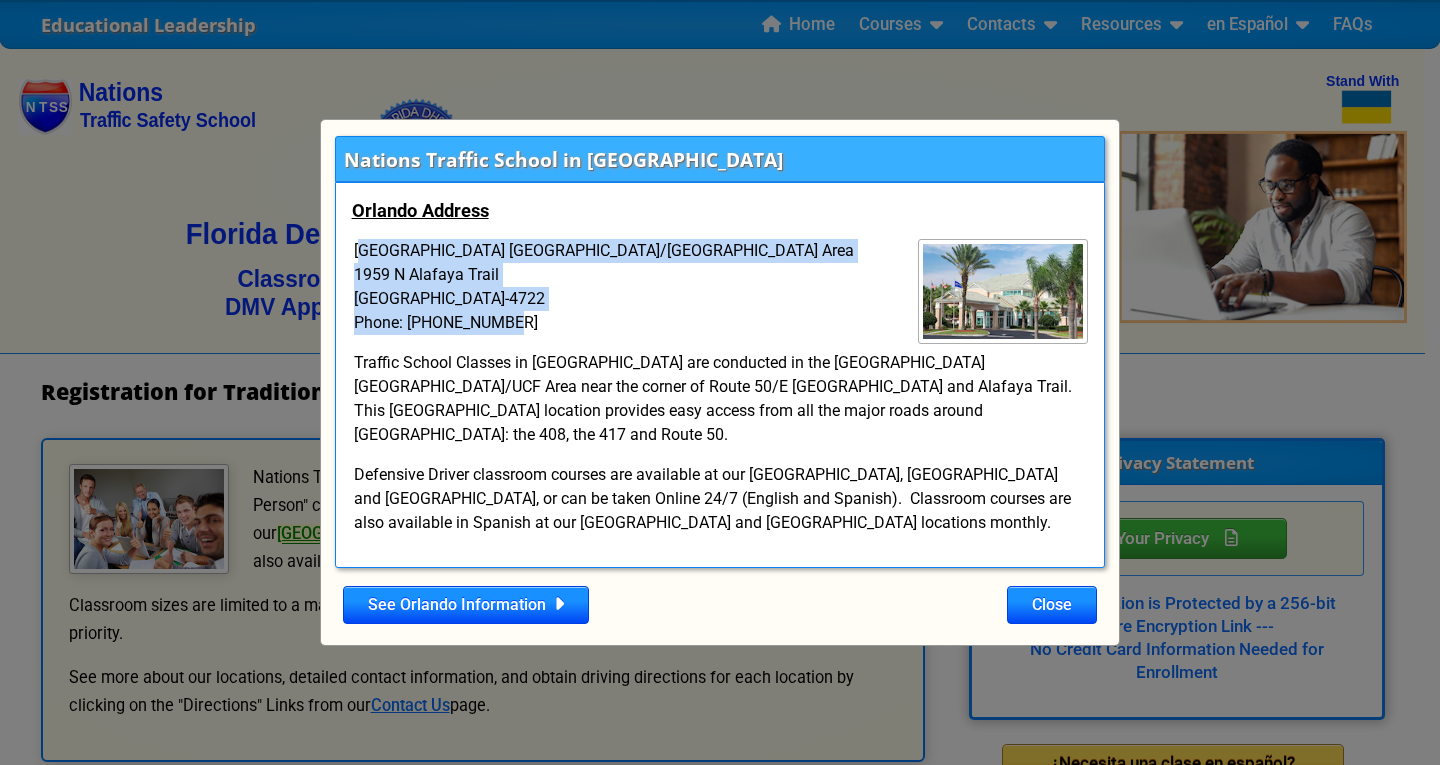 drag, startPoint x: 360, startPoint y: 261, endPoint x: 552, endPoint y: 328, distance: 203.35437 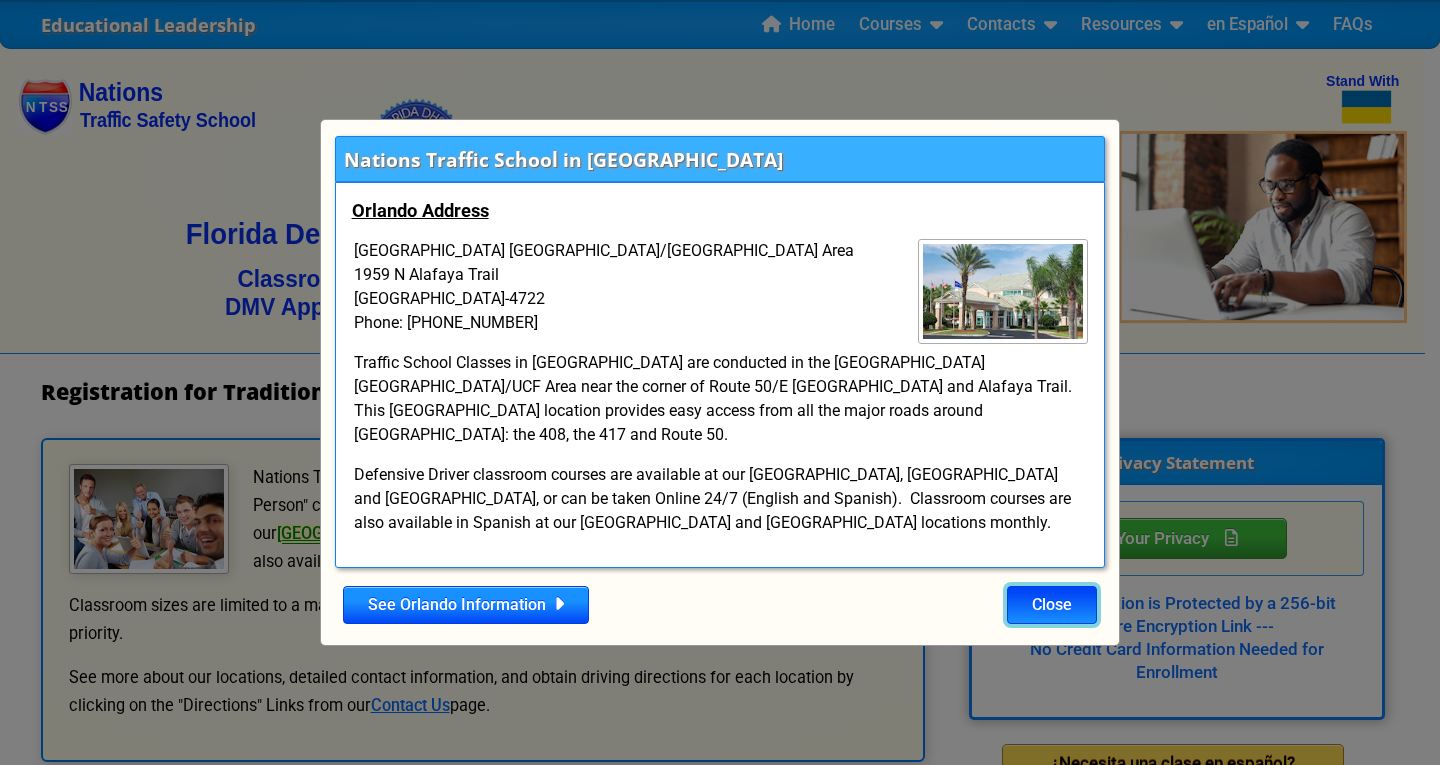 click on "Close" at bounding box center [1052, 605] 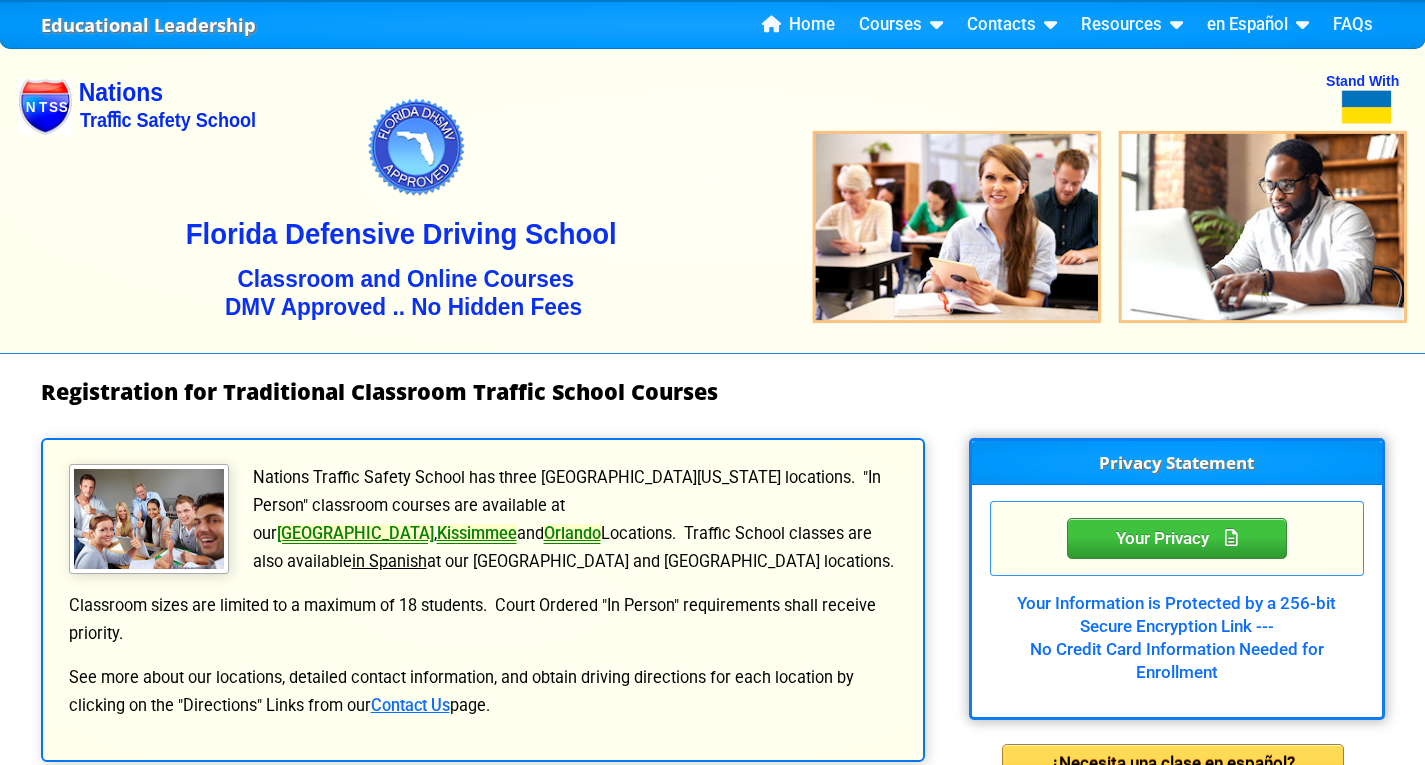 click on "Nations Traffic Safety School has three [GEOGRAPHIC_DATA][US_STATE] locations.  "In Person" classroom courses are available at our  [GEOGRAPHIC_DATA] ,  [GEOGRAPHIC_DATA]  and  [GEOGRAPHIC_DATA]  Locations.  Traffic School classes are also available  in Spanish  at our [GEOGRAPHIC_DATA] and [GEOGRAPHIC_DATA] locations.
Classroom sizes are limited to a maximum of 18 students.  Court Ordered "In Person" requirements shall receive priority.
See more about our locations, detailed contact information, and obtain driving directions for each location by clicking on the "Directions" Links from our  Contact Us  page." at bounding box center (483, 618) 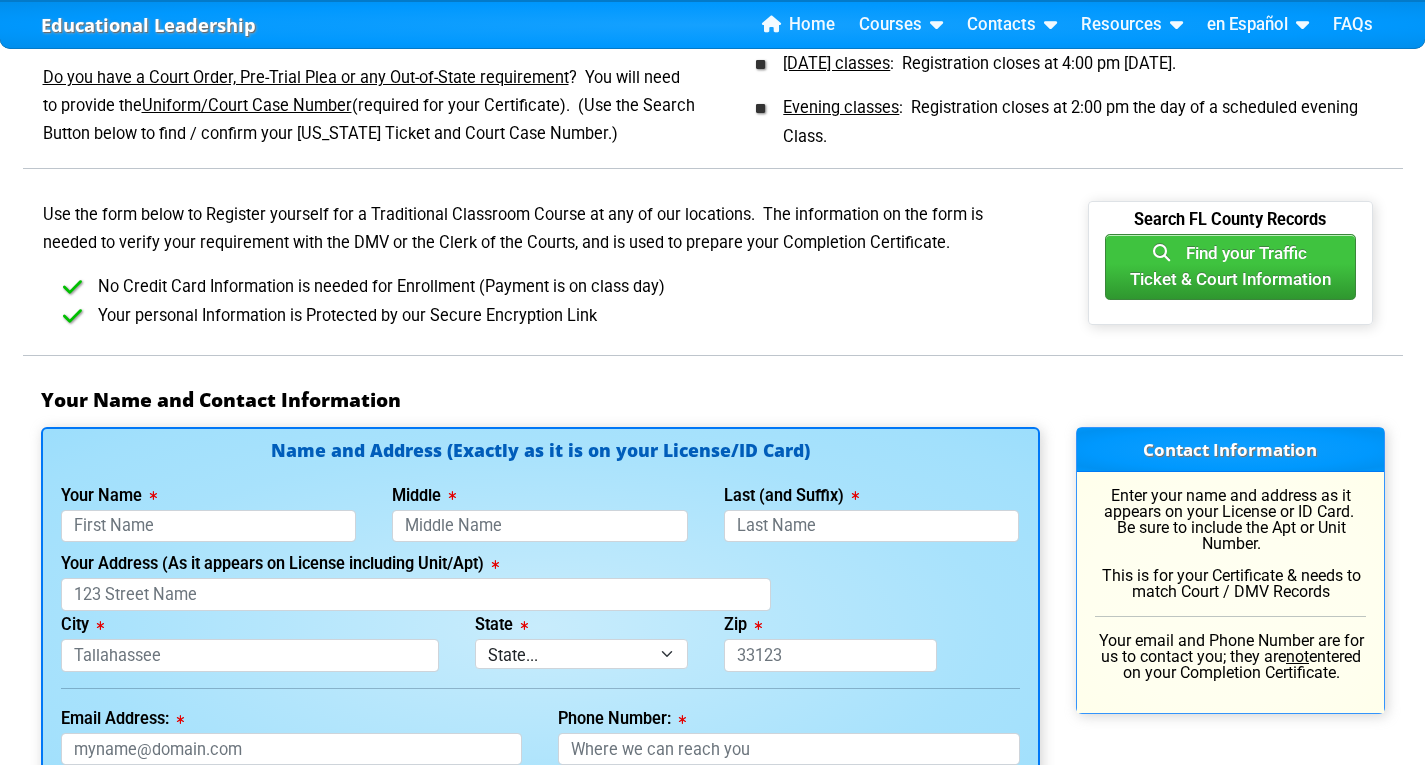 scroll, scrollTop: 1040, scrollLeft: 0, axis: vertical 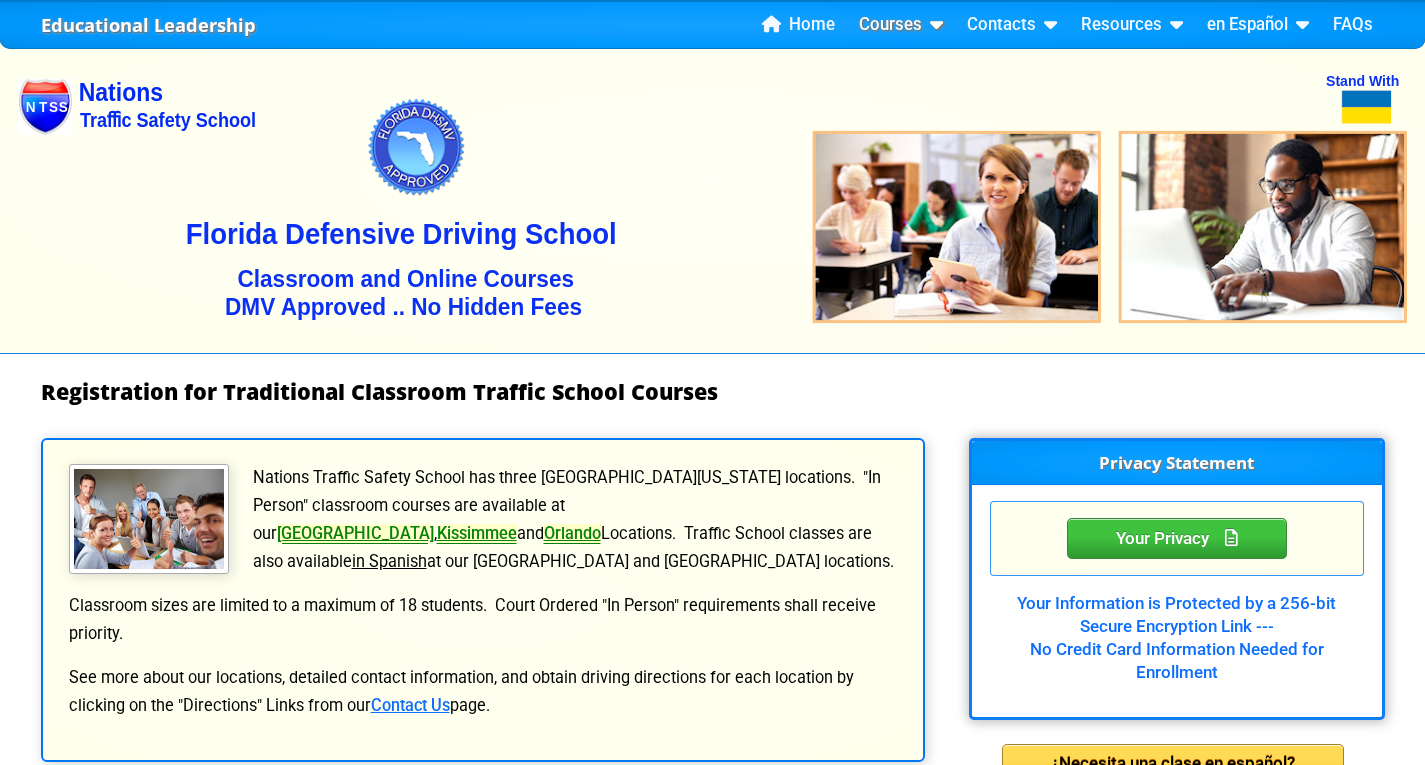 click on "Courses" at bounding box center (901, 25) 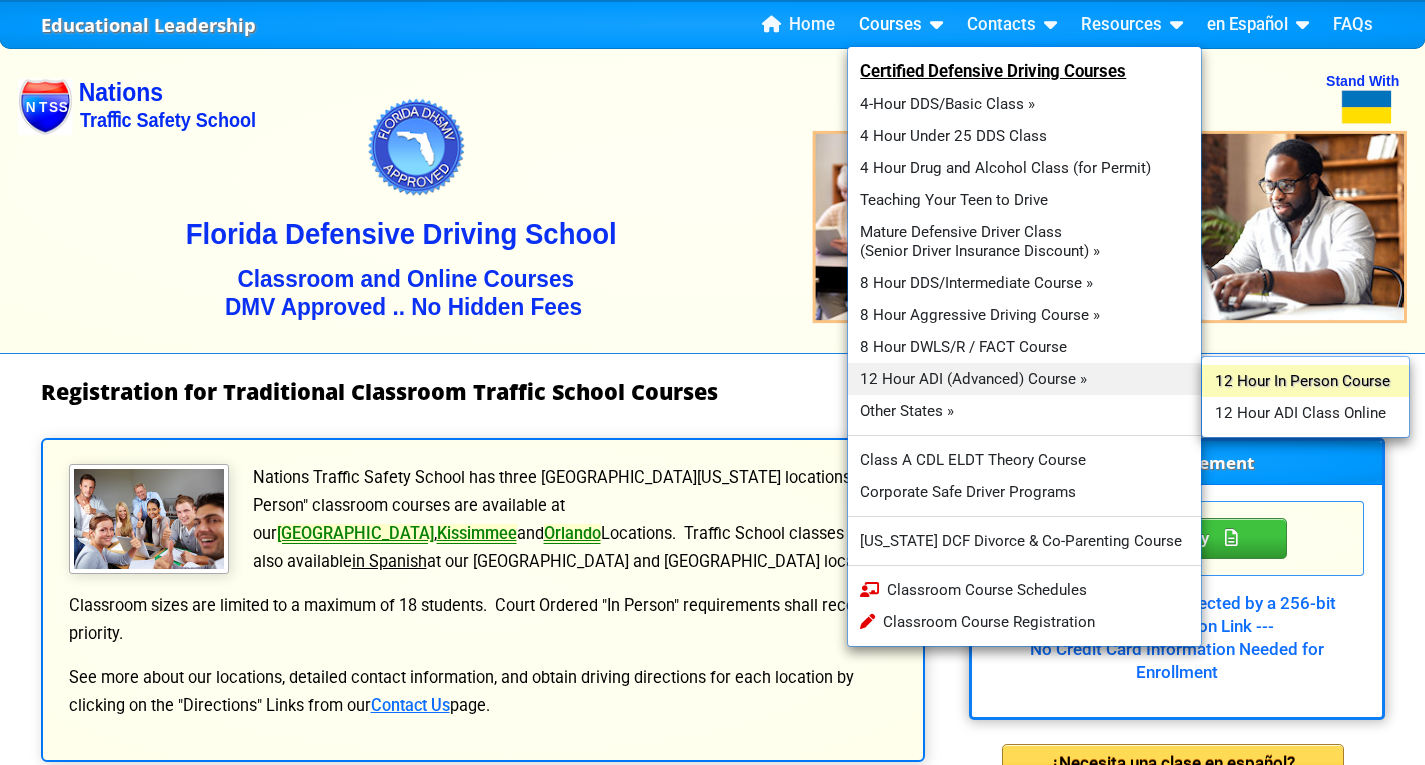click on "12 Hour In Person Course" at bounding box center (1305, 381) 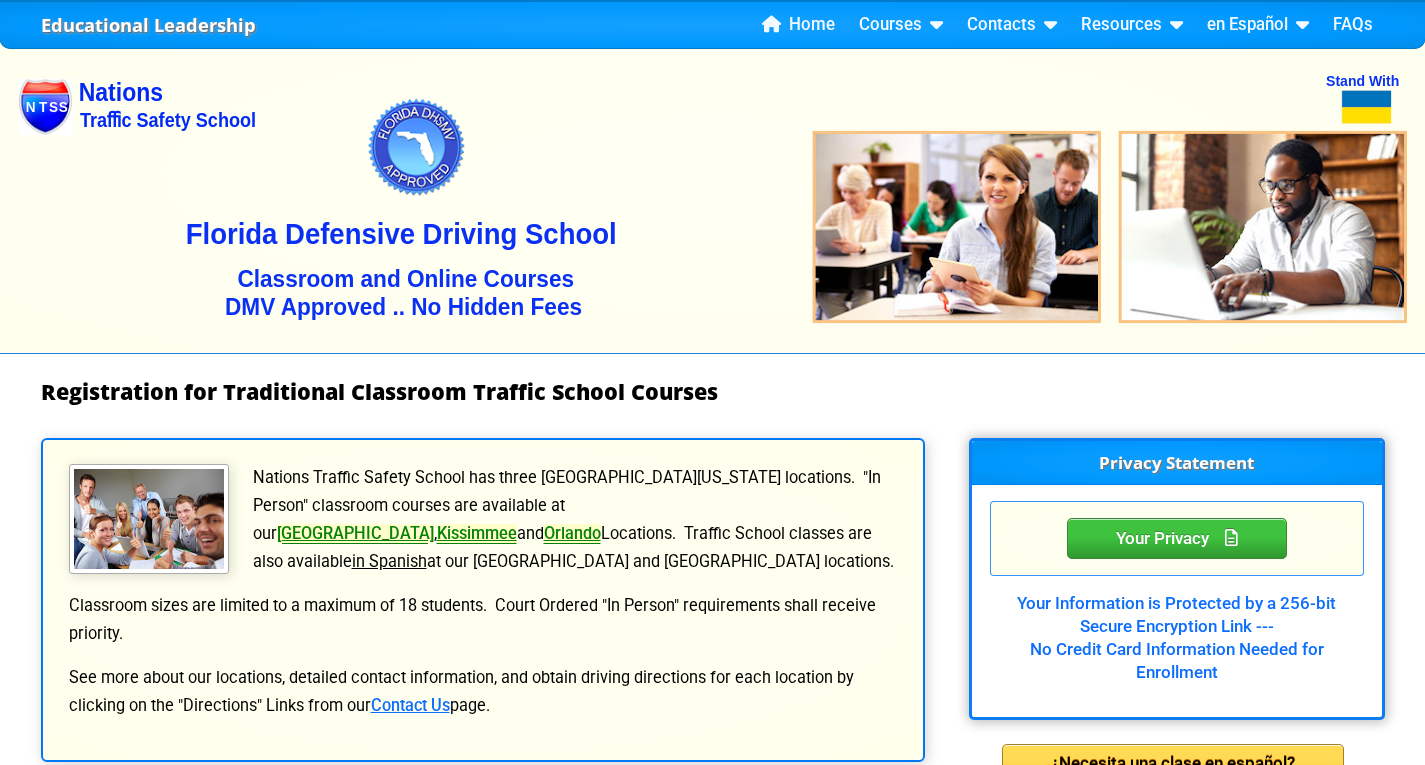 scroll, scrollTop: 0, scrollLeft: 0, axis: both 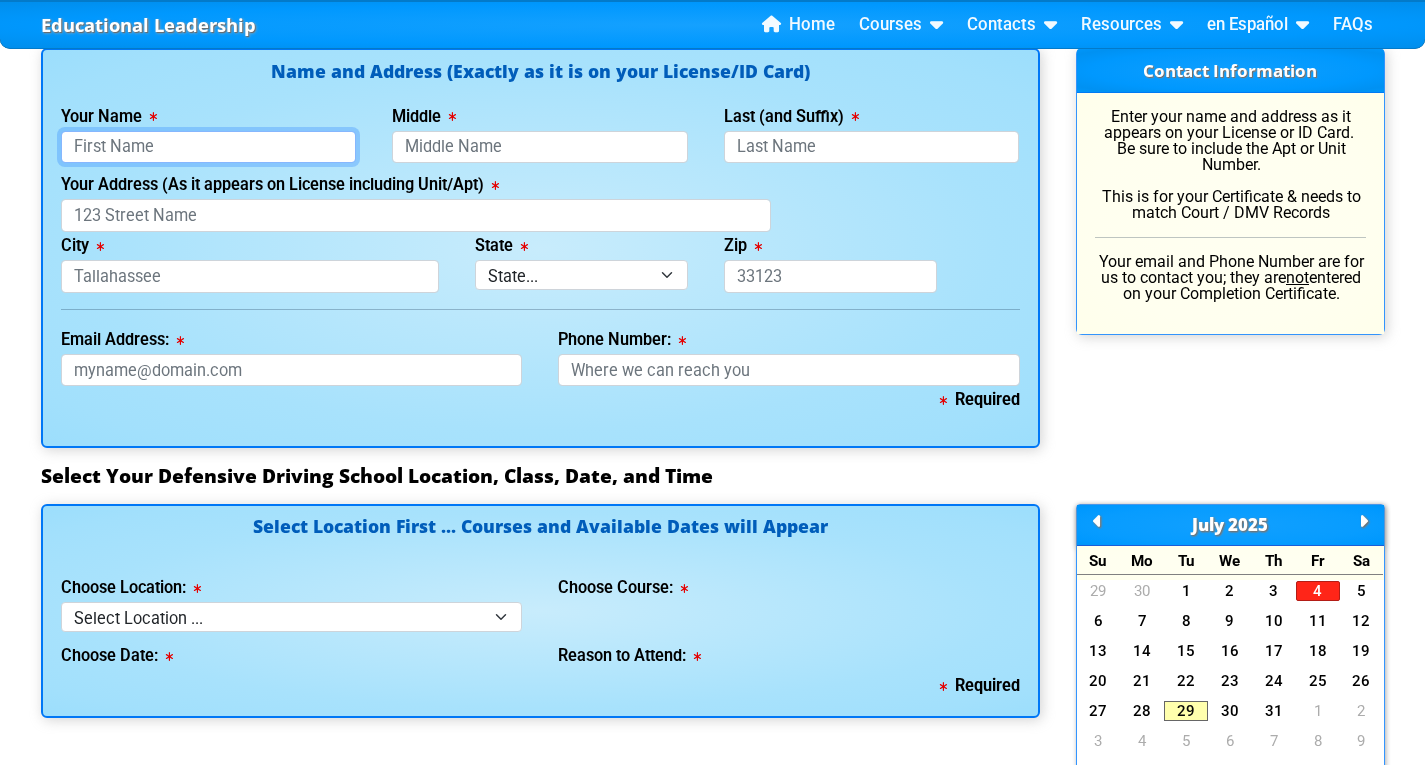 click on "Your Name" at bounding box center (209, 147) 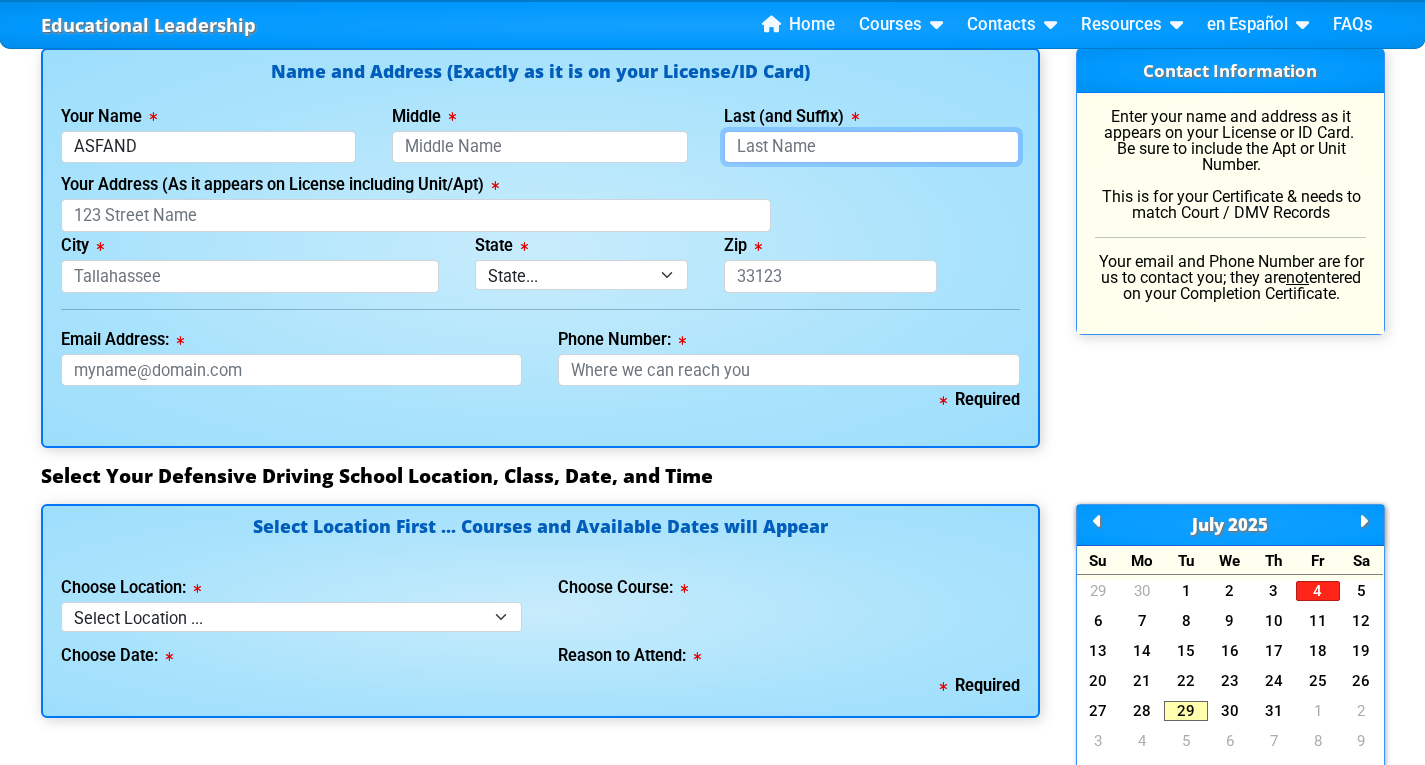 type on "Asfand" 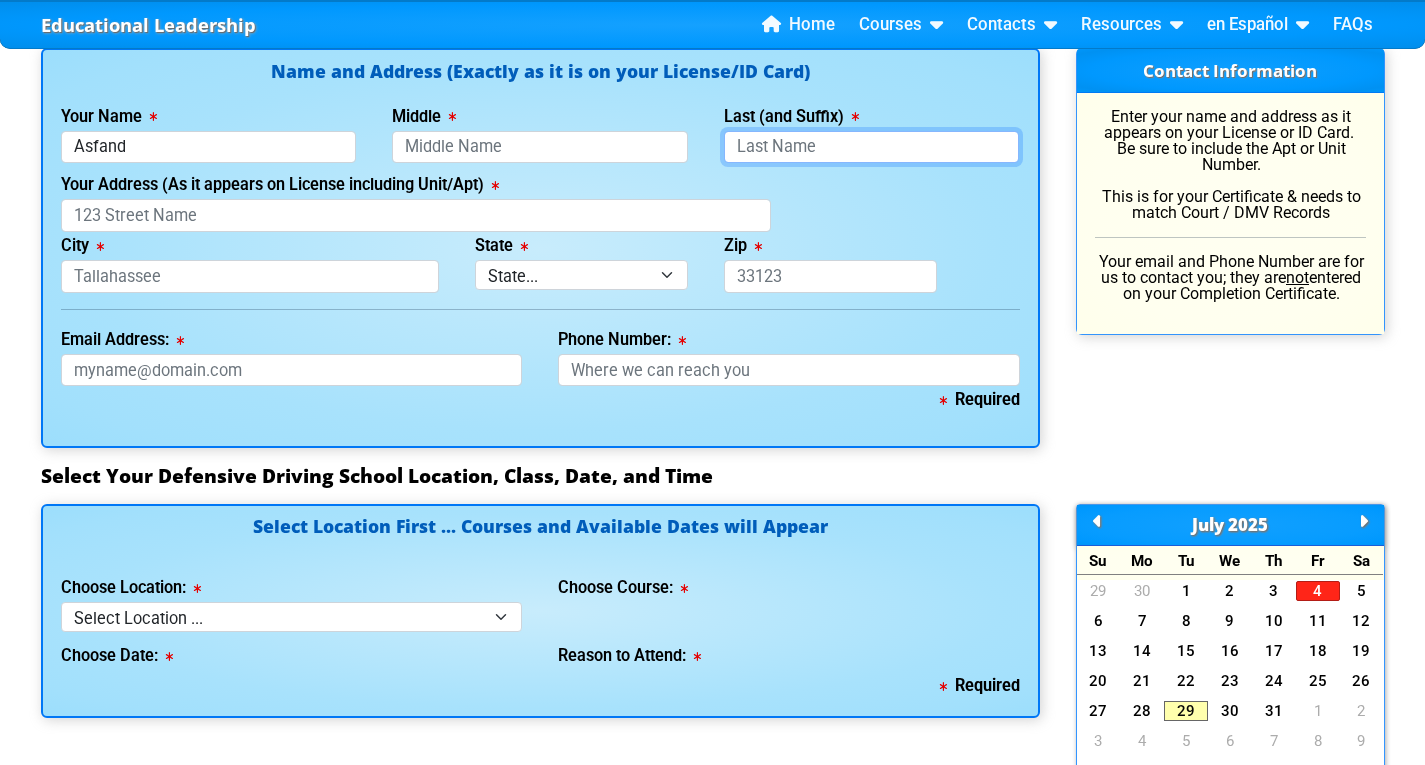 click on "Last (and Suffix)" at bounding box center (872, 147) 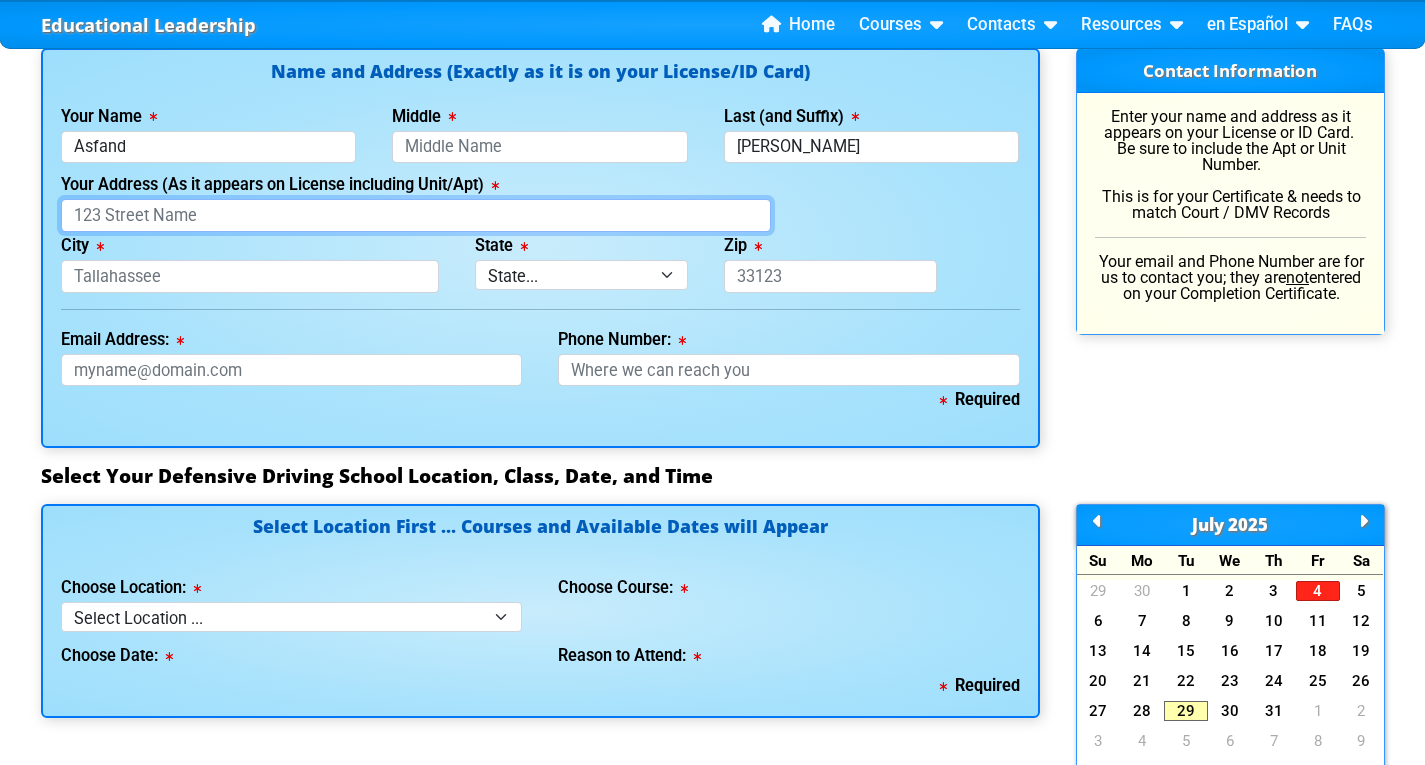 type on "Khuhro" 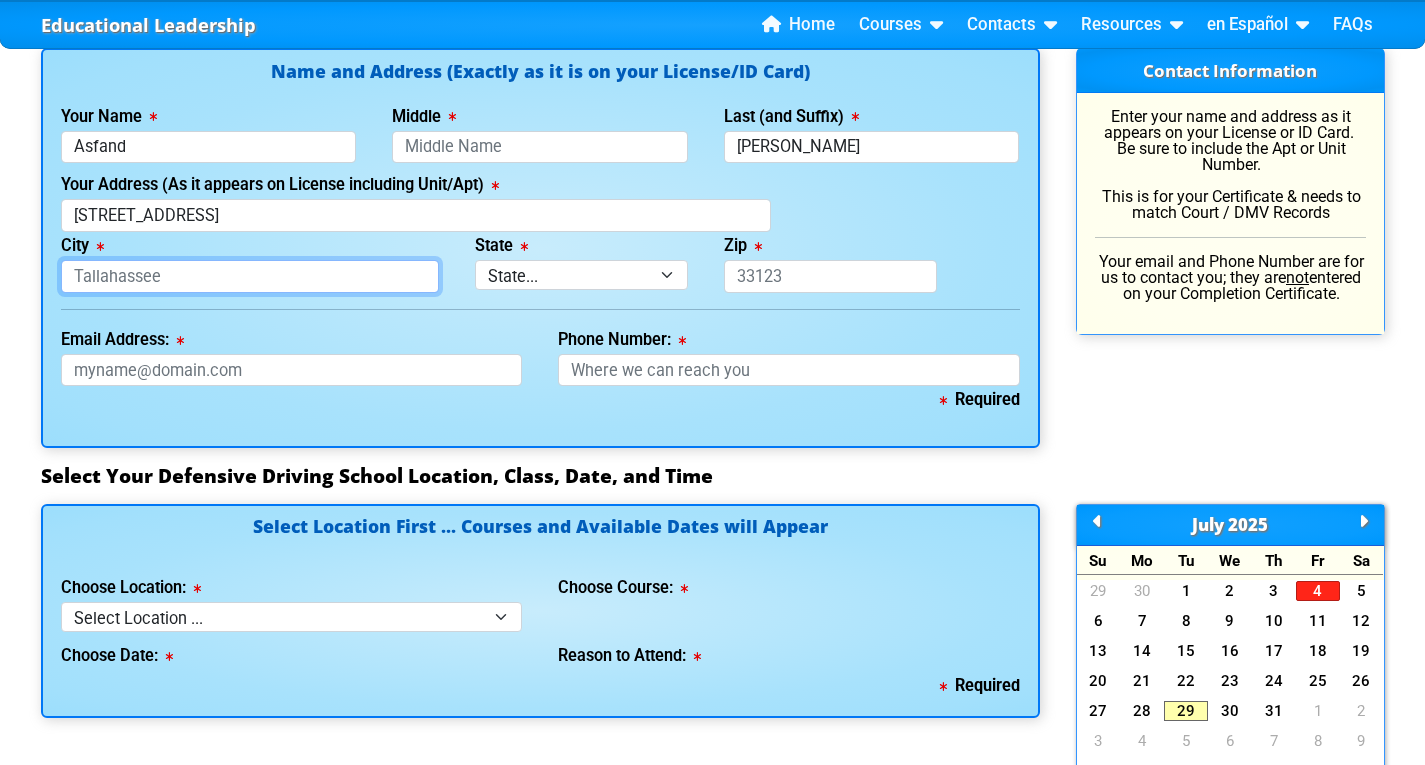 type on "Orlando" 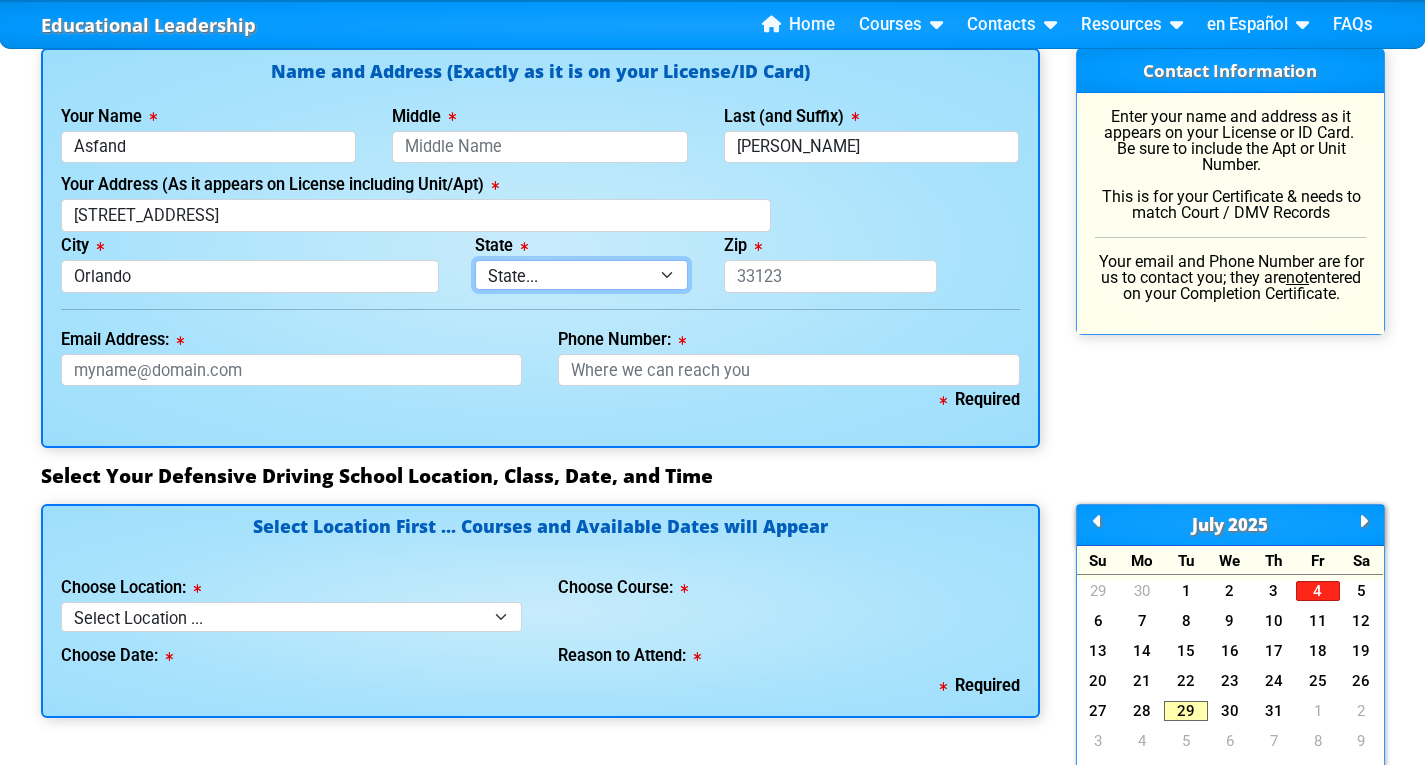 select on "{"fullName":"Florida","abbreviation":"FL","uniqueId":"1d559909-6cf0-4a4d-848e-acfa82e492b5","id":9,"createdOn":"2025-07-29T13:17:10.8763075+00:00","createdByUserId":0,"lastModifiedOn":"2025-07-29T13:17:10.8763078+00:00","modifiedByUserId":0,"modifiedByUserFullName":null,"isDeleted":false}" 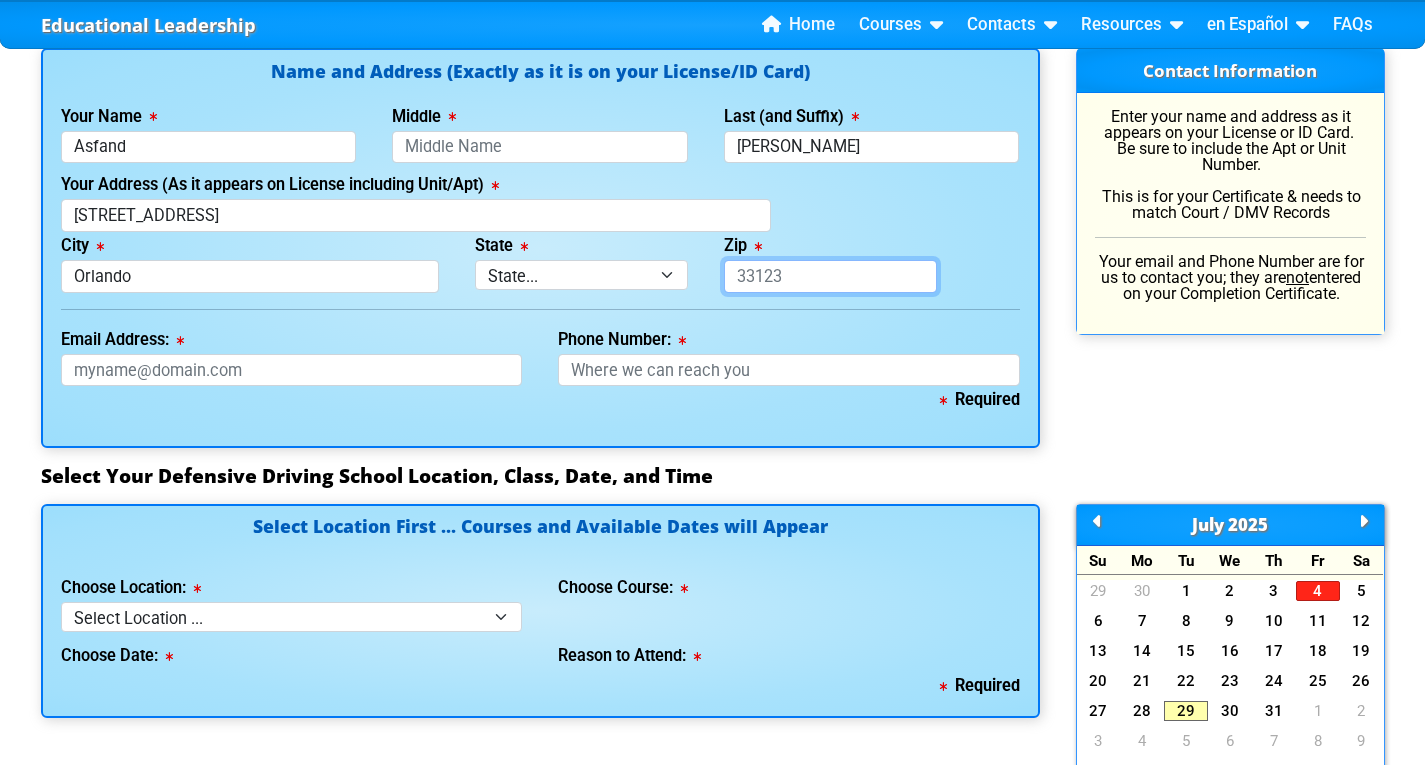 type on "32817" 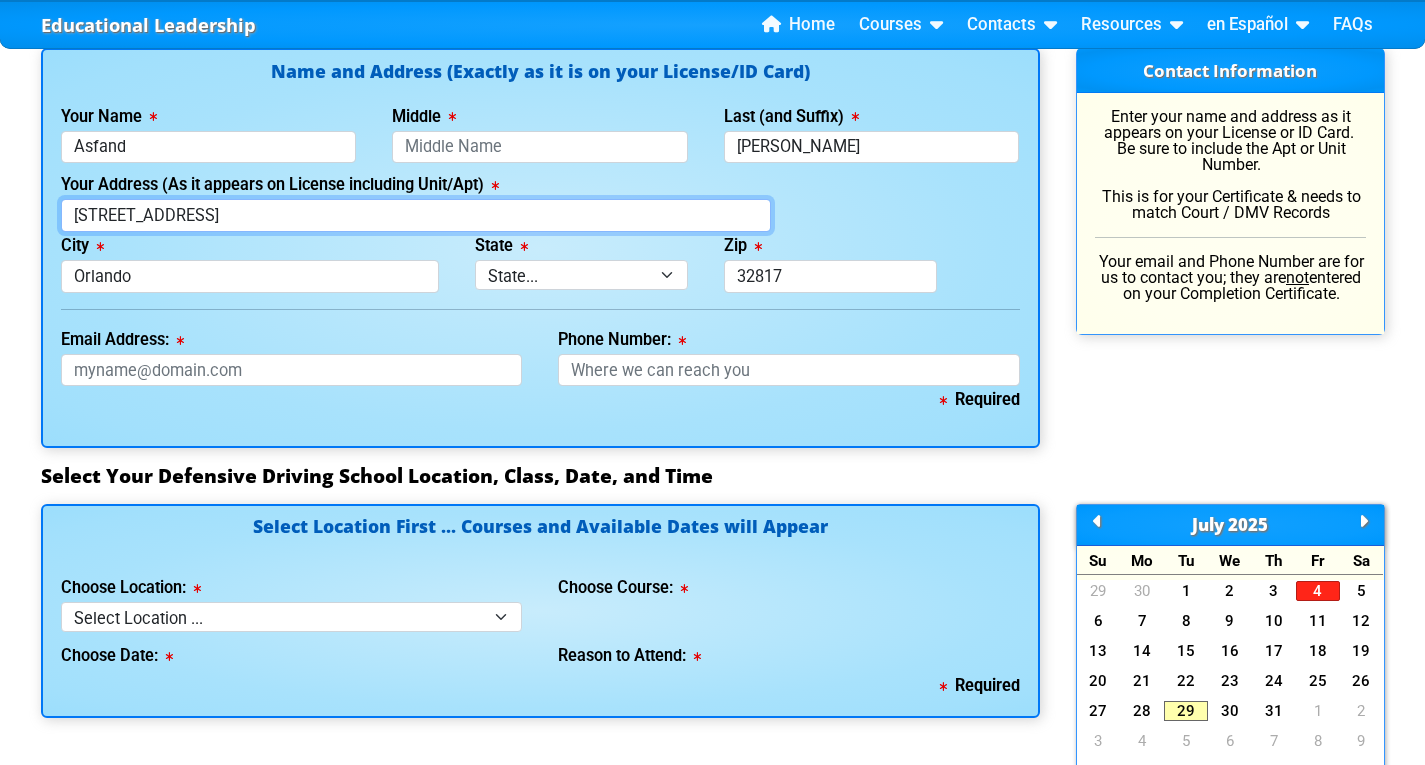 drag, startPoint x: 202, startPoint y: 218, endPoint x: 118, endPoint y: 217, distance: 84.00595 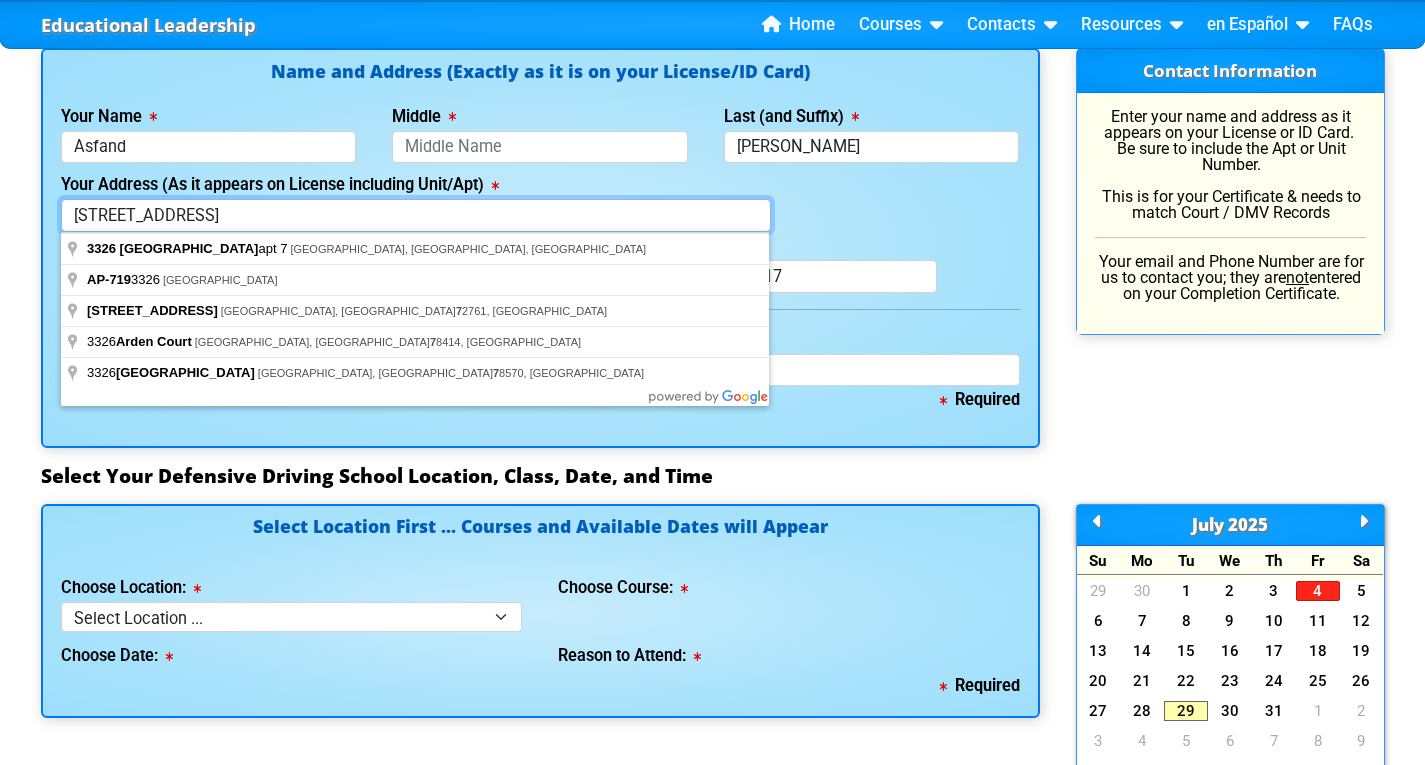 click on "3326 ARDEN VILLASblvd, Apt 7" at bounding box center (416, 215) 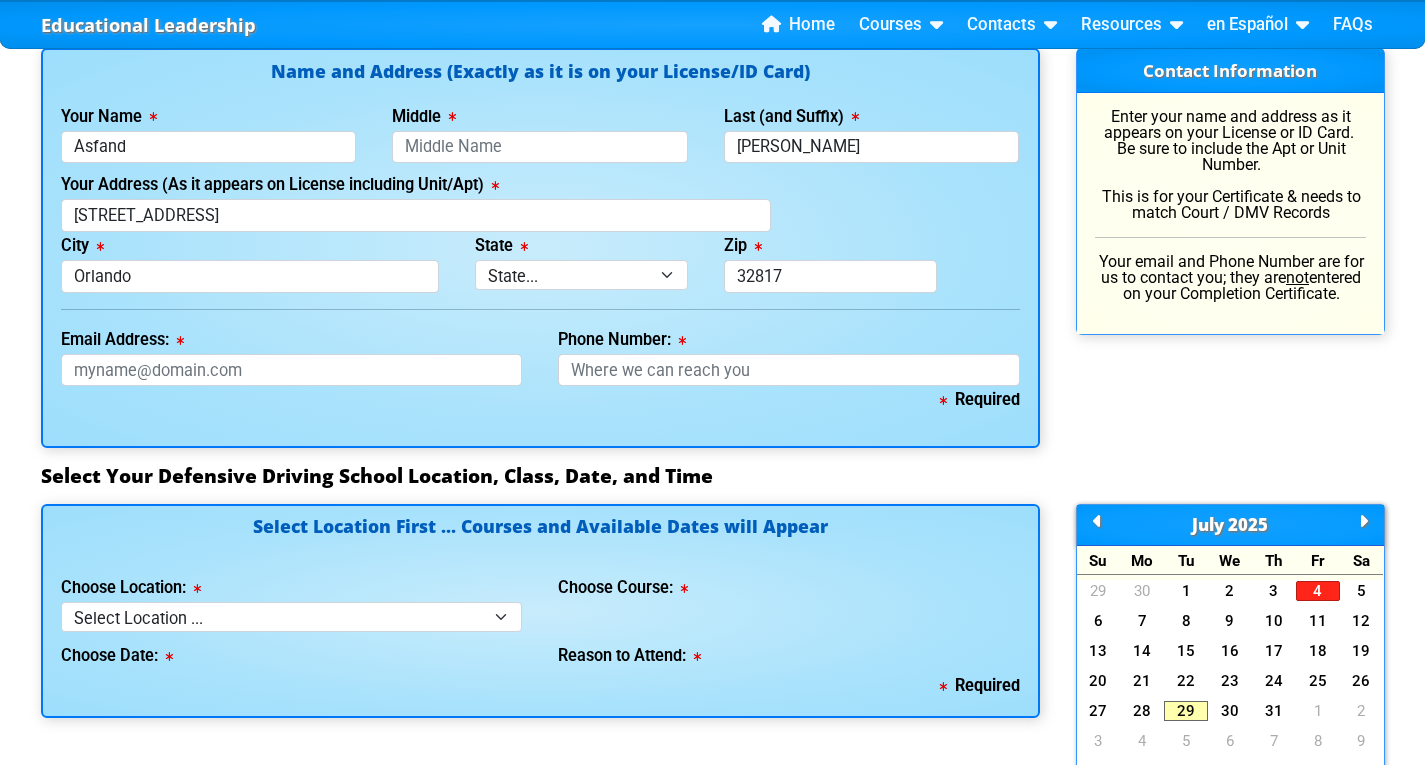 type on "3326 Arden Villas Boulevard" 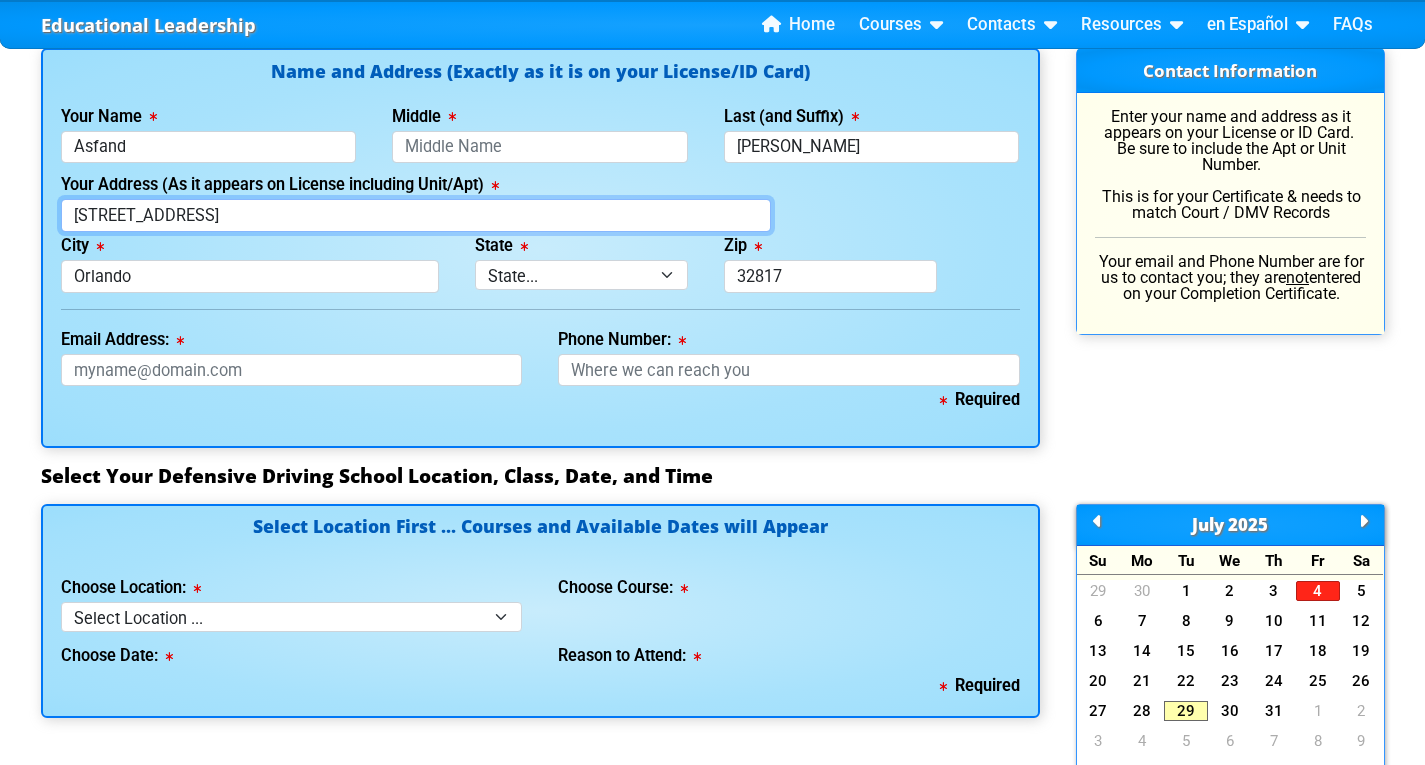 click on "3326 Arden Villas Boulevard" at bounding box center [416, 215] 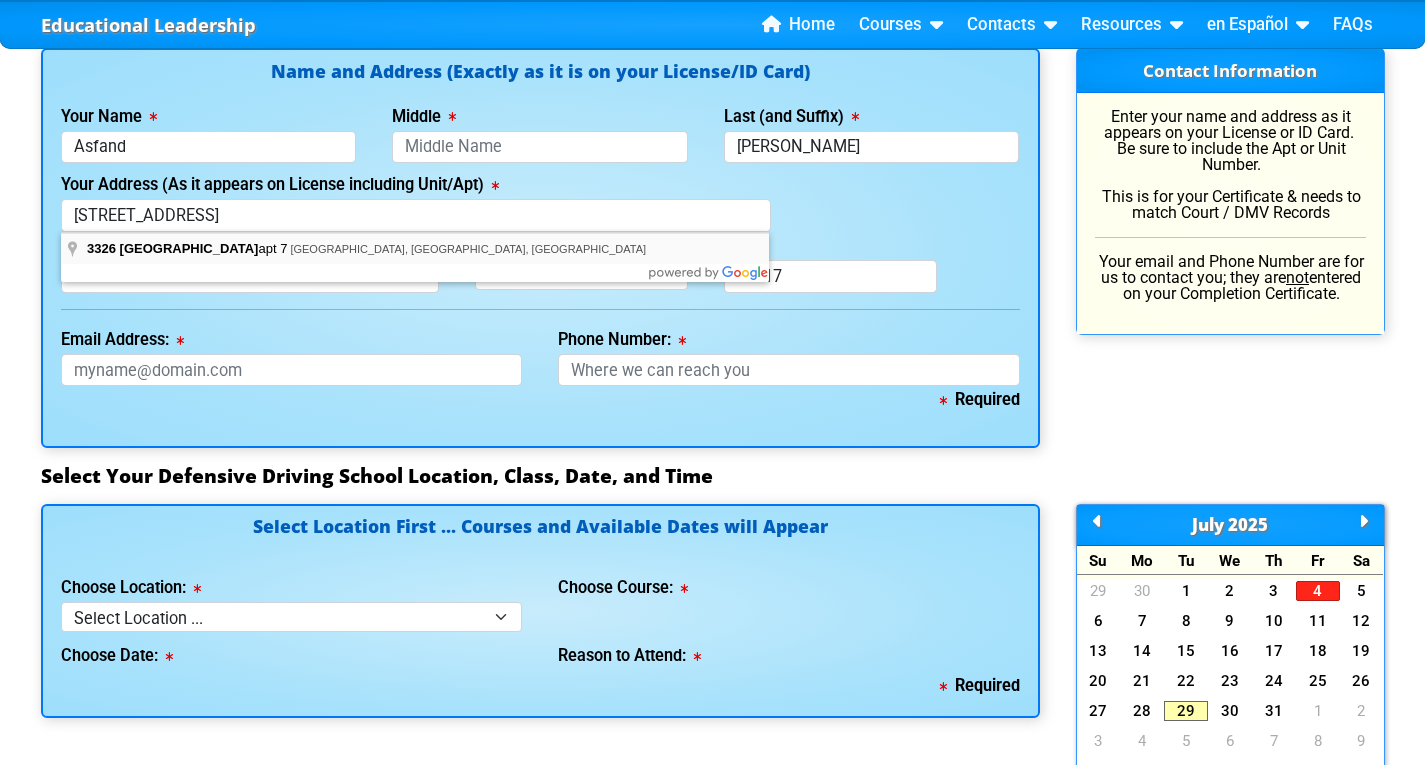 type on "3326 Arden Villas Boulevard" 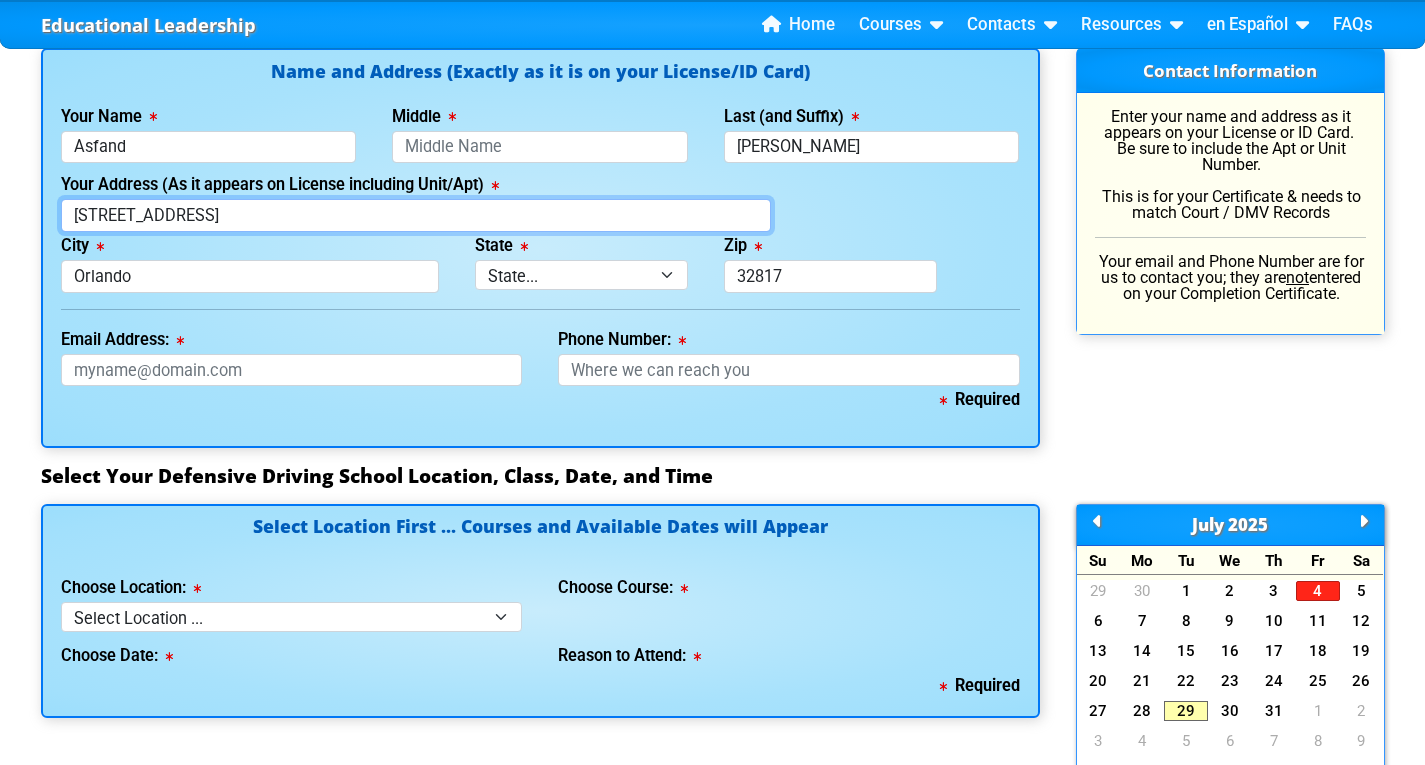 click on "3326 Arden Villas Boulevard" at bounding box center (416, 215) 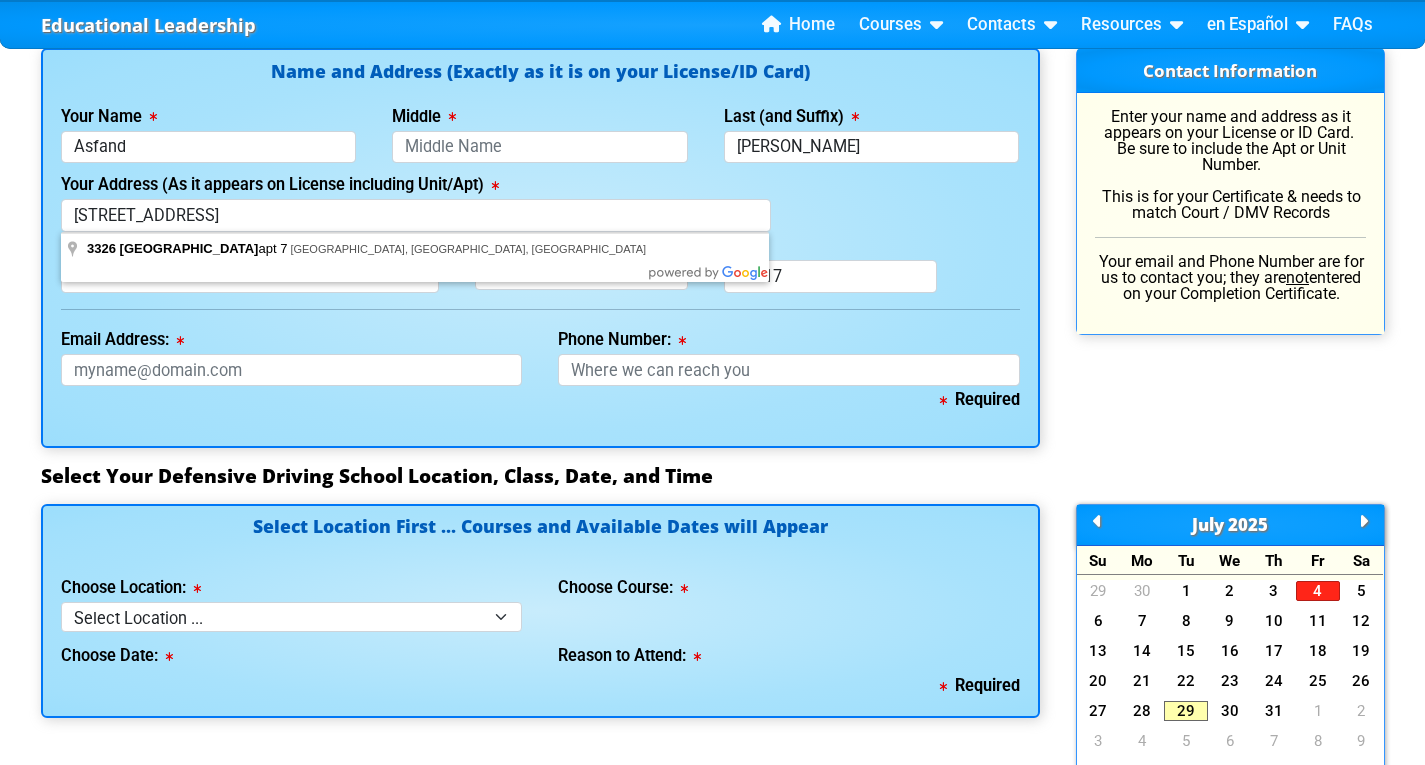 click on "Your Address (As it appears on License including Unit/Apt)
3326 Arden Villas Boulevard APT 7" at bounding box center [540, 201] 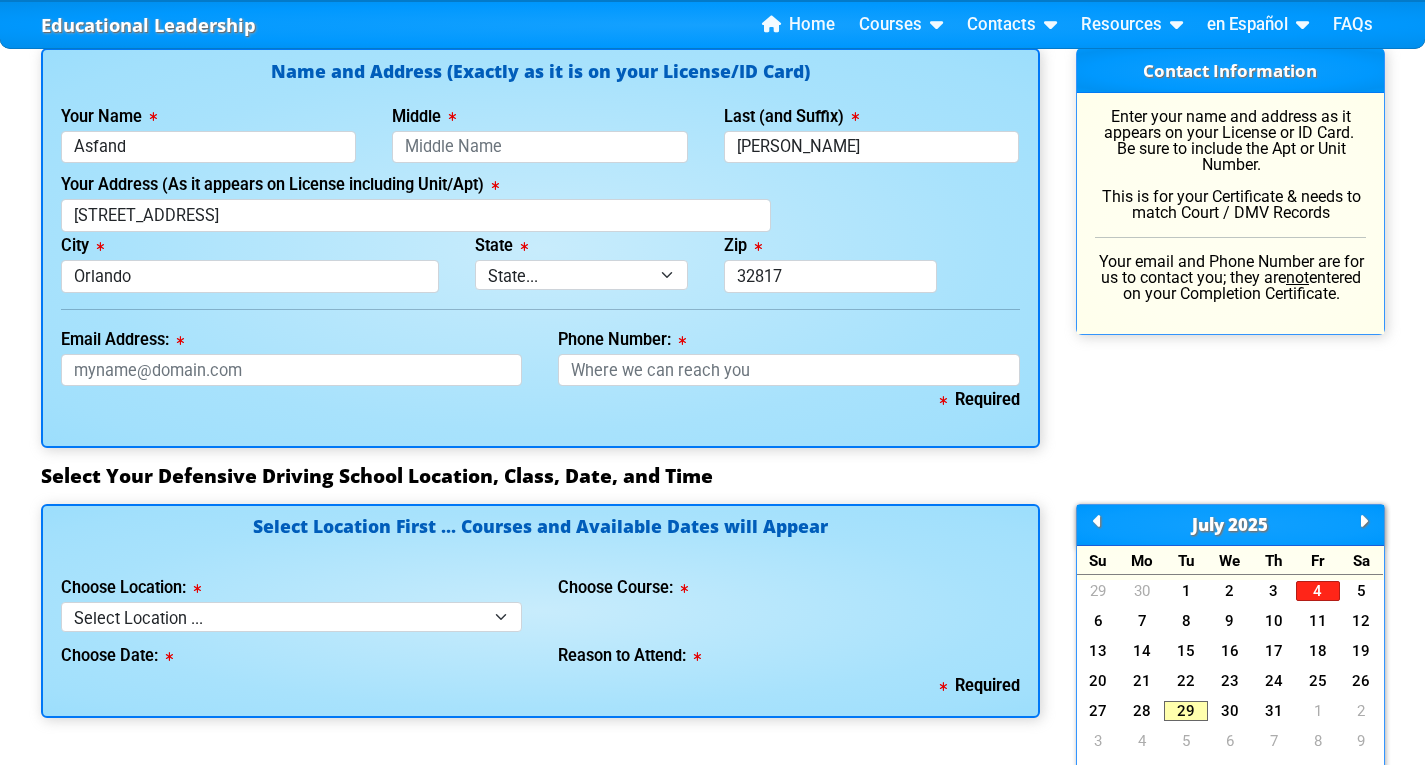 click on "Your Address (As it appears on License including Unit/Apt)
3326 Arden Villas Boulevard APT 7" at bounding box center [540, 201] 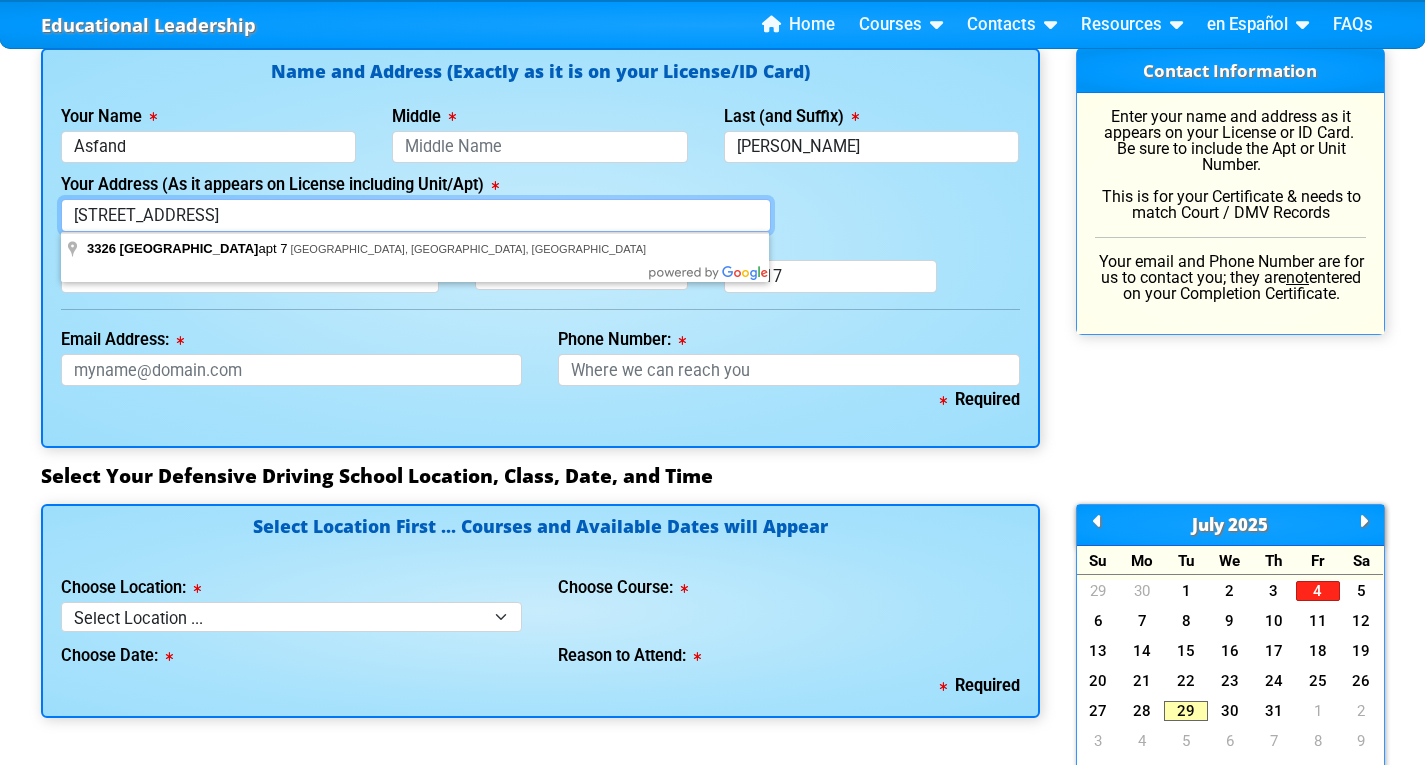 drag, startPoint x: 277, startPoint y: 215, endPoint x: 134, endPoint y: 218, distance: 143.03146 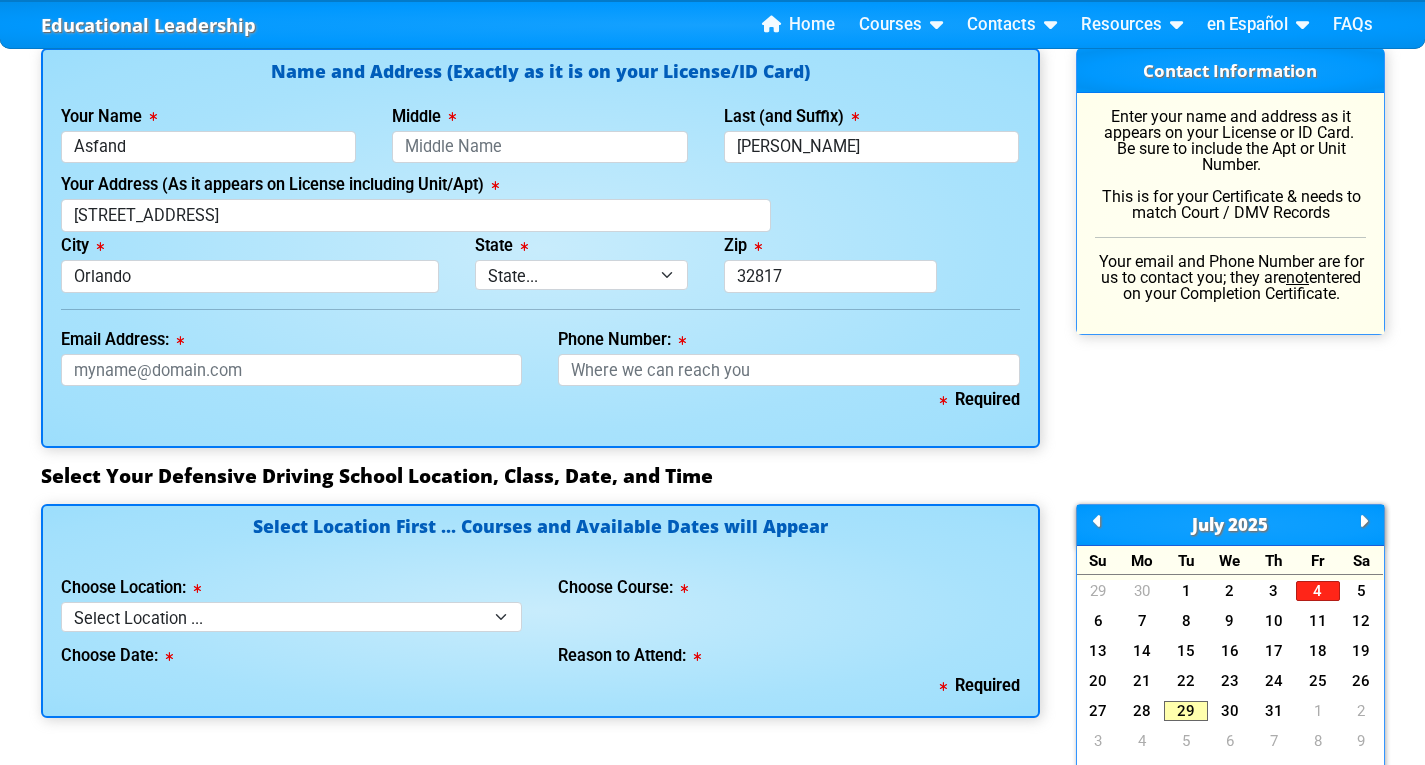 click on "Your Address (As it appears on License including Unit/Apt)
3326 ARDEN VILLAS BLVD APT 7" at bounding box center [416, 201] 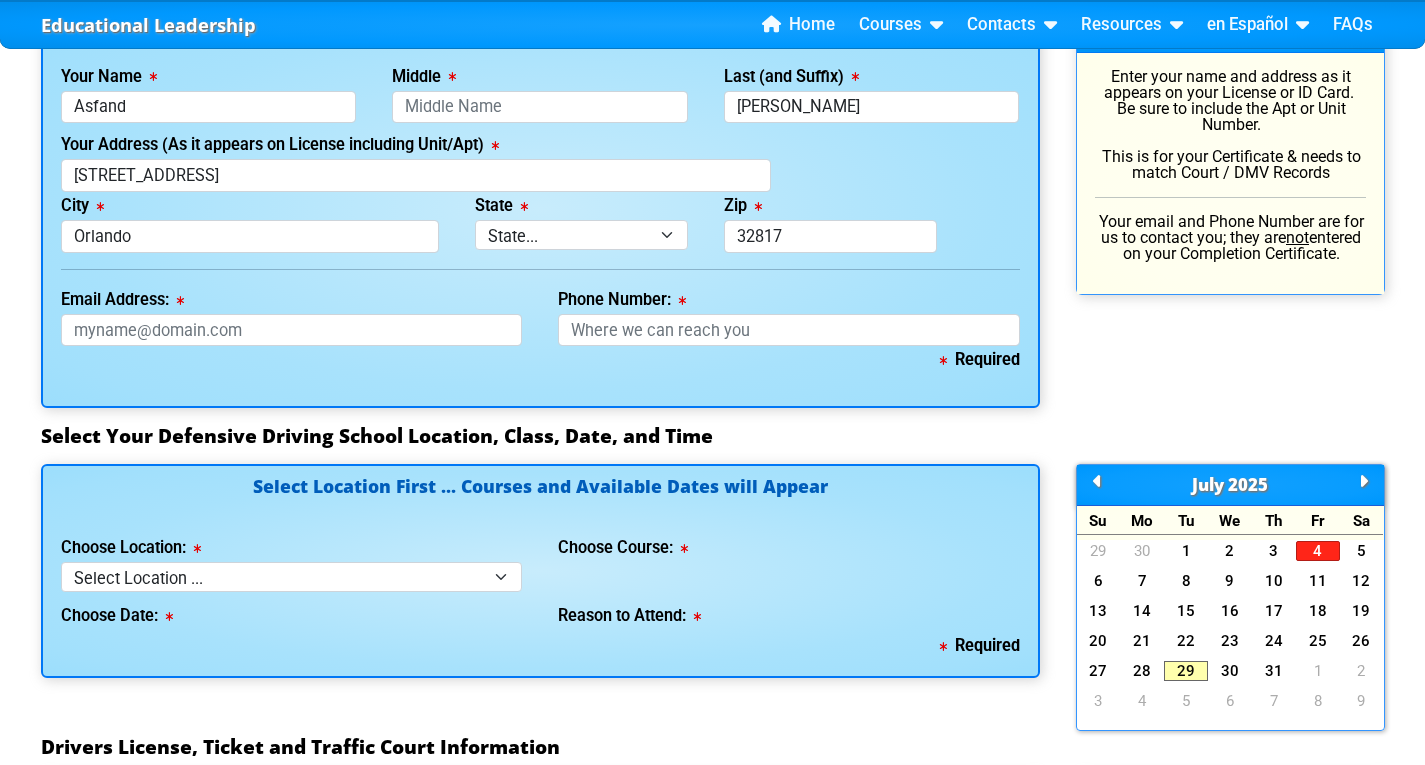 scroll, scrollTop: 1459, scrollLeft: 0, axis: vertical 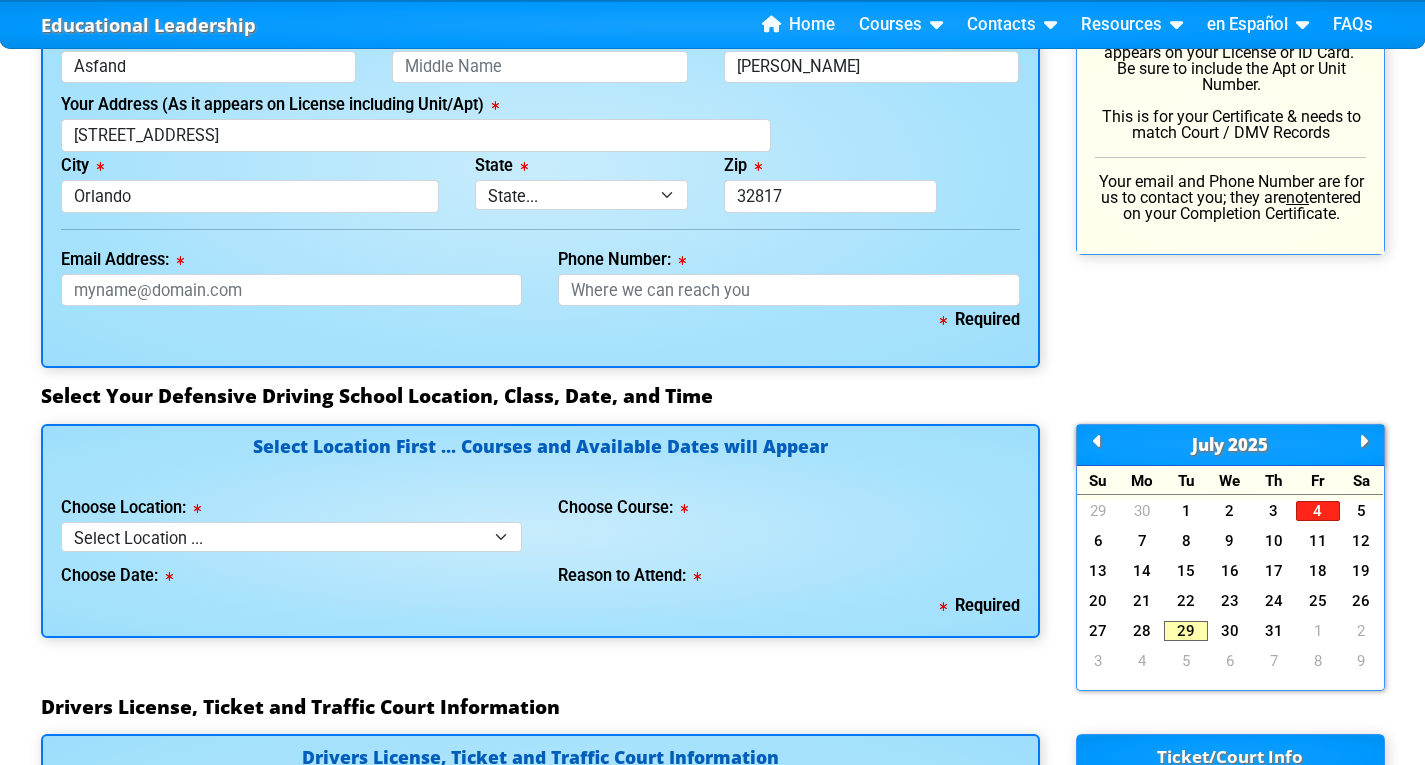 click on "Email Address:
This field is required." at bounding box center [292, 276] 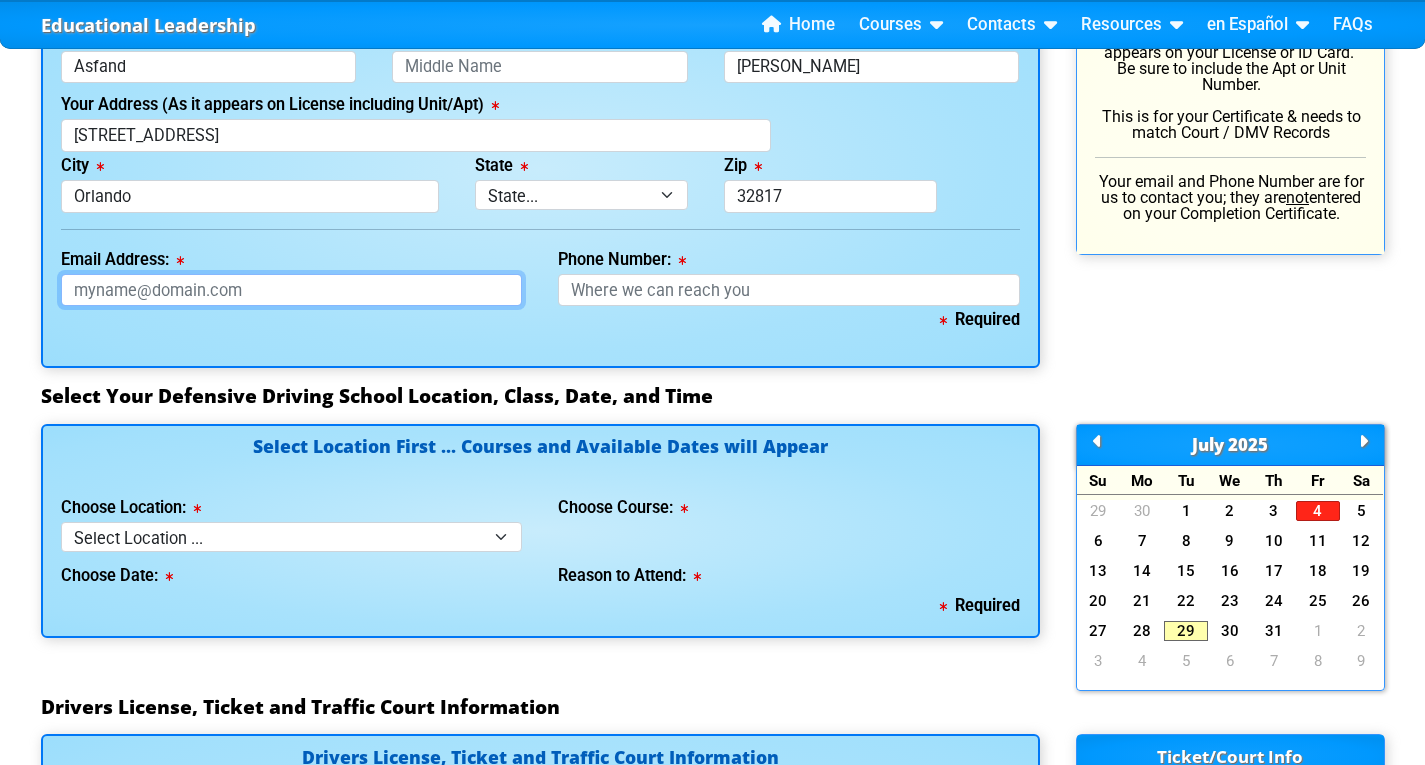 click on "Email Address:" at bounding box center [292, 290] 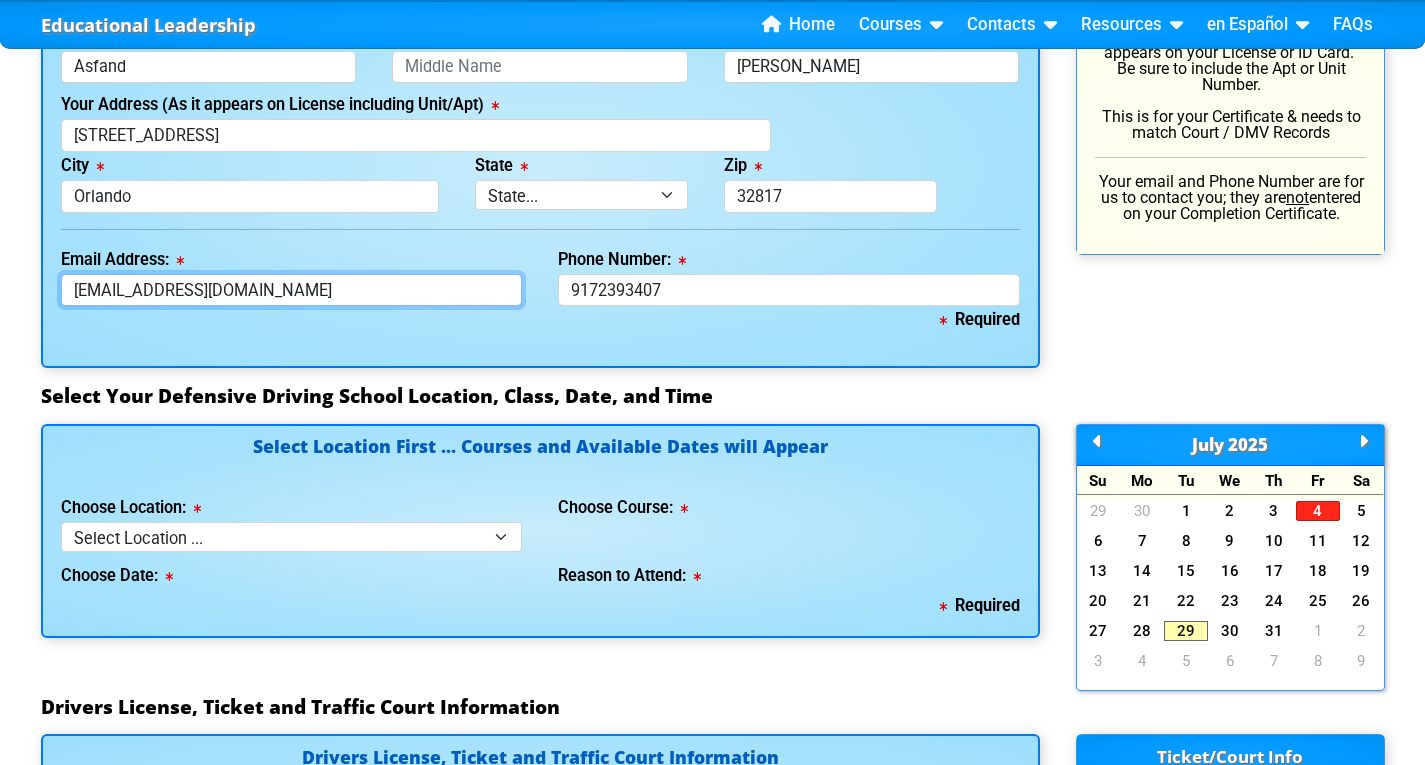 type on "917-239-3407" 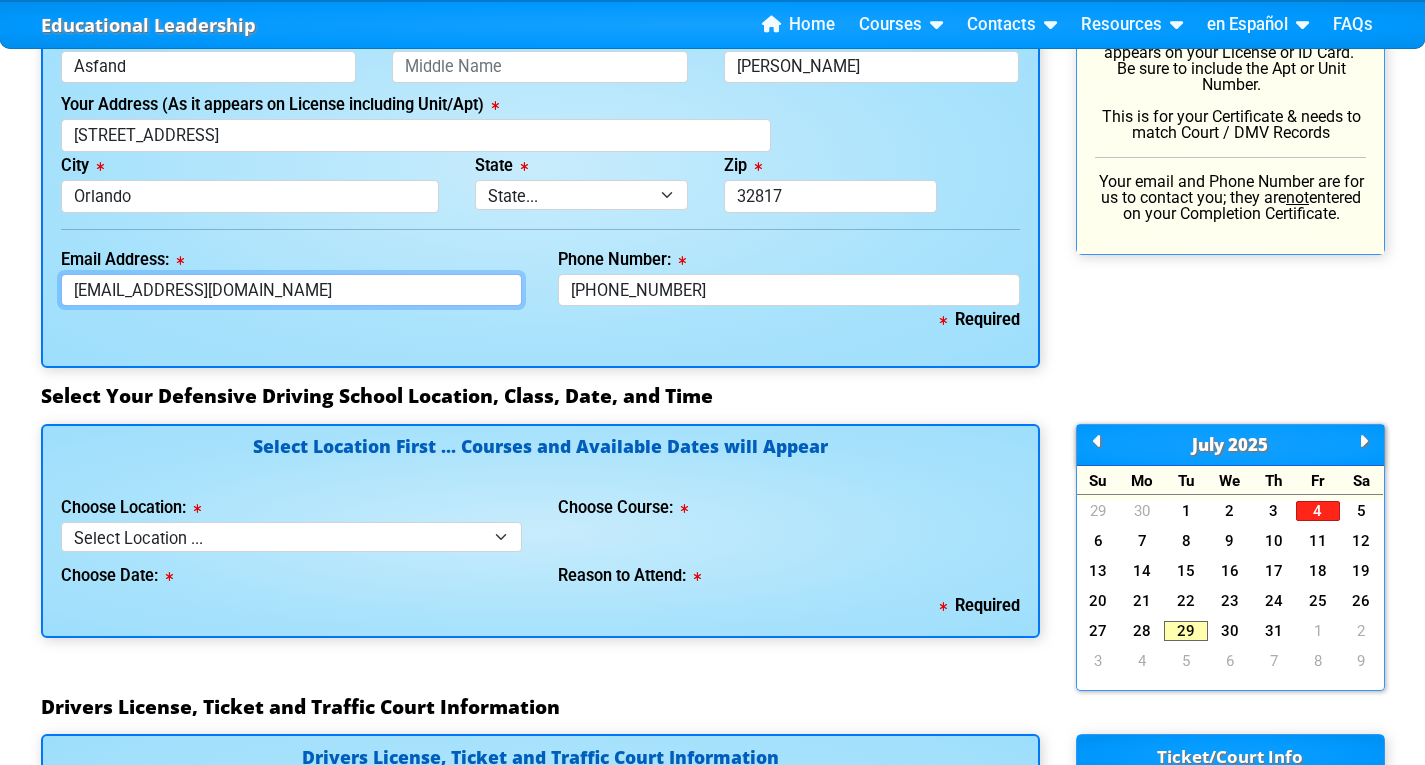 drag, startPoint x: 290, startPoint y: 292, endPoint x: 0, endPoint y: 274, distance: 290.55807 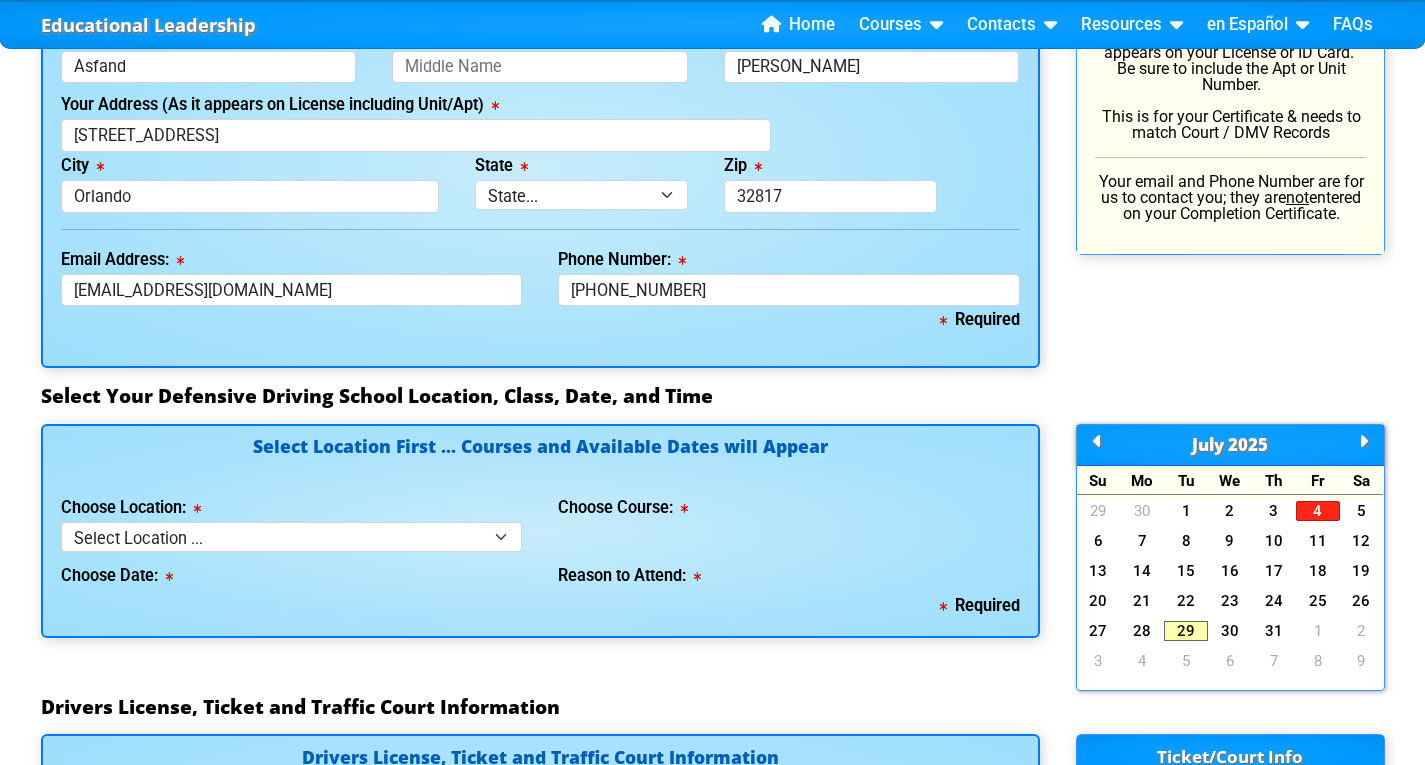 click on "Your Name and Contact Information
Name and Address (Exactly as it is on your License/ID Card)
Your Name
Asfand
Middle
Last (and Suffix)
Khuhro
Your Address (As it appears on License including Unit/Apt)
3326 ARDEN VILLAS BLVD APT 7
City
Orlando
State
State...
FL
AK
AL
AR
AZ
CA
CO
CT
DE
GA
HI
IA
ID
IL
IN
KS
KY
LA
MA
MD
ME
MI
MN
MO
MS
MT
NC
ND
NE
NH
NJ
NM
NV
NY
OH
OK
OR
PA
RI
SC
SD
TN
TX
UT
VA
VT
WA
WI
WV
WY" at bounding box center [713, 875] 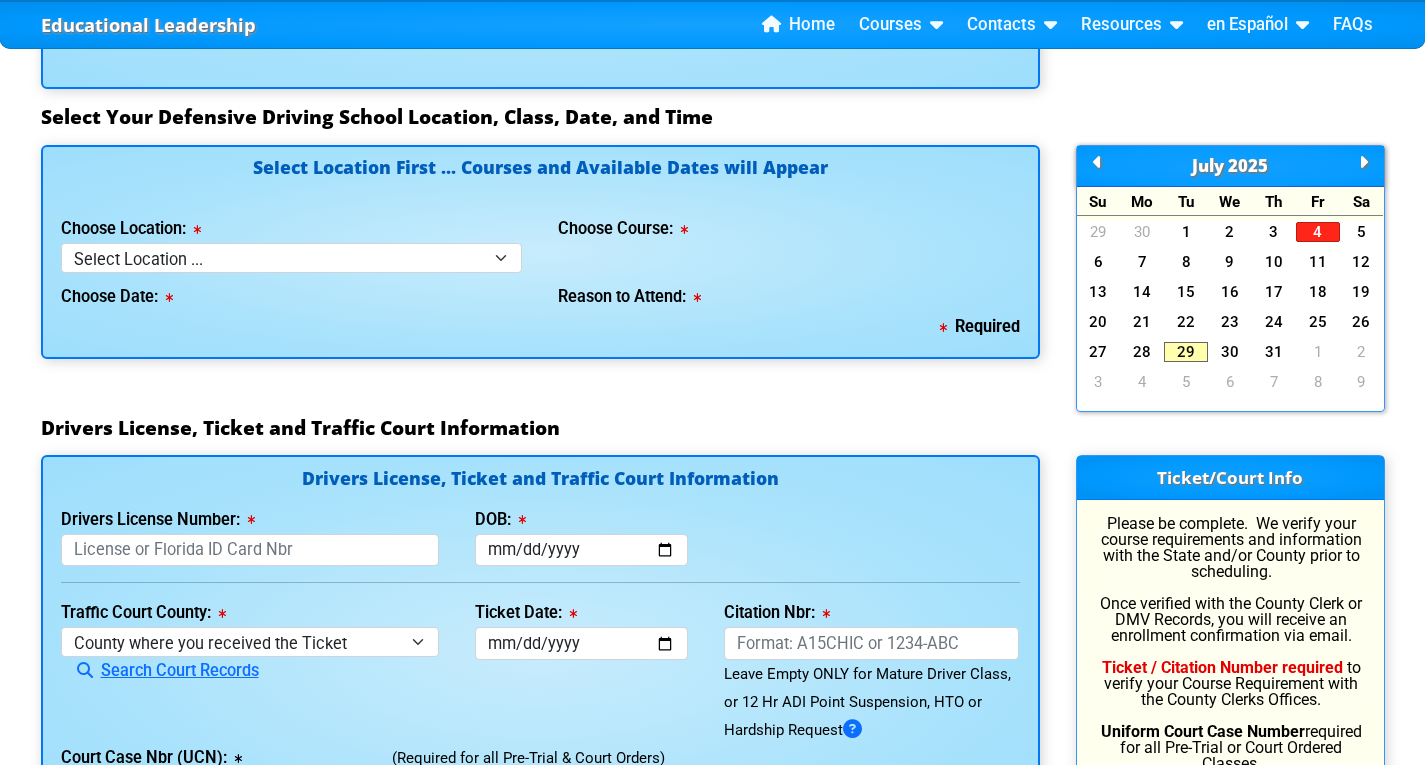 scroll, scrollTop: 1739, scrollLeft: 0, axis: vertical 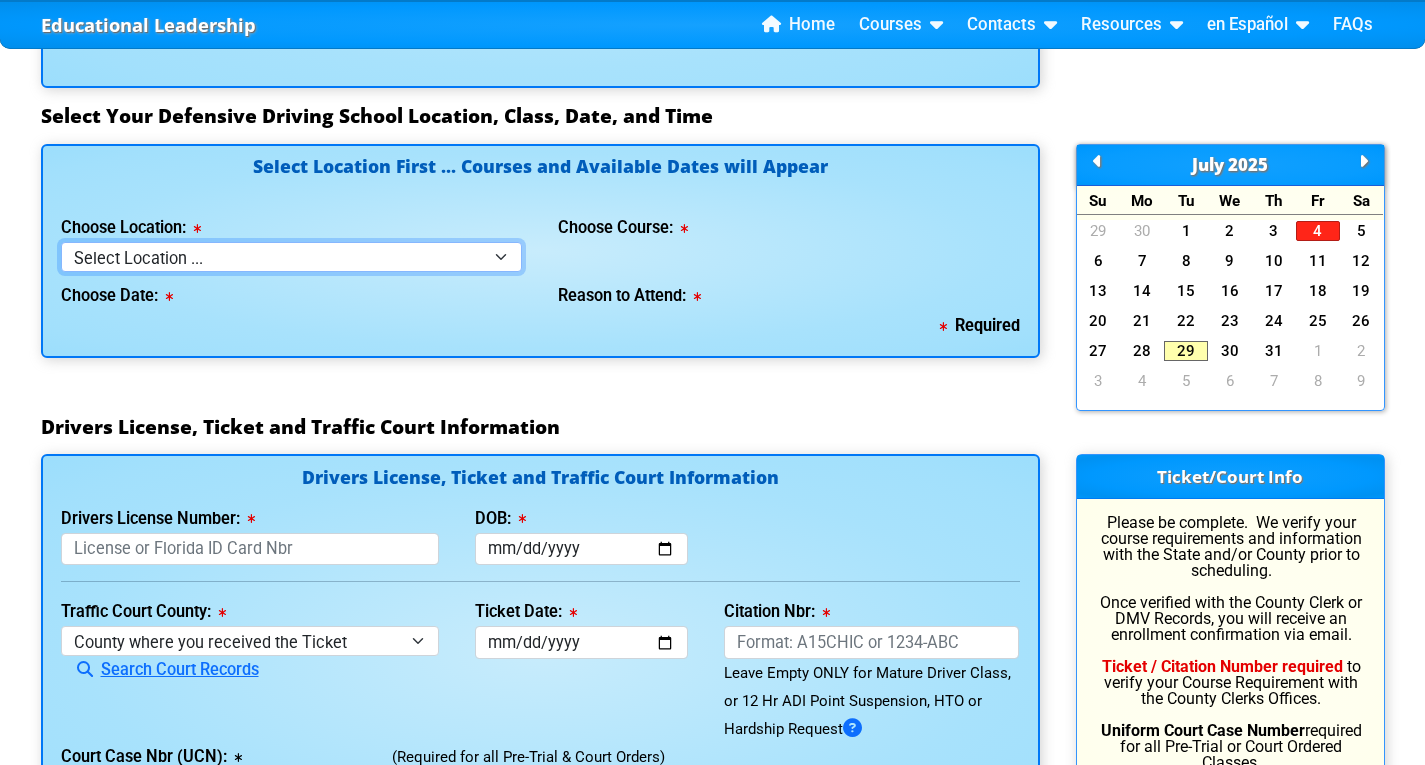 click on "Select Location ... Tampa Orlando Kissimmee Tampa - en español Kissimmee - en español Live Virtual Classroom via MS Teams" at bounding box center (292, 256) 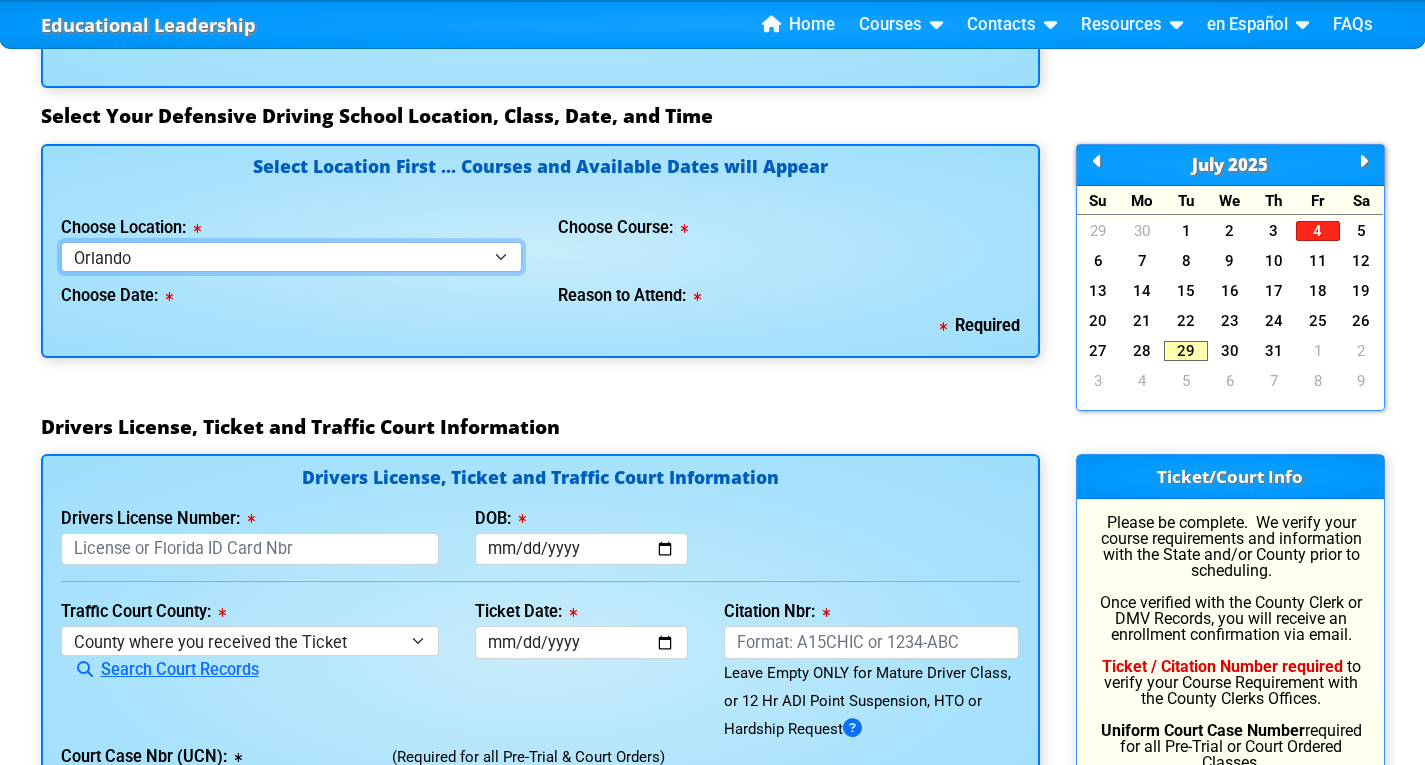 click on "Select Location ... Tampa Orlando Kissimmee Tampa - en español Kissimmee - en español Live Virtual Classroom via MS Teams" at bounding box center [292, 256] 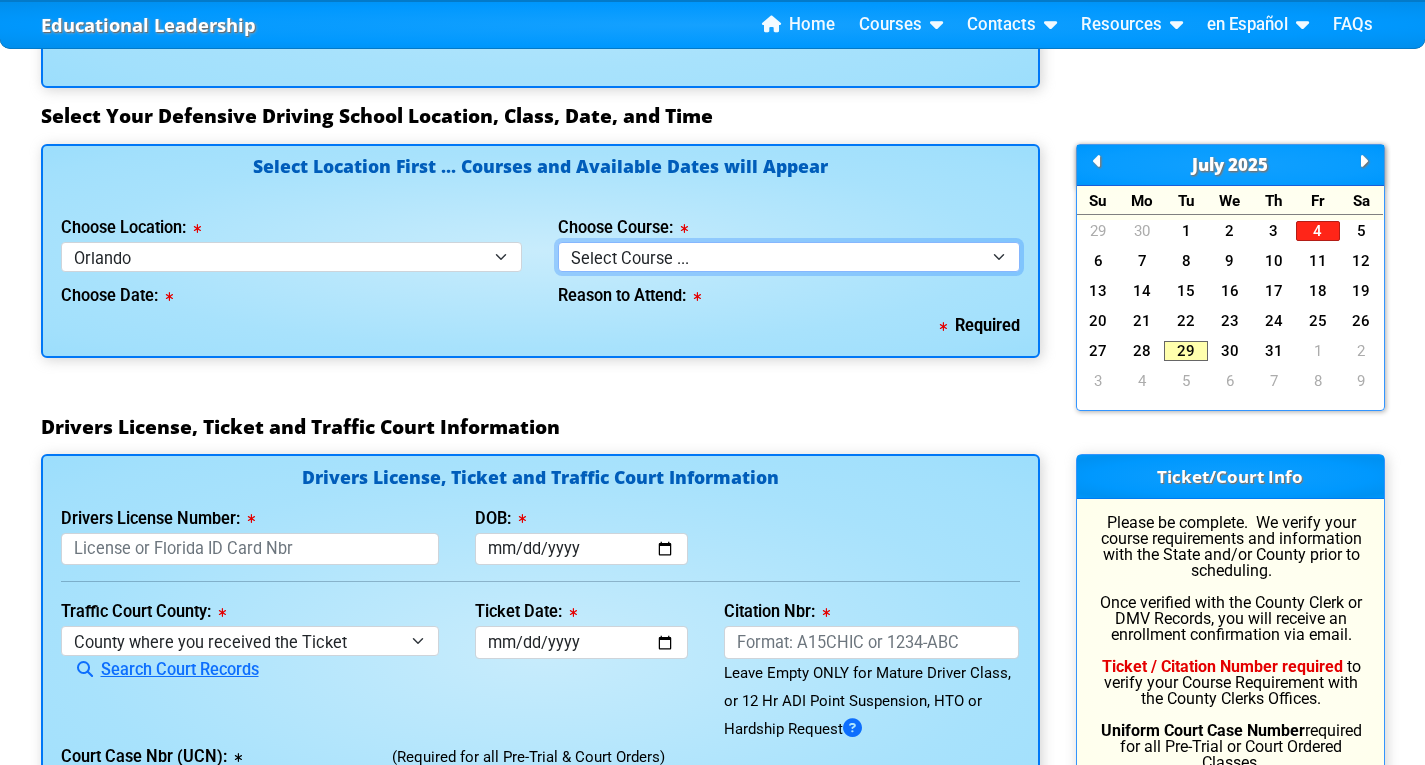 click on "Select Course ... 4 Hour Under 25 Class (STOP or Youthful Offender) 8 Hour Aggressive Driver Class 8 Hour DDS/DDC for Basic or Intermediate Course 8 Hour DWLS/R / FACT Course" at bounding box center [789, 256] 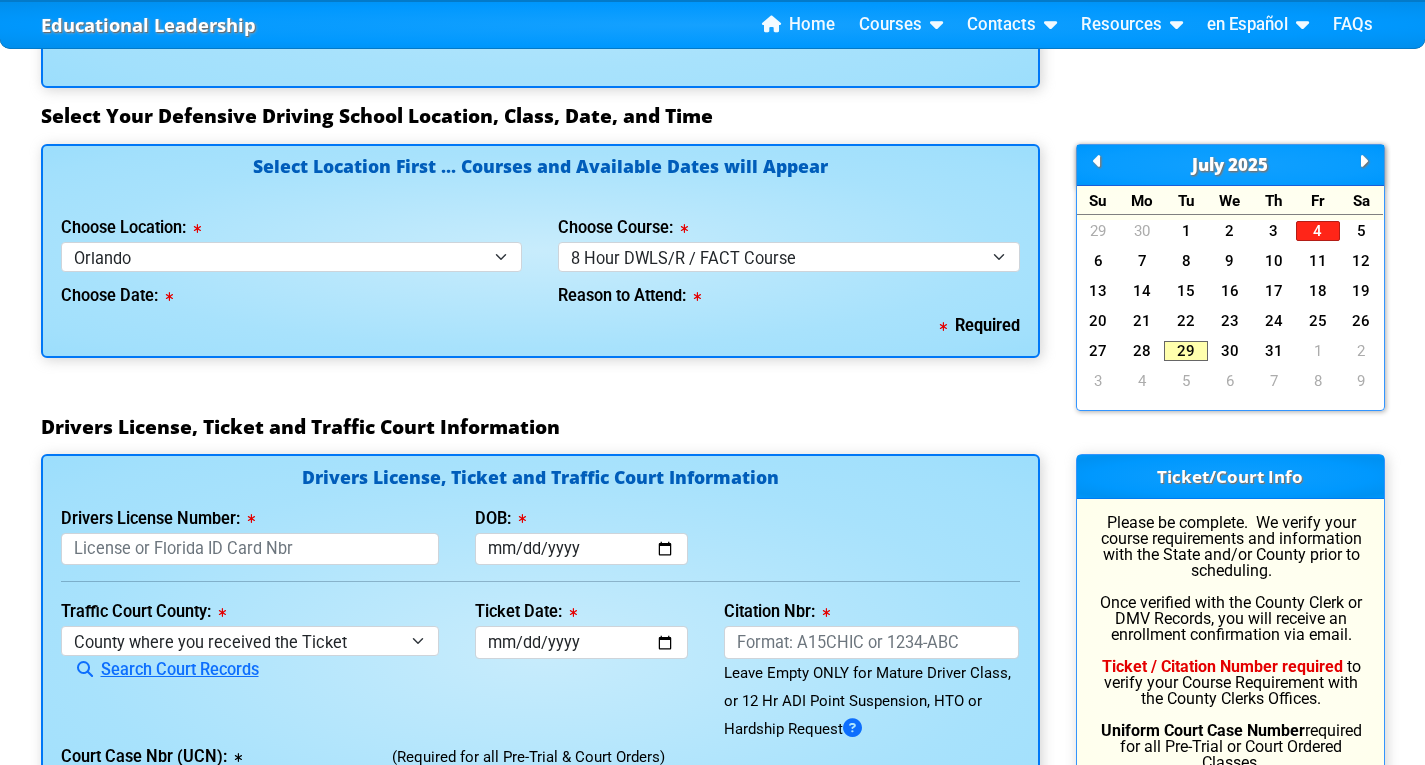 click on "Choose Date:" at bounding box center [0, 0] 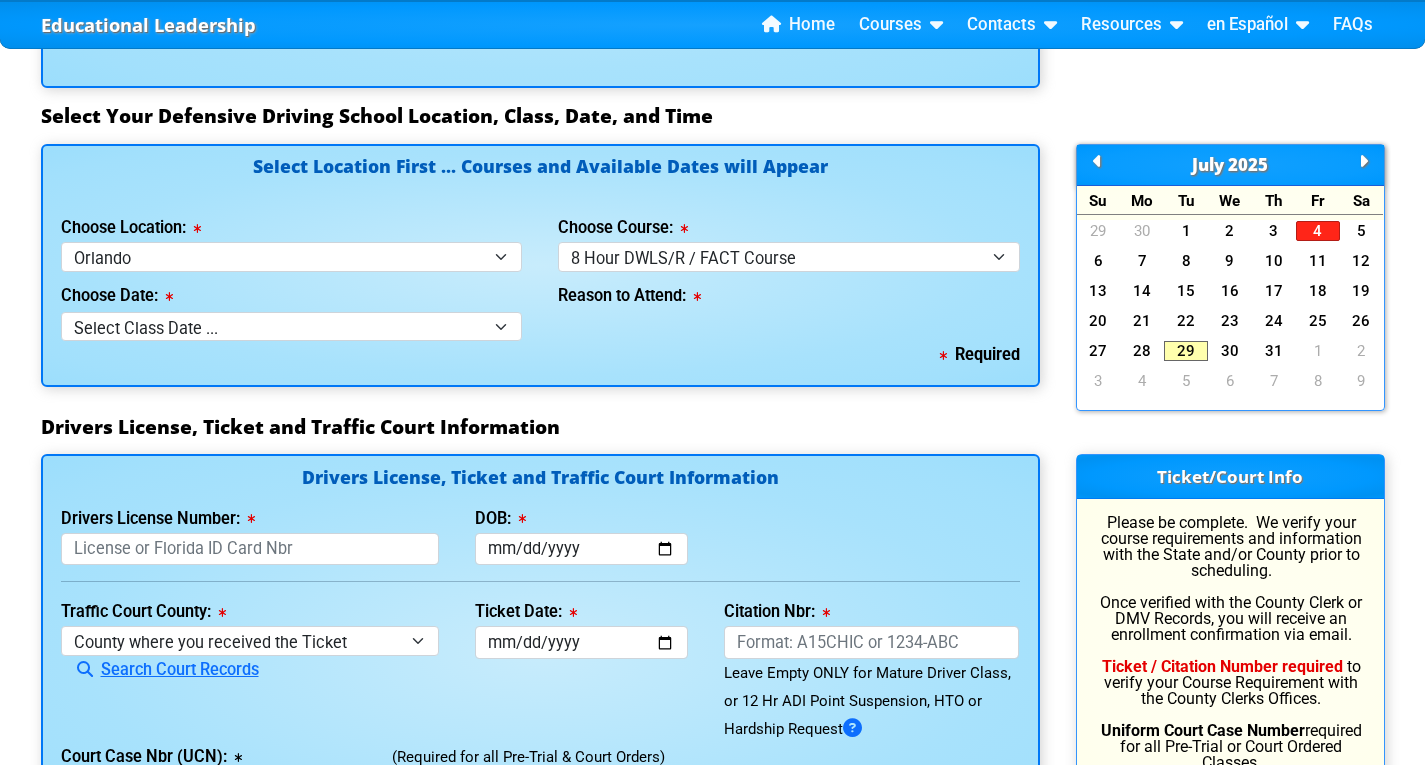 click on "Required" at bounding box center [540, 355] 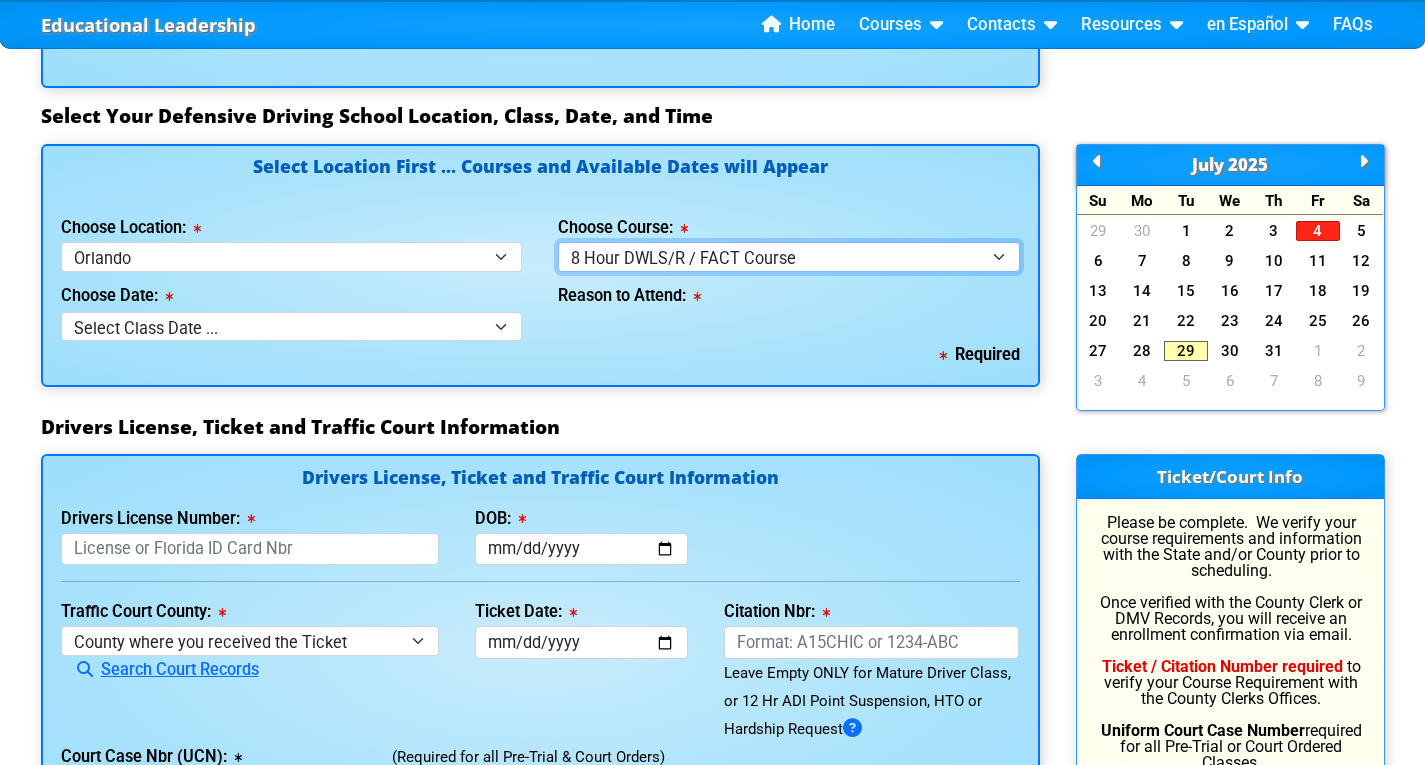 click on "Select Course ... 4 Hour Under 25 Class (STOP or Youthful Offender) 8 Hour Aggressive Driver Class 8 Hour DDS/DDC for Basic or Intermediate Course 8 Hour DWLS/R / FACT Course" at bounding box center [789, 256] 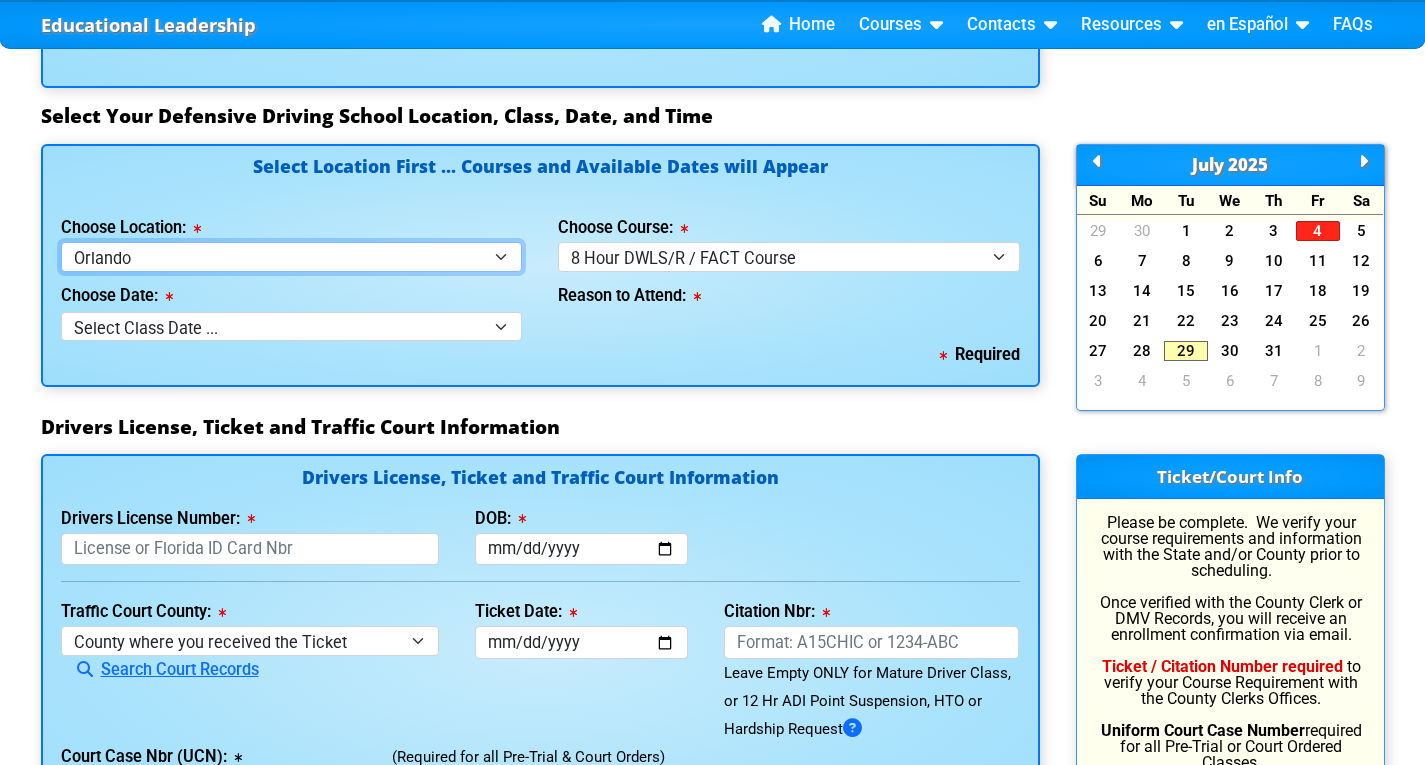click on "Select Location ... Tampa Orlando Kissimmee Tampa - en español Kissimmee - en español Live Virtual Classroom via MS Teams" at bounding box center [292, 256] 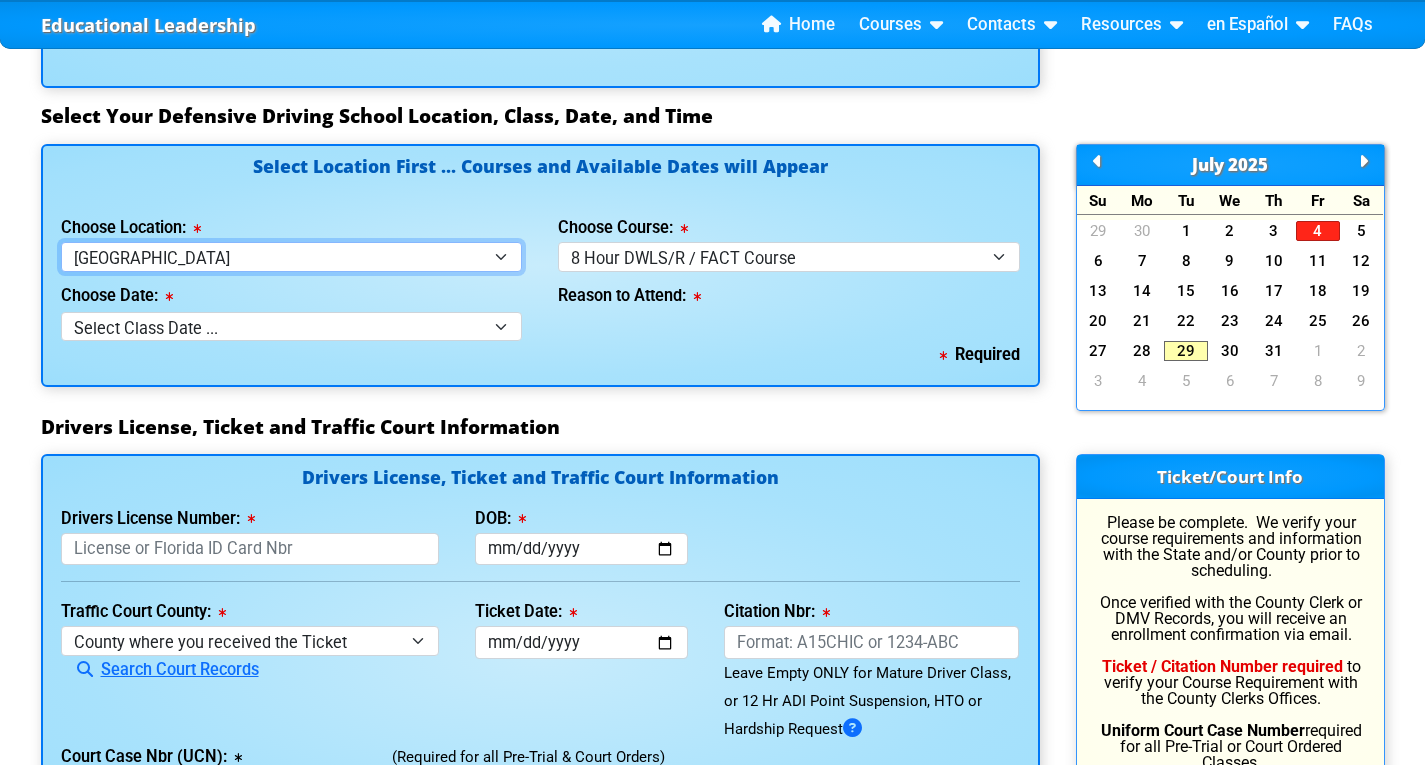 click on "Select Location ... Tampa Orlando Kissimmee Tampa - en español Kissimmee - en español Live Virtual Classroom via MS Teams" at bounding box center [292, 256] 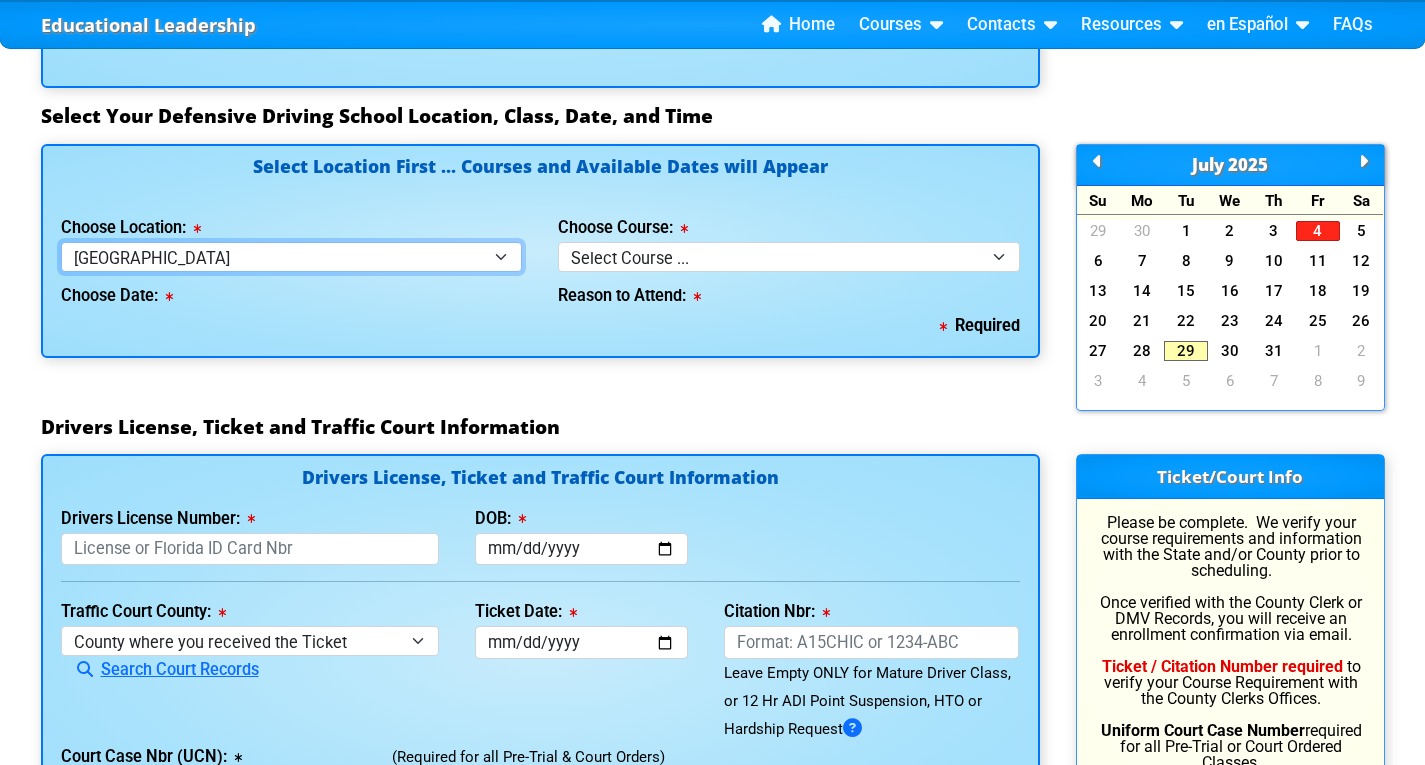 click on "Select Location ... Tampa Orlando Kissimmee Tampa - en español Kissimmee - en español Live Virtual Classroom via MS Teams" at bounding box center [292, 256] 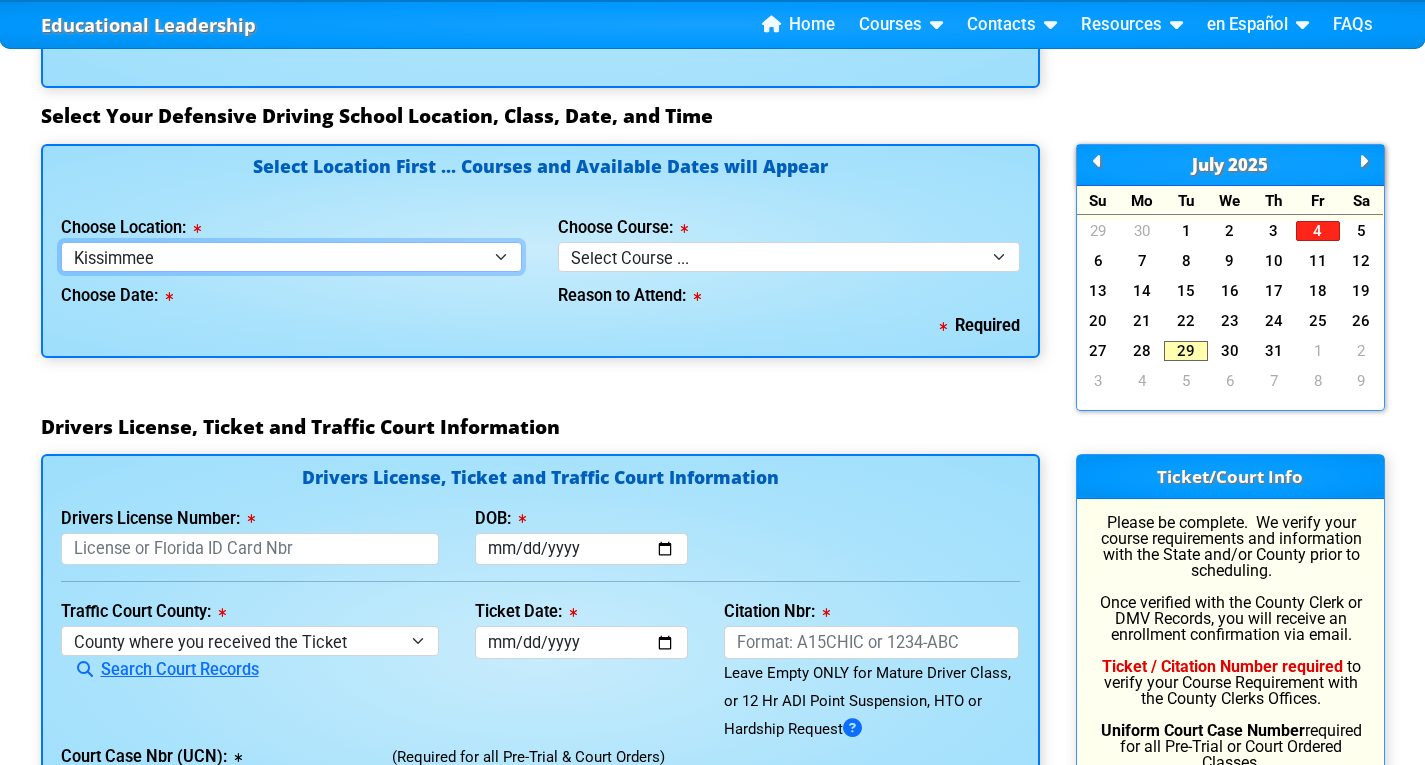 click on "Select Location ... Tampa Orlando Kissimmee Tampa - en español Kissimmee - en español Live Virtual Classroom via MS Teams" at bounding box center [292, 256] 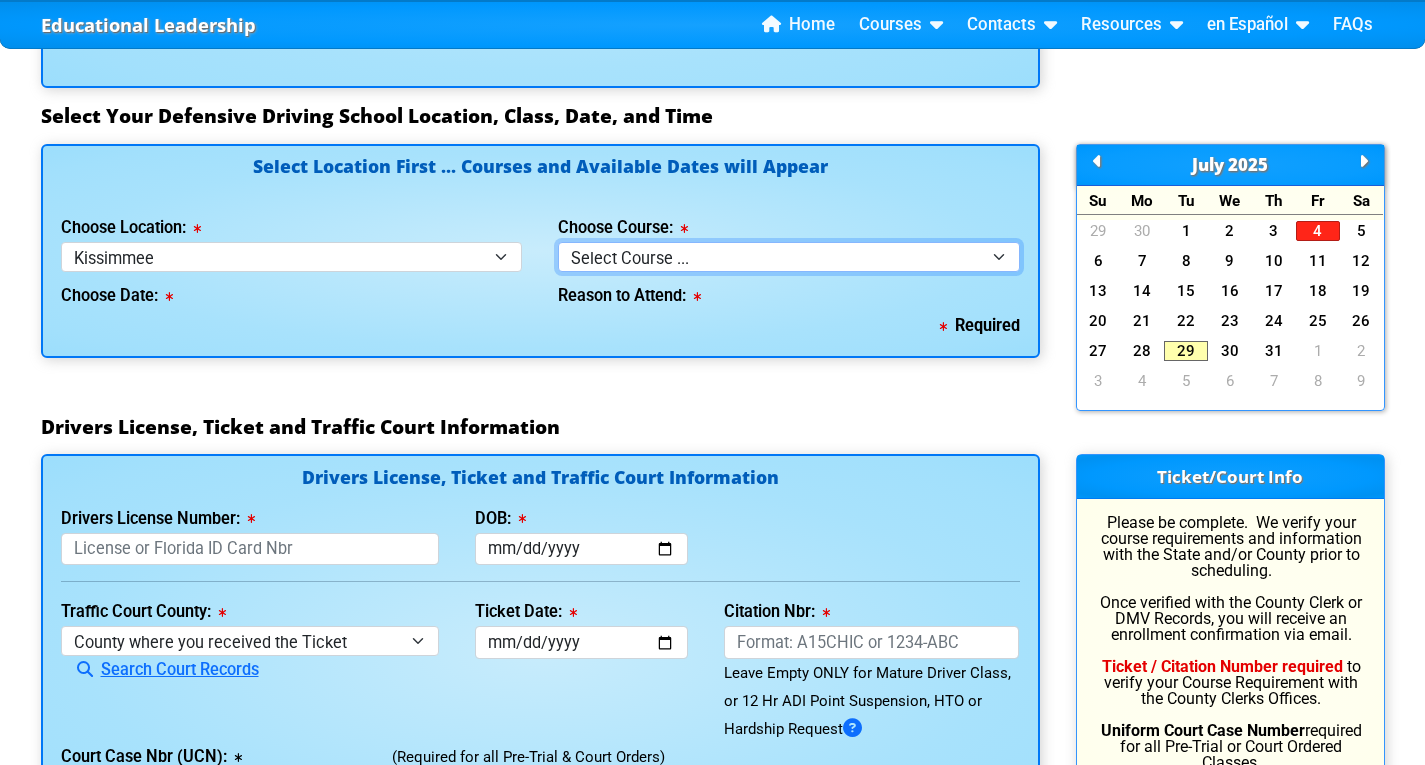 click on "Select Course ... 4 Hour BDI Class (Basic Course & TCAC) 4 Hour Under 25 Class (STOP or Youthful Offender) Mature Defensive Driver Class for Insurance Discount 8 Hour DDS/DDC for Basic or Intermediate Course 8 Hour Aggressive Driver Class 8 Hour DWLS/R / FACT Course" at bounding box center (789, 256) 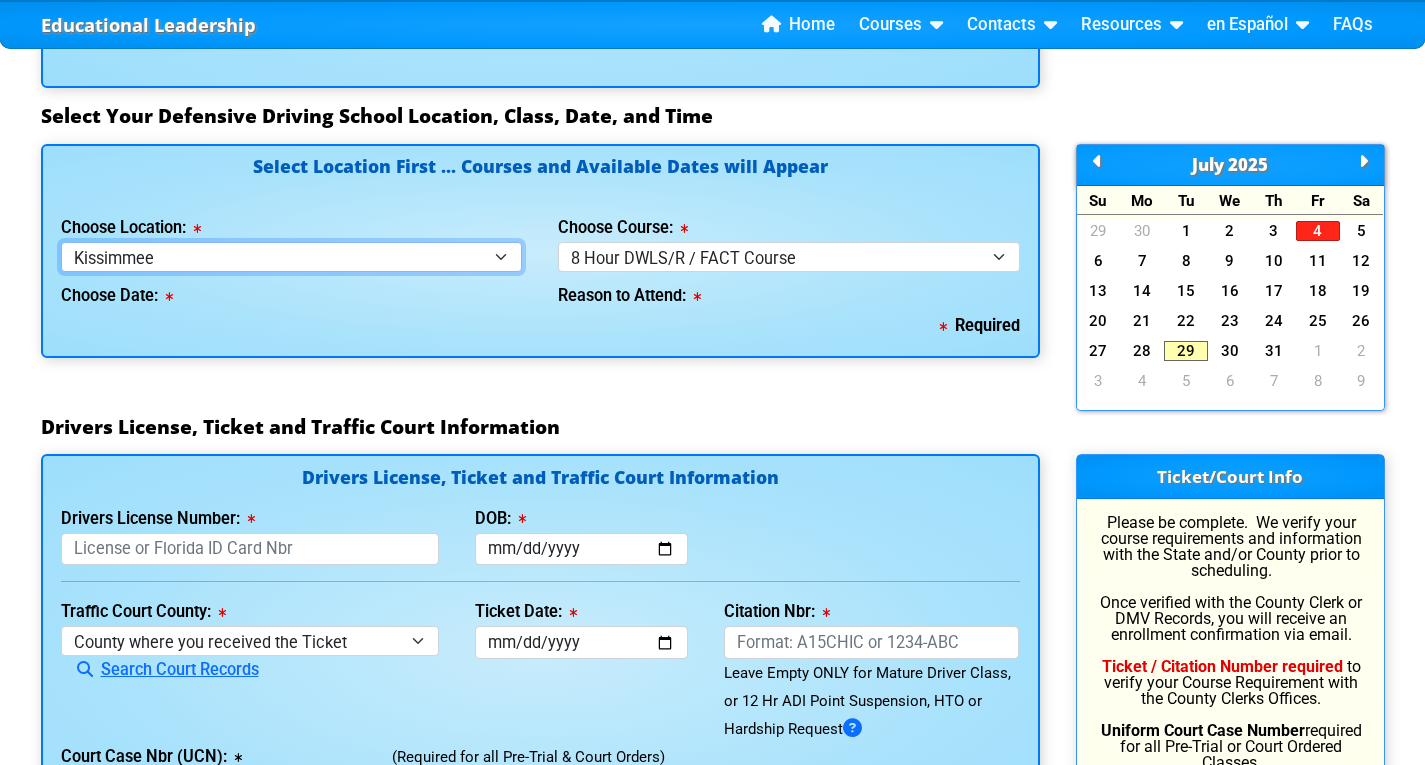 select 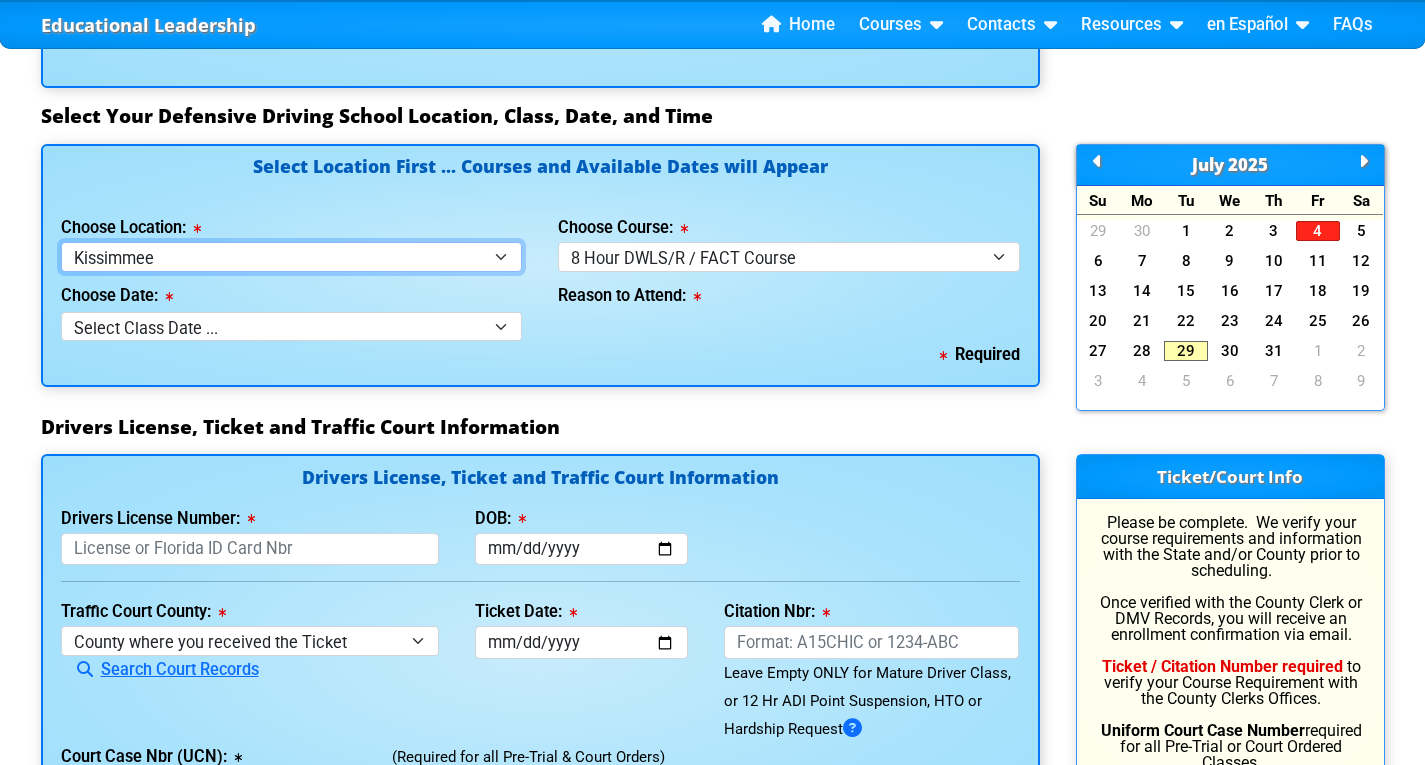 click on "Select Location ... Tampa Orlando Kissimmee Tampa - en español Kissimmee - en español Live Virtual Classroom via MS Teams" at bounding box center [292, 256] 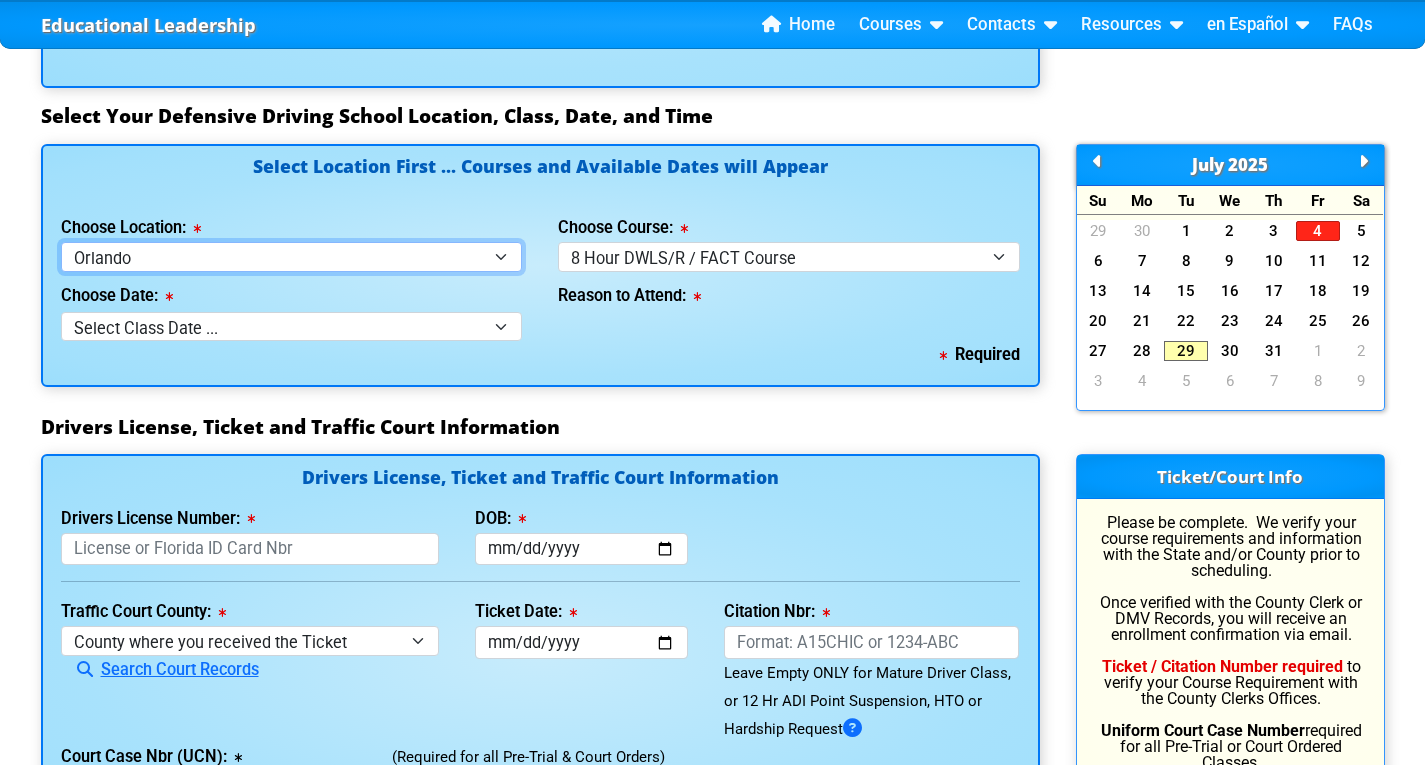 click on "Select Location ... Tampa Orlando Kissimmee Tampa - en español Kissimmee - en español Live Virtual Classroom via MS Teams" at bounding box center [292, 256] 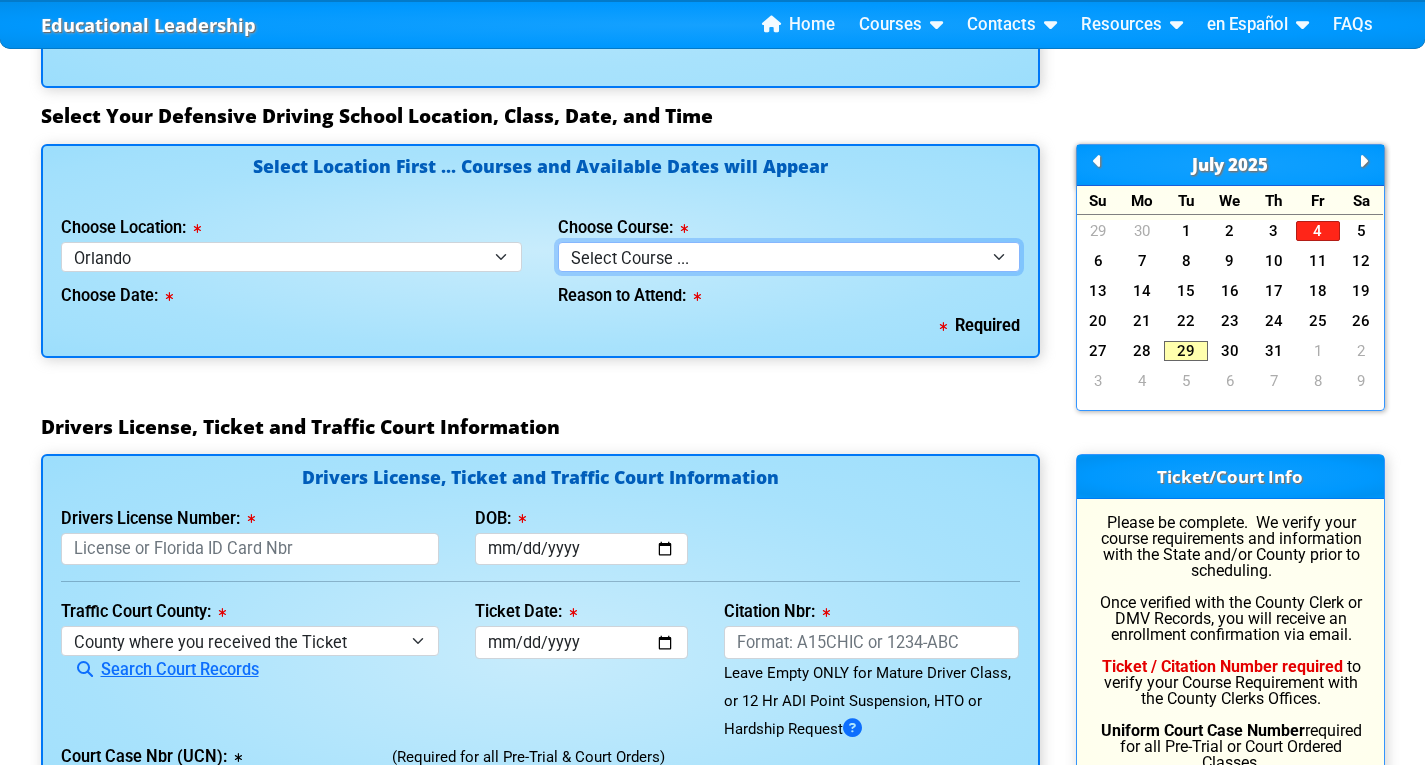 click on "Select Course ... 4 Hour Under 25 Class (STOP or Youthful Offender) 8 Hour Aggressive Driver Class 8 Hour DDS/DDC for Basic or Intermediate Course 8 Hour DWLS/R / FACT Course" at bounding box center (789, 256) 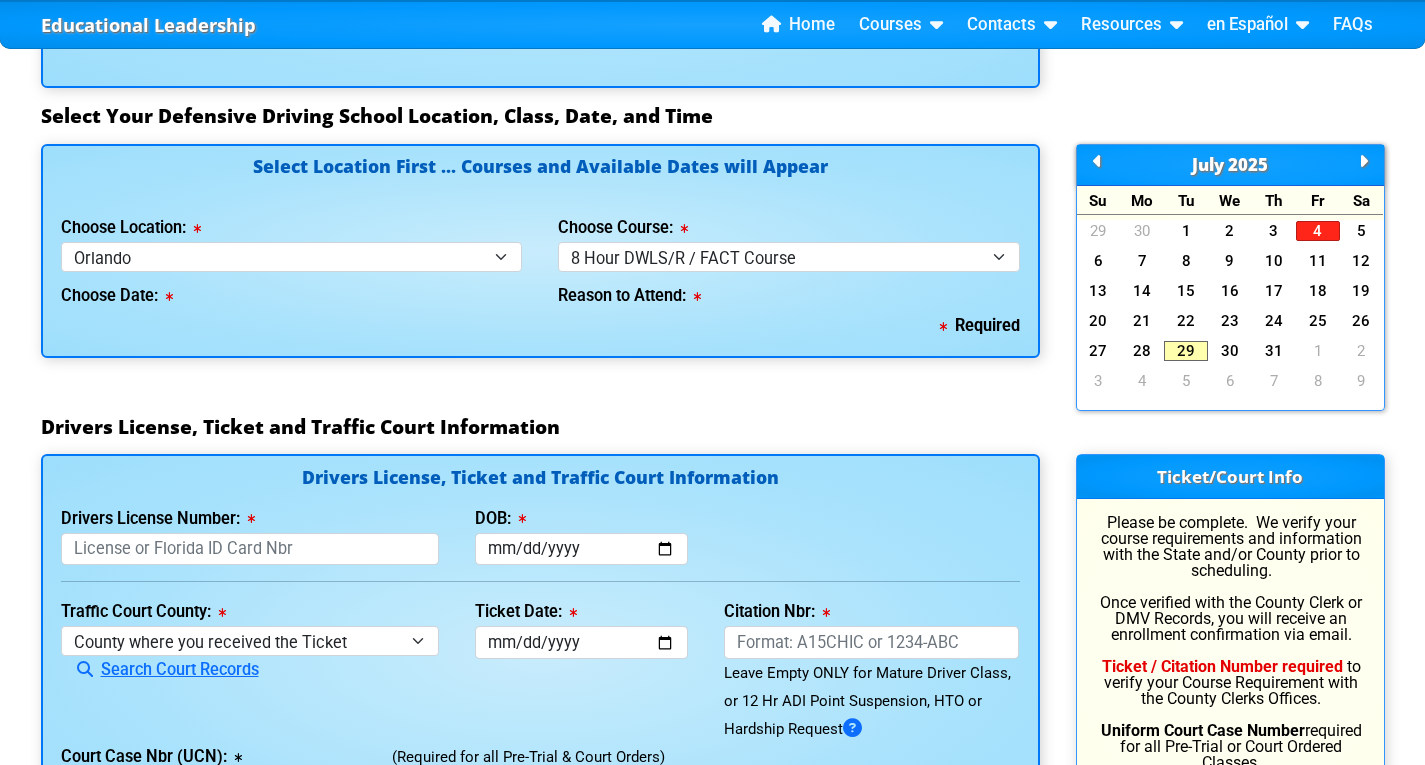 click on "Required" at bounding box center (540, 326) 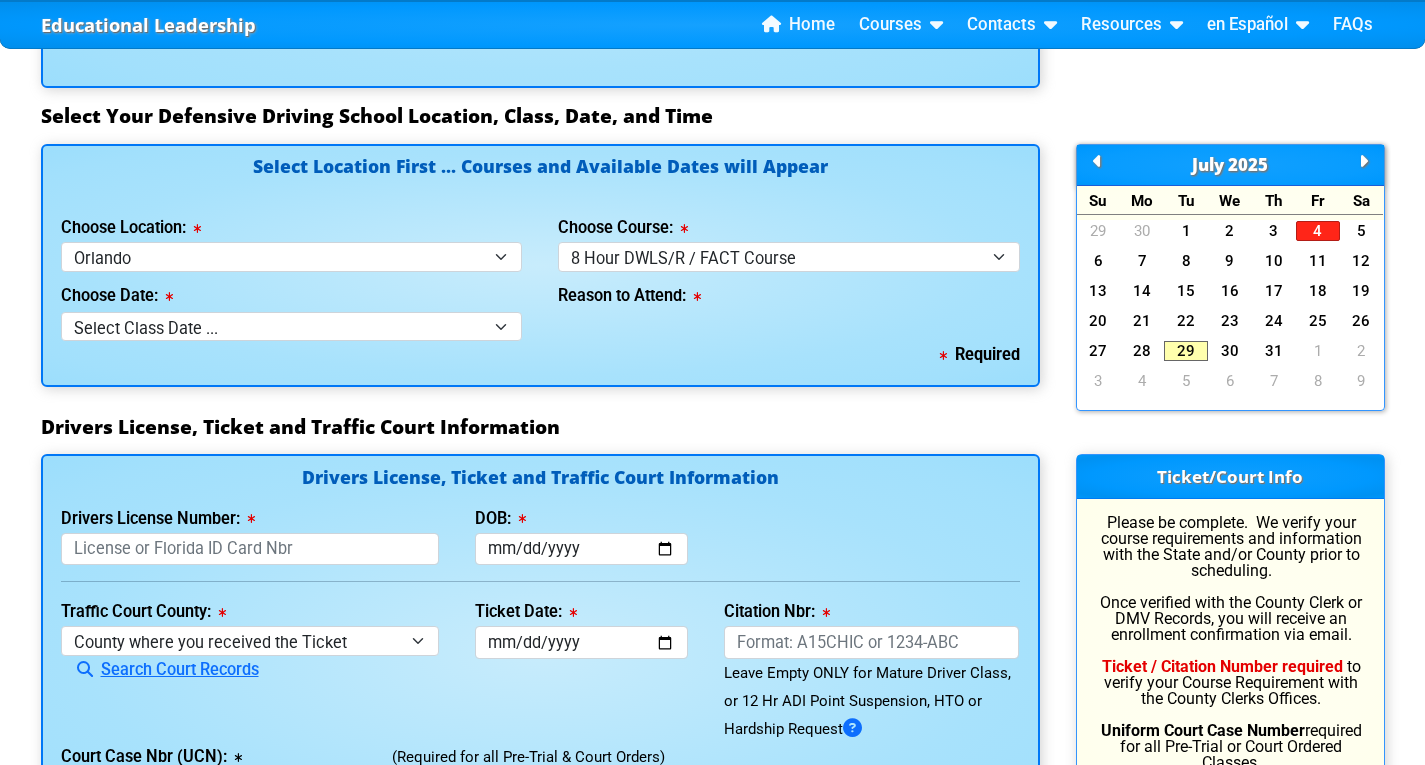 click on "Required" at bounding box center (540, 355) 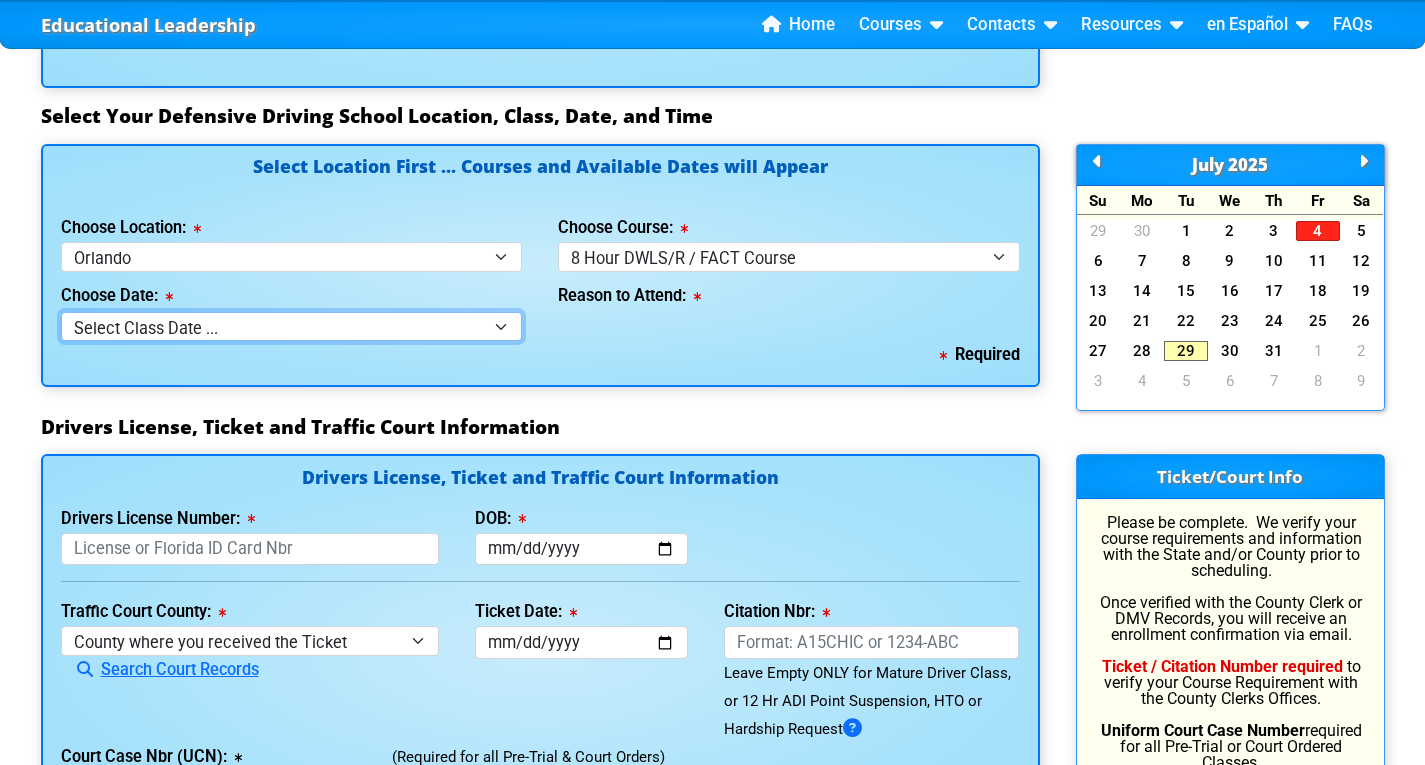 click on "Select Class Date ... Aug 2 -- (Saturday from 9:00am-6:00pm)" at bounding box center [292, 326] 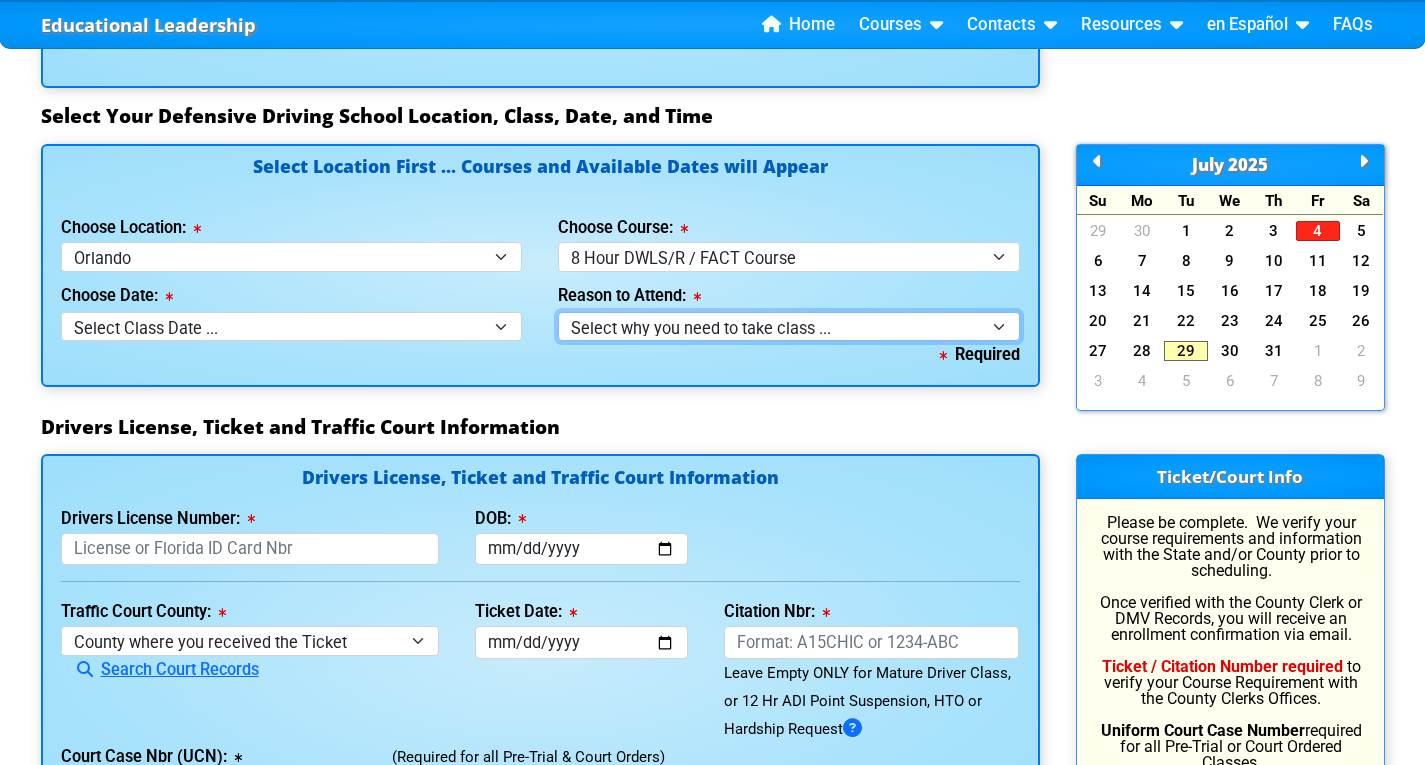 click on "Select why you need to take class ... Court Order for Driving on Suspended License Course" at bounding box center [789, 326] 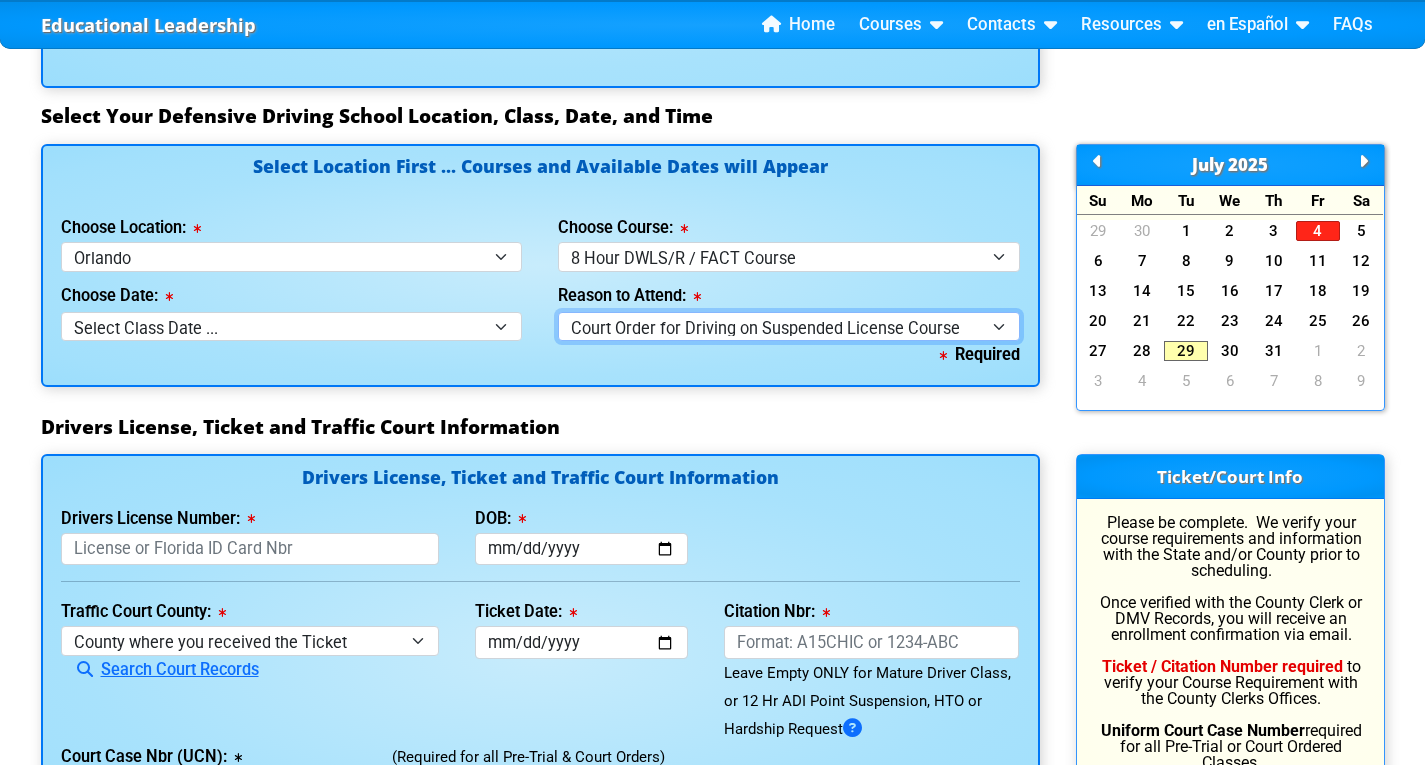 click on "Select why you need to take class ... Court Order for Driving on Suspended License Course" at bounding box center [789, 326] 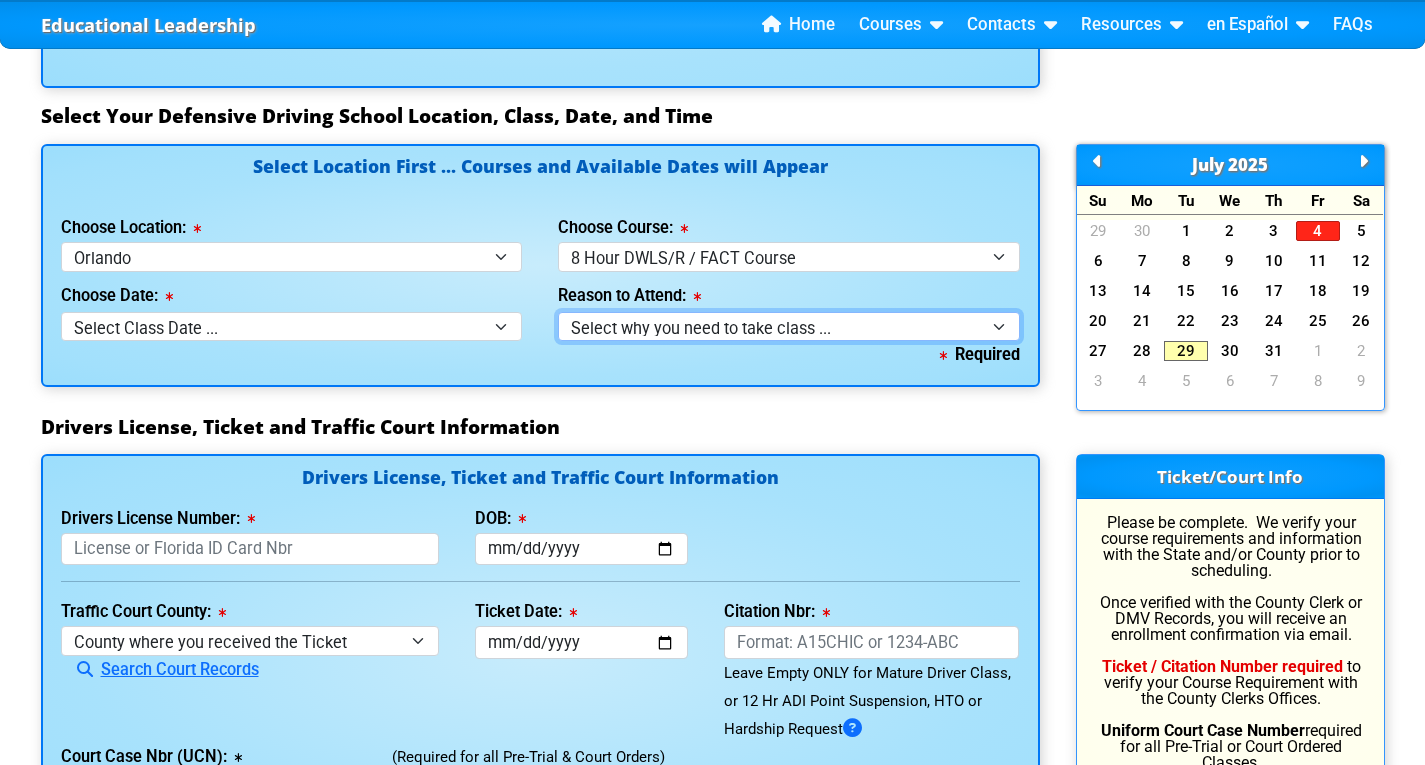 click on "Select why you need to take class ... Court Order for Driving on Suspended License Course" at bounding box center (789, 326) 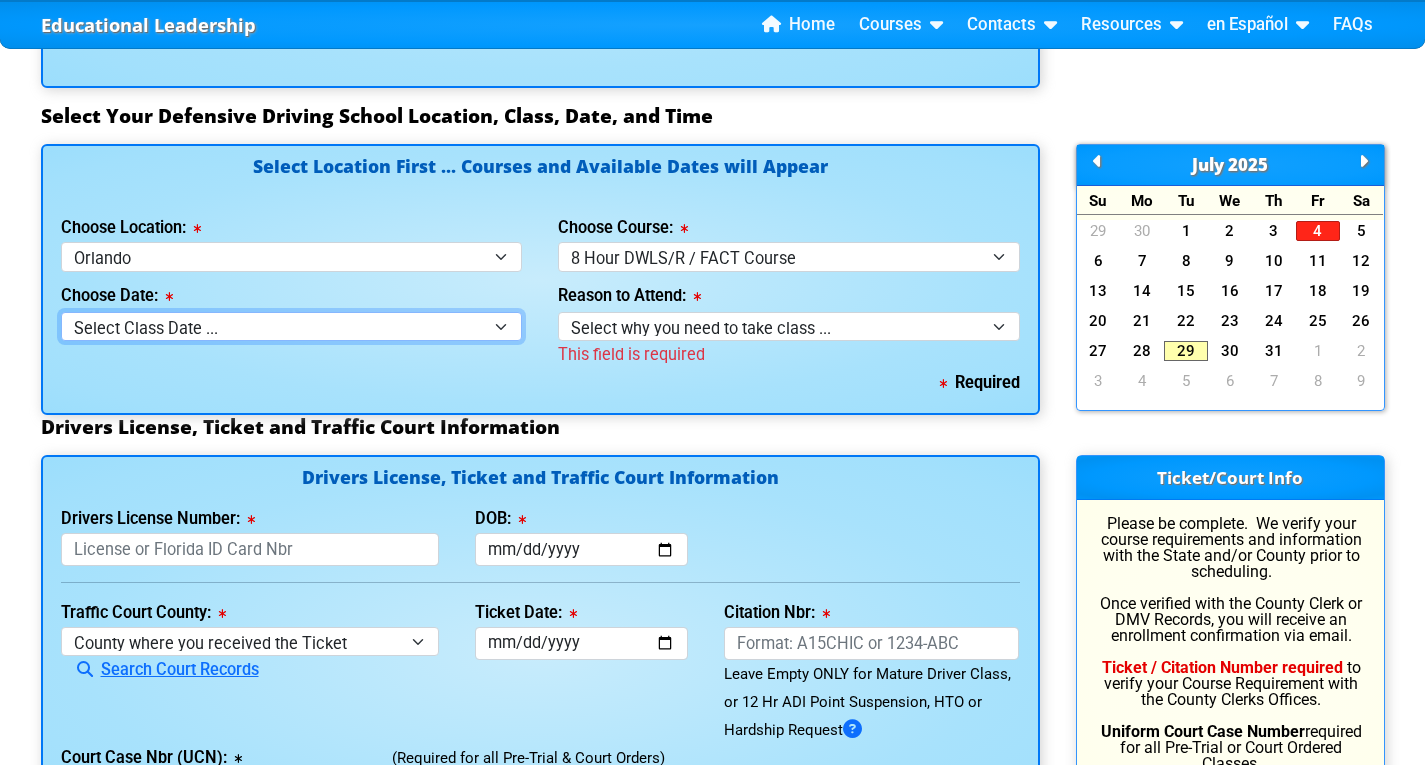 click on "Select Class Date ... Aug 2 -- (Saturday from 9:00am-6:00pm)" at bounding box center (292, 326) 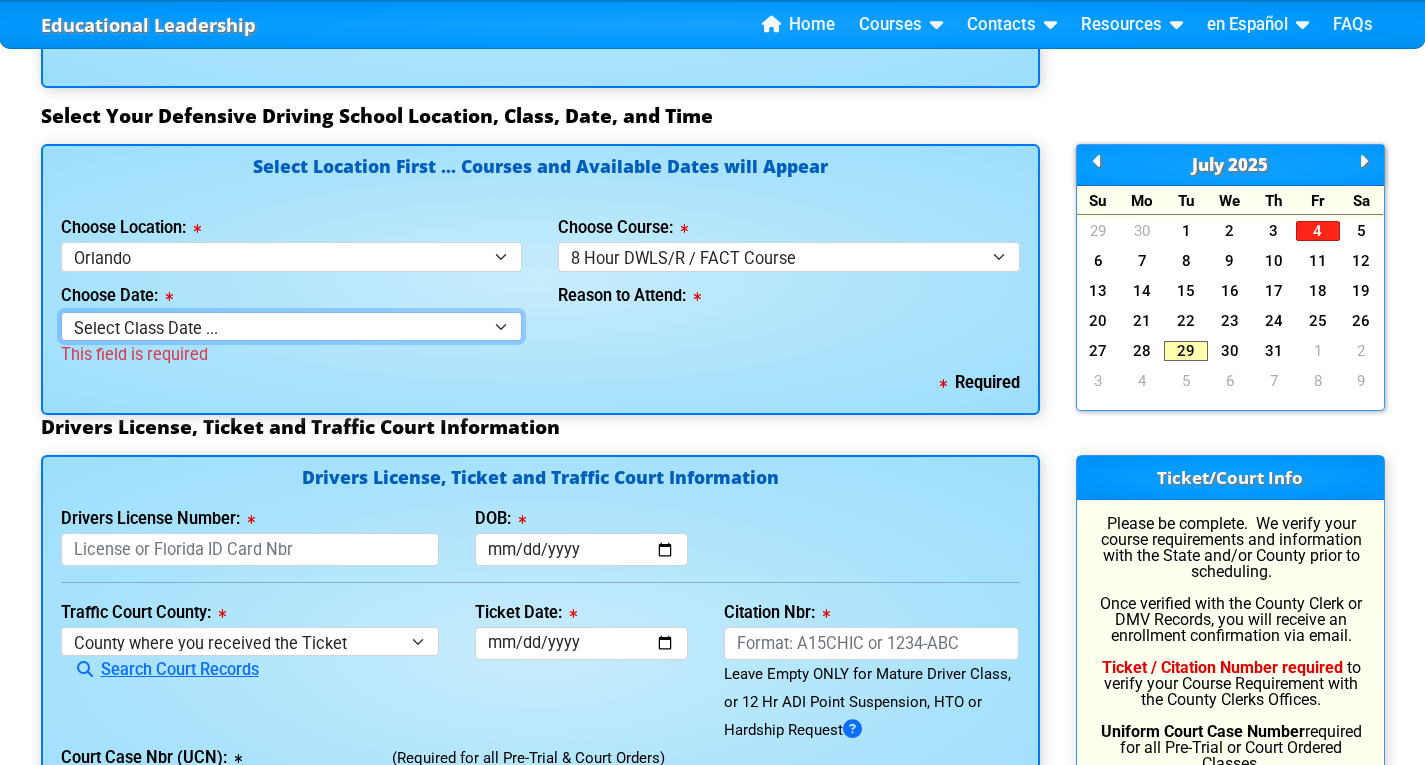 click on "Select Class Date ... Aug 2 -- (Saturday from 9:00am-6:00pm)" at bounding box center (292, 326) 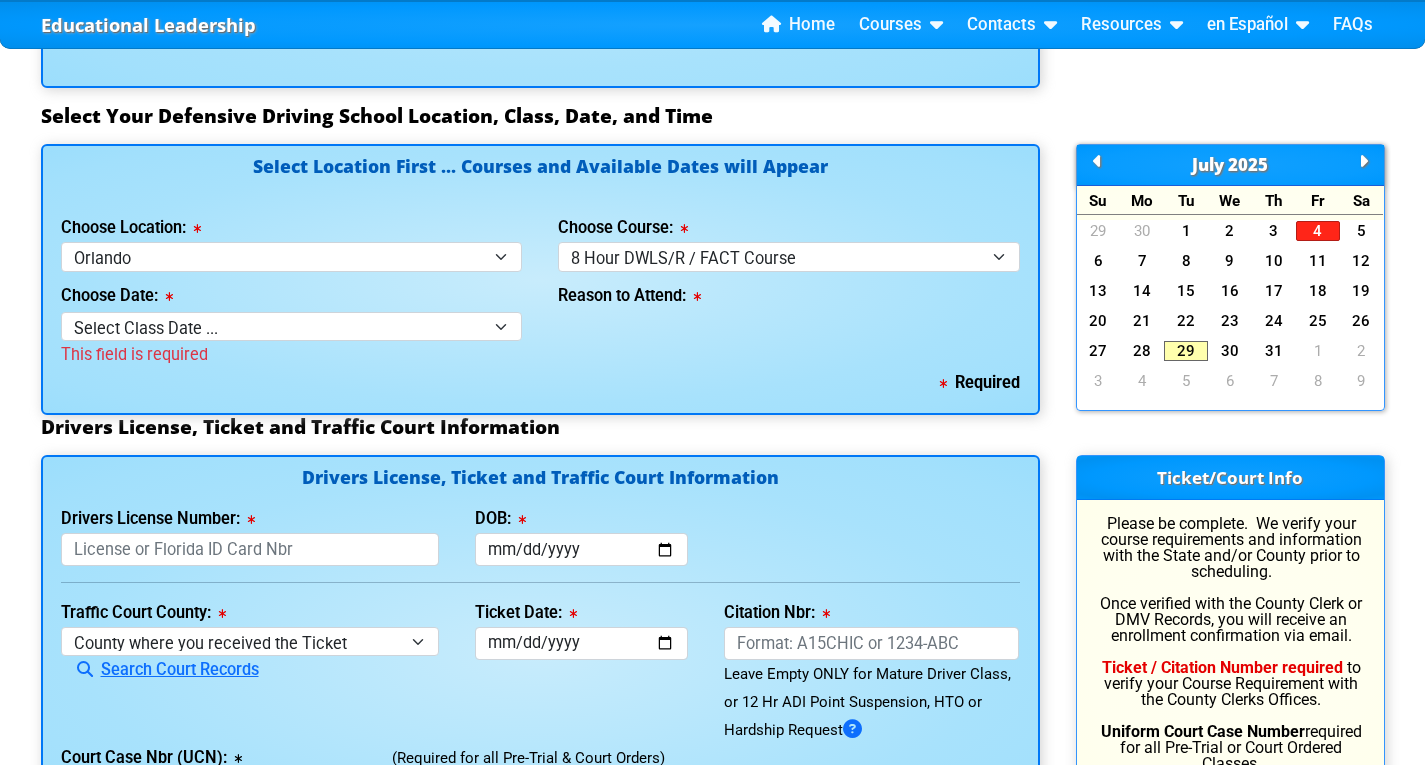 click on "Required" at bounding box center (540, 383) 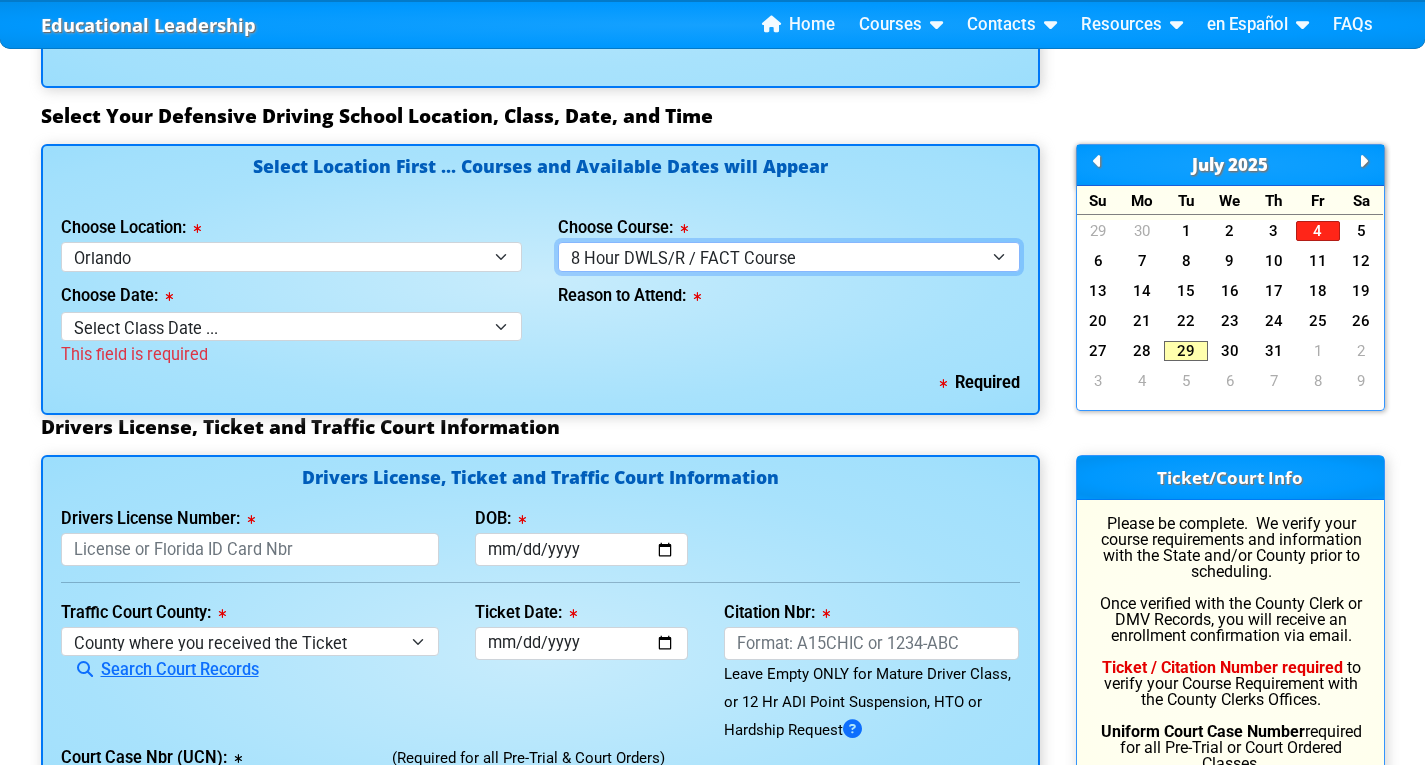 click on "Select Course ... 4 Hour Under 25 Class (STOP or Youthful Offender) 8 Hour Aggressive Driver Class 8 Hour DDS/DDC for Basic or Intermediate Course 8 Hour DWLS/R / FACT Course" at bounding box center [789, 256] 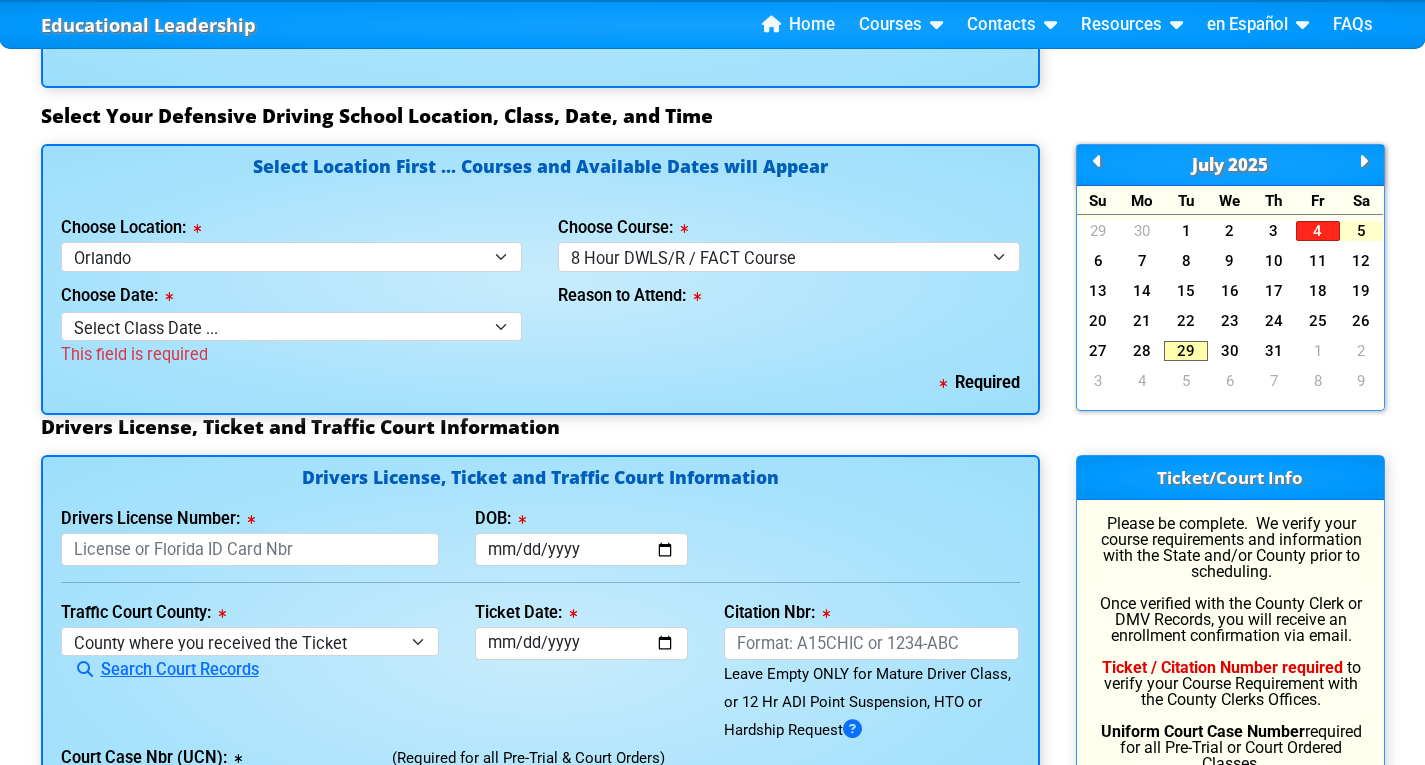 click on "5" at bounding box center [1362, 231] 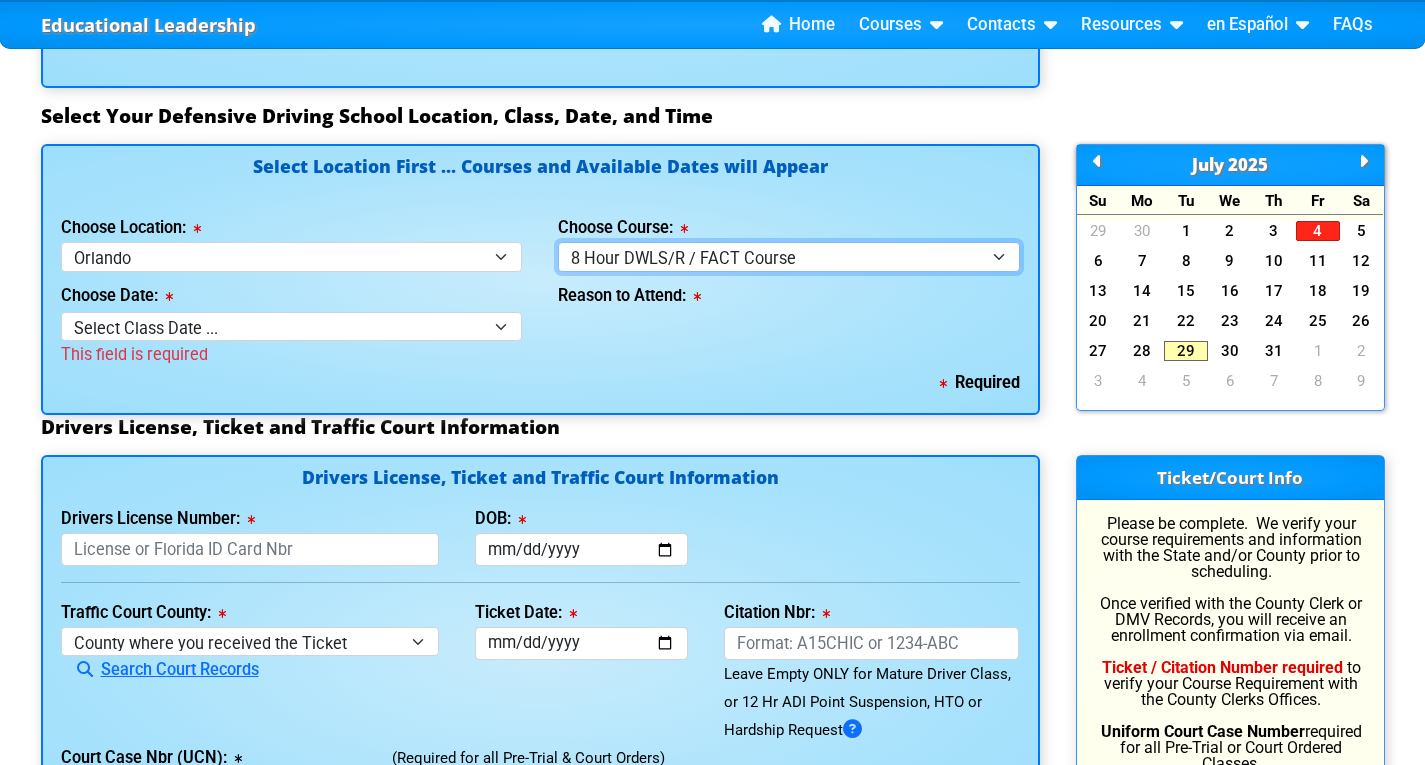 click on "Select Course ... 4 Hour Under 25 Class (STOP or Youthful Offender) 8 Hour Aggressive Driver Class 8 Hour DDS/DDC for Basic or Intermediate Course 8 Hour DWLS/R / FACT Course" at bounding box center (789, 256) 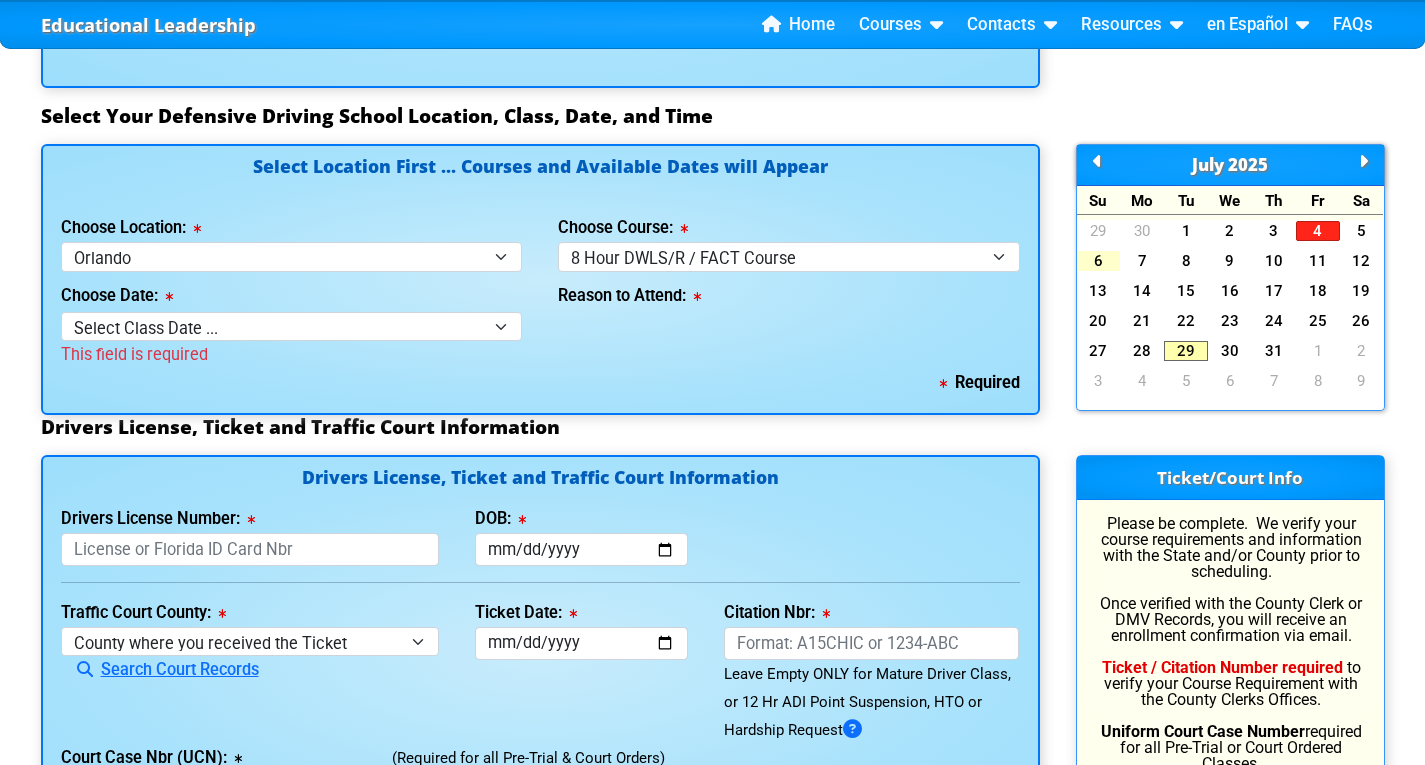 click on "6" at bounding box center [1099, 261] 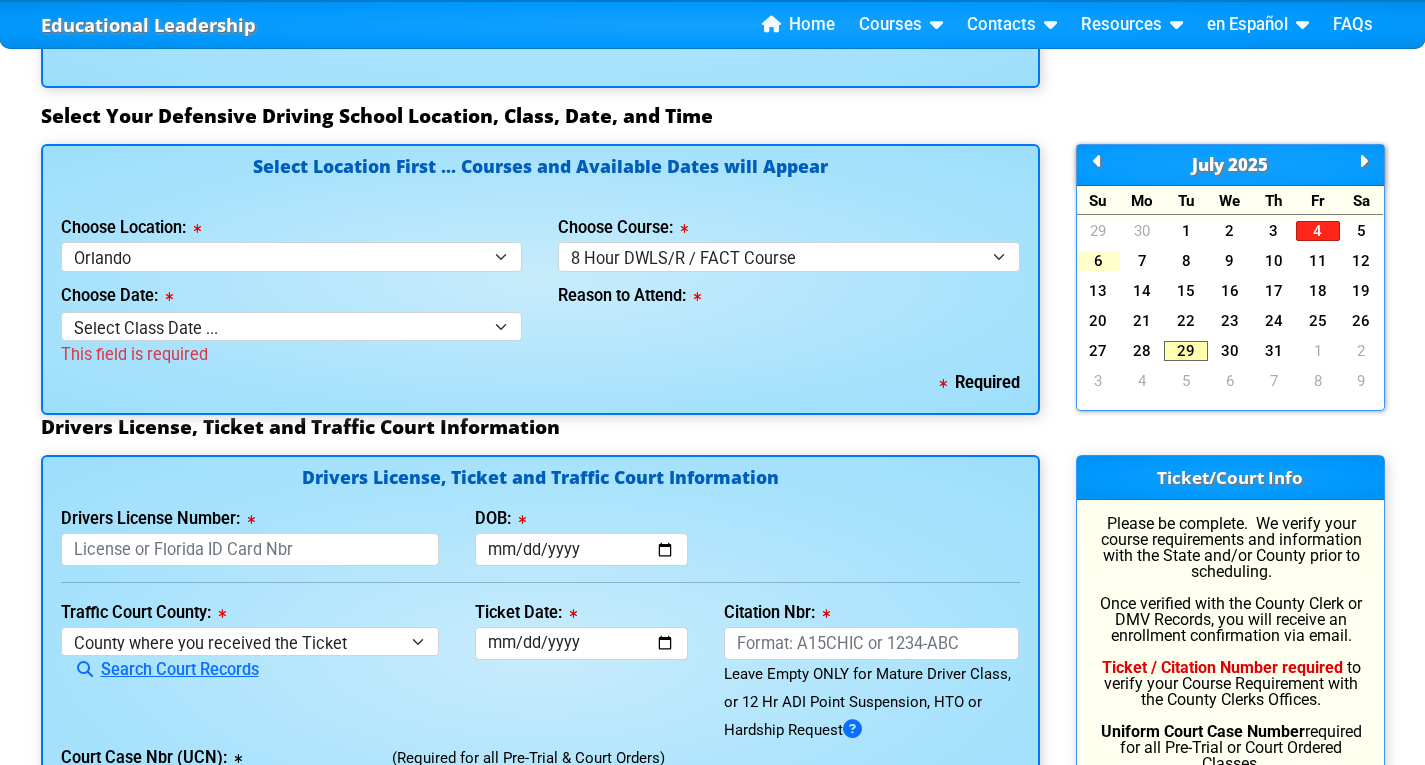 click on "6" at bounding box center (1099, 261) 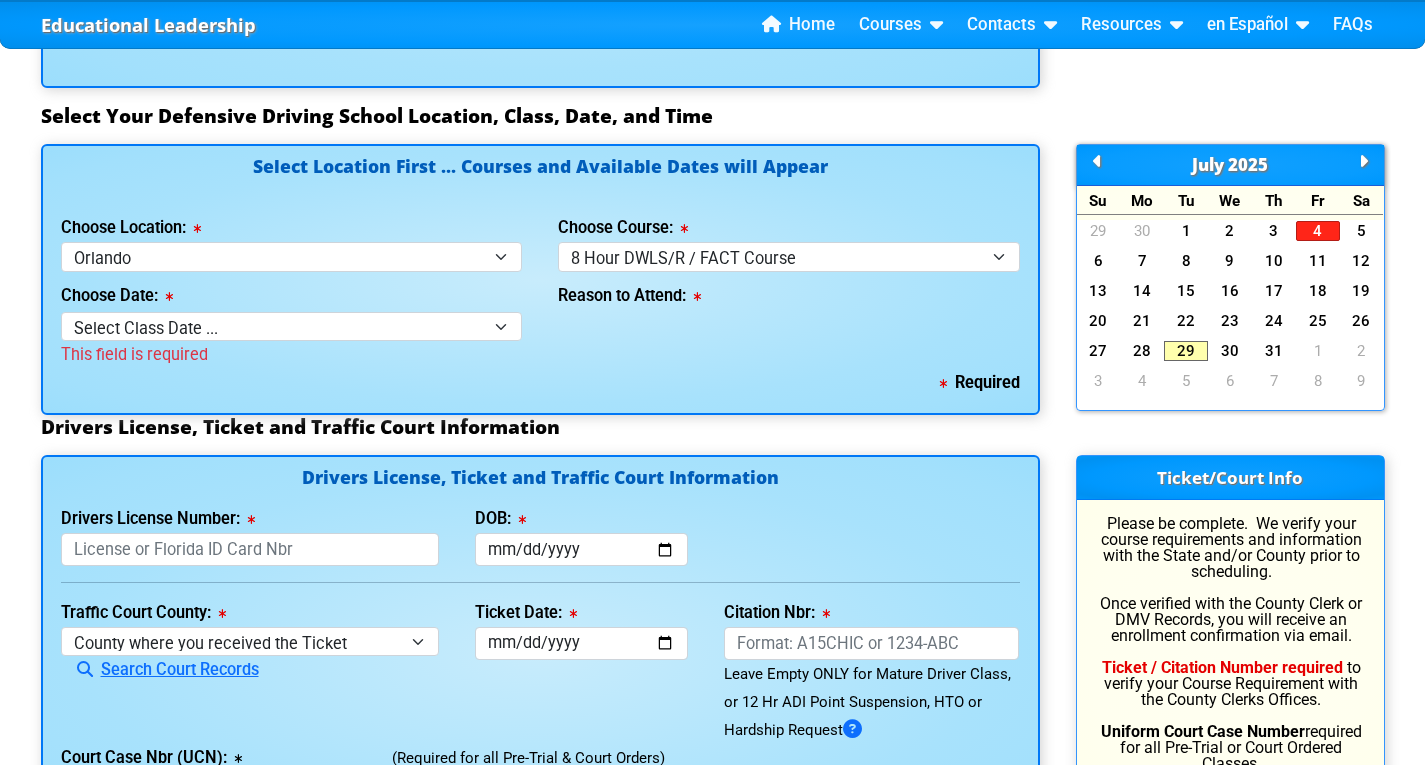 click at bounding box center (1363, 161) 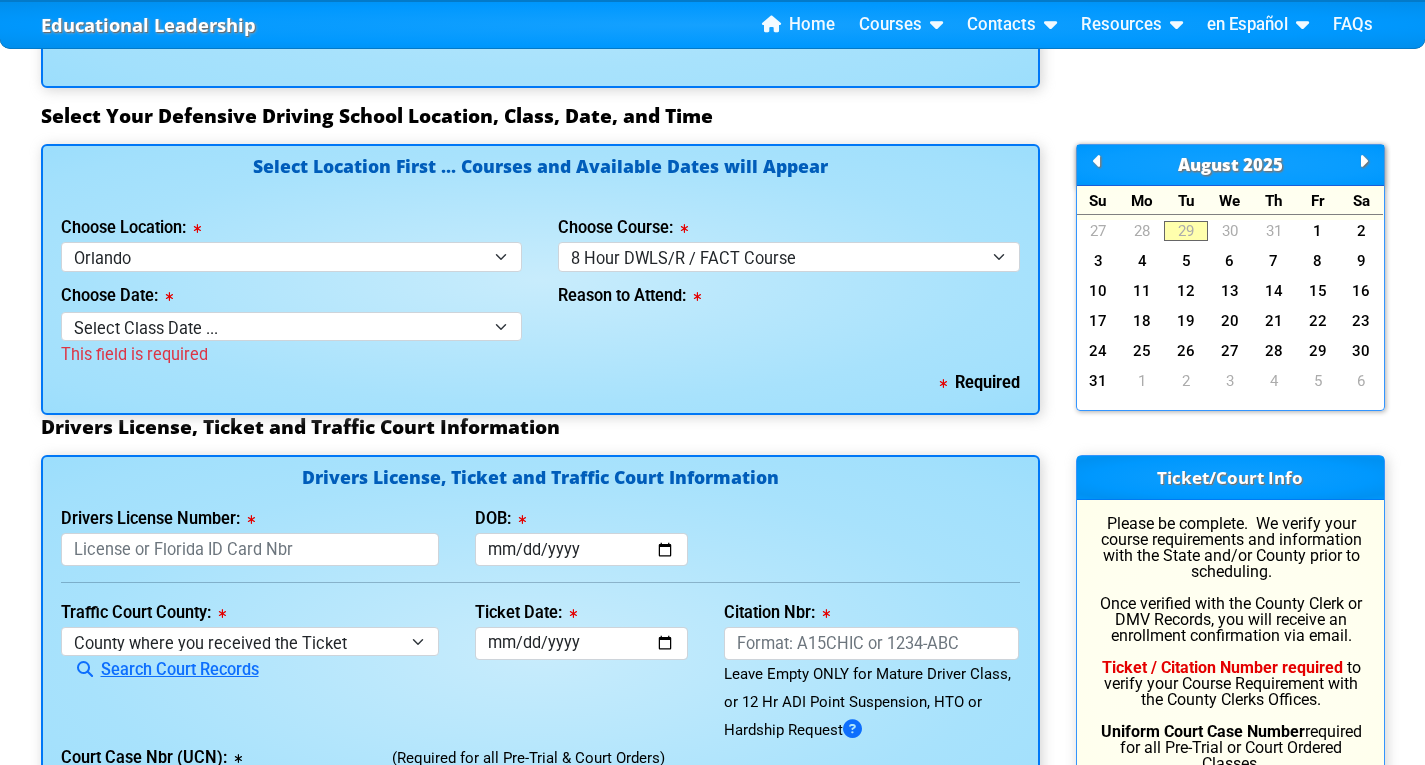 click at bounding box center (1097, 161) 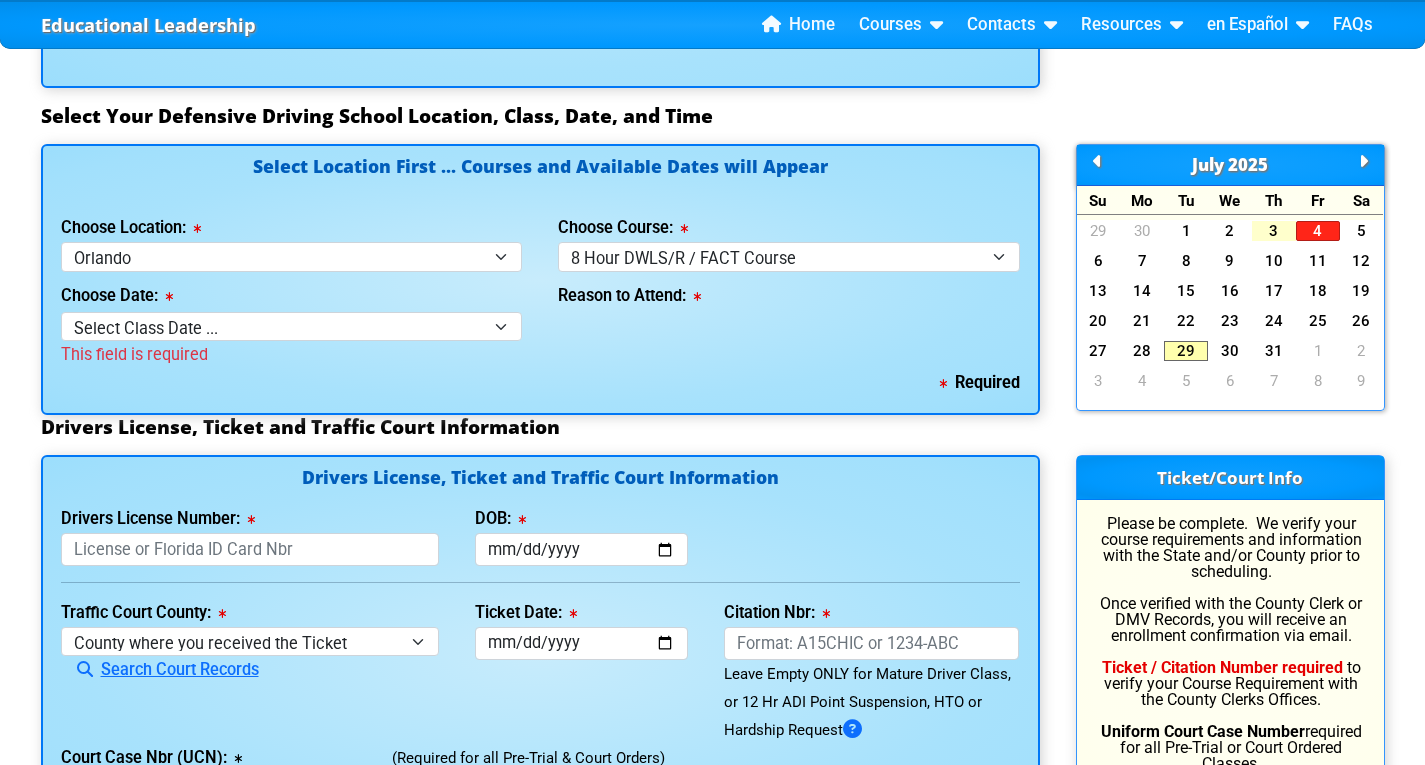 click on "3" at bounding box center (1274, 231) 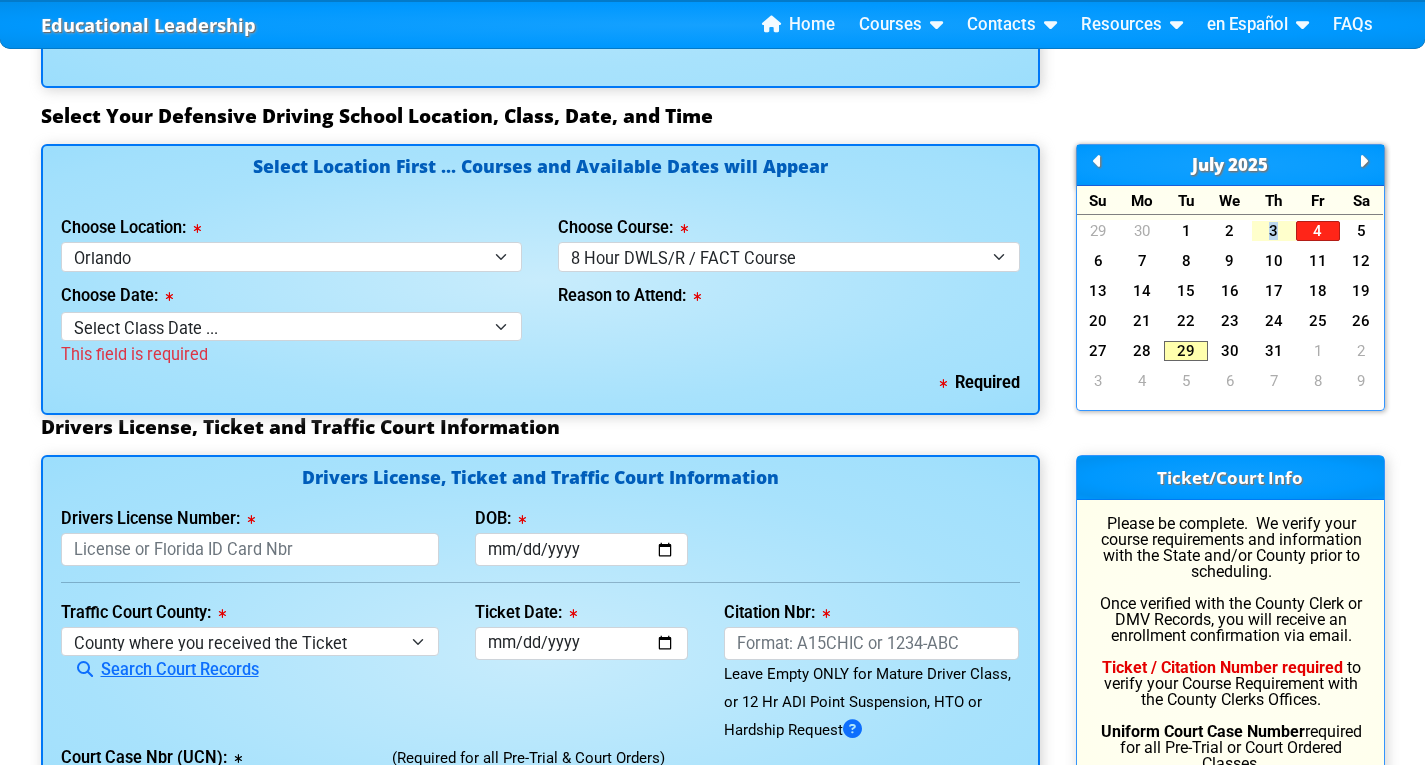click on "3" at bounding box center (1274, 231) 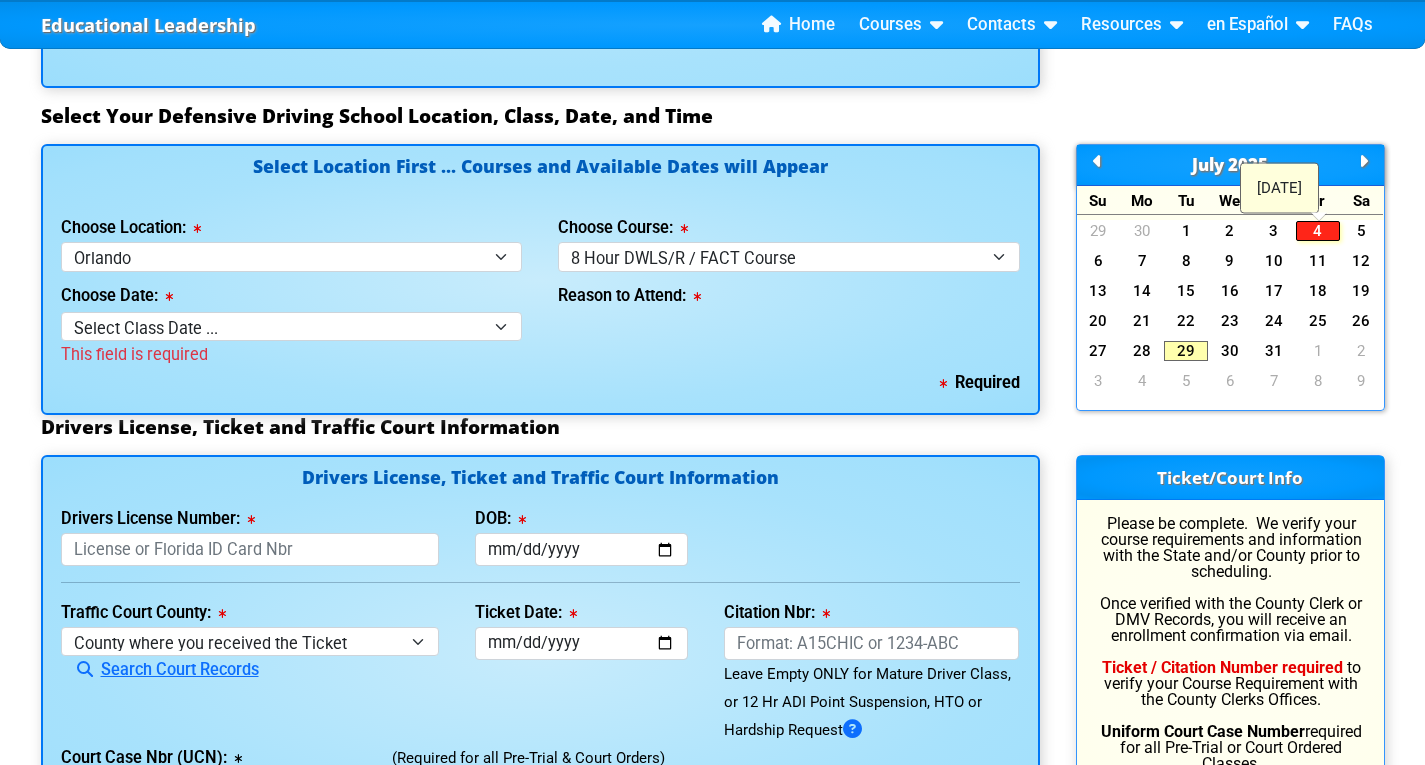 click on "4" at bounding box center [1318, 231] 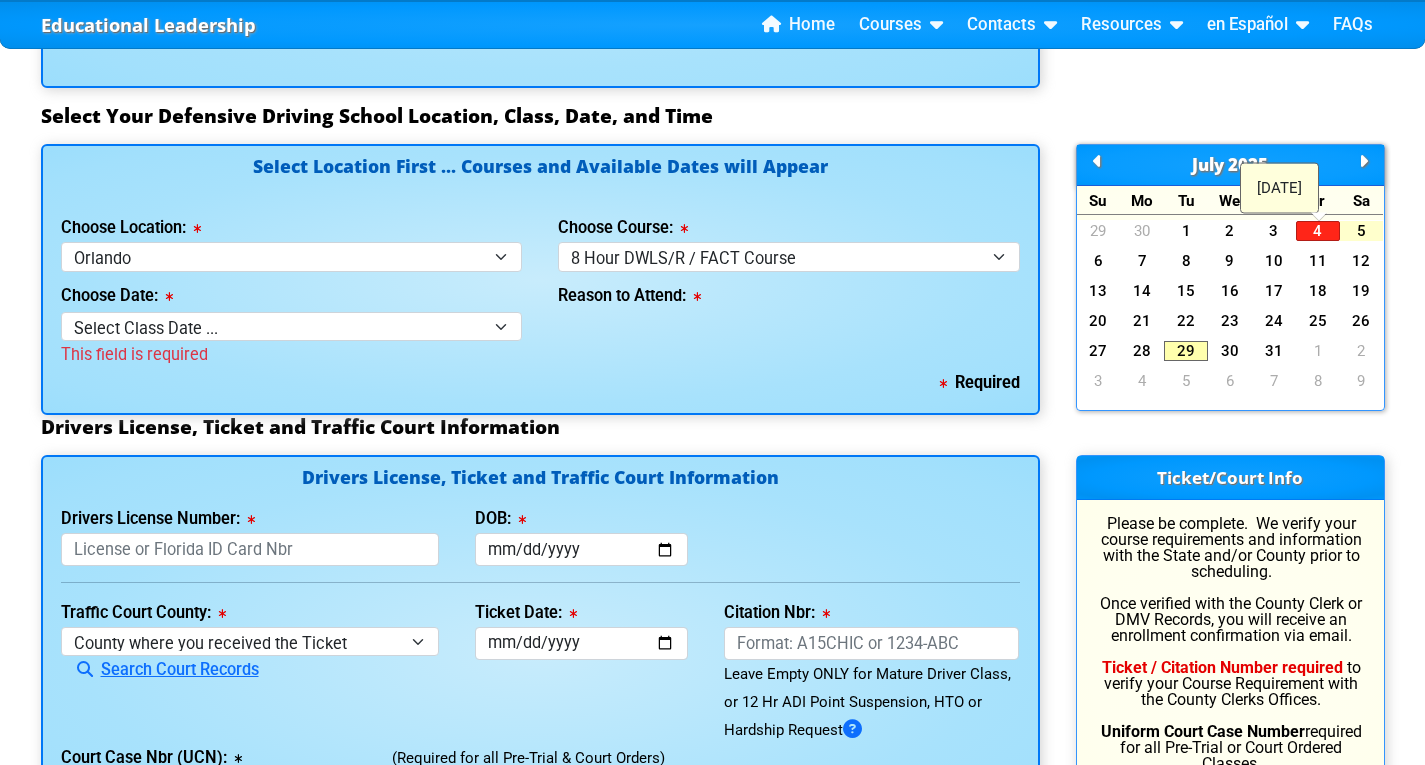 click on "5" at bounding box center [1362, 231] 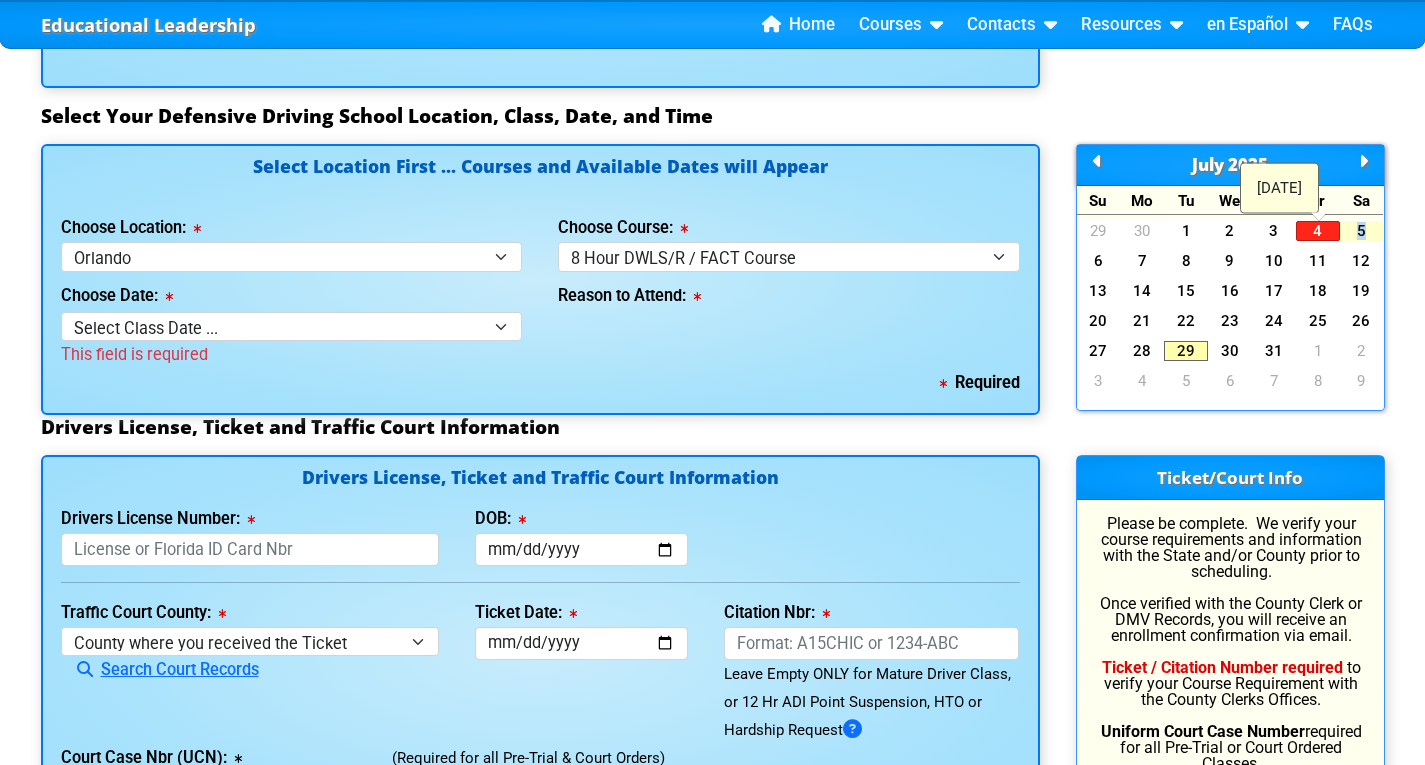 click on "5" at bounding box center [1362, 231] 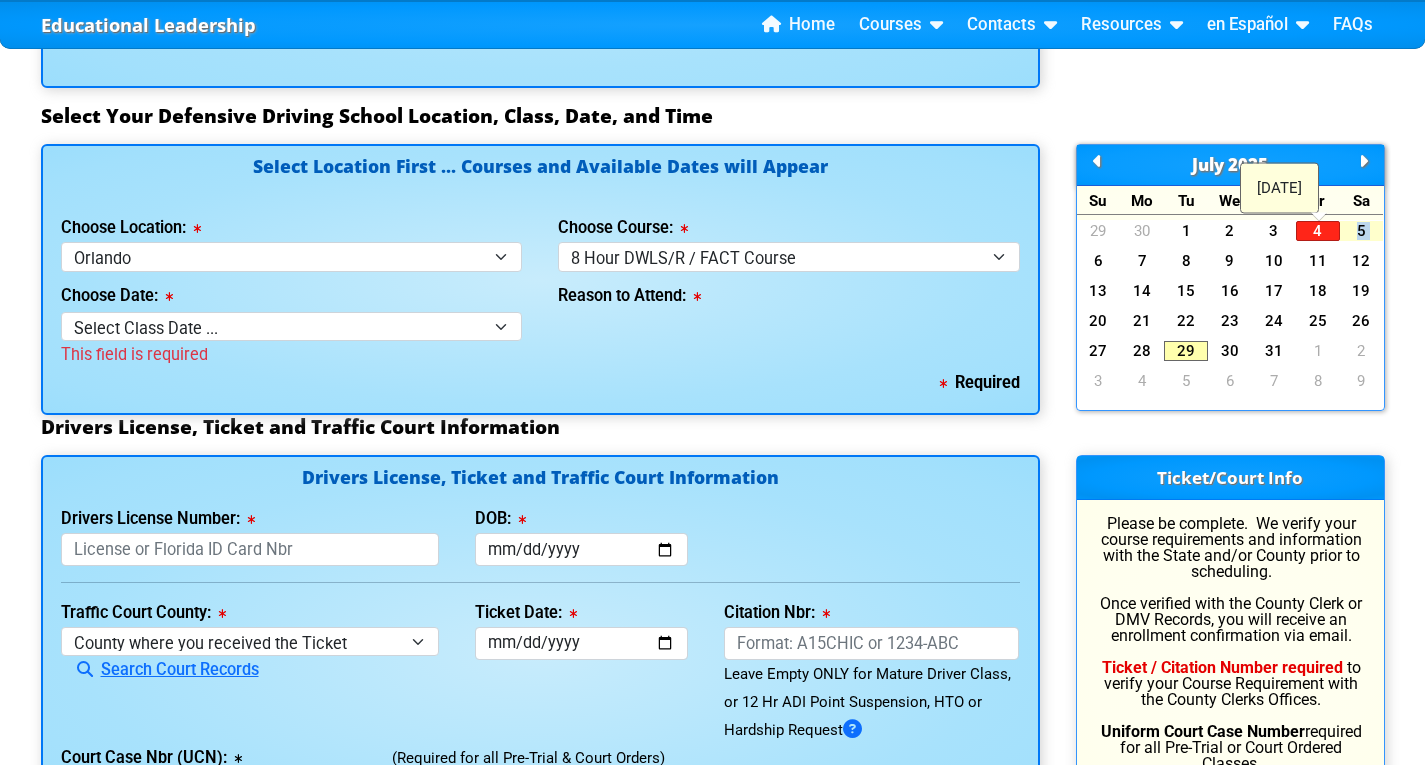 click on "5" at bounding box center [1362, 231] 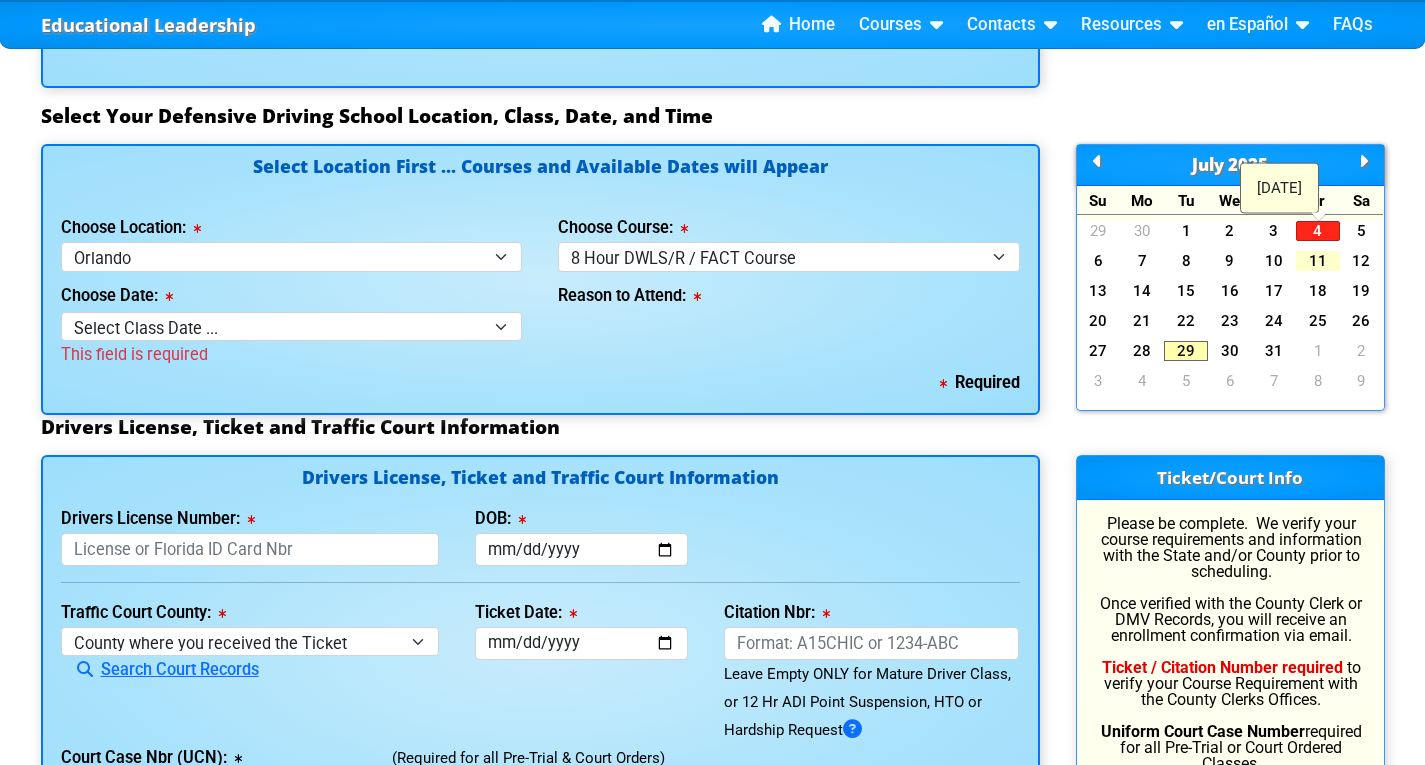 click on "11" at bounding box center [1318, 261] 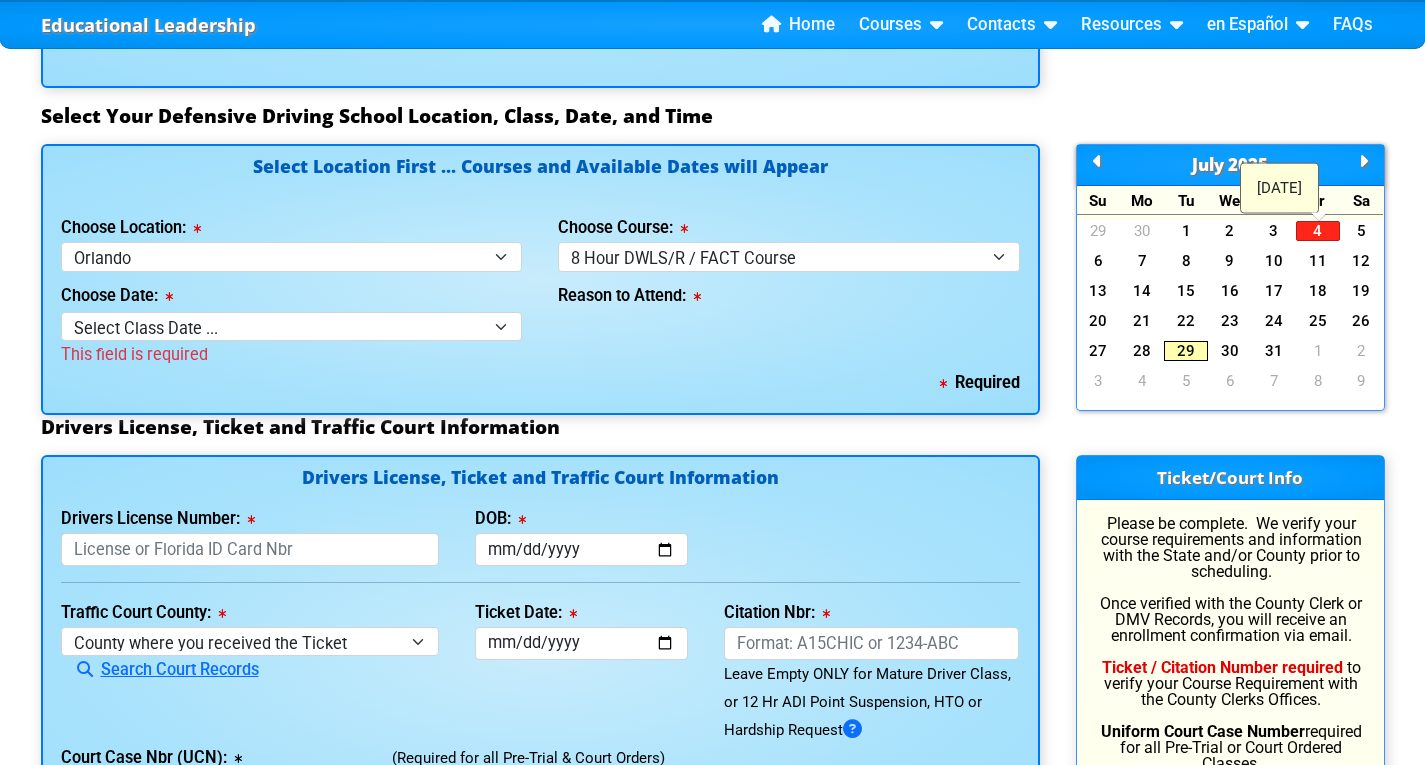 click on "29" at bounding box center (1186, 351) 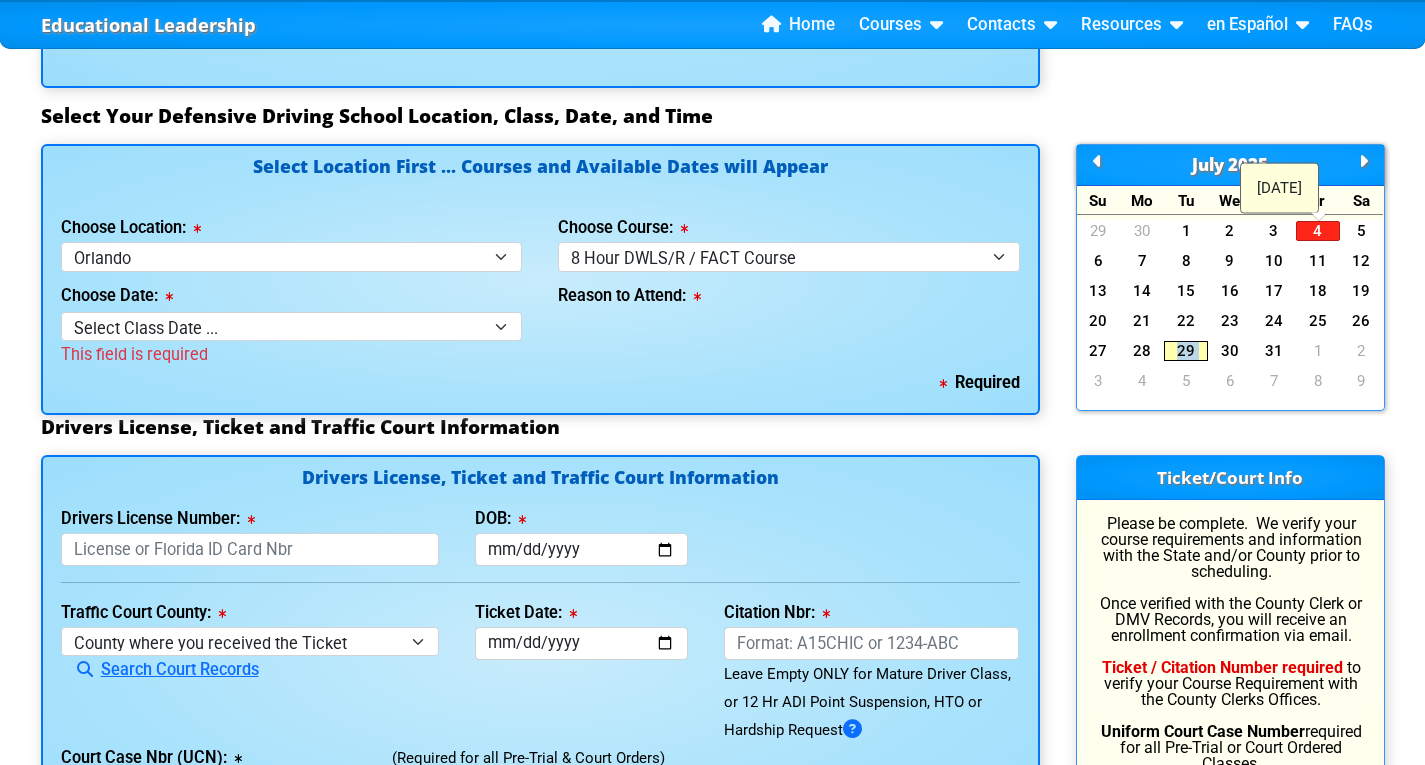 click on "29" at bounding box center [1186, 351] 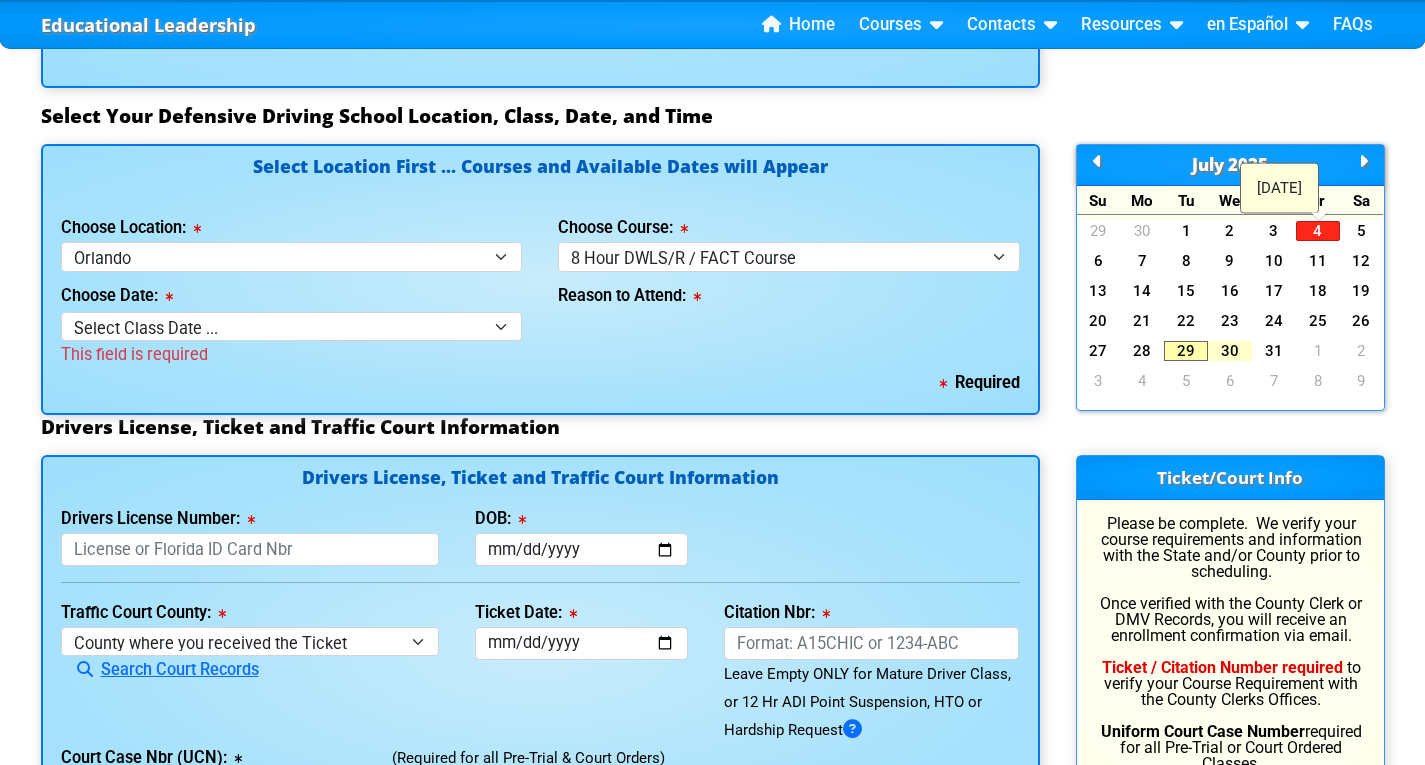 click on "30" at bounding box center [1230, 351] 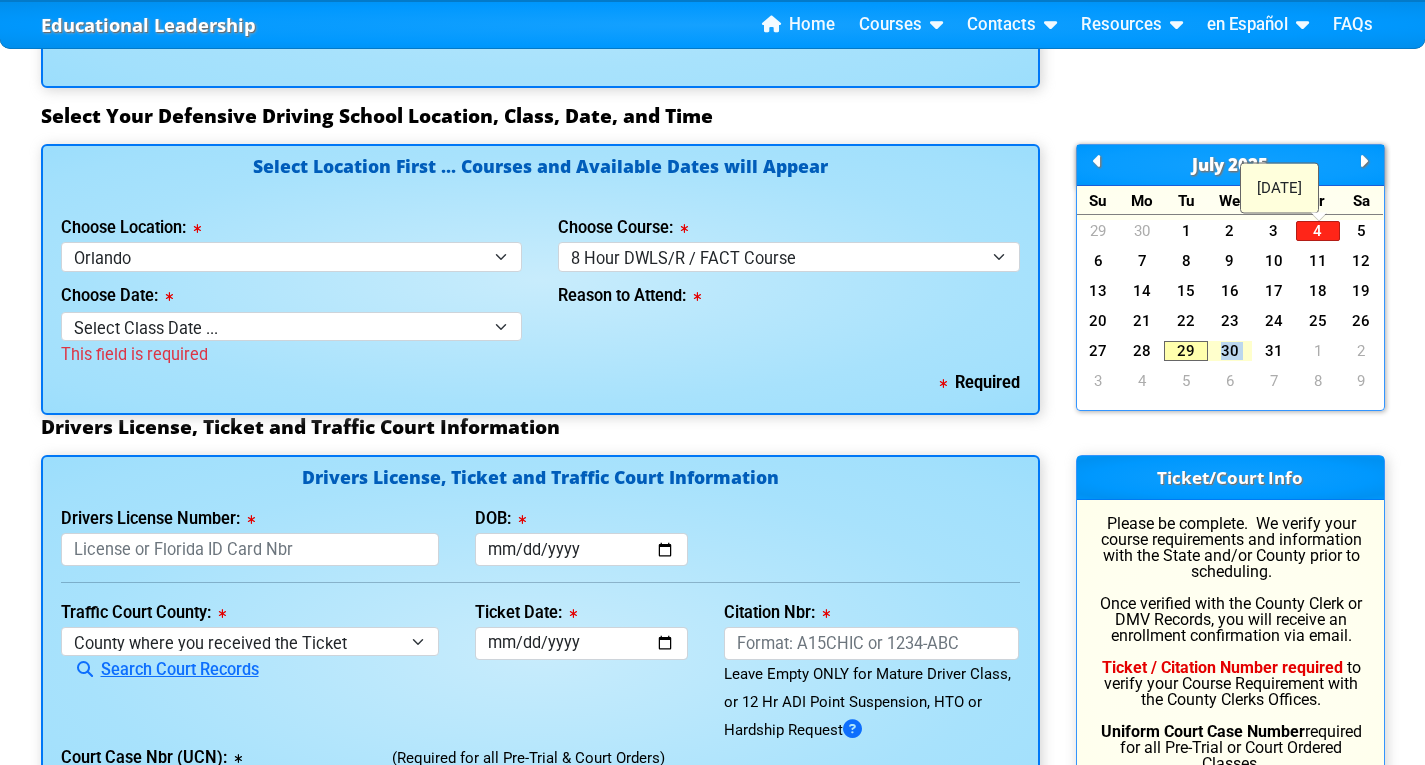 click on "30" at bounding box center [1230, 351] 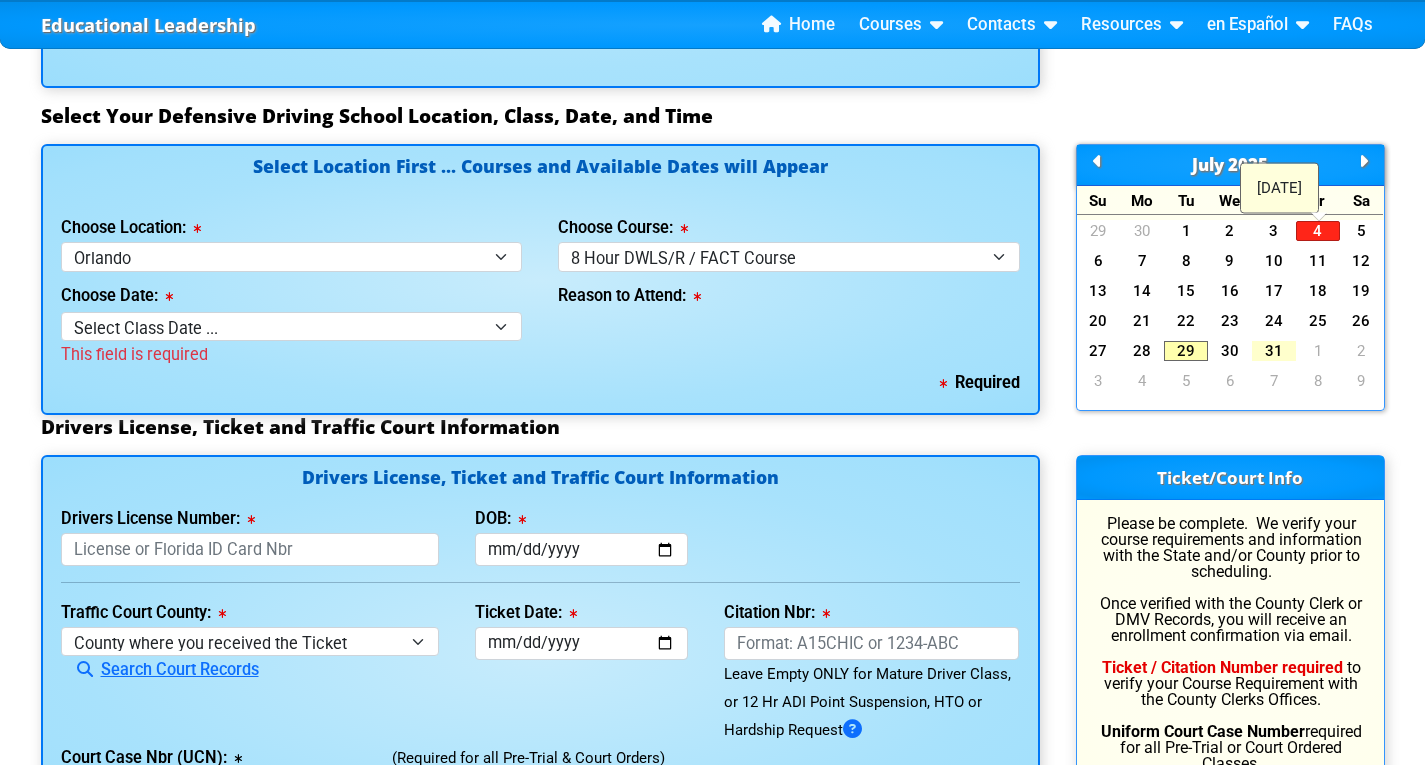 click on "31" at bounding box center [1274, 351] 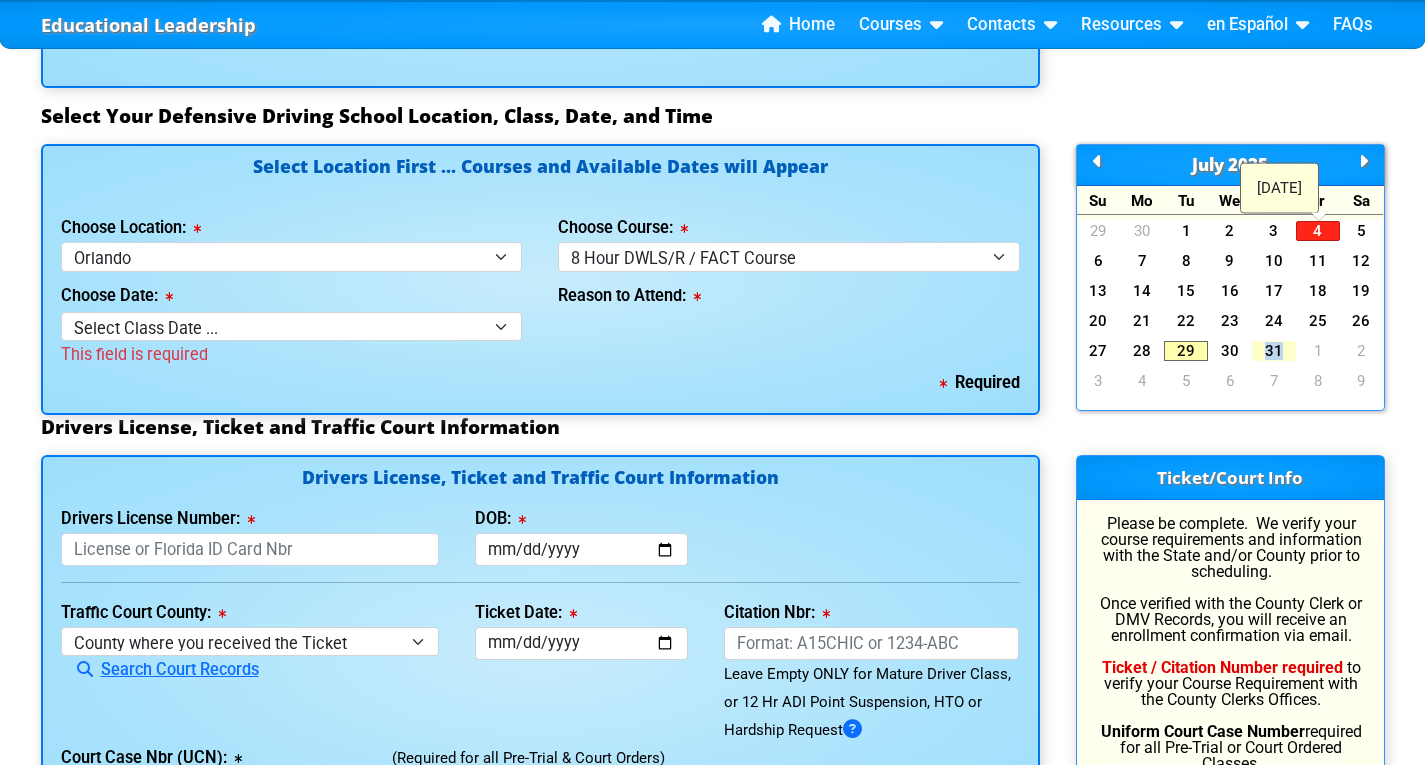 click on "31" at bounding box center (1274, 351) 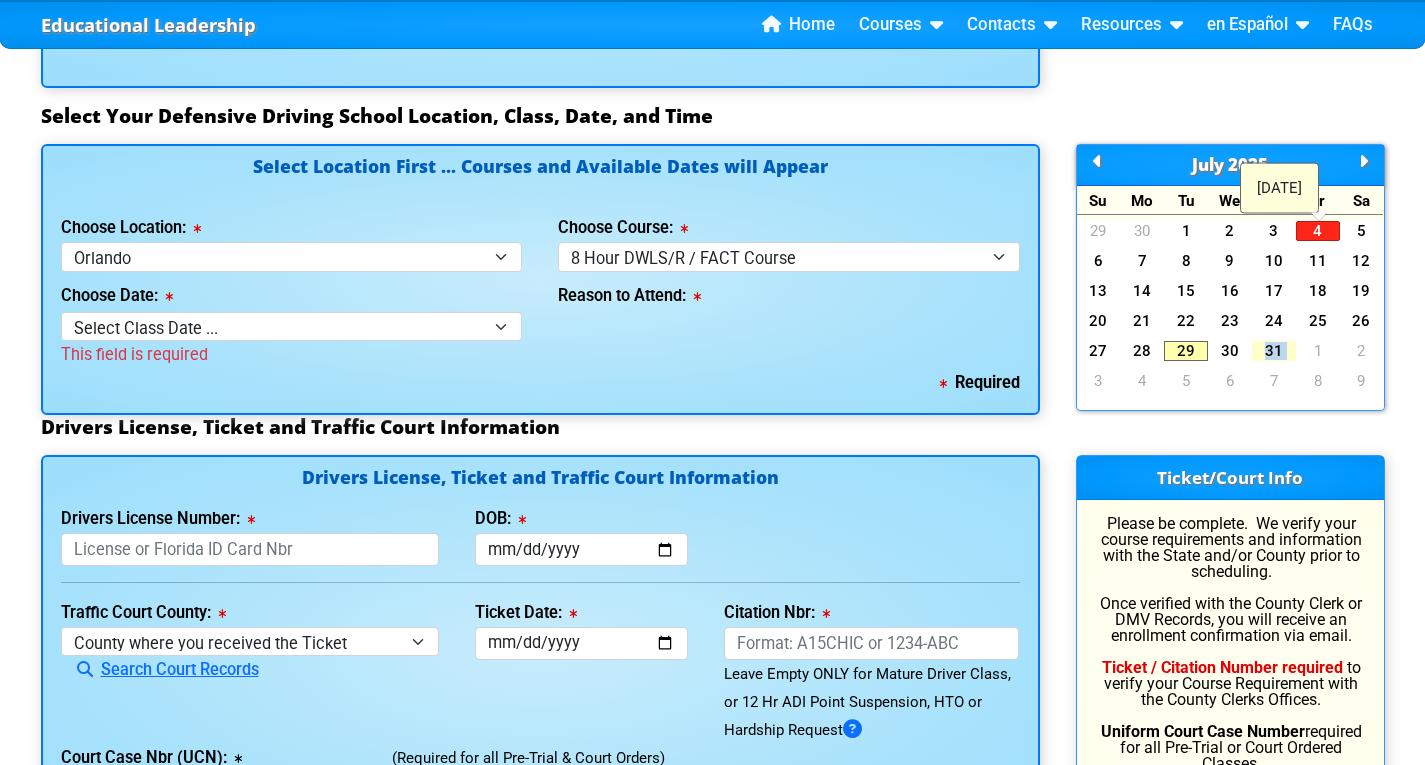 click on "31" at bounding box center [1274, 351] 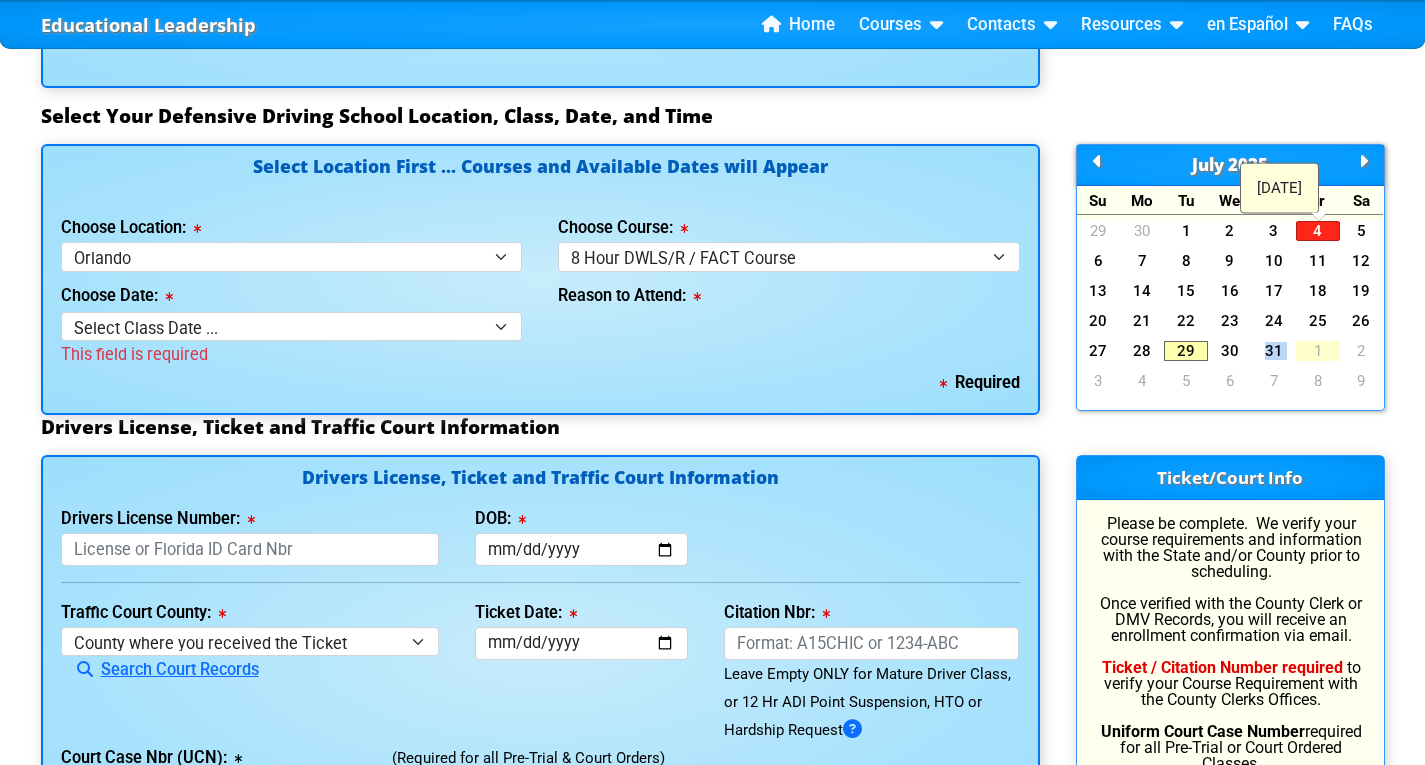click on "1" at bounding box center (1318, 351) 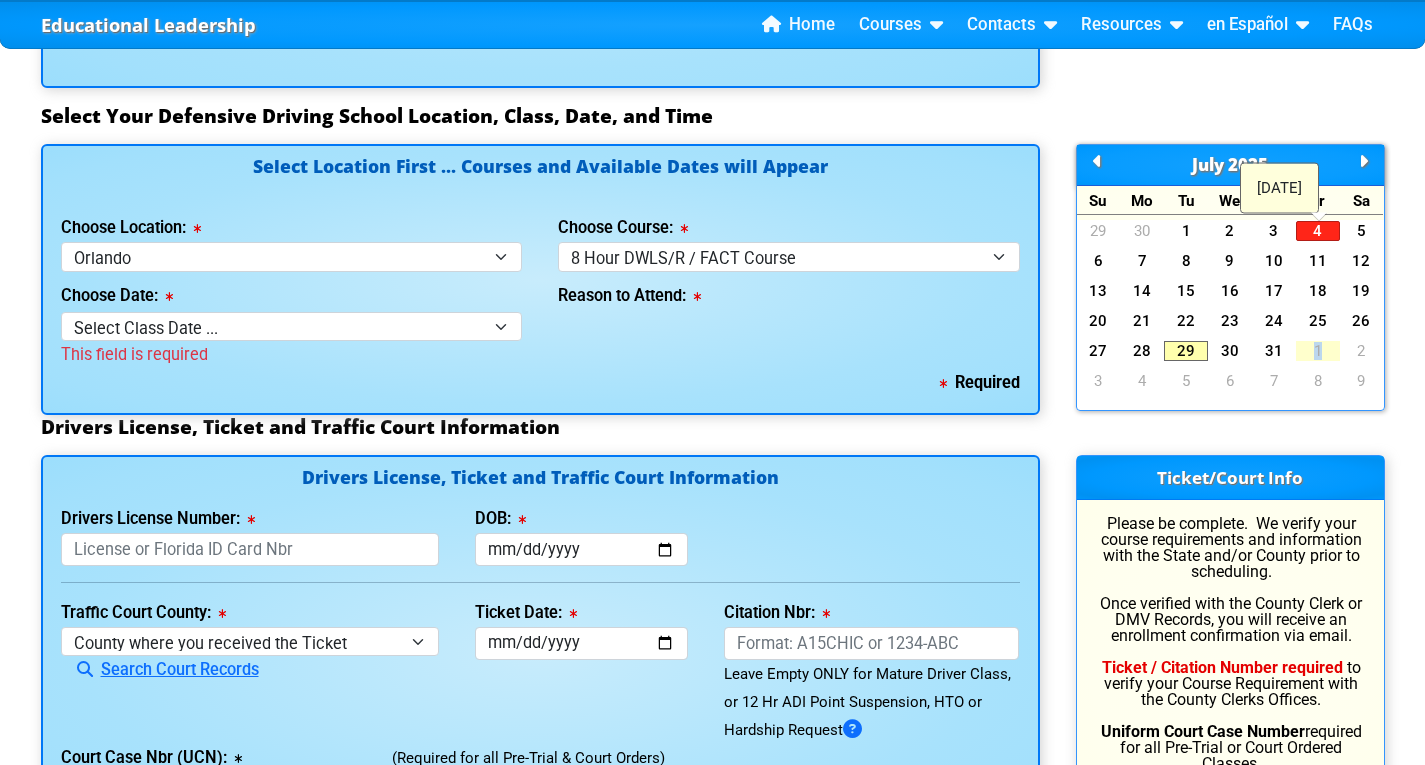 click on "1" at bounding box center [1318, 351] 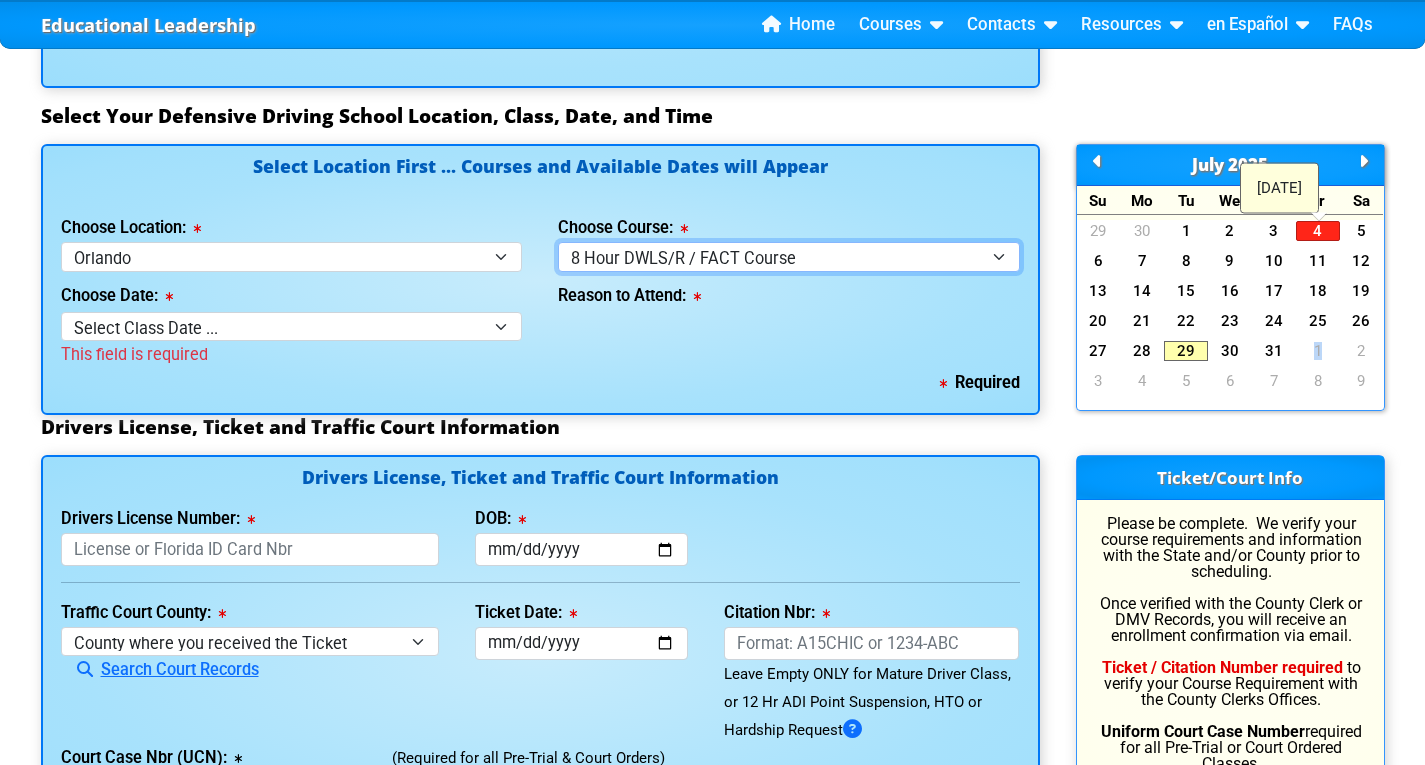 click on "Select Course ... 4 Hour Under 25 Class (STOP or Youthful Offender) 8 Hour Aggressive Driver Class 8 Hour DDS/DDC for Basic or Intermediate Course 8 Hour DWLS/R / FACT Course" at bounding box center [789, 256] 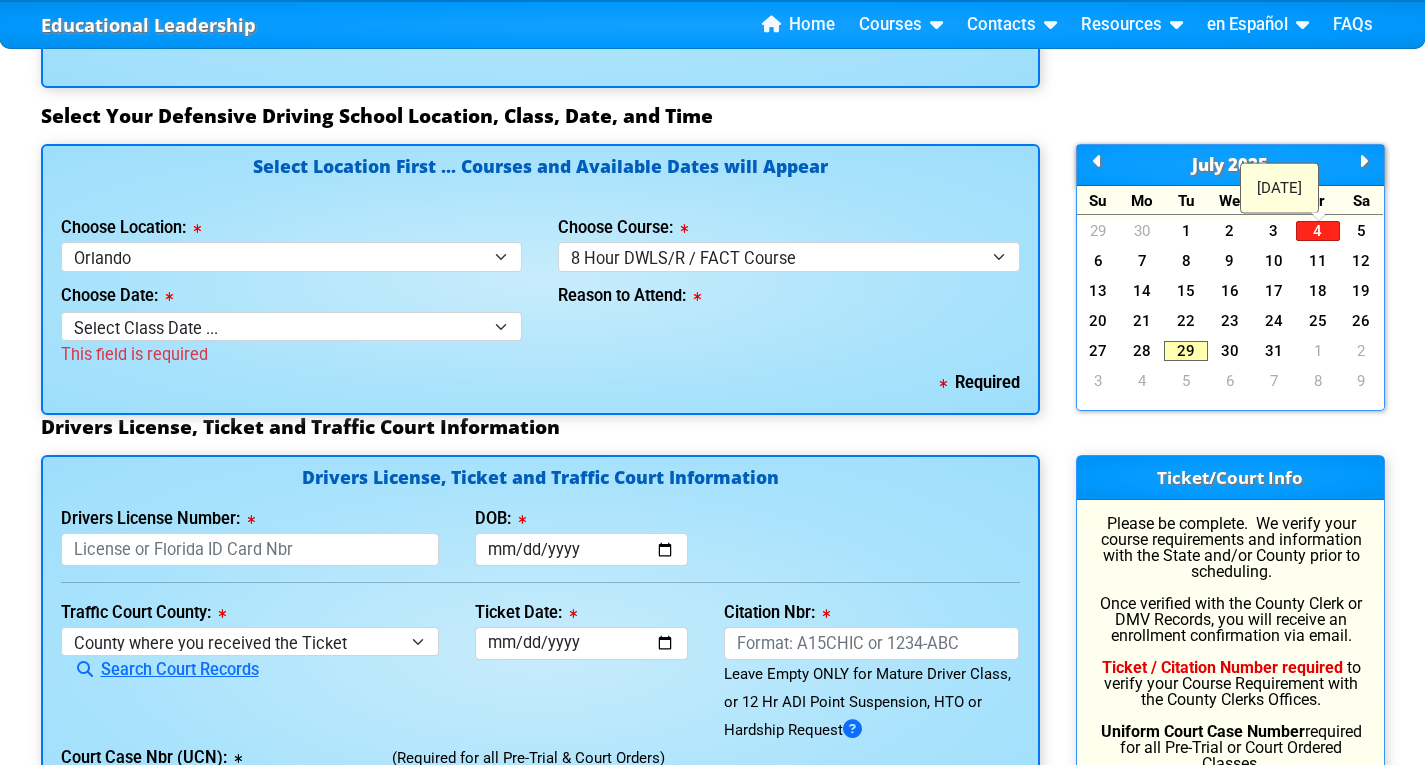 click on "Required" at bounding box center [540, 383] 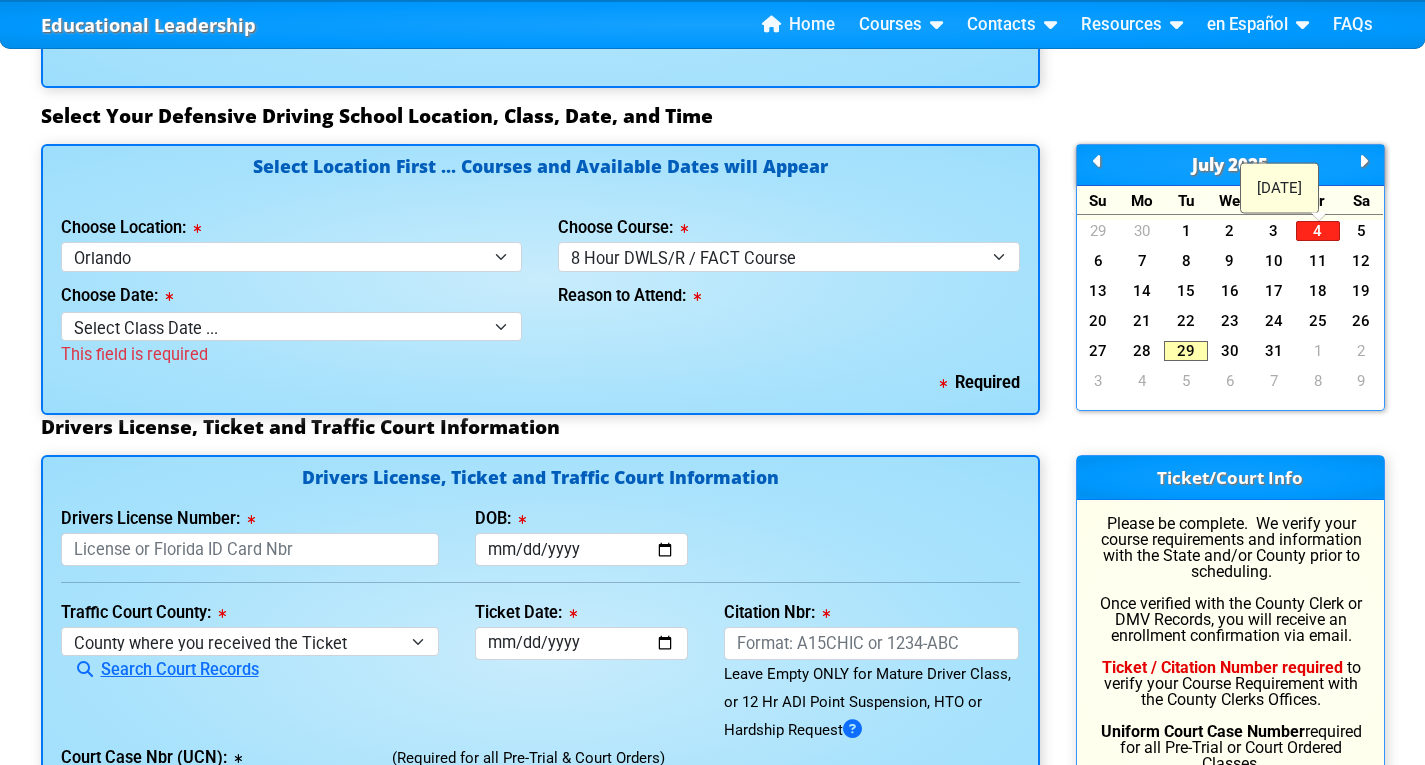 click on "Drivers License, Ticket and Traffic Court Information" at bounding box center [713, 427] 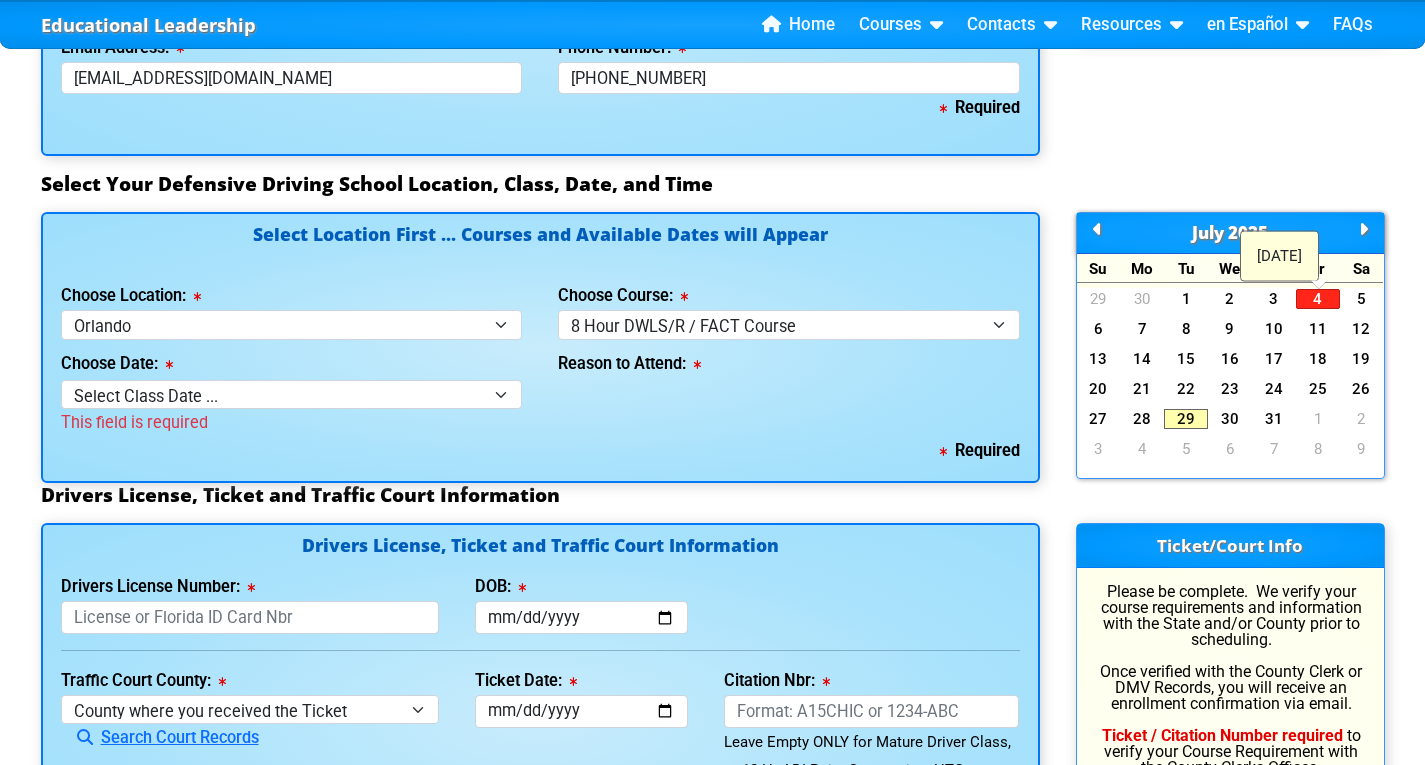 scroll, scrollTop: 1676, scrollLeft: 0, axis: vertical 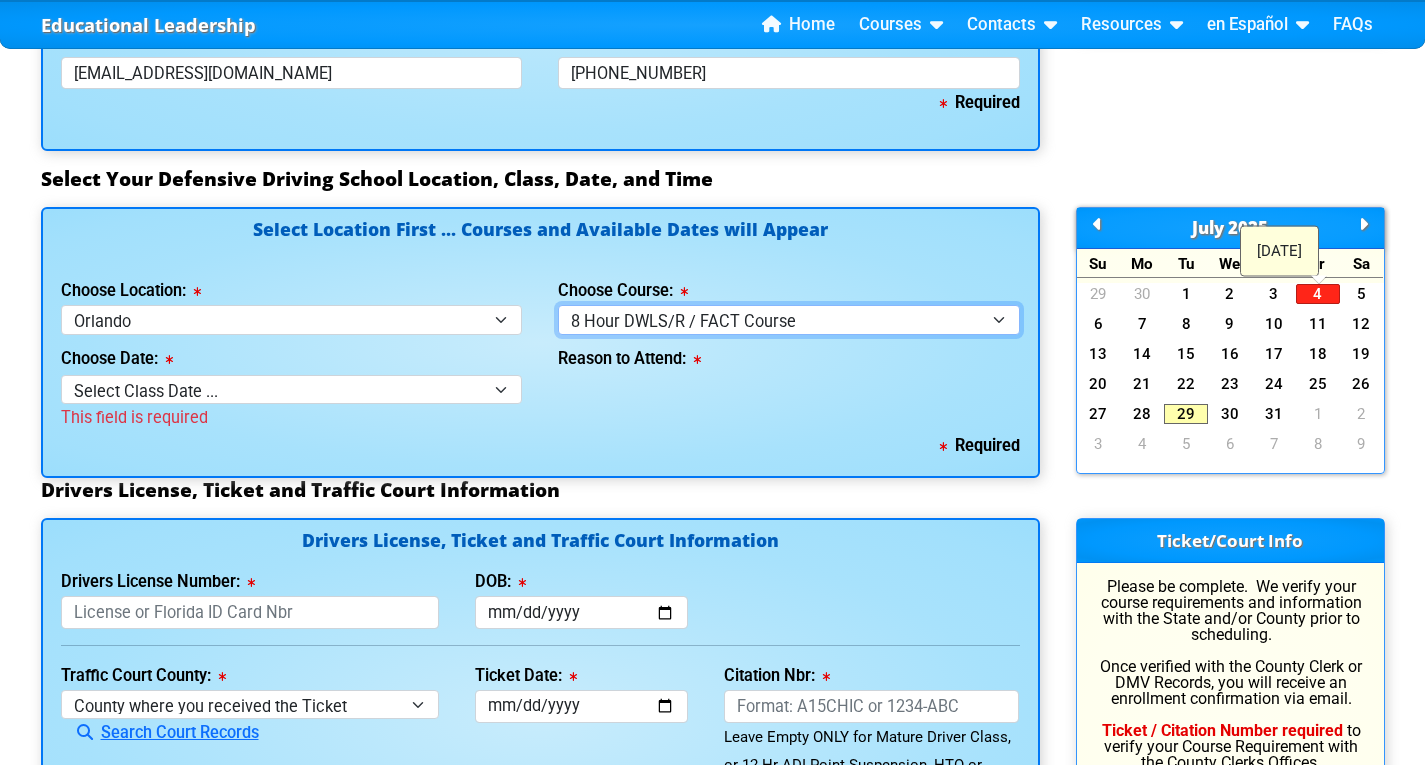 click on "Select Course ... 4 Hour Under 25 Class (STOP or Youthful Offender) 8 Hour Aggressive Driver Class 8 Hour DDS/DDC for Basic or Intermediate Course 8 Hour DWLS/R / FACT Course" at bounding box center [789, 319] 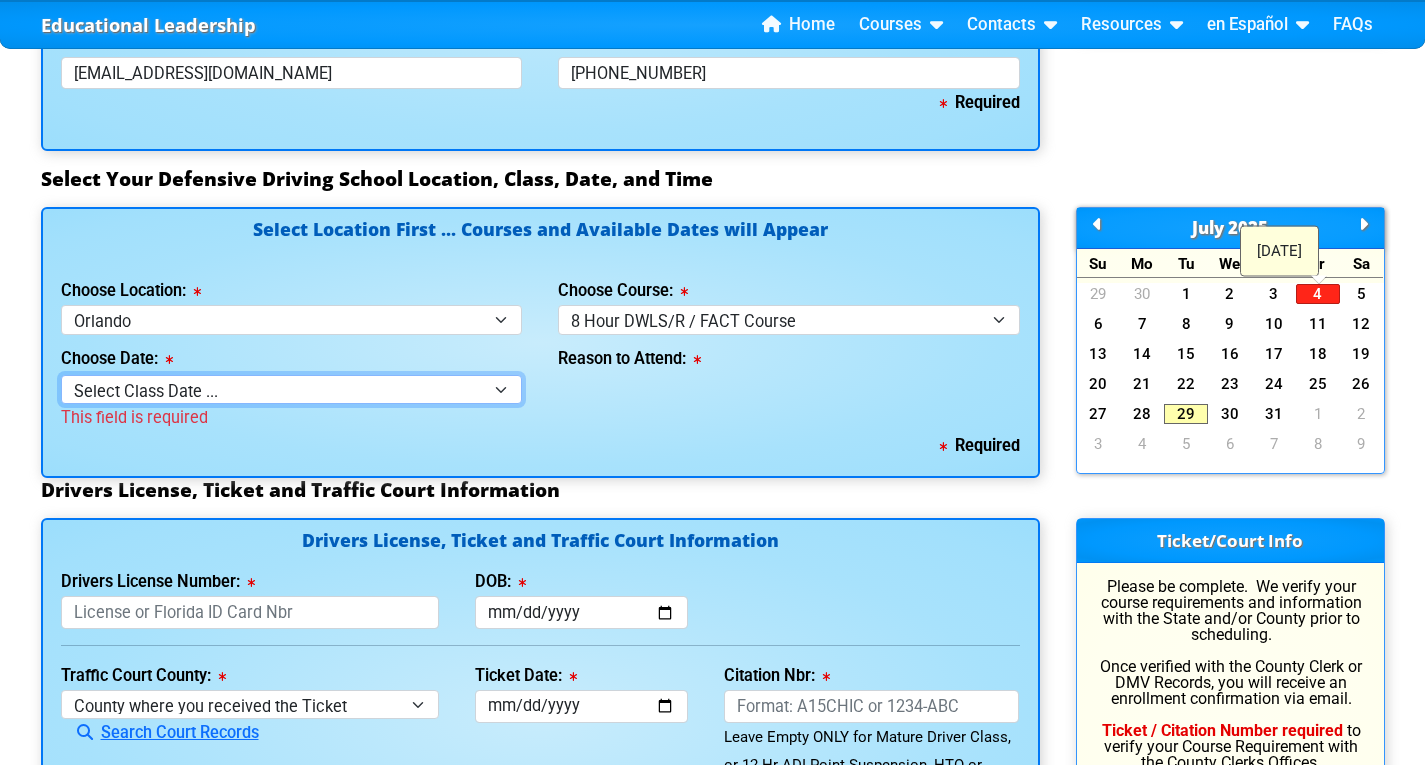 click on "Select Class Date ... Aug 2 -- (Saturday from 9:00am-6:00pm)" at bounding box center [292, 389] 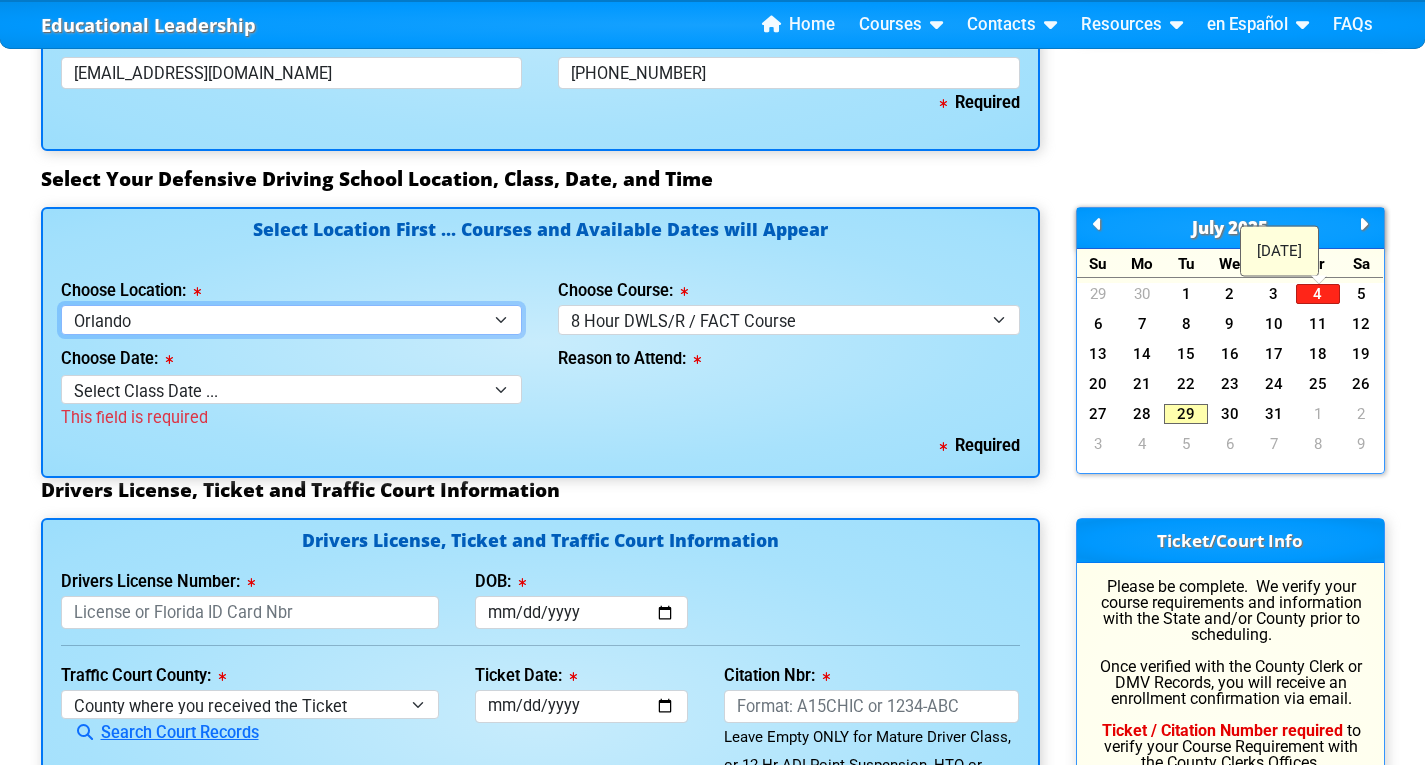 click on "Select Location ... Tampa Orlando Kissimmee Tampa - en español Kissimmee - en español Live Virtual Classroom via MS Teams" at bounding box center (292, 319) 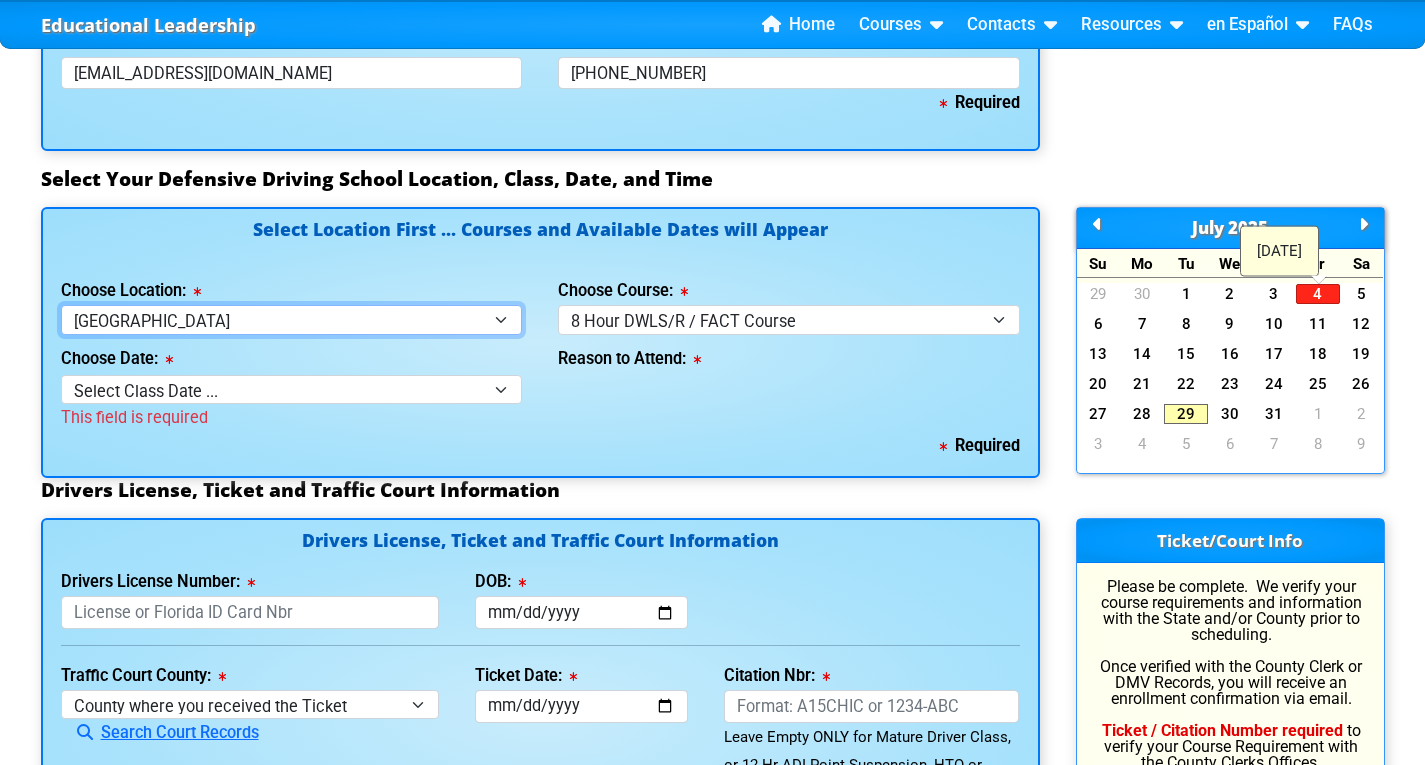 click on "Select Location ... Tampa Orlando Kissimmee Tampa - en español Kissimmee - en español Live Virtual Classroom via MS Teams" at bounding box center [292, 319] 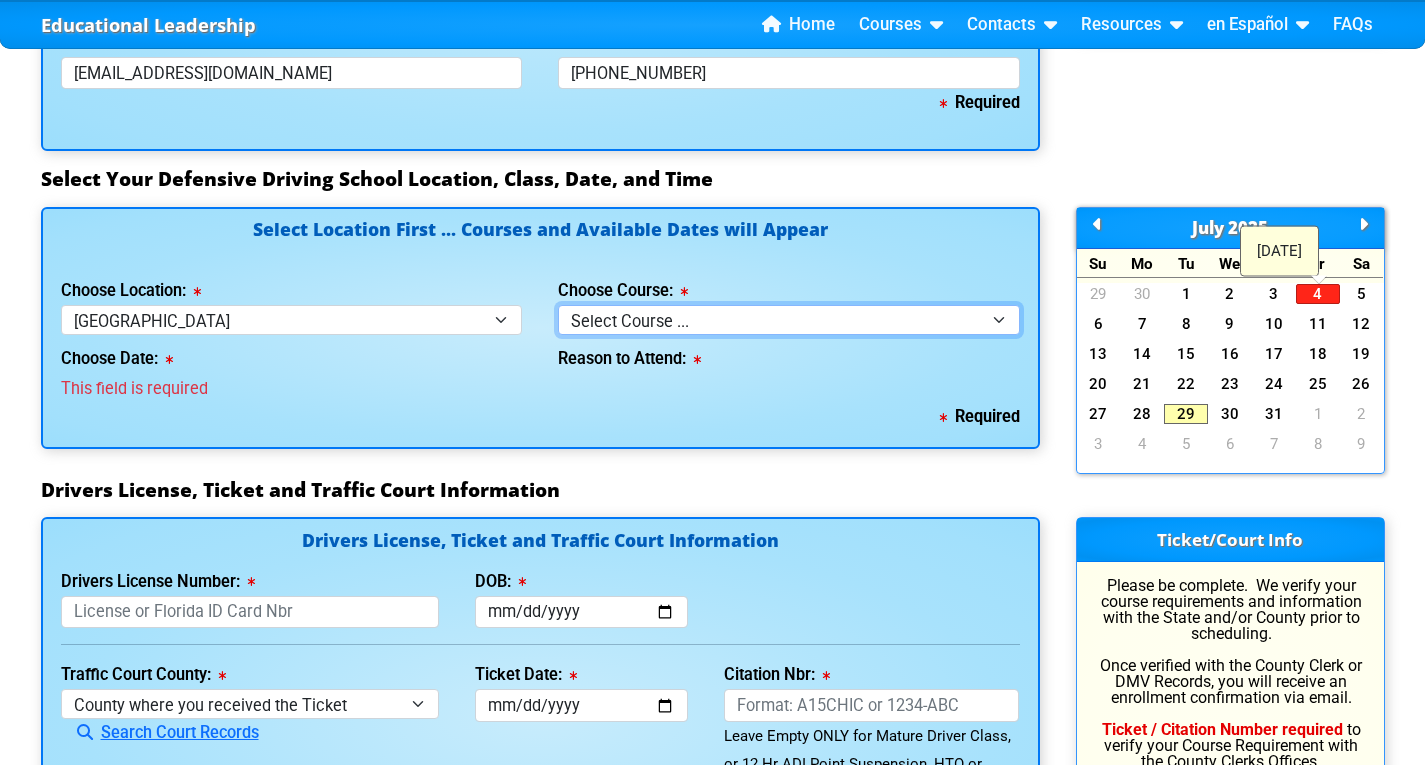 click on "Select Course ... 4 Hour BDI Class (Basic Course & TCAC) 4 Hour Under 25 Class (STOP or Youthful Offender) Mature Defensive Driver for Insurance Discount Course 8 Hour Aggressive Driver Course 8 Hour DDS / Intermediate Course 8 Hour DWLS/R / FACT Course 12 Hour ADI Class (Advanced Driver Course)" at bounding box center [789, 319] 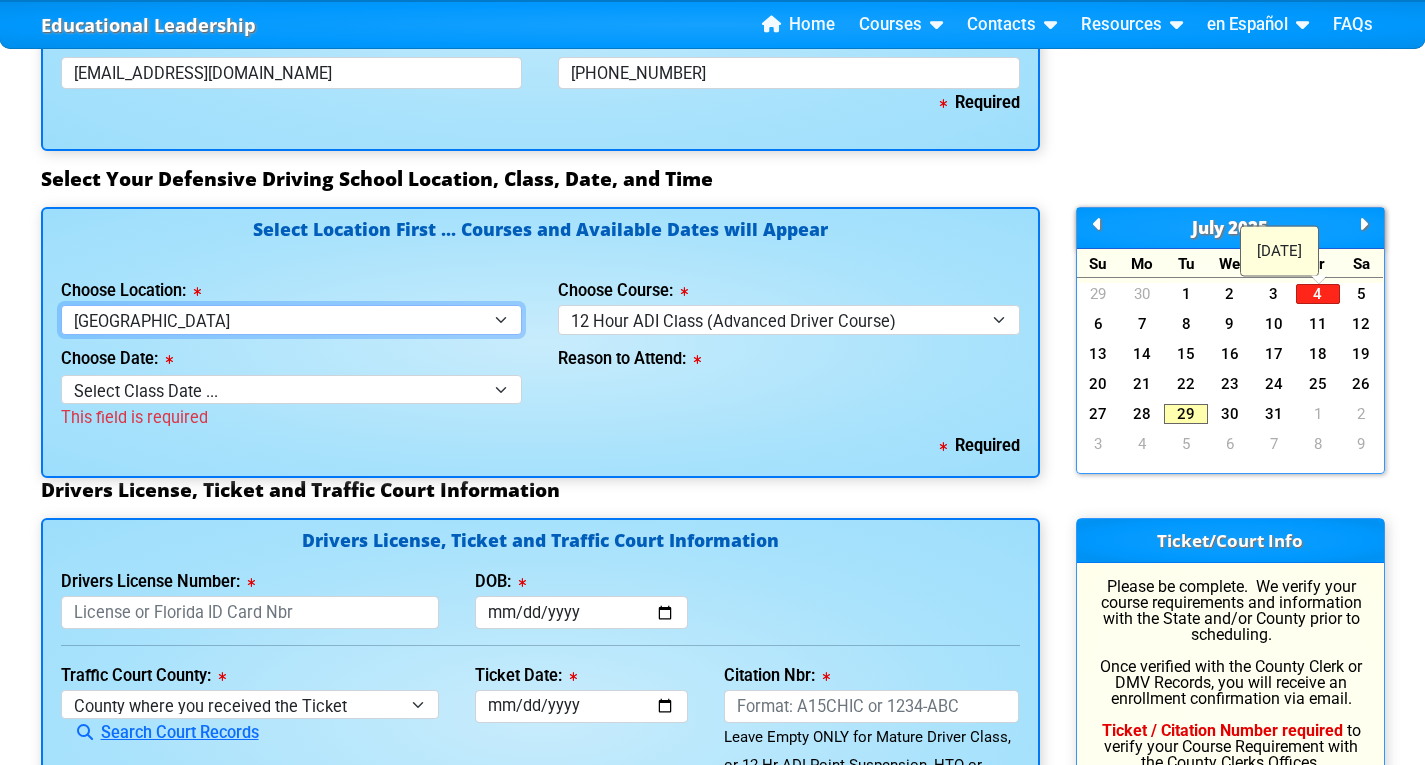 click on "Select Location ... Tampa Orlando Kissimmee Tampa - en español Kissimmee - en español Live Virtual Classroom via MS Teams" at bounding box center [292, 319] 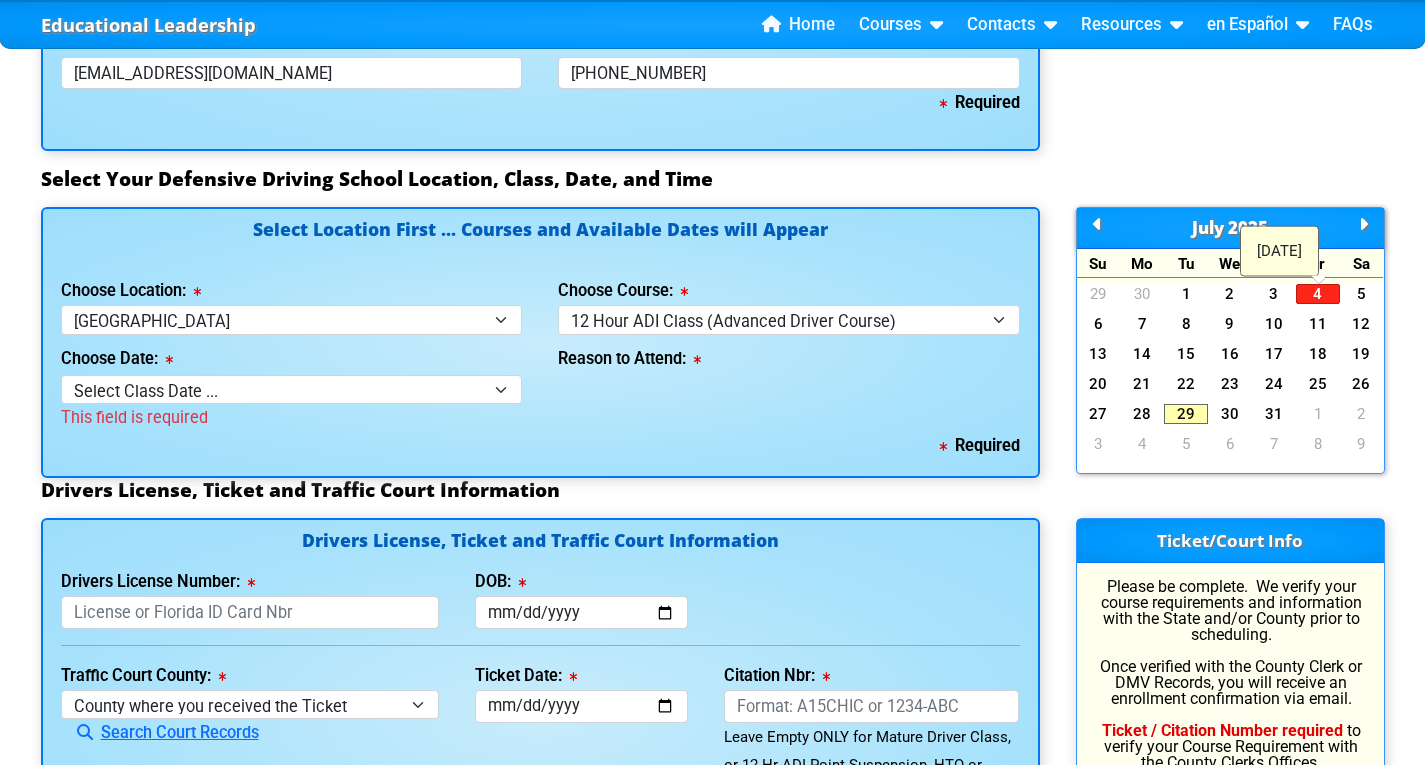 click on "Select Location First ... Courses and Available Dates will Appear
Choose Location:
Select Location ... Tampa Orlando Kissimmee Tampa - en español Kissimmee - en español Live Virtual Classroom via MS Teams
Choose Course:
Select Course ... 4 Hour BDI Class (Basic Course & TCAC) 4 Hour Under 25 Class (STOP or Youthful Offender) Mature Defensive Driver for Insurance Discount Course 8 Hour Aggressive Driver Course 8 Hour DDS / Intermediate Course 8 Hour DWLS/R / FACT Course 12 Hour ADI Class (Advanced Driver Course)
Choose Date:
Select Class Date ... Aug 9 -- (Saturday from 8:30am-8:30pm) Aug 23 -- (Saturday from 8:30am-8:30pm)
This field is required" at bounding box center [540, 343] 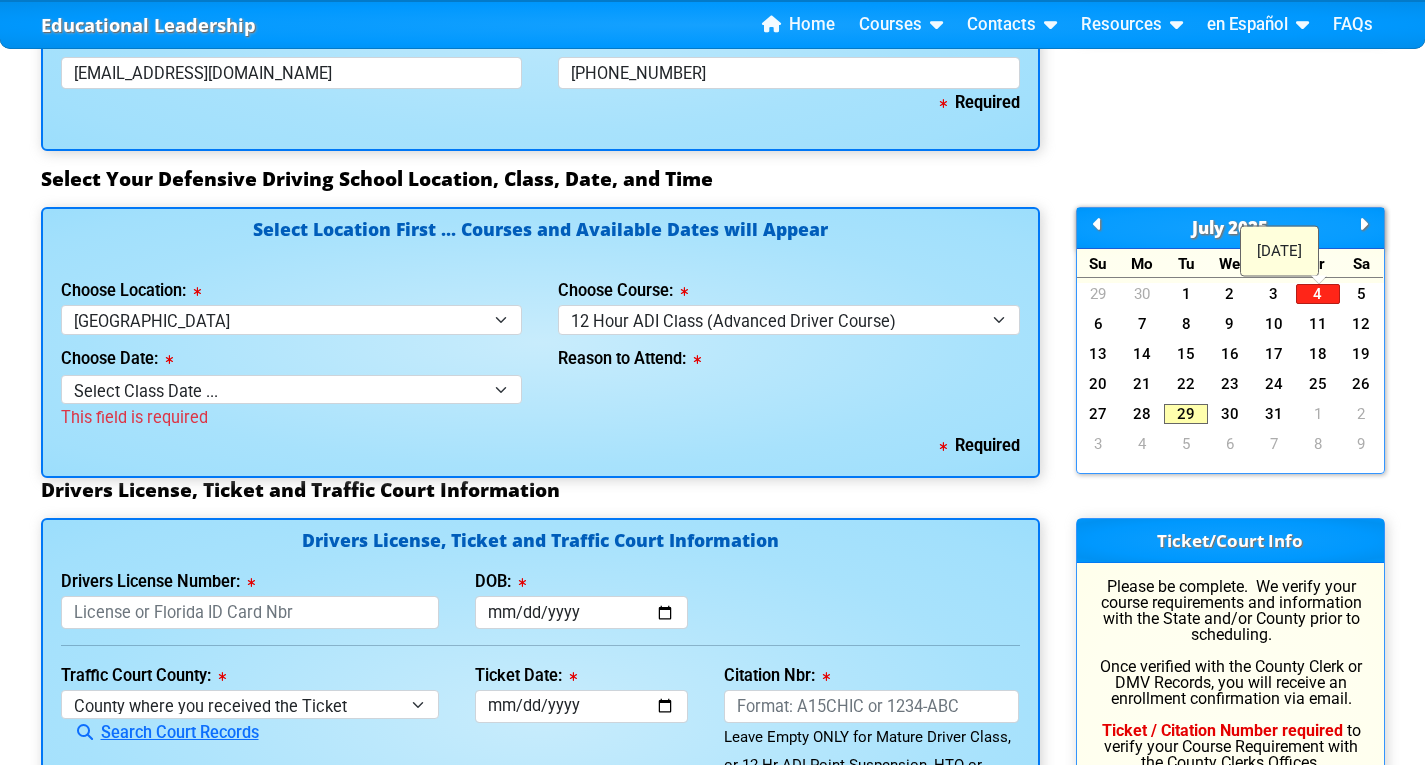 click on "Select Your Defensive Driving School Location, Class, Date, and Time" at bounding box center [713, 179] 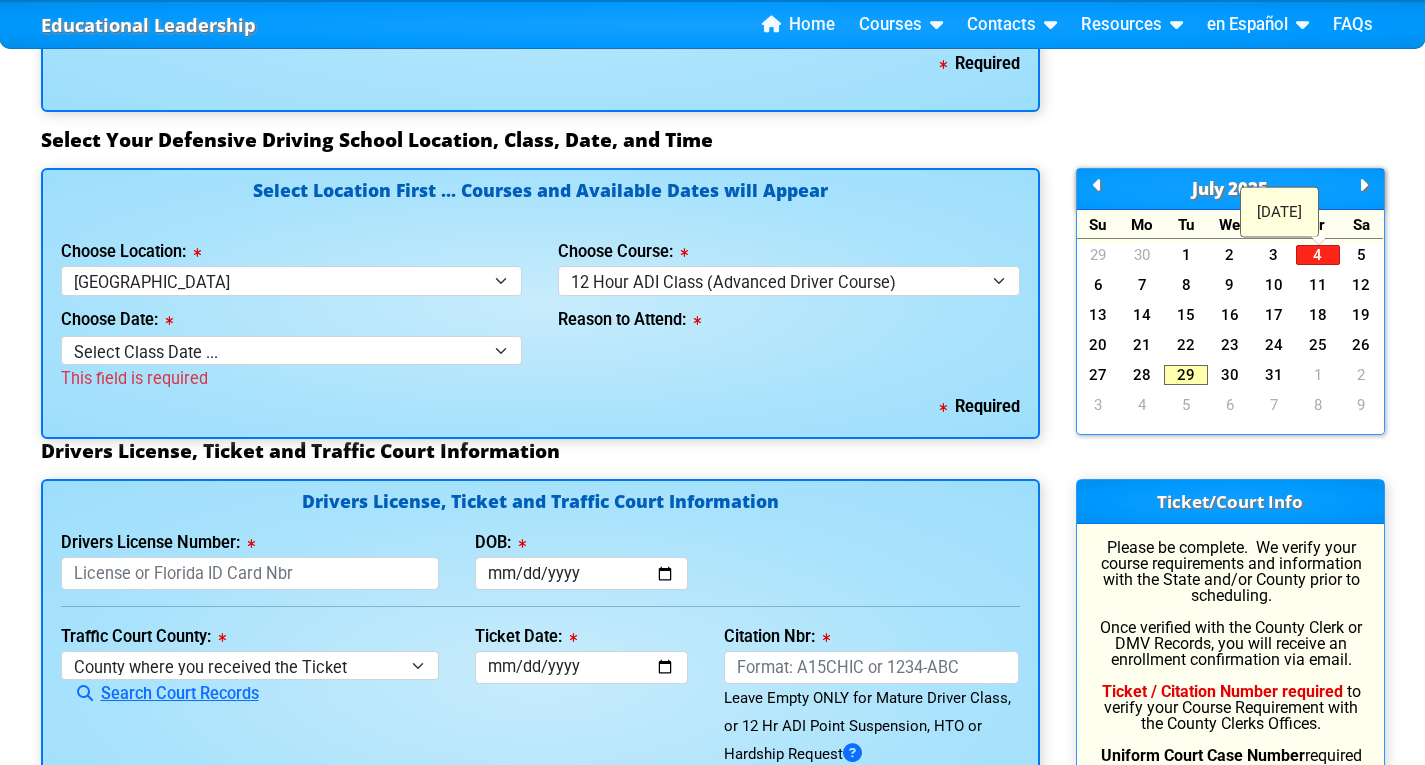 scroll, scrollTop: 1716, scrollLeft: 0, axis: vertical 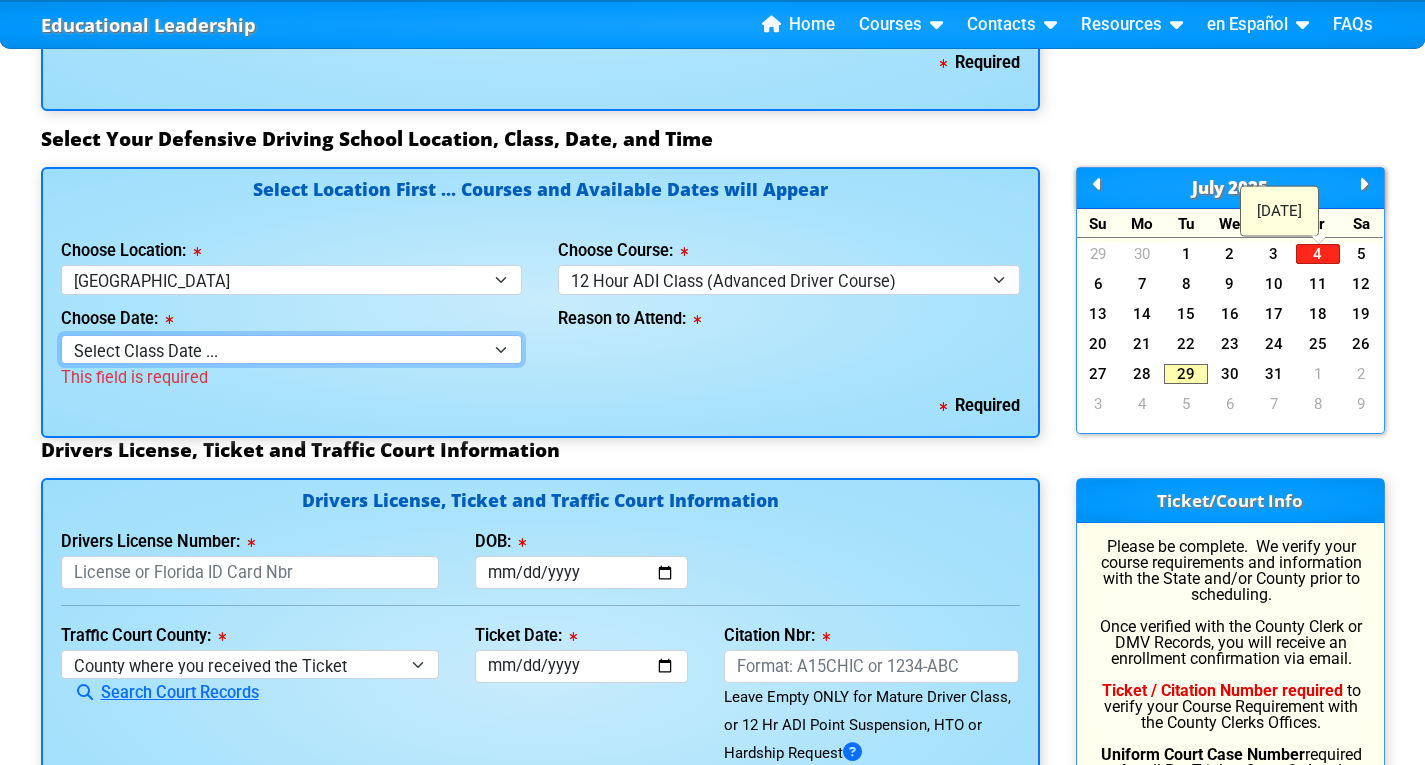 click on "Select Class Date ... Aug 9 -- (Saturday from 8:30am-8:30pm) Aug 23 -- (Saturday from 8:30am-8:30pm)" at bounding box center (292, 349) 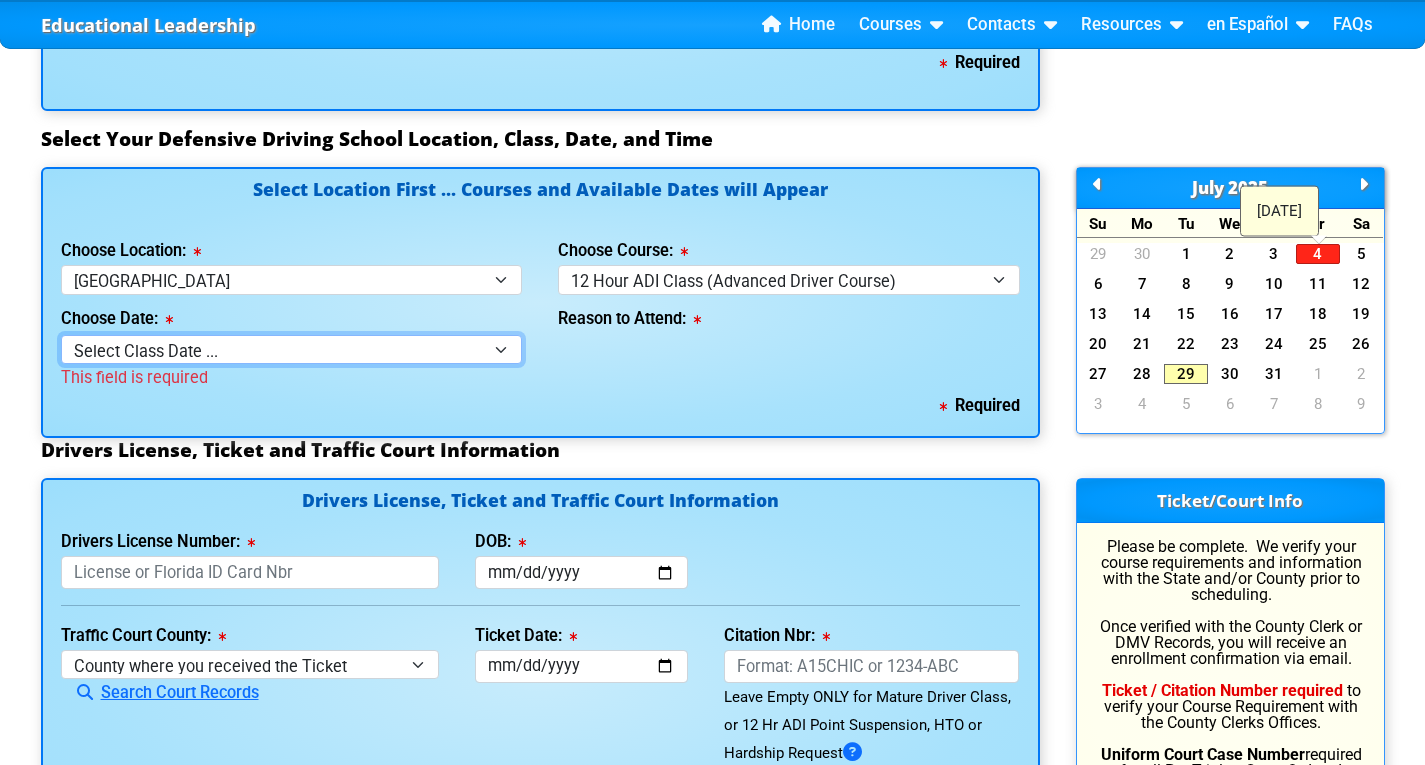 select on "08/09/2025, 7" 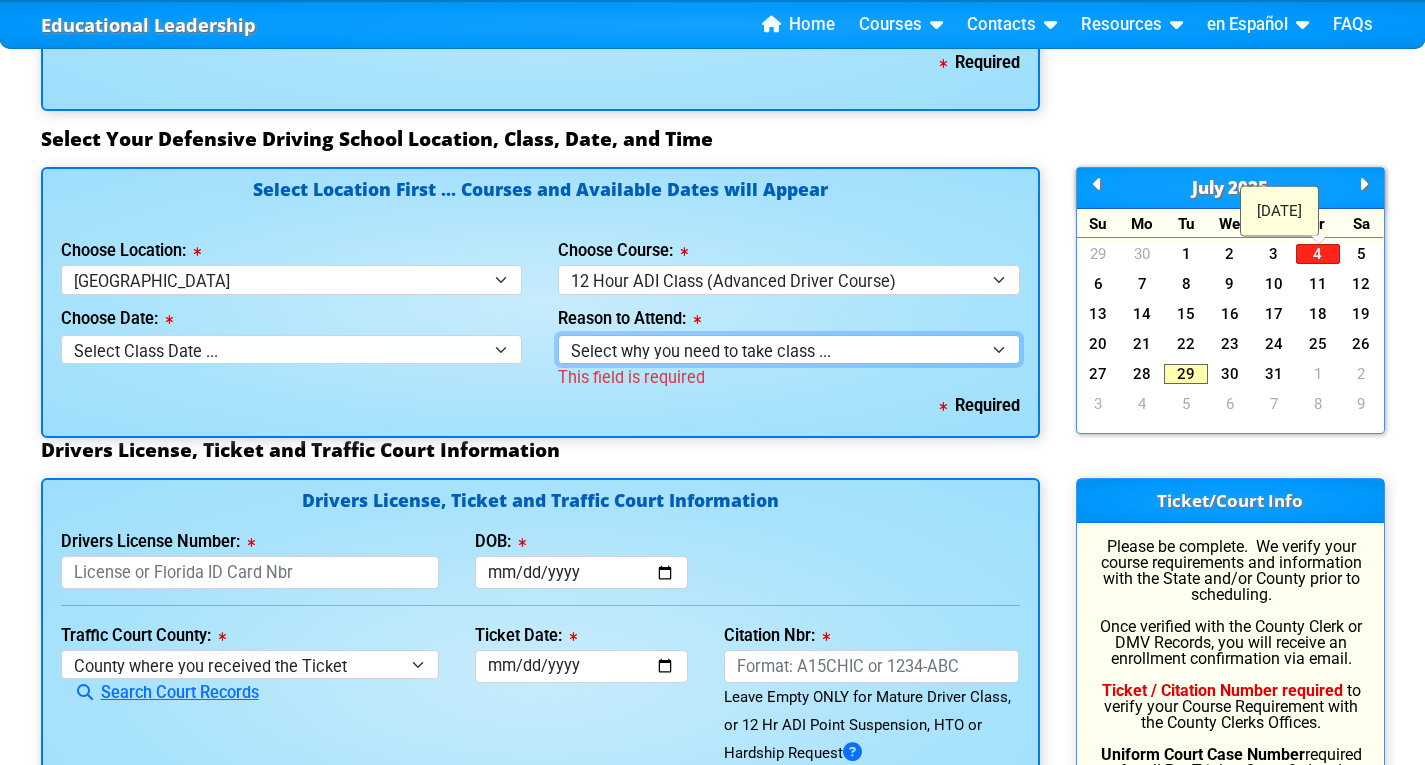 click on "Select why you need to take class ... Court Ordered by a Judge - 12 Hour Advanced Course   DMV Hardship License or HTO Hearing - 12 Hour ADI Class DMV Points Suspension - 12 Hour ADI Class   Florida DMV Requirement for 3 Collisions in 3 Years   Employer Required" at bounding box center [789, 349] 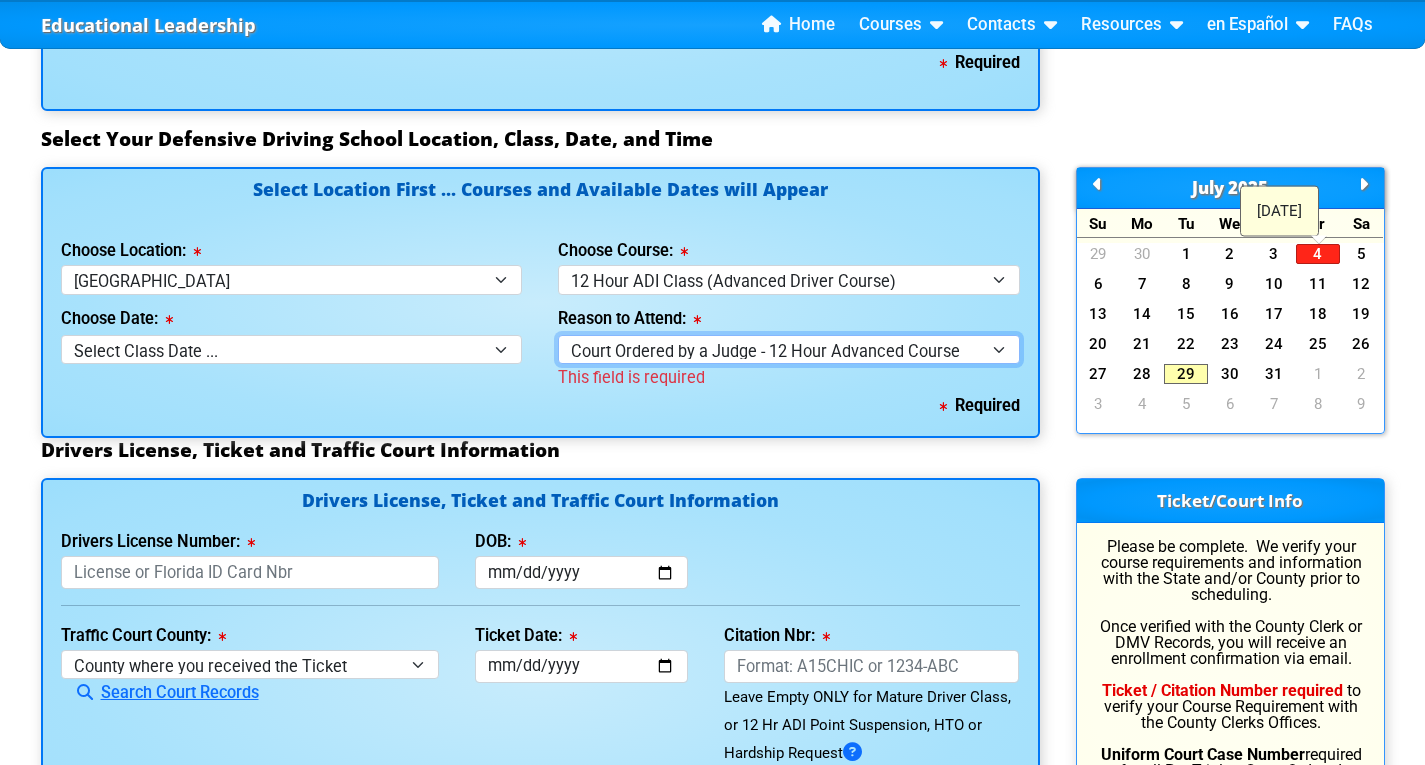 click on "Select why you need to take class ... Court Ordered by a Judge - 12 Hour Advanced Course   DMV Hardship License or HTO Hearing - 12 Hour ADI Class DMV Points Suspension - 12 Hour ADI Class   Florida DMV Requirement for 3 Collisions in 3 Years   Employer Required" at bounding box center [789, 349] 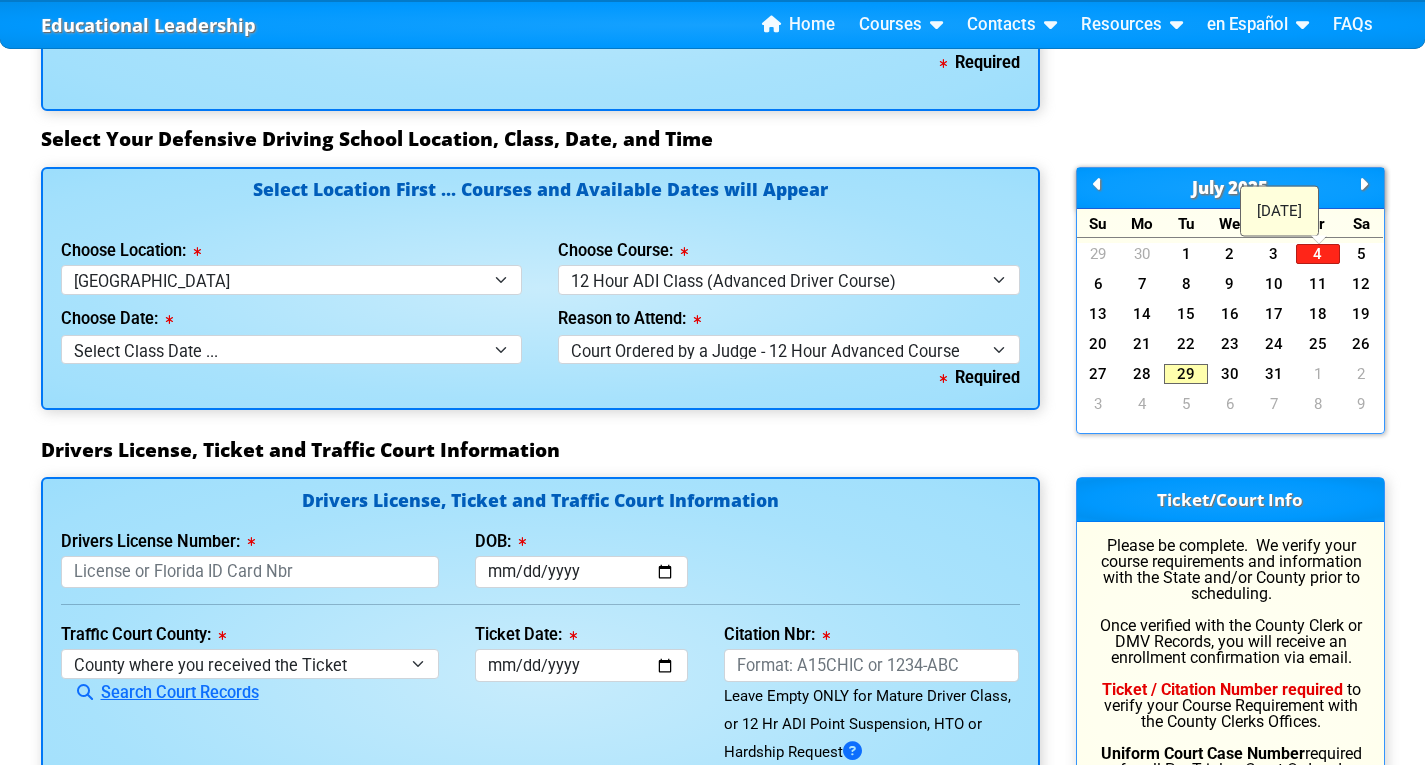 click on "Select Location First ... Courses and Available Dates will Appear
Choose Location:
Select Location ... Tampa Orlando Kissimmee Tampa - en español Kissimmee - en español Live Virtual Classroom via MS Teams
Choose Course:
Select Course ... 4 Hour BDI Class (Basic Course & TCAC) 4 Hour Under 25 Class (STOP or Youthful Offender) Mature Defensive Driver for Insurance Discount Course 8 Hour Aggressive Driver Course 8 Hour DDS / Intermediate Course 8 Hour DWLS/R / FACT Course 12 Hour ADI Class (Advanced Driver Course)
Choose Date:
Select Class Date ... Aug 9 -- (Saturday from 8:30am-8:30pm) Aug 23 -- (Saturday from 8:30am-8:30pm)" at bounding box center [540, 302] 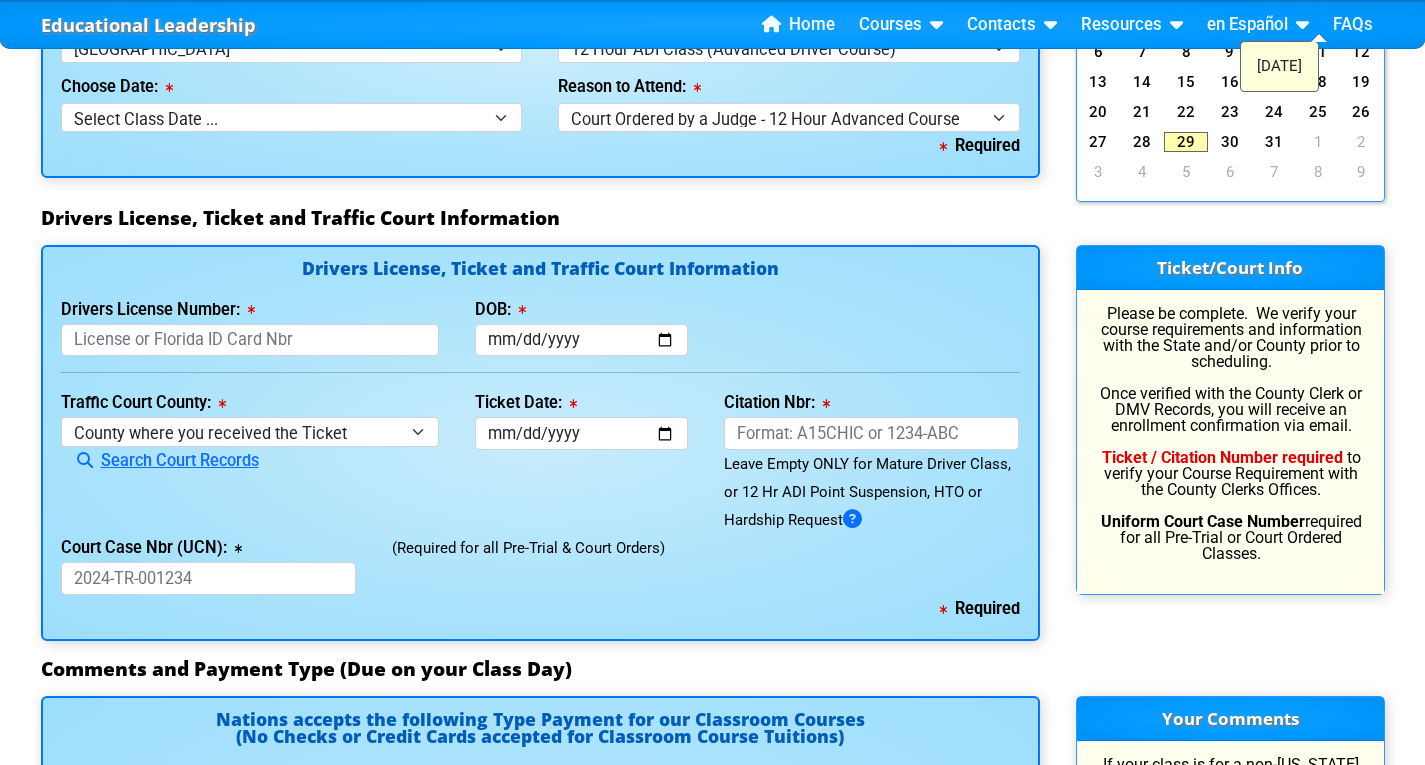 scroll, scrollTop: 1996, scrollLeft: 0, axis: vertical 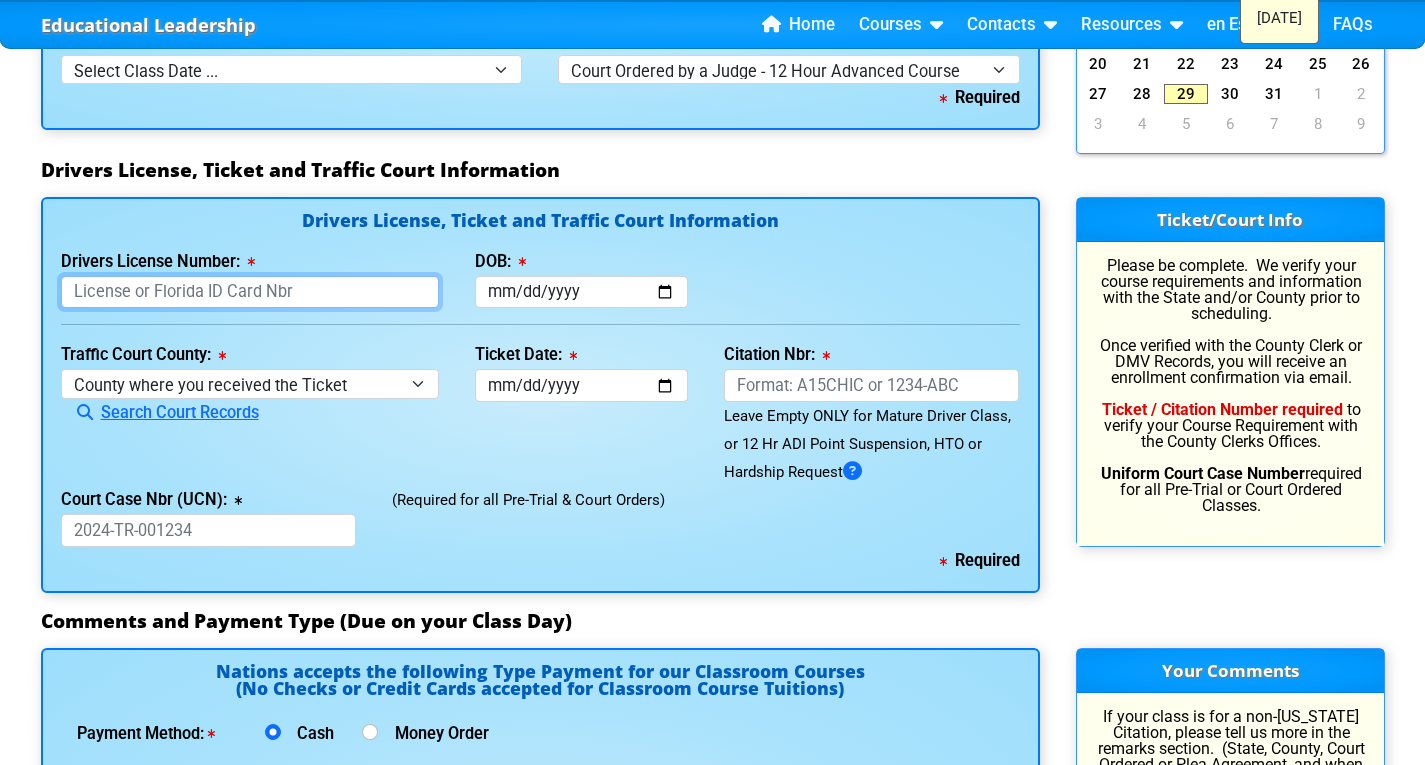 click on "Drivers License Number:" at bounding box center (250, 292) 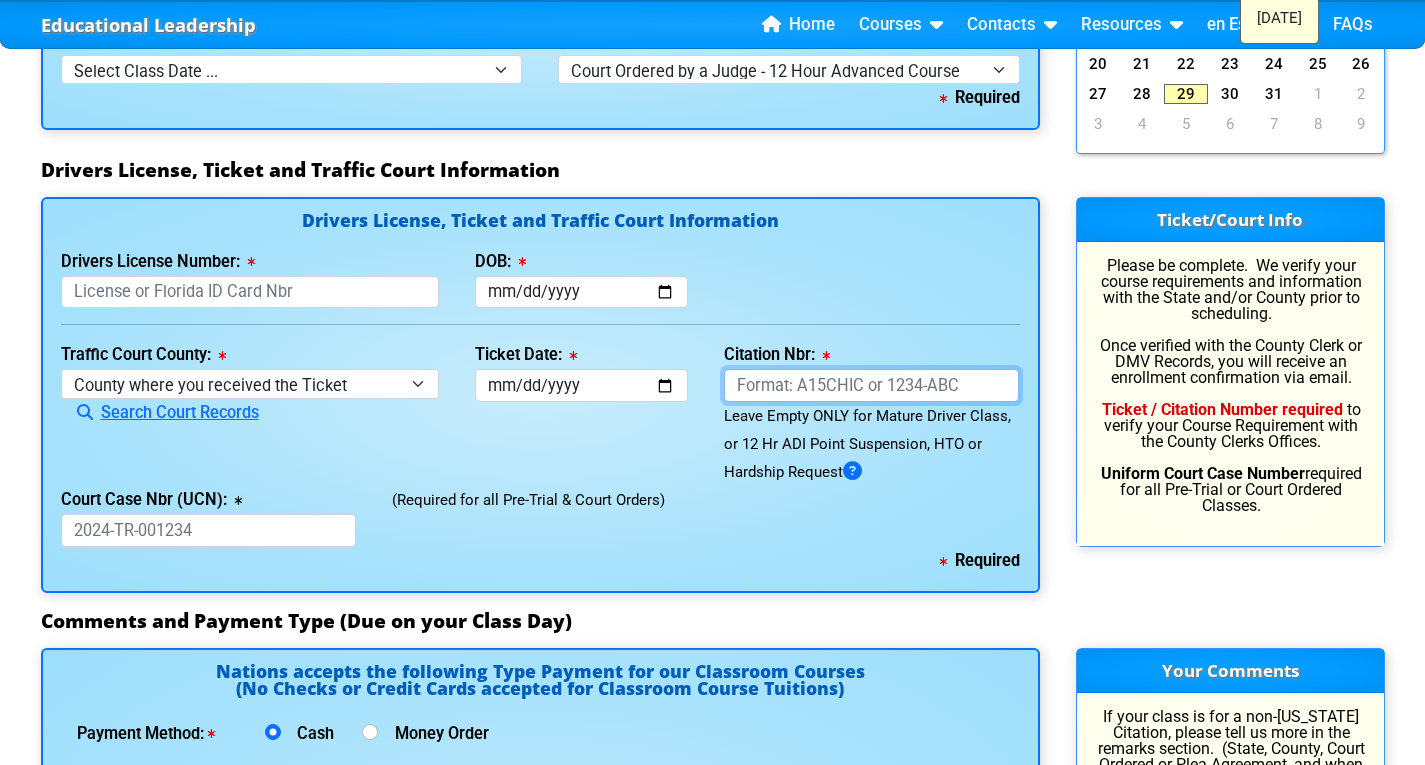 click on "Citation Nbr:" at bounding box center [872, 385] 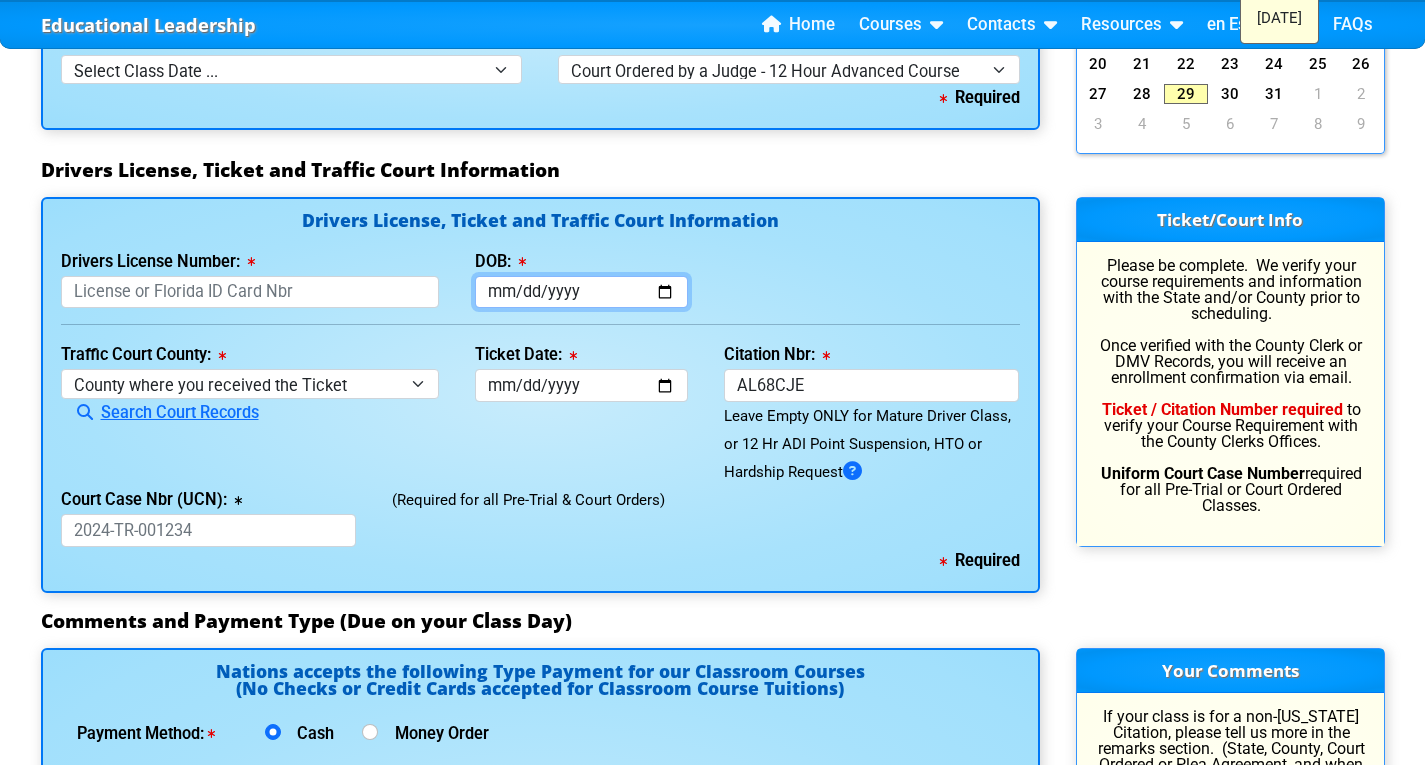 type on "AL68CJE" 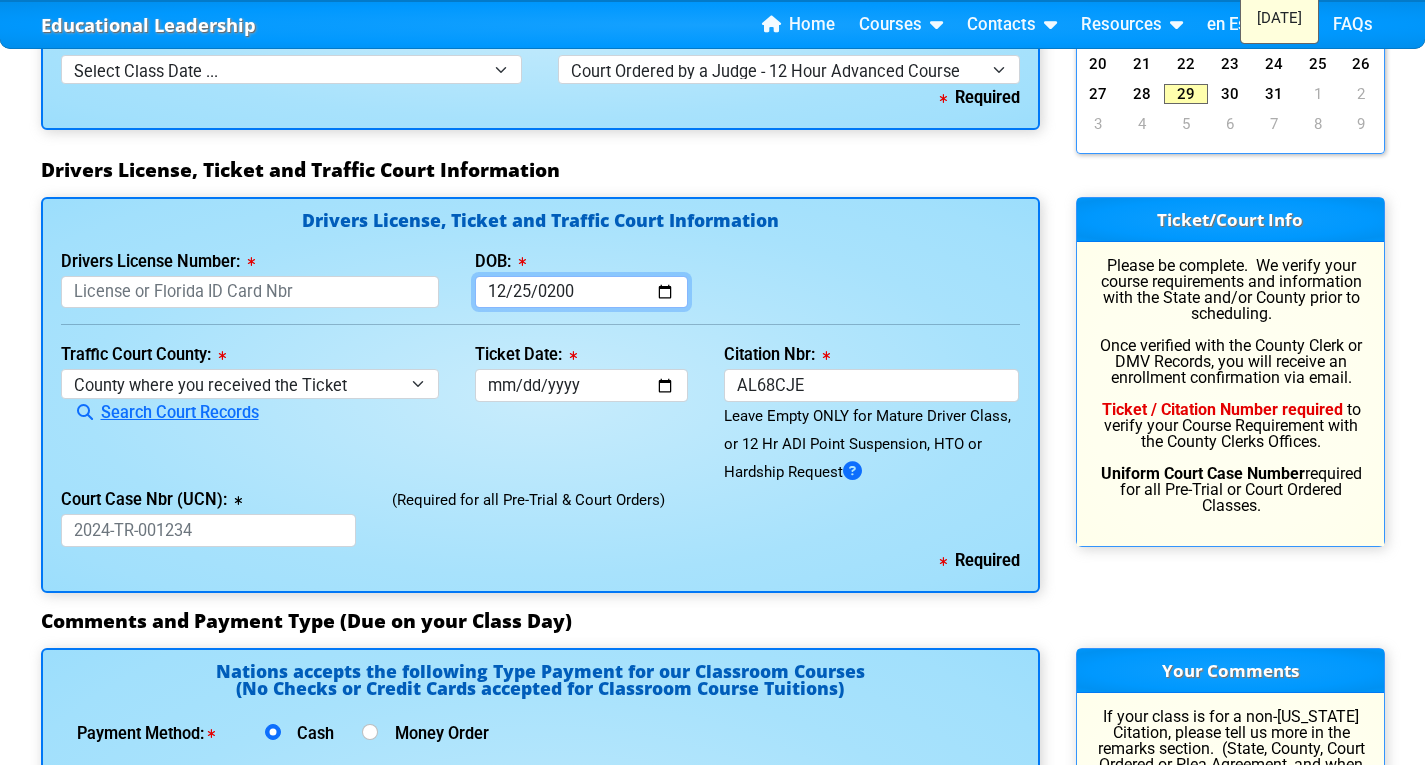 type on "2001-12-25" 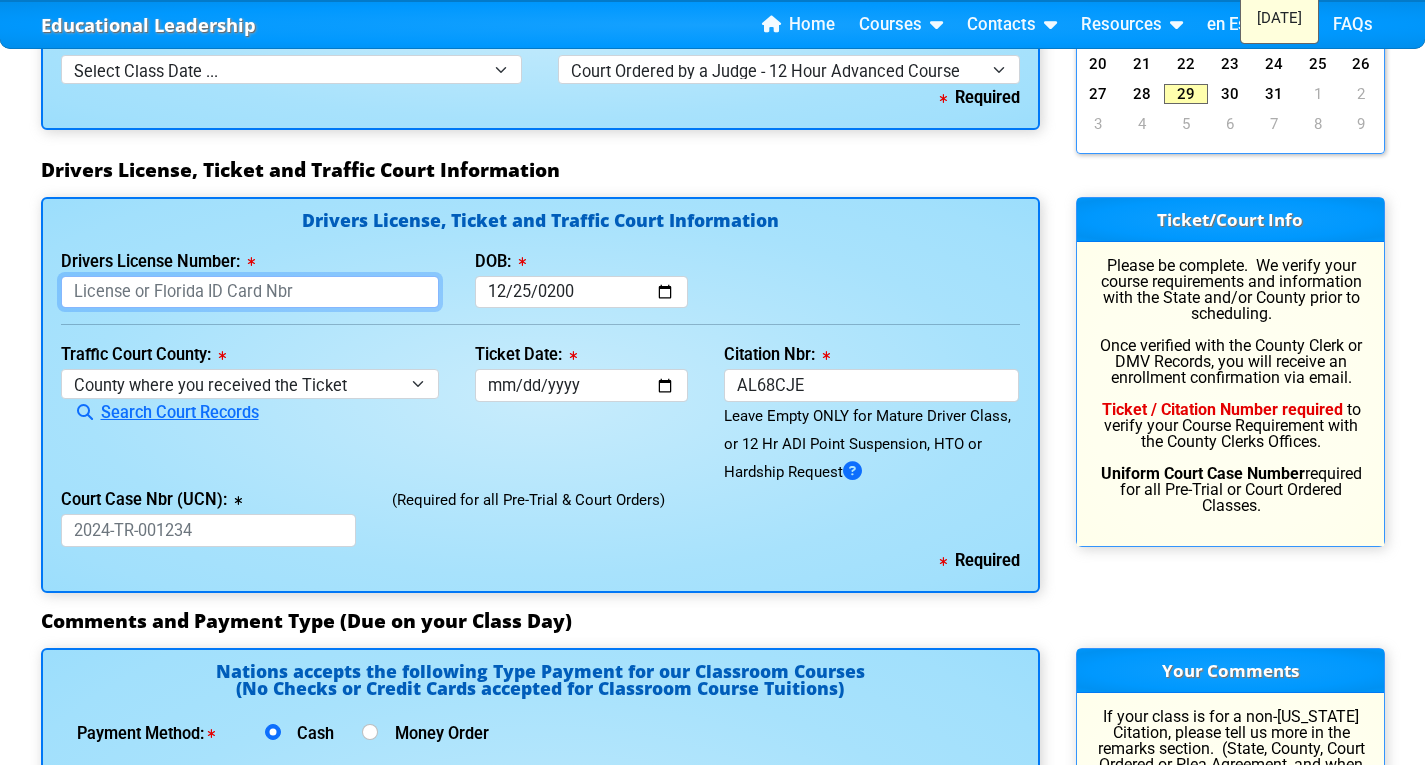 click on "Drivers License Number:" at bounding box center [250, 292] 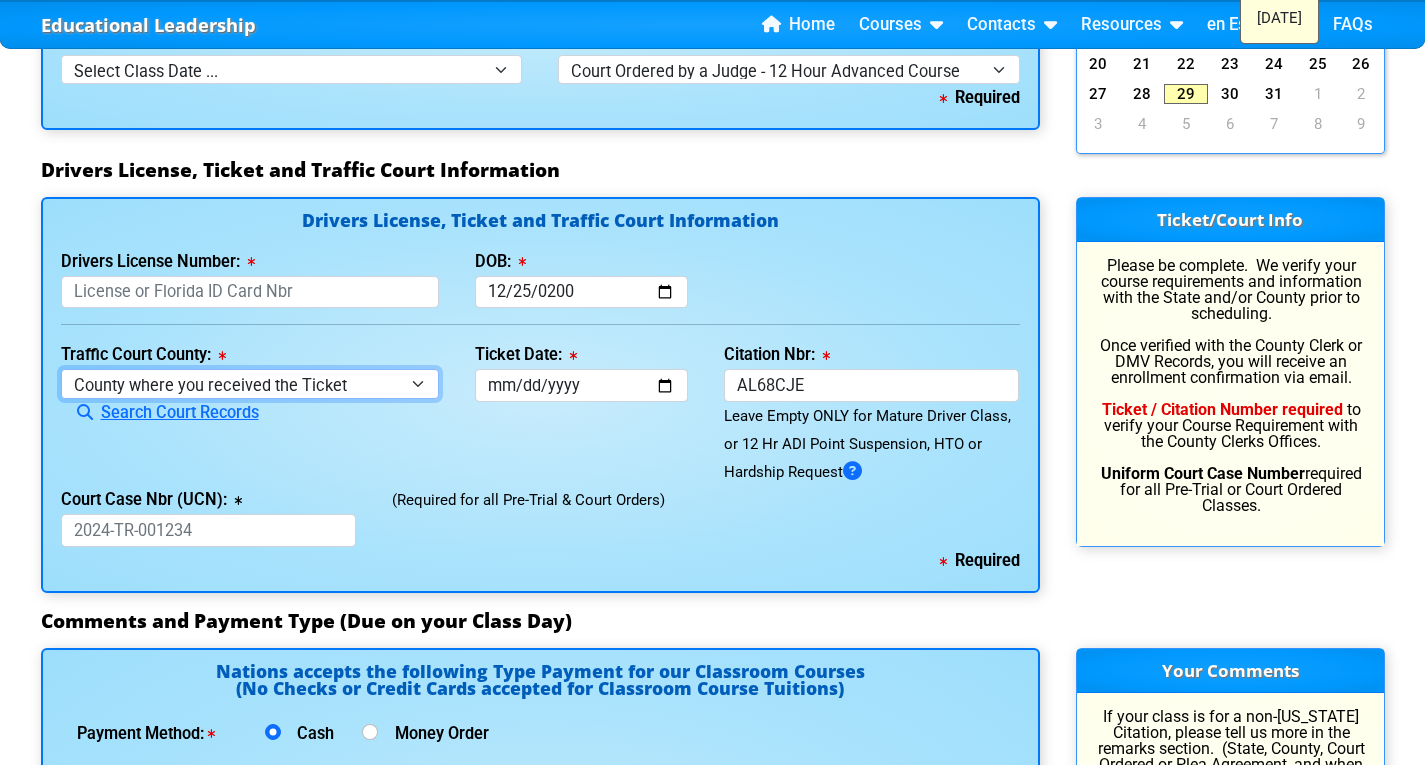 click on "County where you received the Ticket
Out of State
Out of State - Georgia
Out of State - North Carolina
Out of State - Virginia
Alachua County
Baker County
Bay County
Bradford County
Brevard County
Broward County
Calhoun County
Charlotte County
Citrus County
Clay County
Collier County
Columbia County
Dade County
Desoto County
Dixie County
Duval County
Escambia County
Flagler County
Franklin County
Gadsden County
Gilchrist County
Glades County
Gulf County
Hamilton County
Hardee County
Hendry County
Hernando County
Highlands County
Hillsborough County
Holmes County
Indian County
Jackson County
Jefferson County
Lafayette County
Lake County
Lee County
Leon County
Levy County
Liberty County
Madison County
Manatee County
Marion County
Martin County
Monroe County
Nassau County
Not Set County
Okaloosa County
Okeechobee County
Orange County
Osceola County
Palm Beach County
Pasco County" at bounding box center [250, 383] 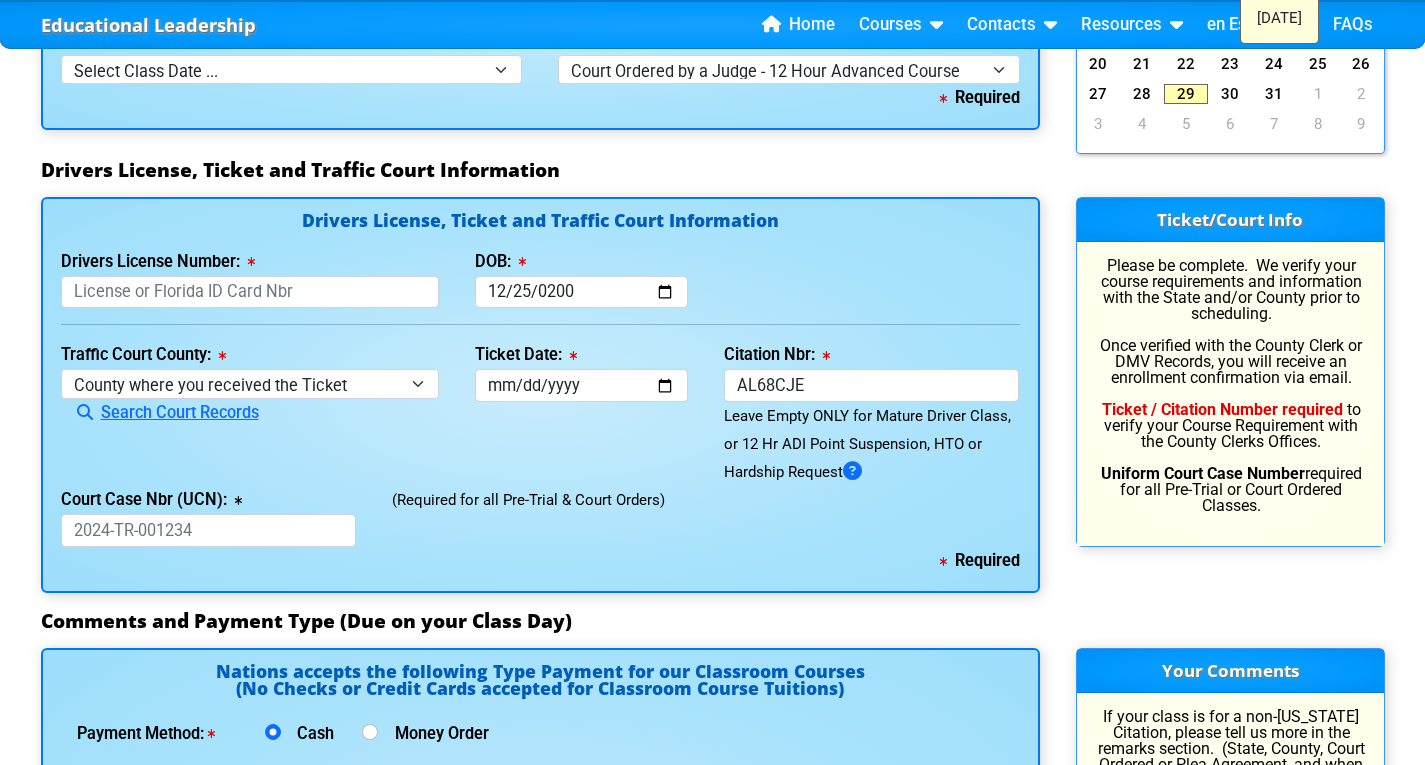 click on "Traffic Court County:
County where you received the Ticket
Out of State
Out of State - Georgia
Out of State - North Carolina
Out of State - Virginia
Alachua County
Baker County
Bay County
Bradford County
Brevard County
Broward County
Calhoun County
Charlotte County
Citrus County
Clay County
Collier County
Columbia County
Dade County
Desoto County
Dixie County
Duval County
Escambia County
Flagler County
Franklin County
Gadsden County
Gilchrist County
Glades County
Gulf County
Hamilton County
Hardee County
Hendry County
Hernando County
Highlands County
Hillsborough County
Holmes County
Indian County
Jackson County
Jefferson County
Lafayette County
Lake County
Lee County
Leon County
Levy County
Liberty County
Madison County
Manatee County
Marion County
Martin County
Monroe County
Nassau County
Not Set County
Okaloosa County
Okeechobee County
Orange County" at bounding box center (250, 413) 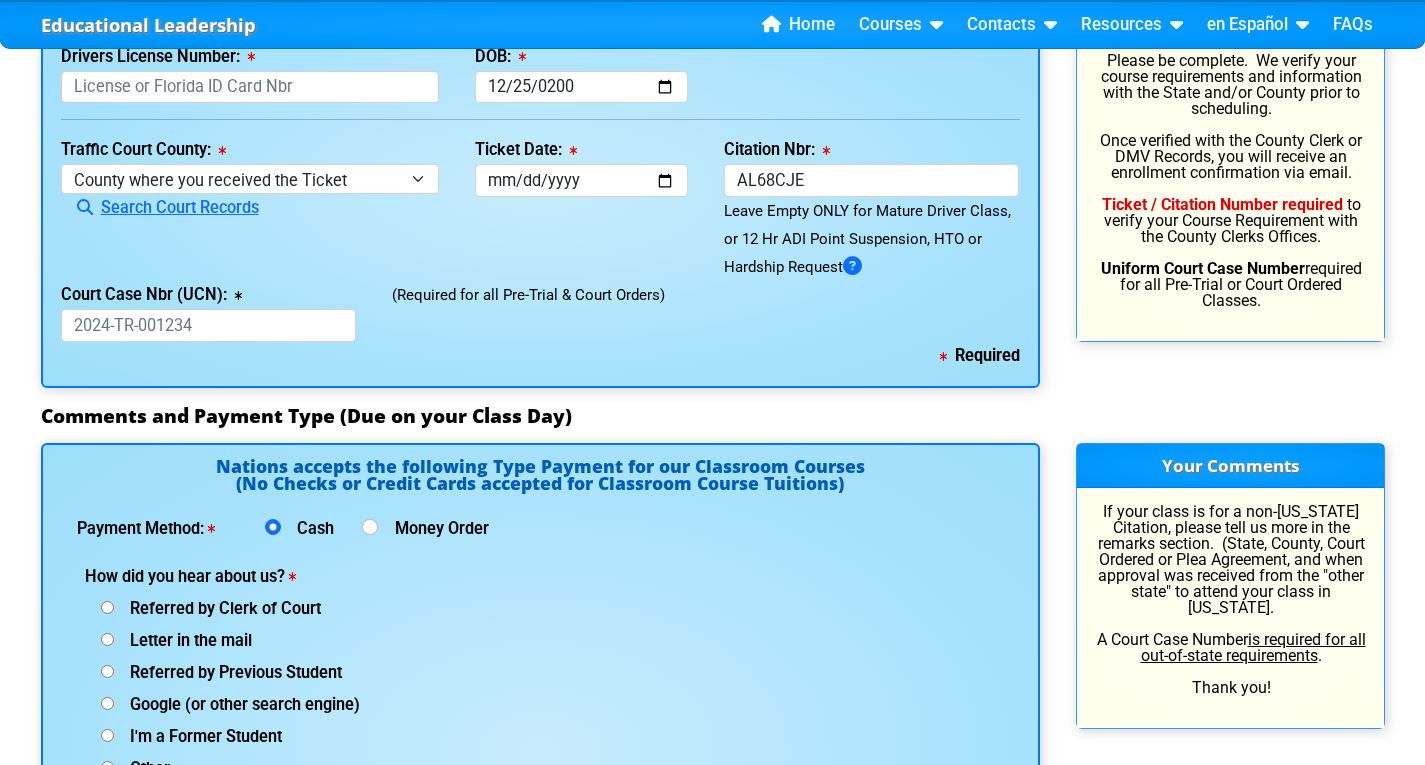 scroll, scrollTop: 2116, scrollLeft: 0, axis: vertical 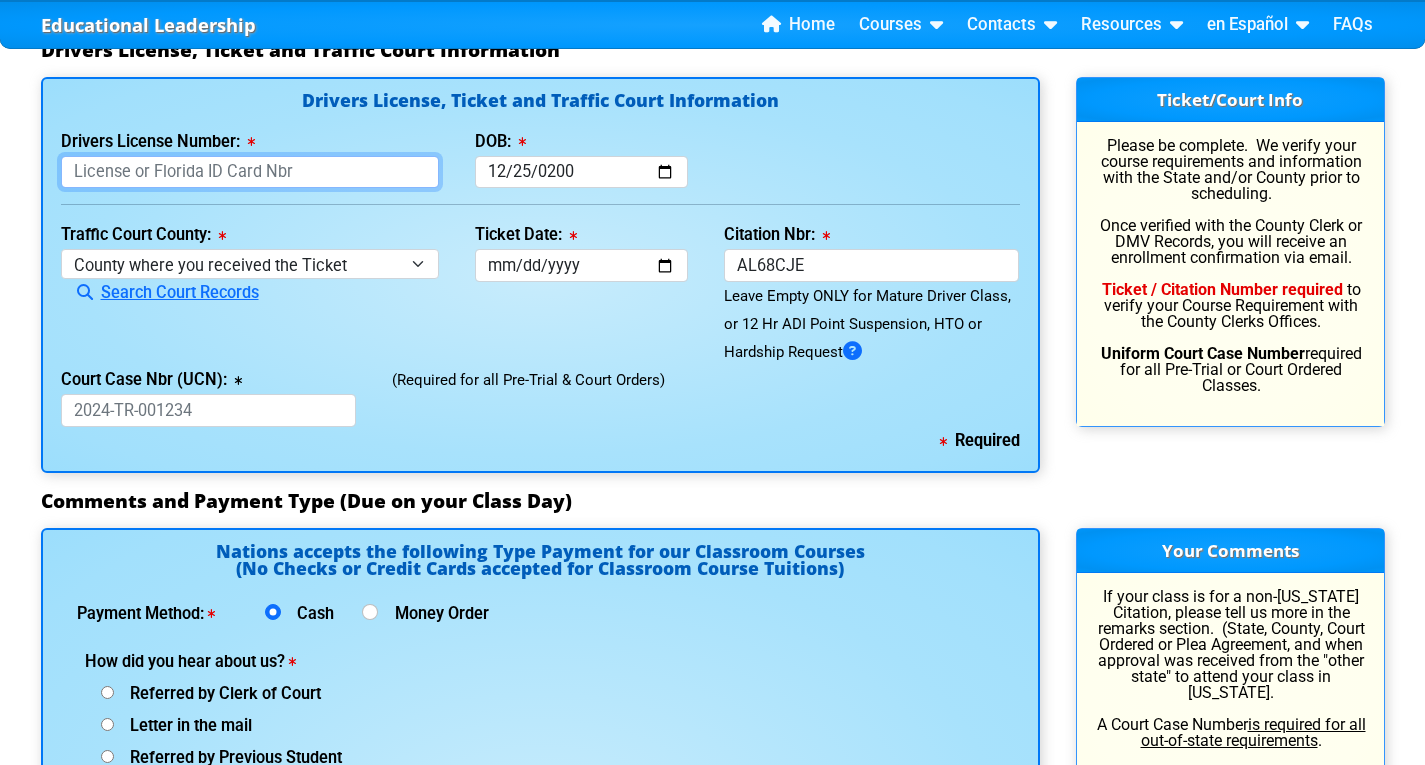 click on "Drivers License Number:" at bounding box center [250, 172] 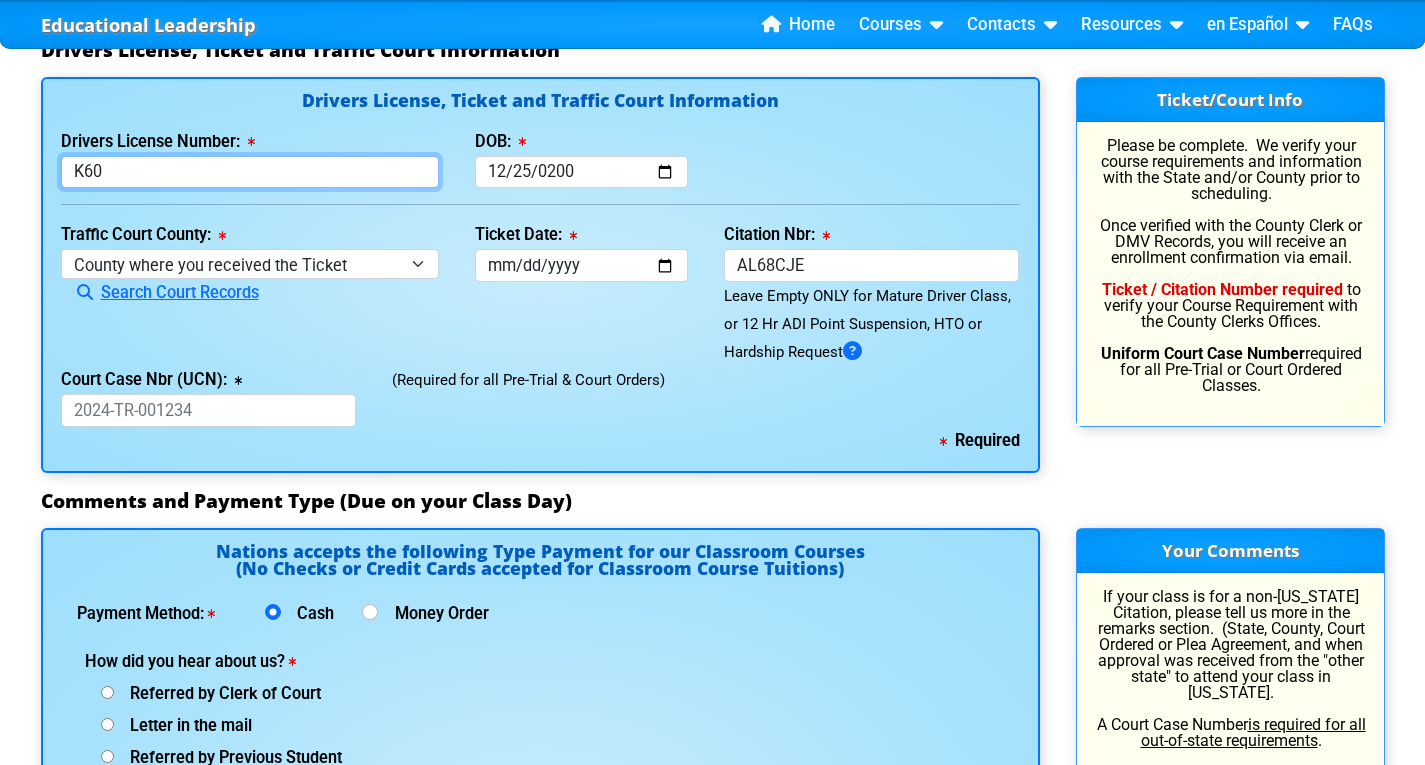 type on "K60" 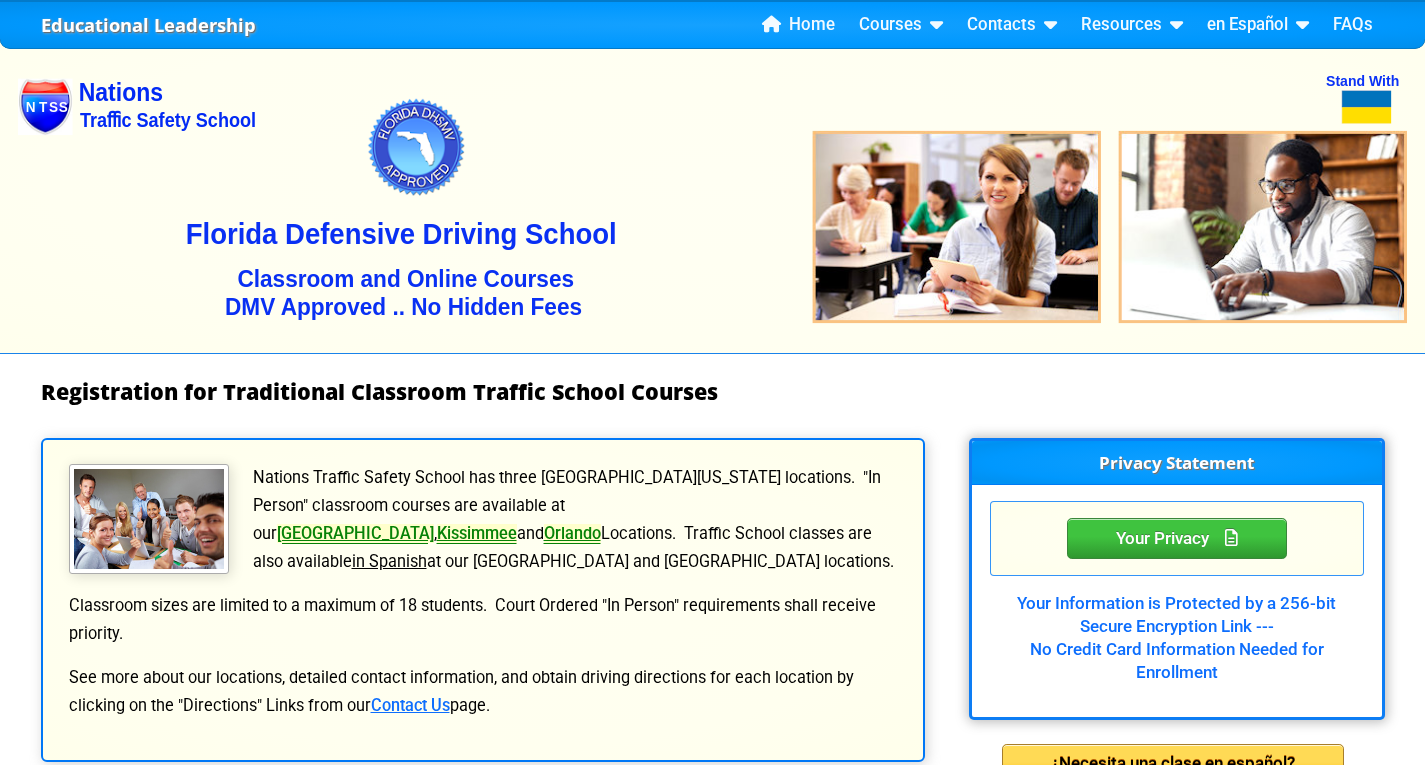 scroll, scrollTop: 0, scrollLeft: 0, axis: both 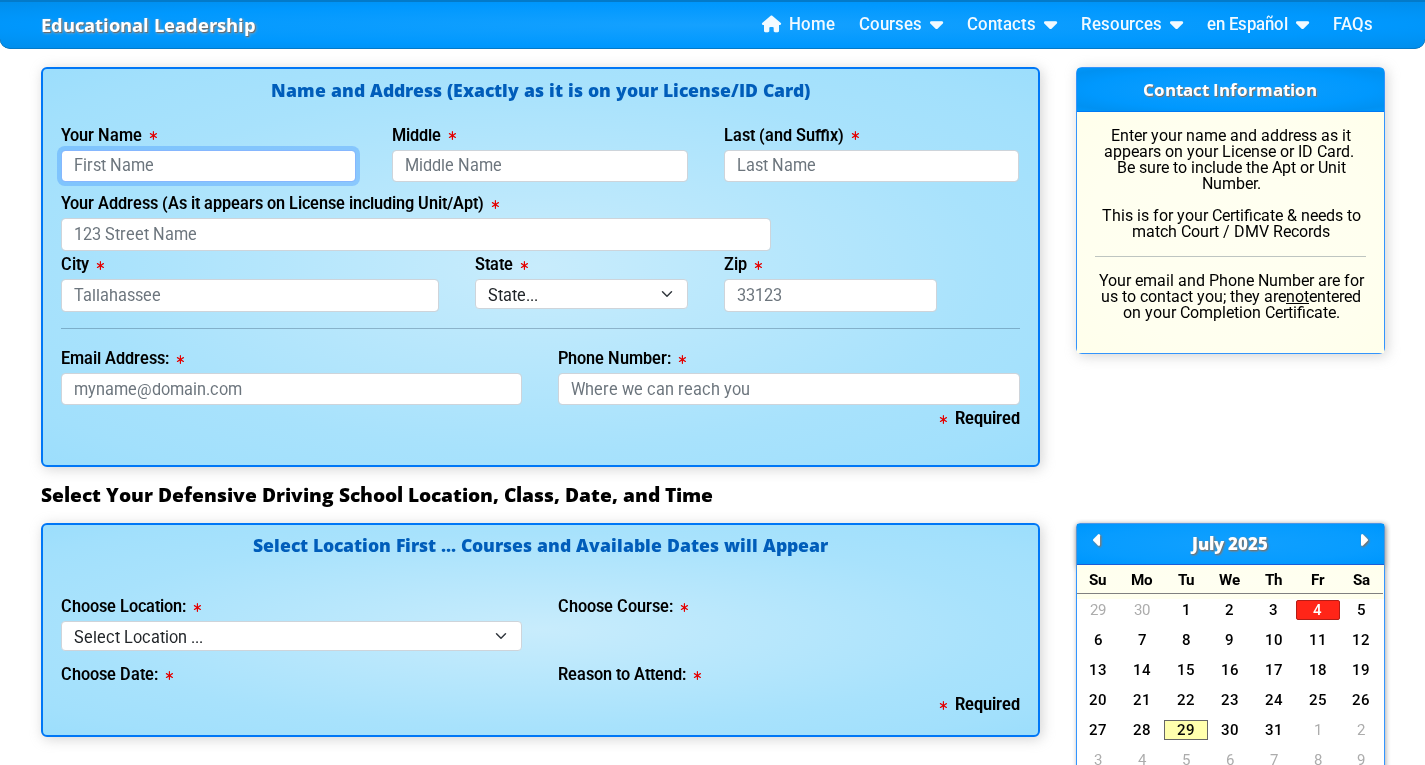 click on "Your Name" at bounding box center [209, 166] 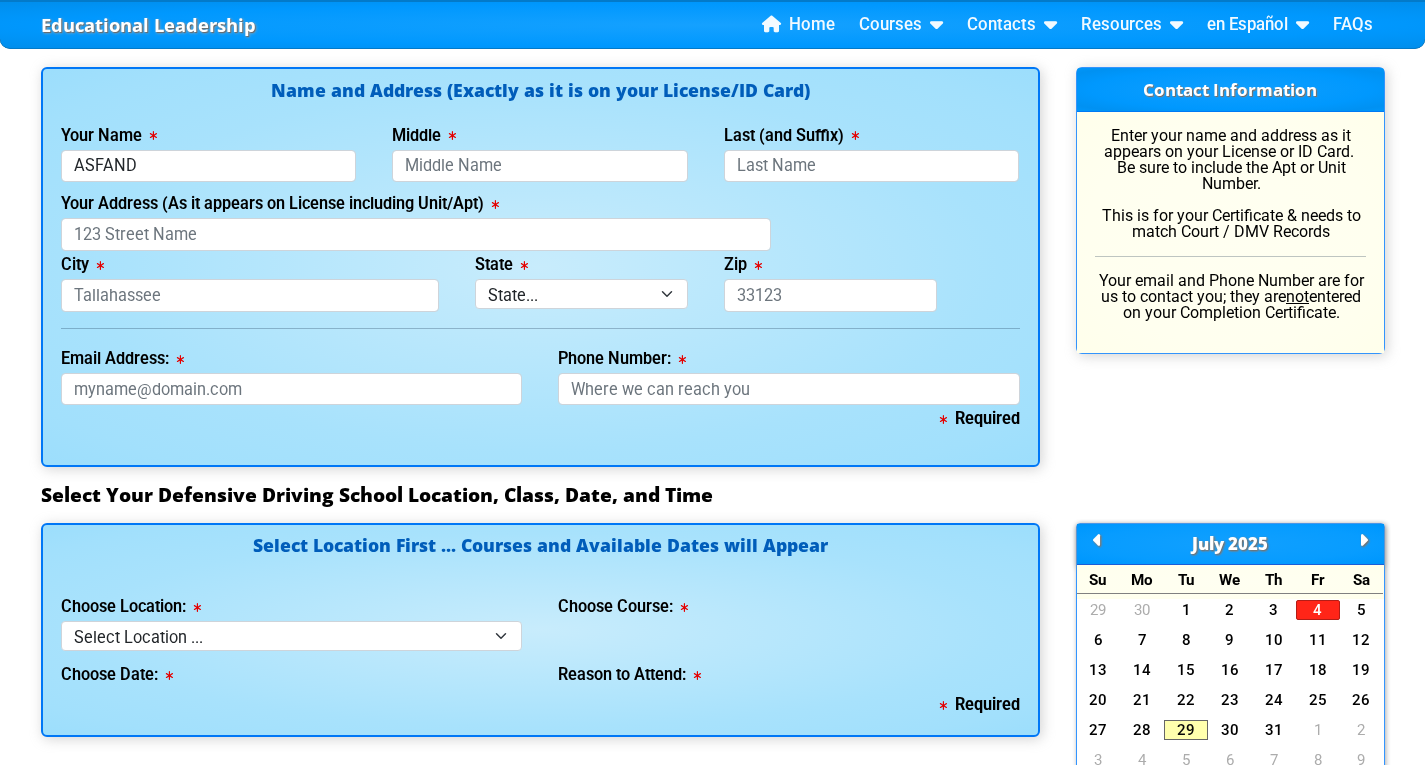 type on "Asfand" 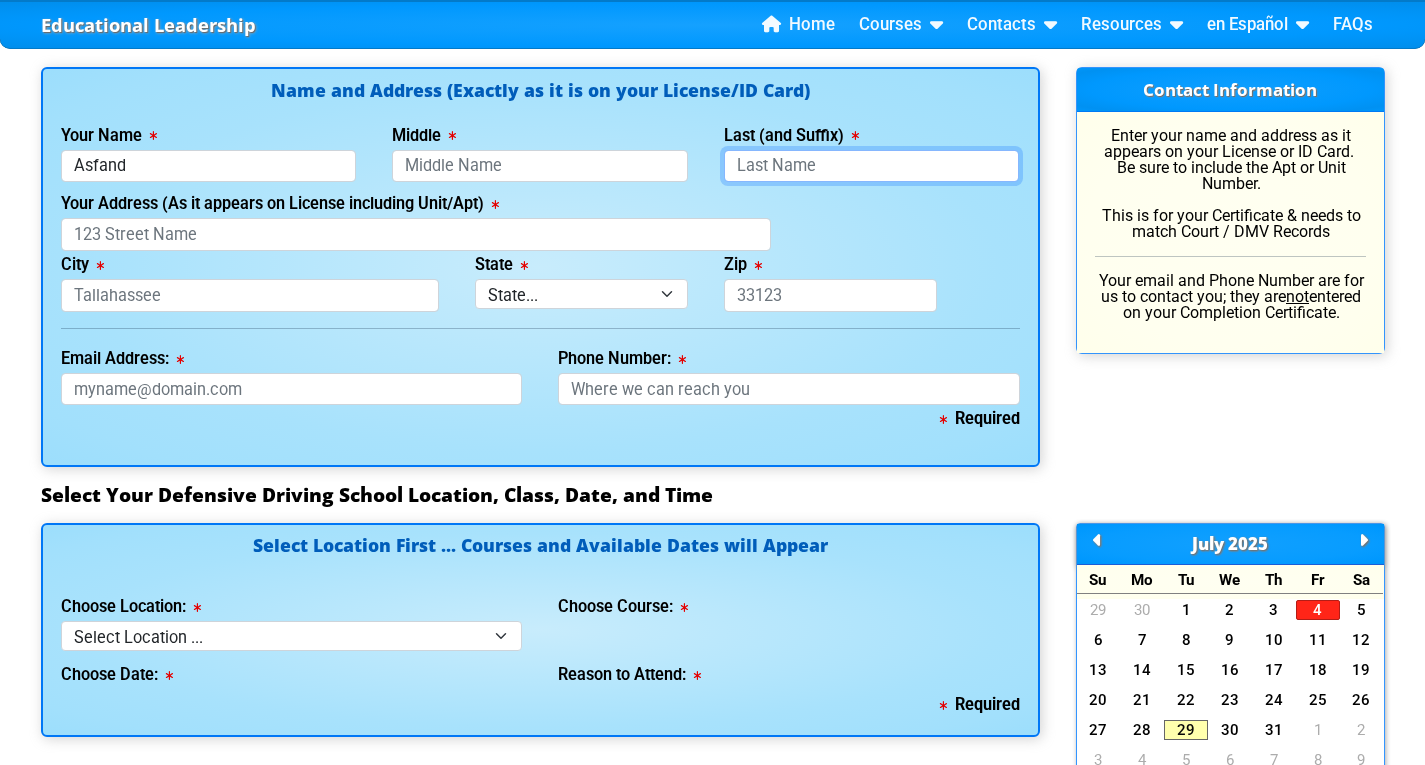 type on "Khuhro" 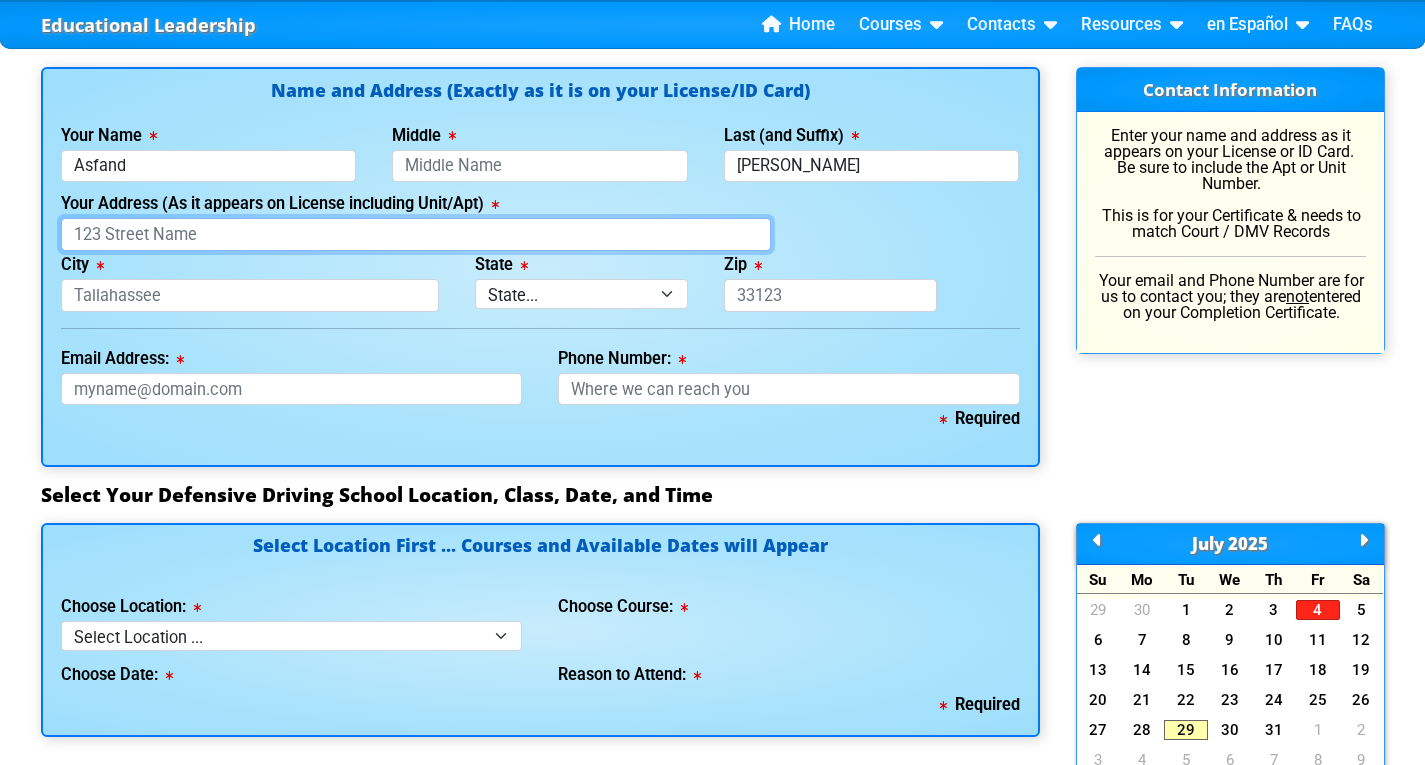 type on "3326 Arden Villas blvd, Apt 7" 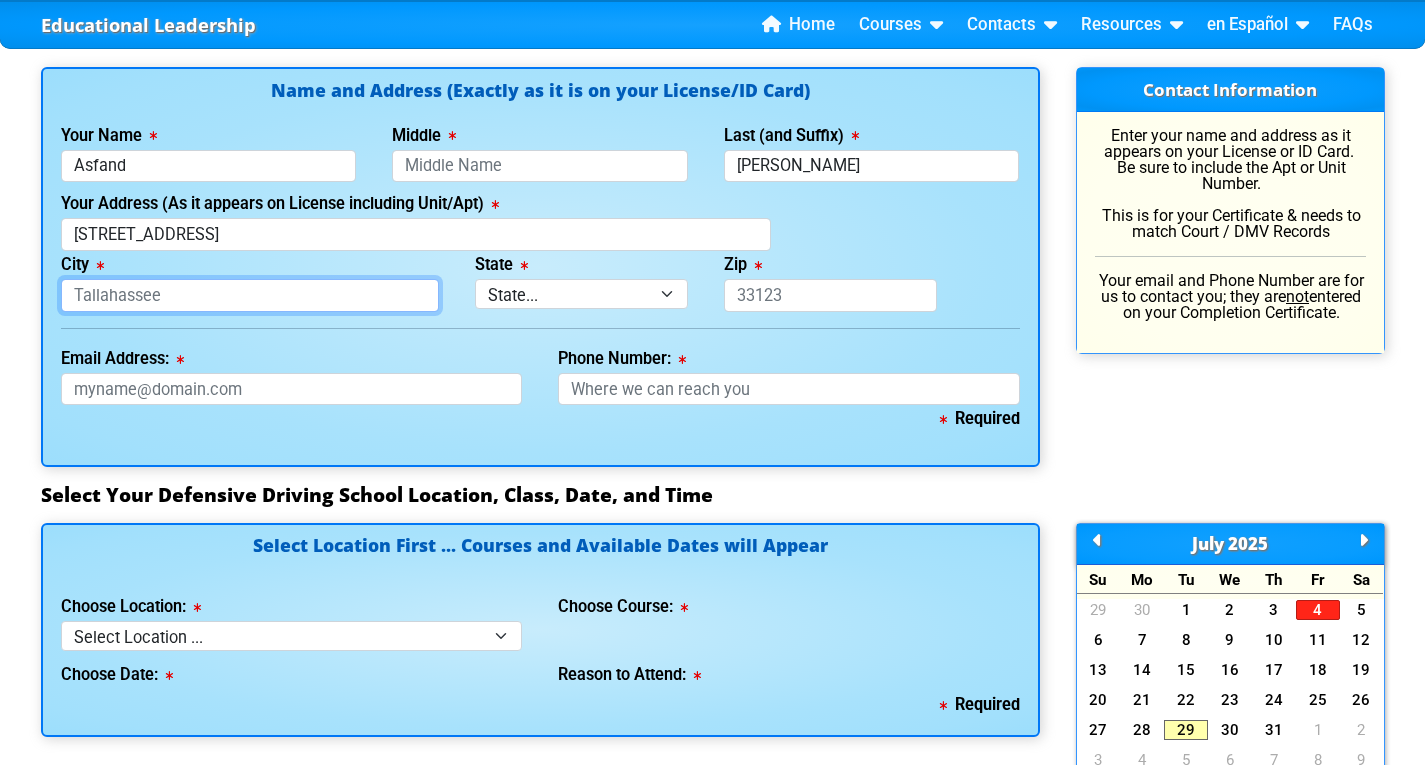 type on "Orlando" 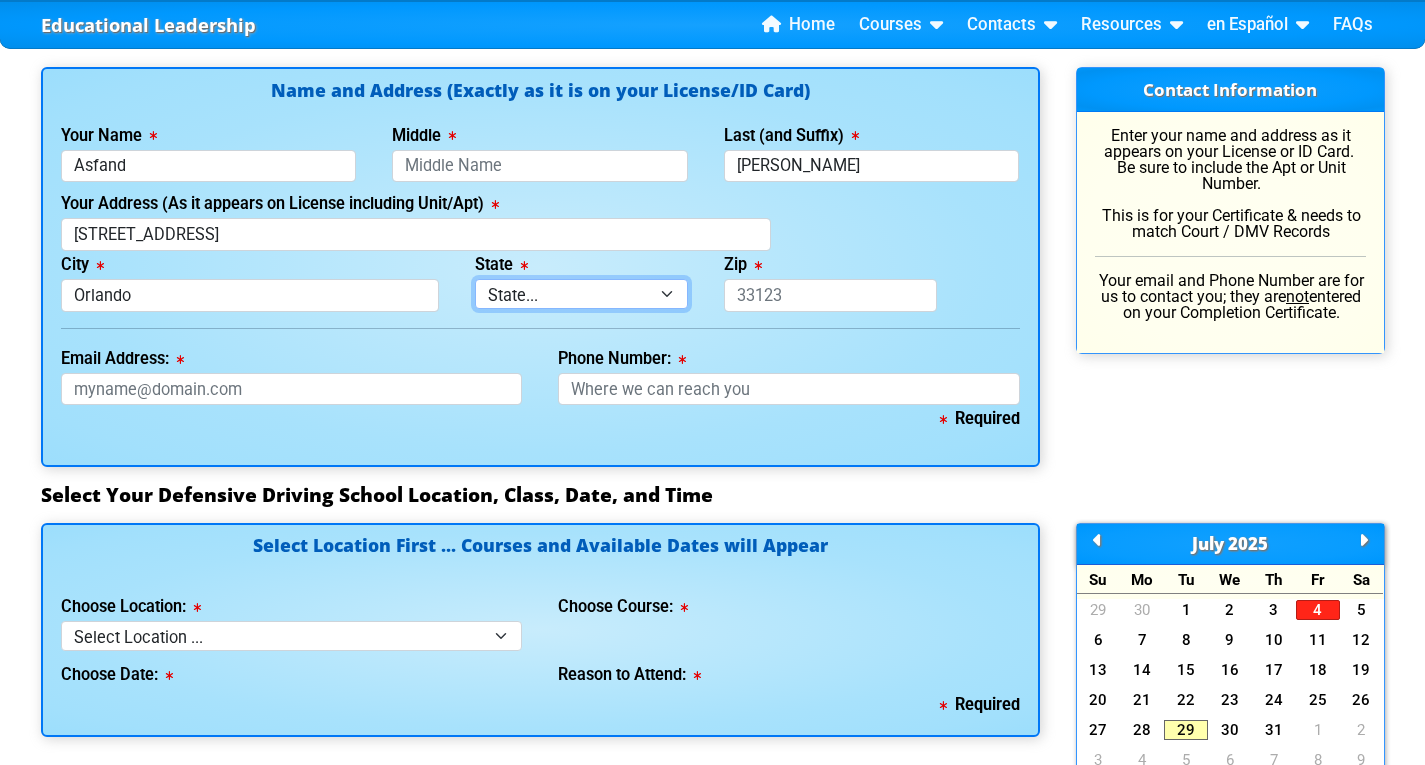 select on "{"fullName":"Florida","abbreviation":"FL","uniqueId":"1d559909-6cf0-4a4d-848e-acfa82e492b5","id":9,"createdOn":"2025-07-29T13:32:10.3933905+00:00","createdByUserId":0,"lastModifiedOn":"2025-07-29T13:32:10.3933909+00:00","modifiedByUserId":0,"modifiedByUserFullName":null,"isDeleted":false}" 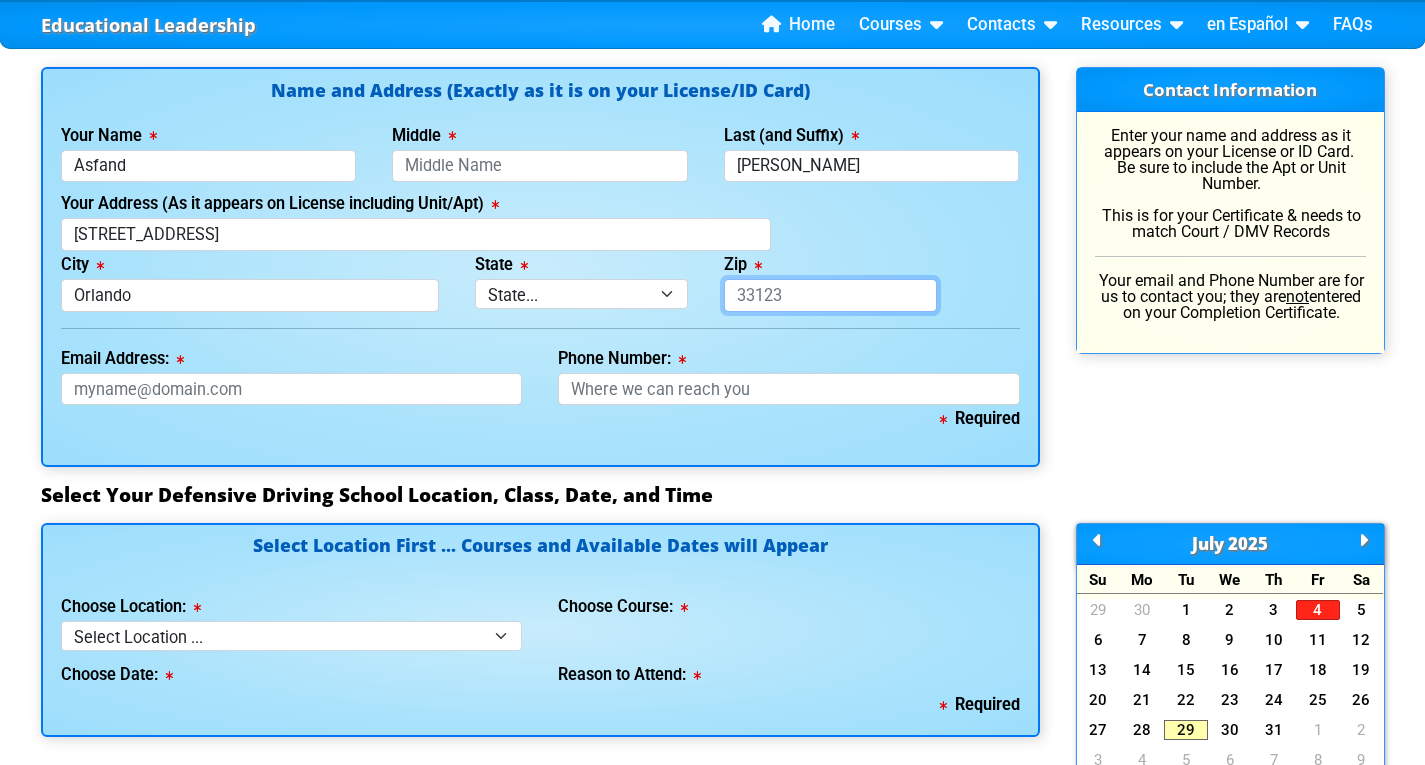 type on "32817" 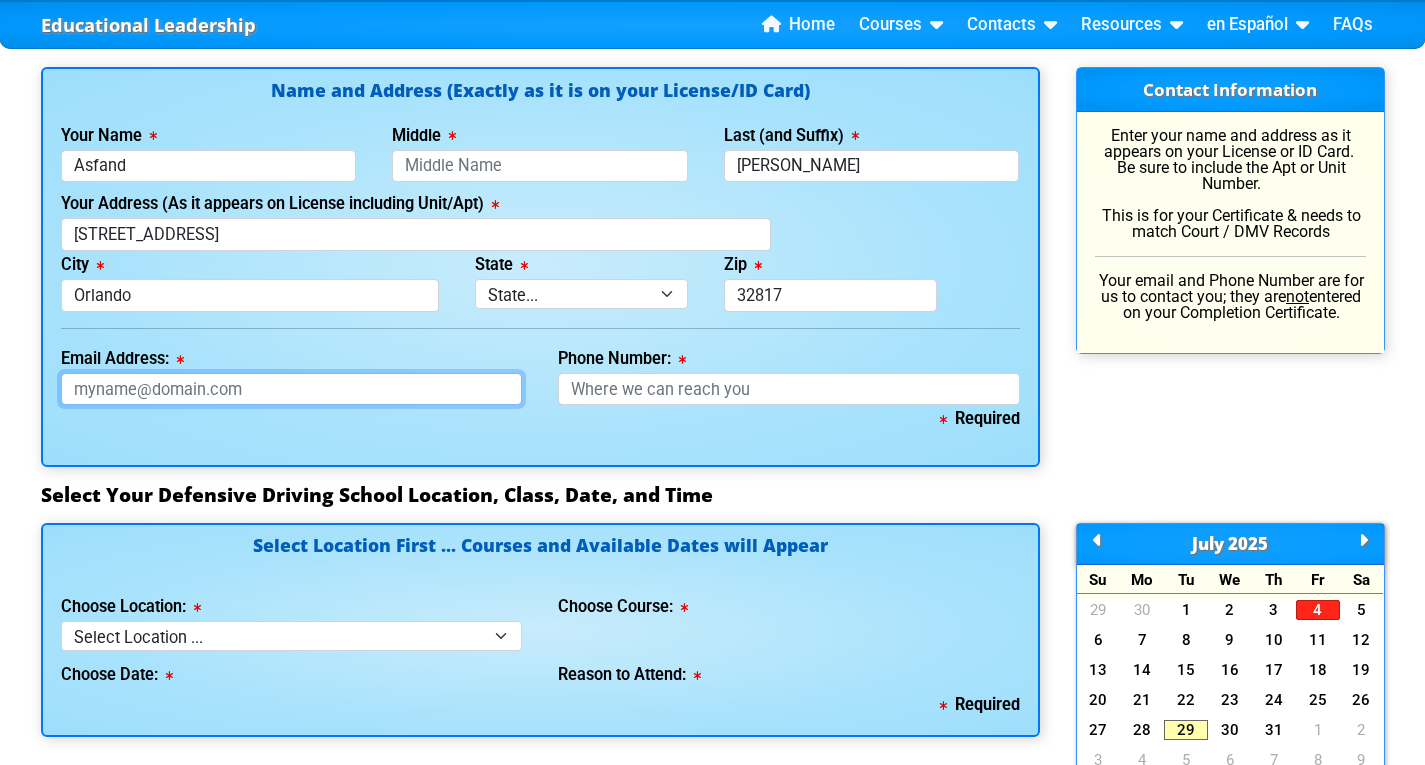 type on "UZKHUHRO0@GMAIL.COM" 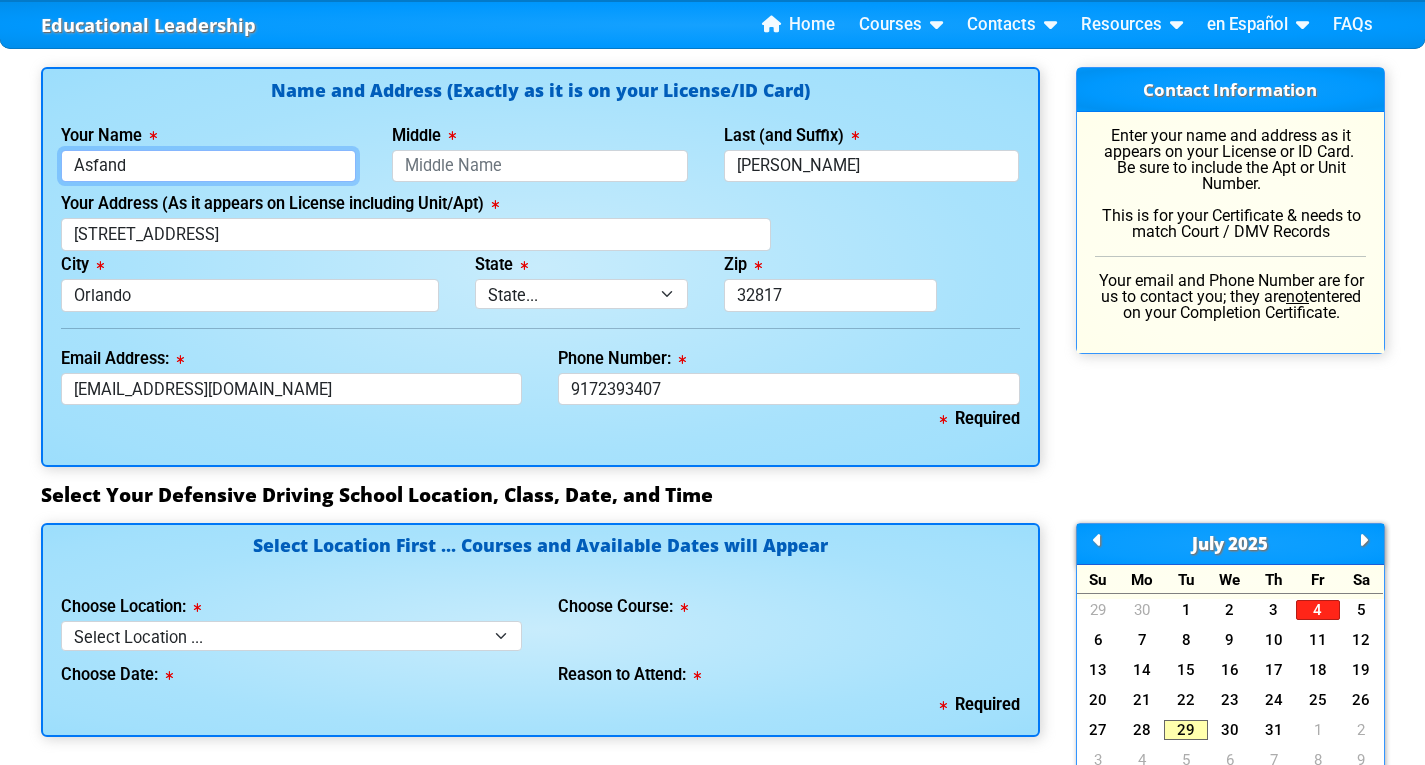 type on "917-239-3407" 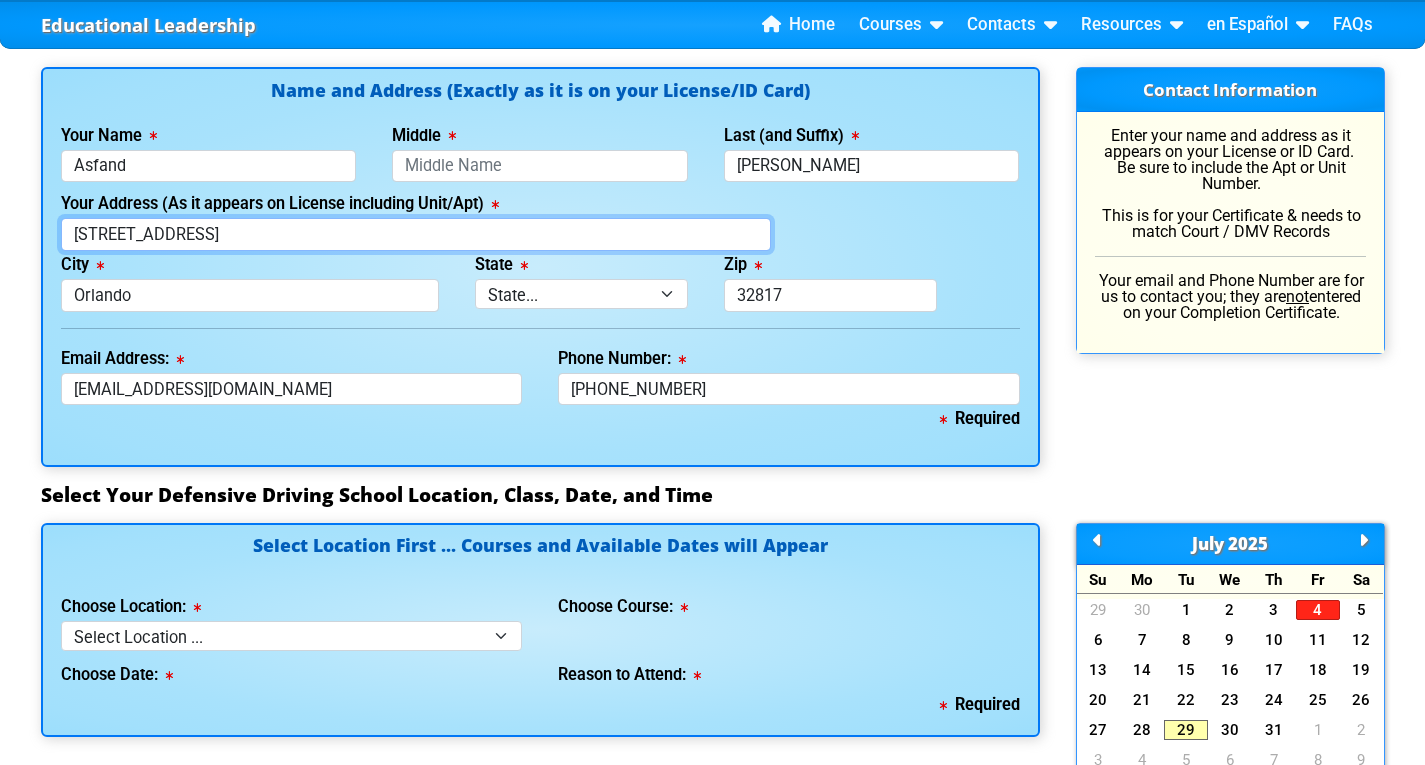 click on "3326 Arden Villas blvd, Apt 7" at bounding box center [416, 234] 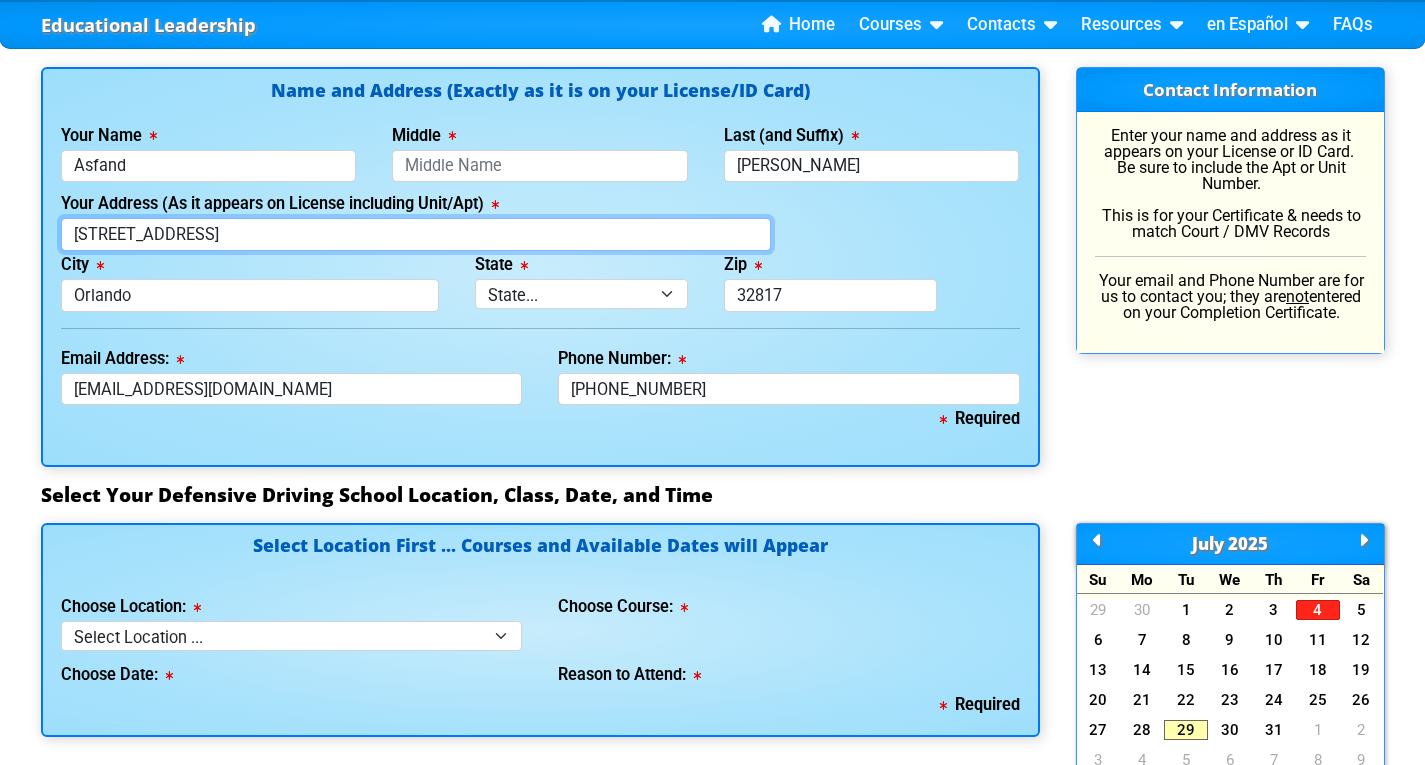 click on "3326 Arden Villas blvd, Apt 7" at bounding box center (416, 234) 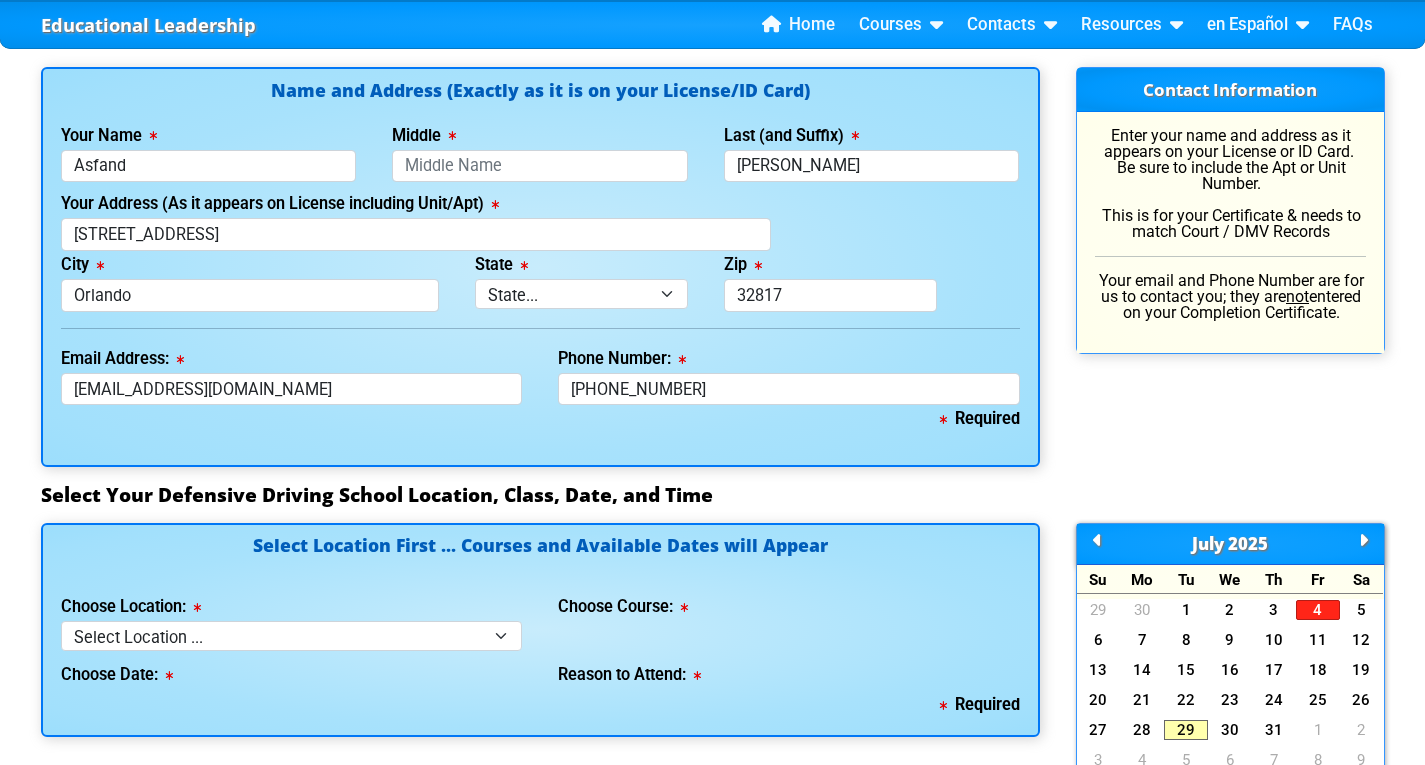 click on "Educational Leadership
Home
Courses
Certified Defensive Driving Courses
4-Hour DDS/Basic Class »
4 Hour DDS/BDI Online Course
4 Hour DDS/BDI Classroom Course
4 Hour Under 25 DDS Class
4 Hour Drug and Alcohol Class (for Permit)
Teaching Your Teen to Drive
Mature Defensive Driver Class (Senior Driver Insurance Discount) »
Mature Driver Online Class
Mature Driver in Classroom
8 Hour DDS/Intermediate Course »
8 Hour DDS Classroom Course
8 Hour DDS Online Class
8 Hour Aggressive Driving Course »
Aggressive Driver in Classroom
Aggressive Driver Online Course
8 Hour DWLS/R / FACT Course
12 Hour ADI (Advanced) Course »" at bounding box center (712, 464) 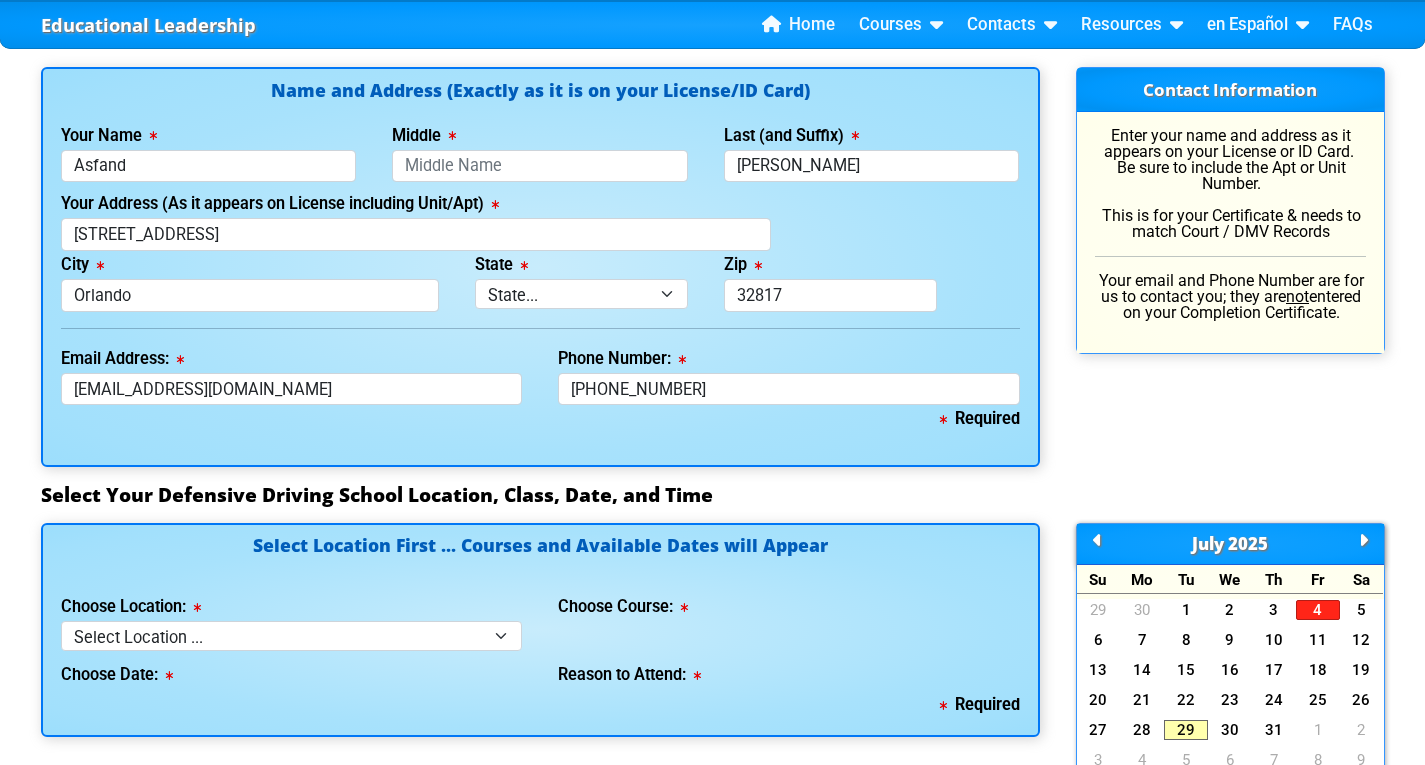 click on "Contact Information
Enter your name and address as it appears on your License or ID Card.  Be sure to include the Apt or Unit Number.    This is for your Certificate & needs to match Court / DMV Records
Your email and Phone Number are for us to contact you; they are  not  entered on your Completion Certificate." at bounding box center (1230, 267) 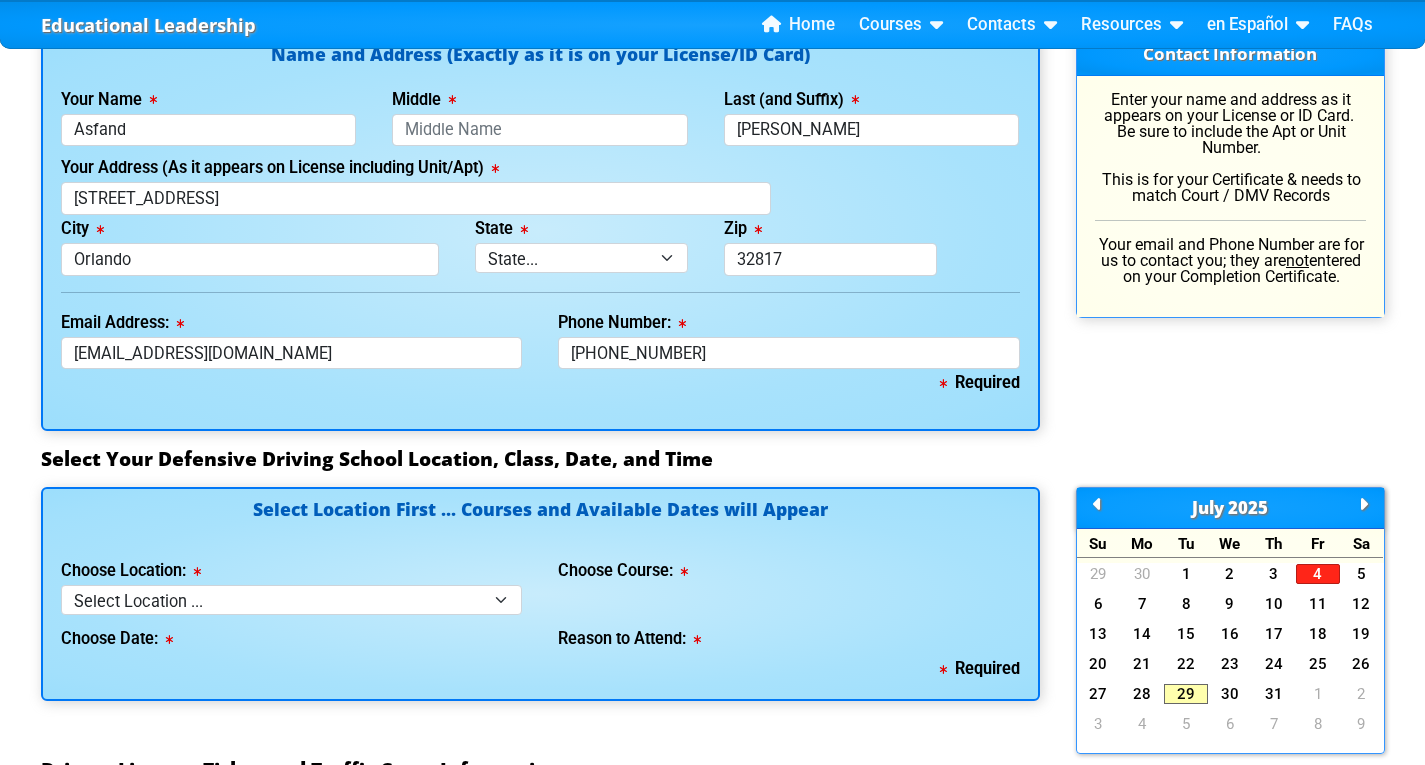 scroll, scrollTop: 1400, scrollLeft: 0, axis: vertical 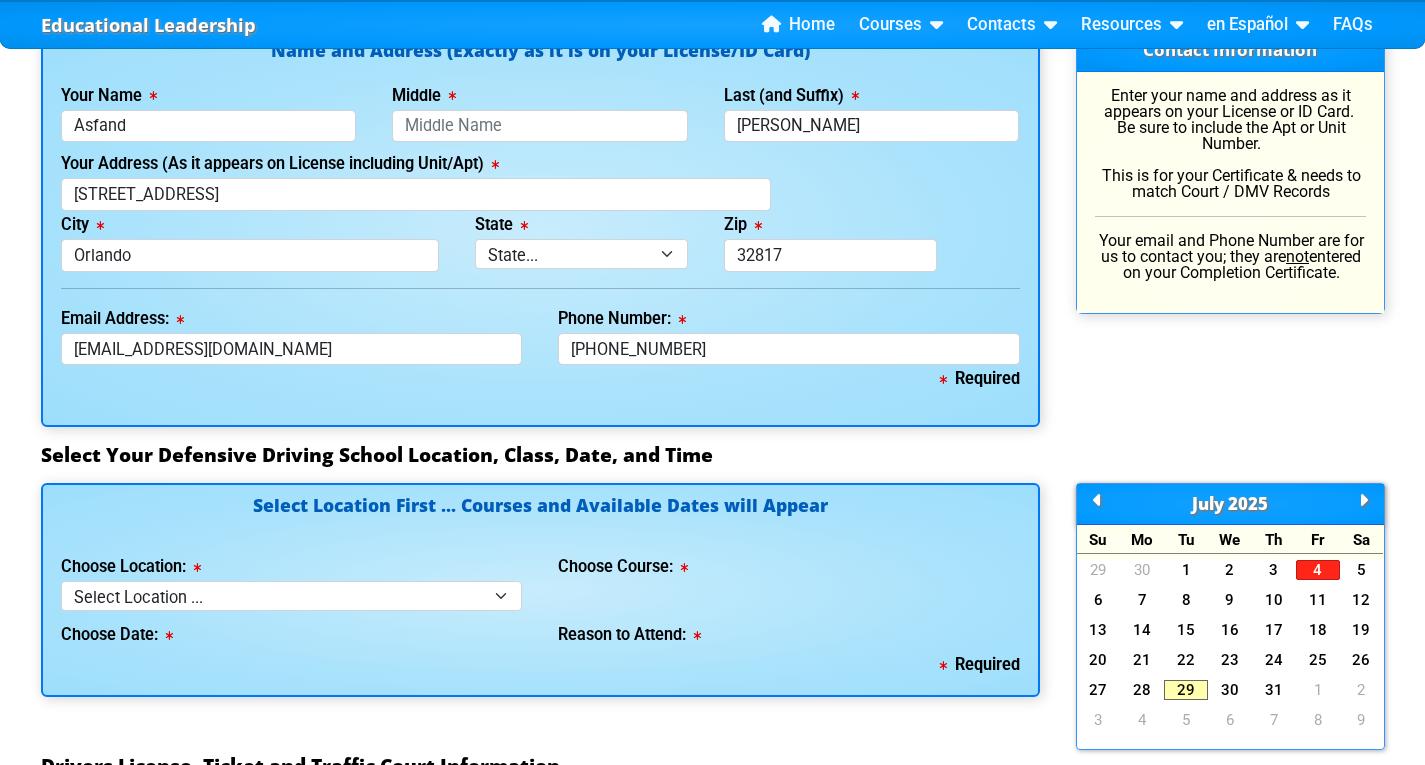 click on "Contact Information
Enter your name and address as it appears on your License or ID Card.  Be sure to include the Apt or Unit Number.    This is for your Certificate & needs to match Court / DMV Records
Your email and Phone Number are for us to contact you; they are  not  entered on your Completion Certificate." at bounding box center (1230, 227) 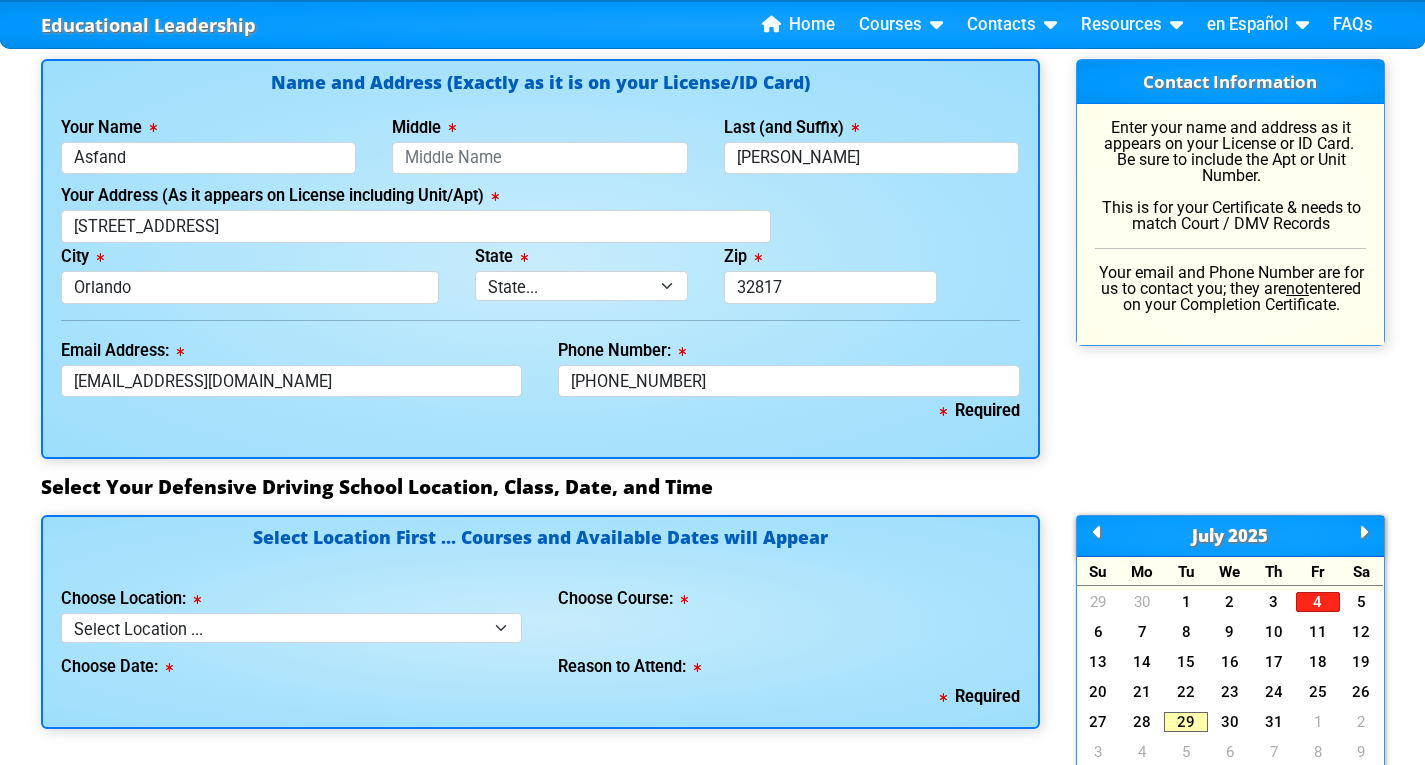 scroll, scrollTop: 1360, scrollLeft: 0, axis: vertical 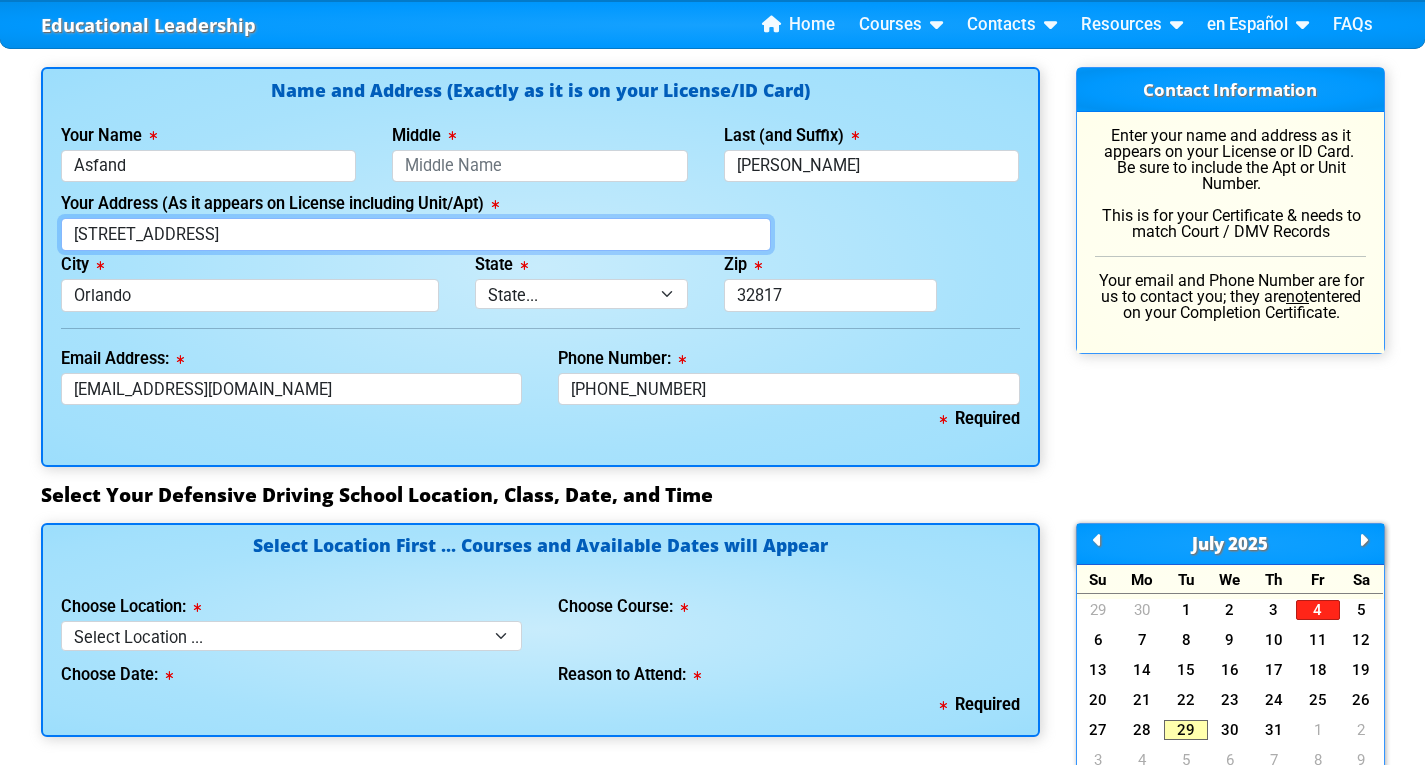 drag, startPoint x: 329, startPoint y: 238, endPoint x: 115, endPoint y: 231, distance: 214.11446 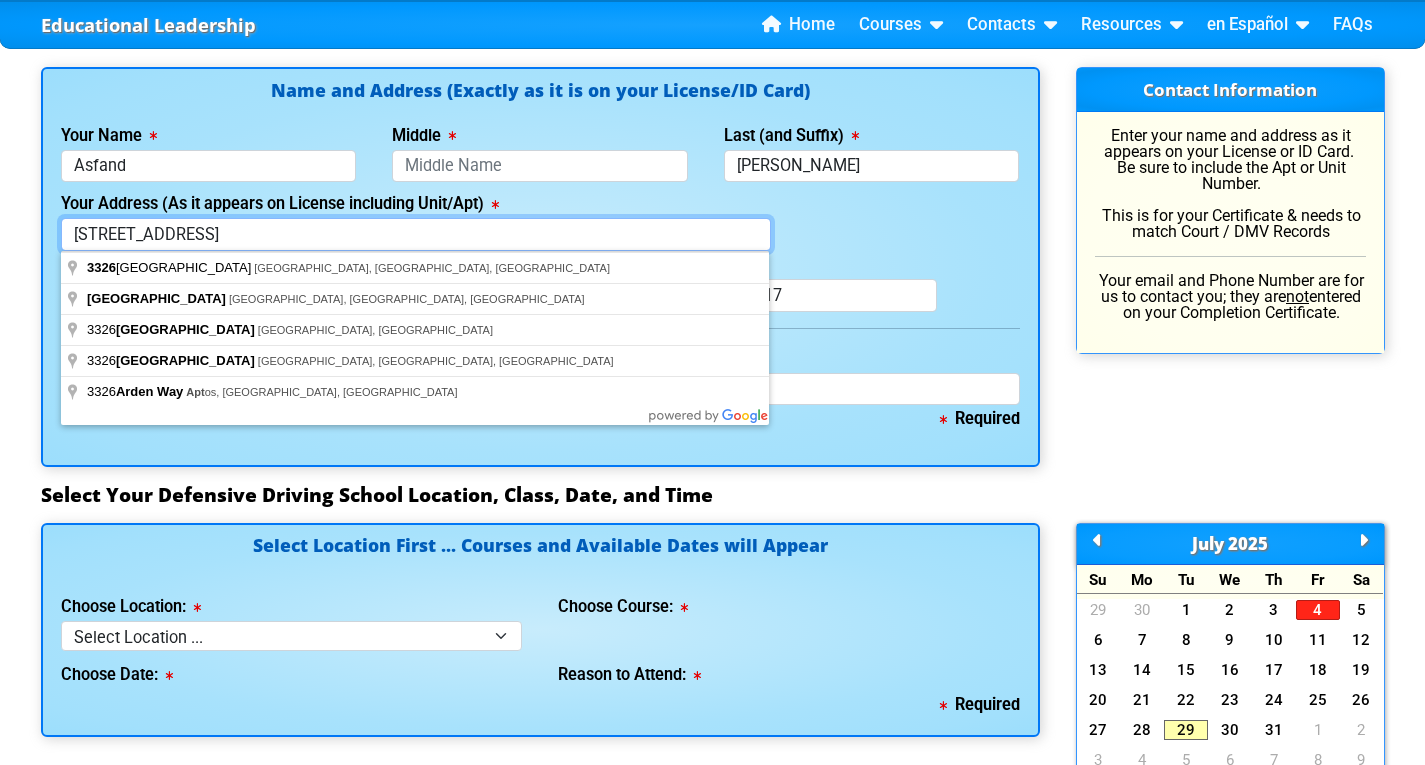 type on "3326 ARDEN VILLAS BLVD APT 7" 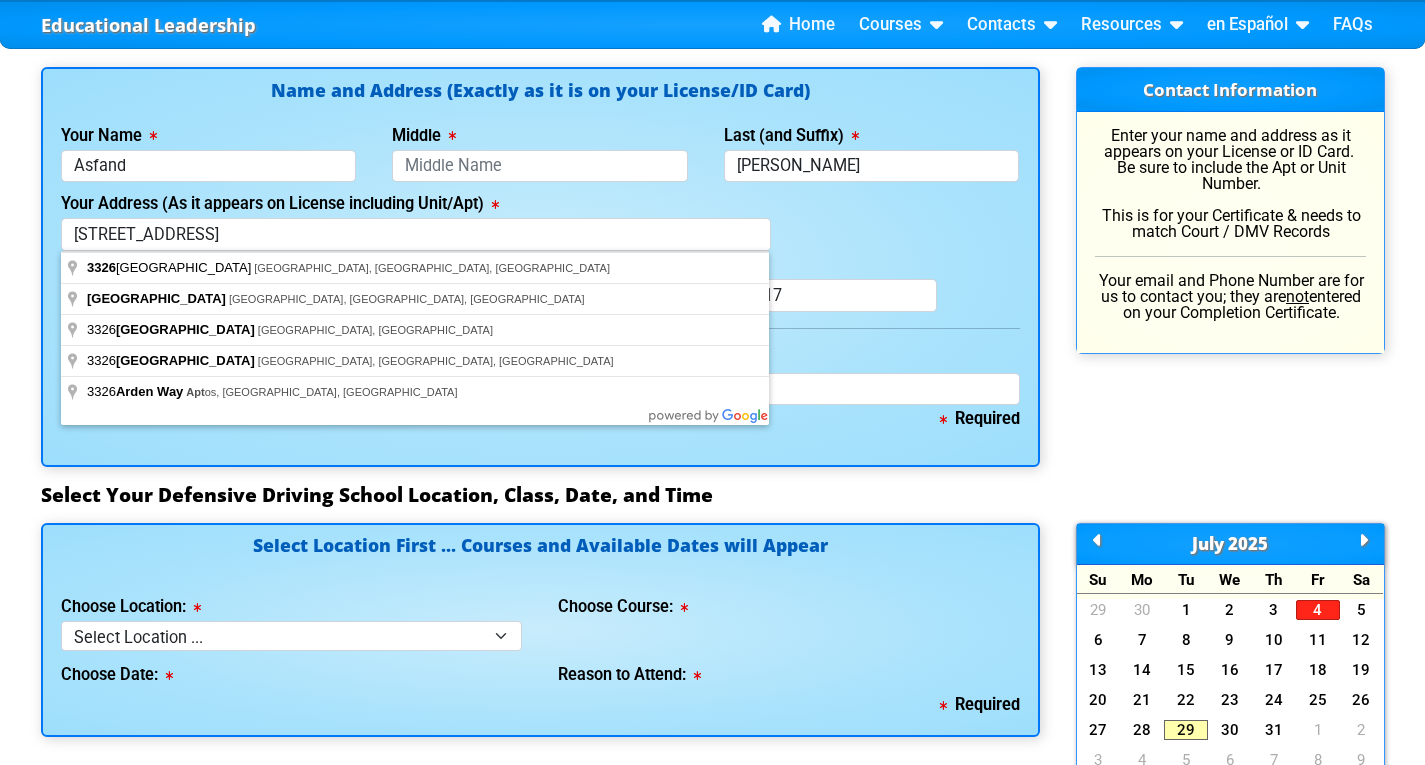 click on "Choose Date:" at bounding box center (292, 671) 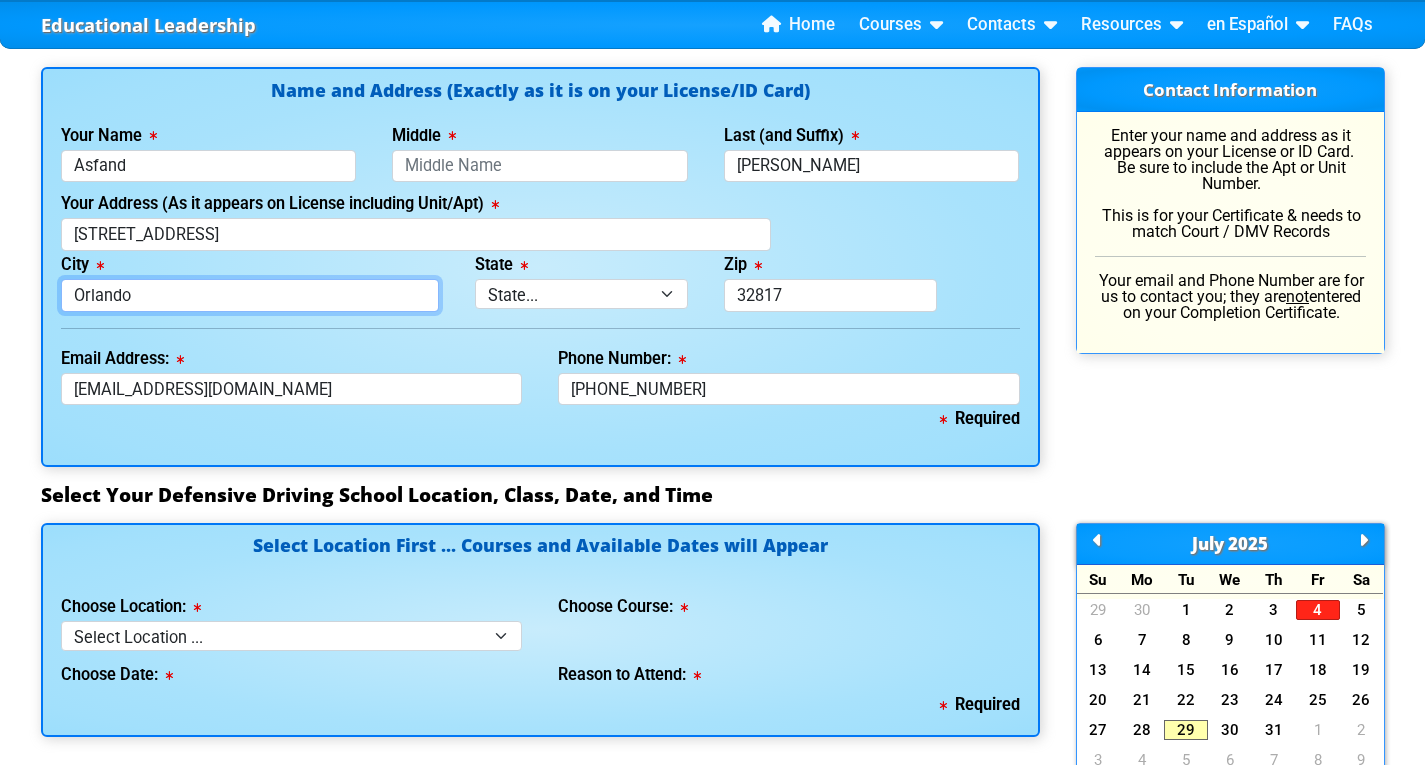 click on "Orlando" at bounding box center (250, 295) 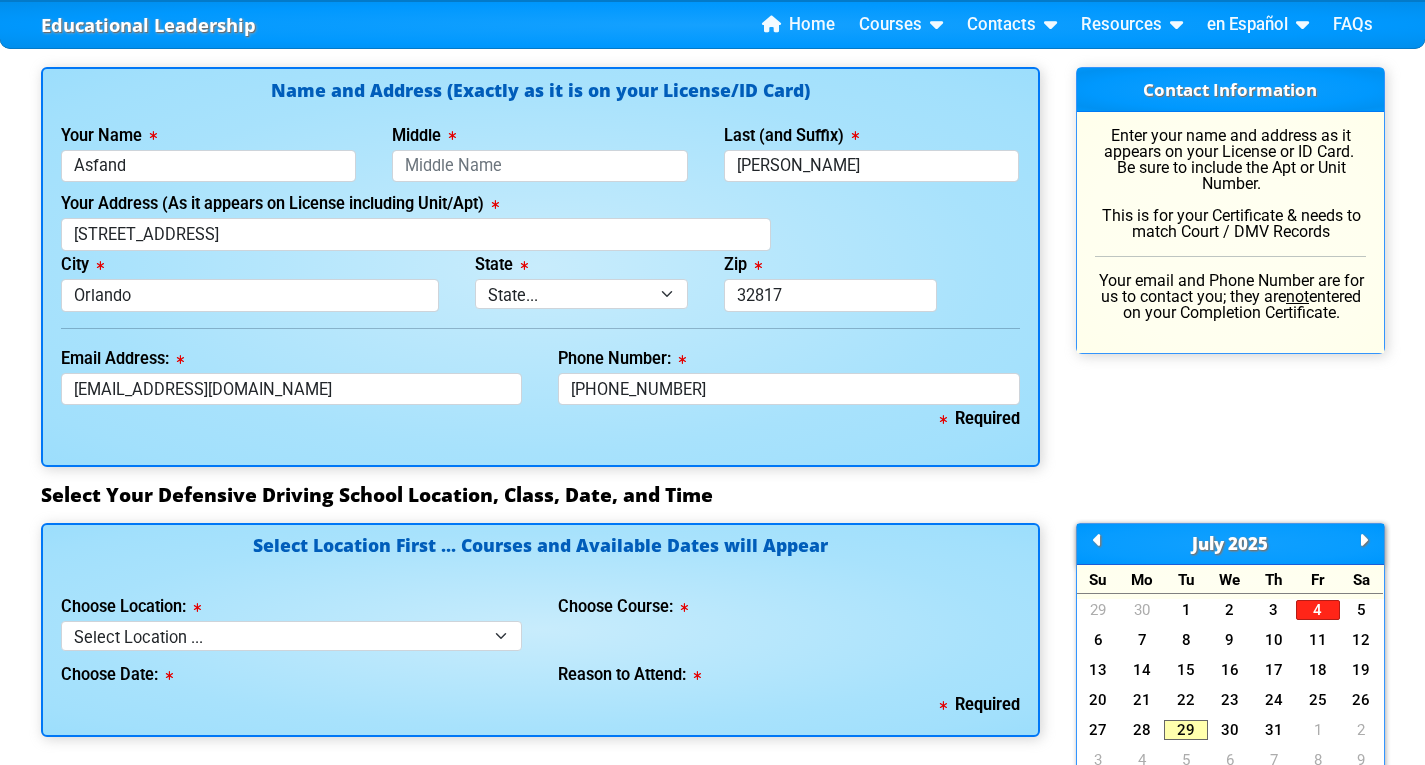 click on "Educational Leadership
Home
Courses
Certified Defensive Driving Courses
4-Hour DDS/Basic Class »
4 Hour DDS/BDI Online Course
4 Hour DDS/BDI Classroom Course
4 Hour Under 25 DDS Class
4 Hour Drug and Alcohol Class (for Permit)
Teaching Your Teen to Drive
Mature Defensive Driver Class (Senior Driver Insurance Discount) »
Mature Driver Online Class
Mature Driver in Classroom
8 Hour DDS/Intermediate Course »
8 Hour DDS Classroom Course
8 Hour DDS Online Class
8 Hour Aggressive Driving Course »
Aggressive Driver in Classroom
Aggressive Driver Online Course
8 Hour DWLS/R / FACT Course
12 Hour ADI (Advanced) Course »" at bounding box center (712, 464) 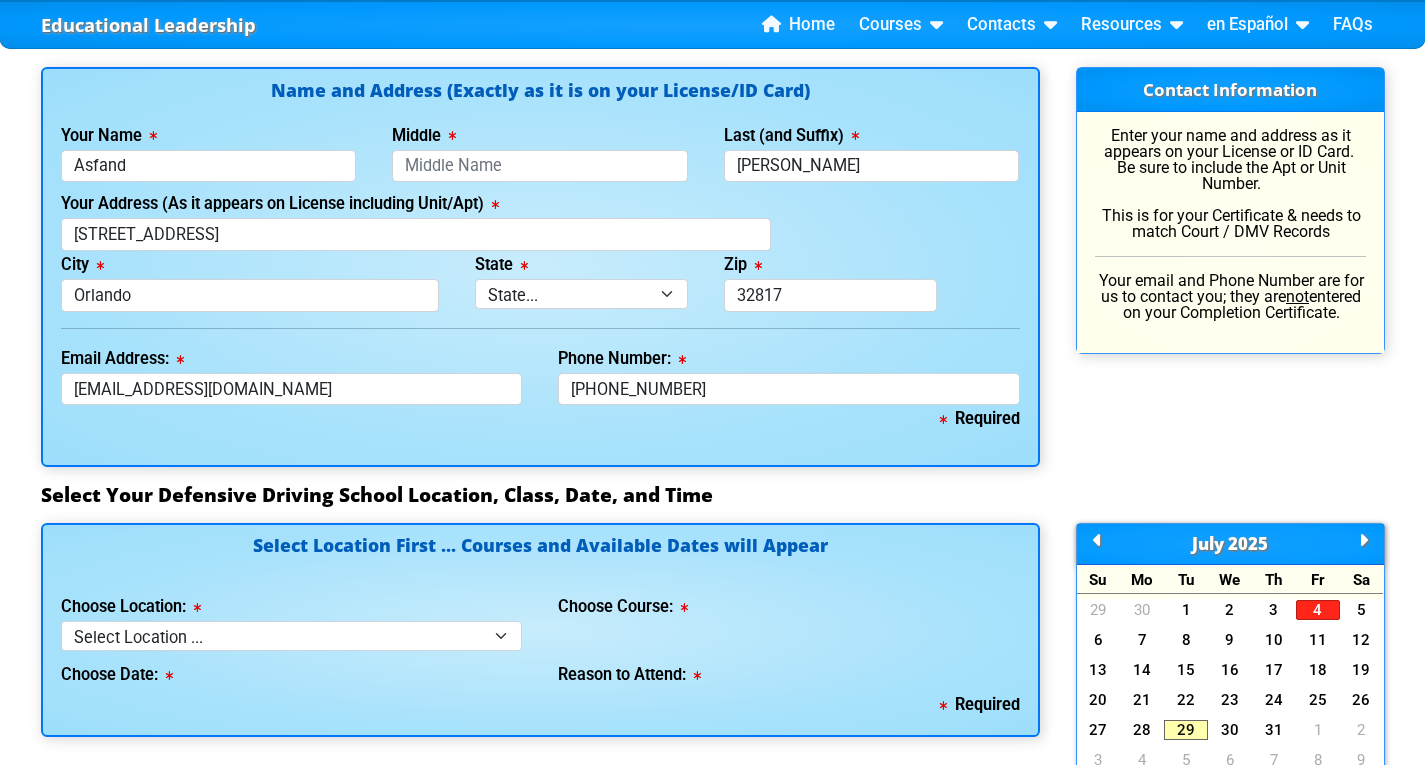 click on "Contact Information
Enter your name and address as it appears on your License or ID Card.  Be sure to include the Apt or Unit Number.    This is for your Certificate & needs to match Court / DMV Records
Your email and Phone Number are for us to contact you; they are  not  entered on your Completion Certificate." at bounding box center [1230, 267] 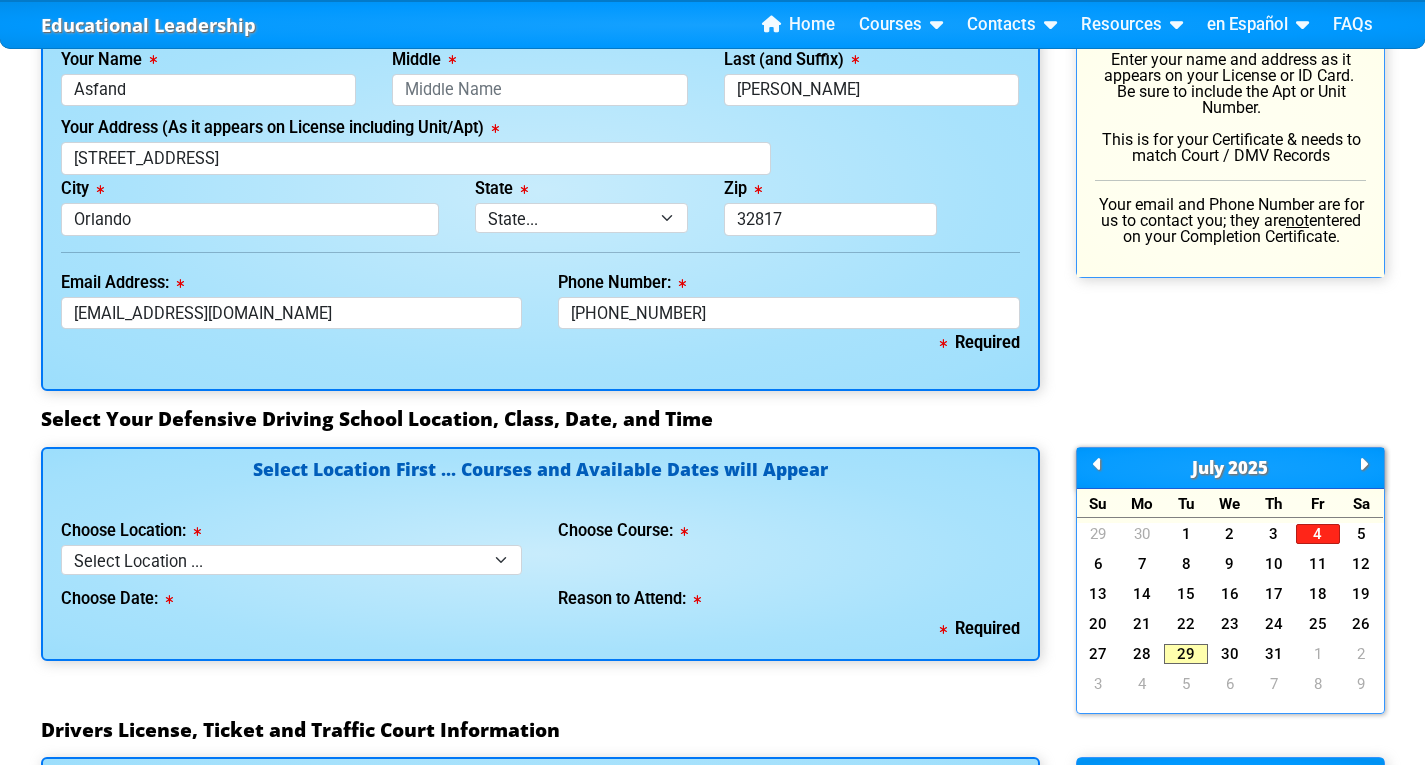 scroll, scrollTop: 1440, scrollLeft: 0, axis: vertical 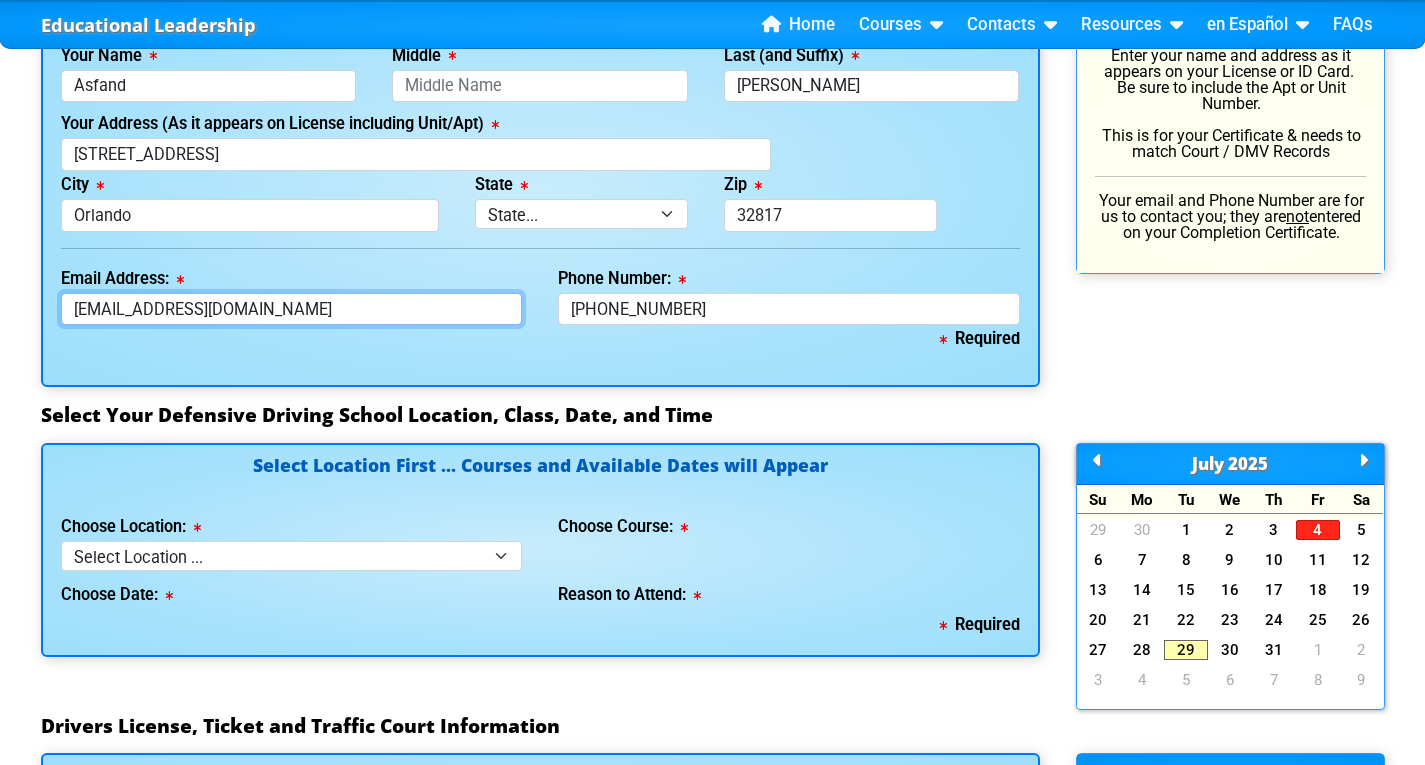 click on "UZKHUHRO0@GMAIL.COM" at bounding box center (292, 309) 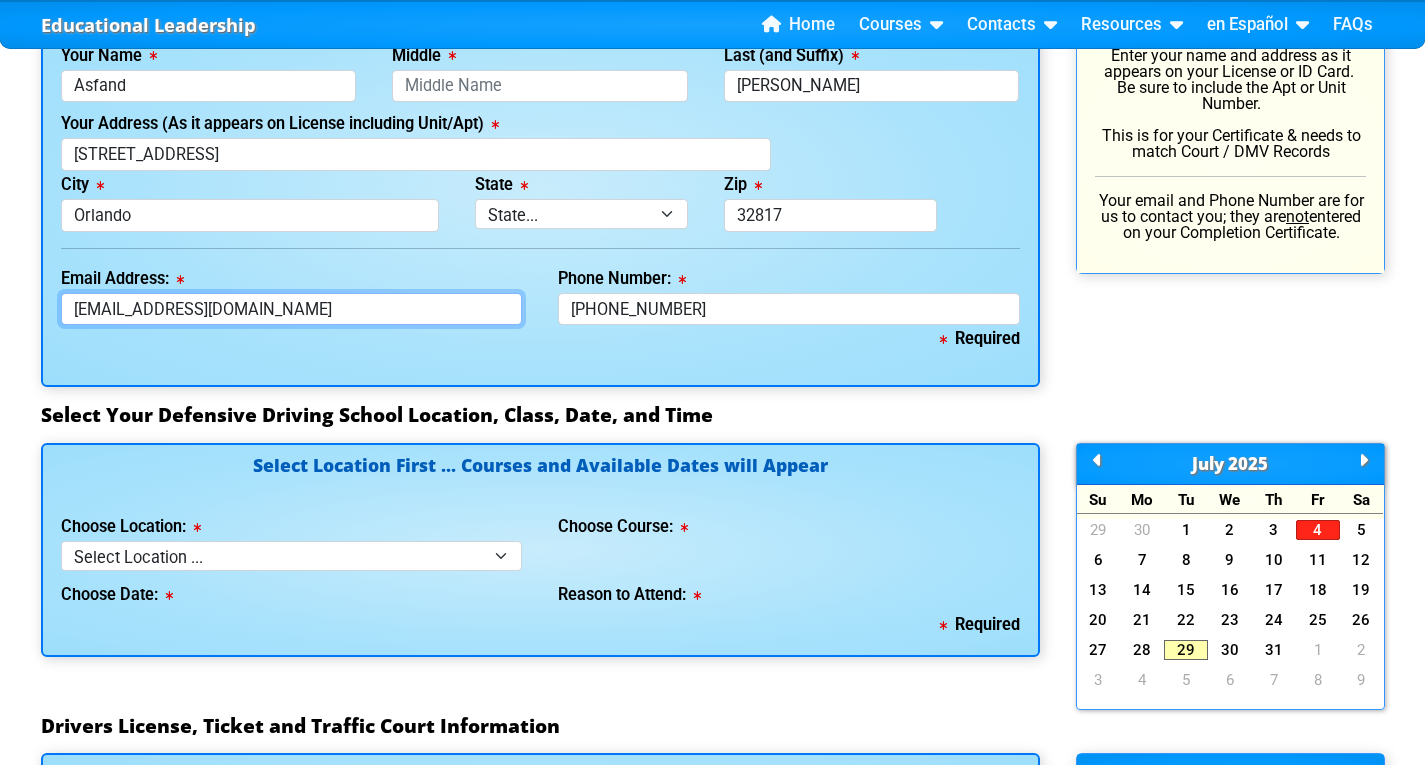 type on "uzkhuhro0@gmail.com" 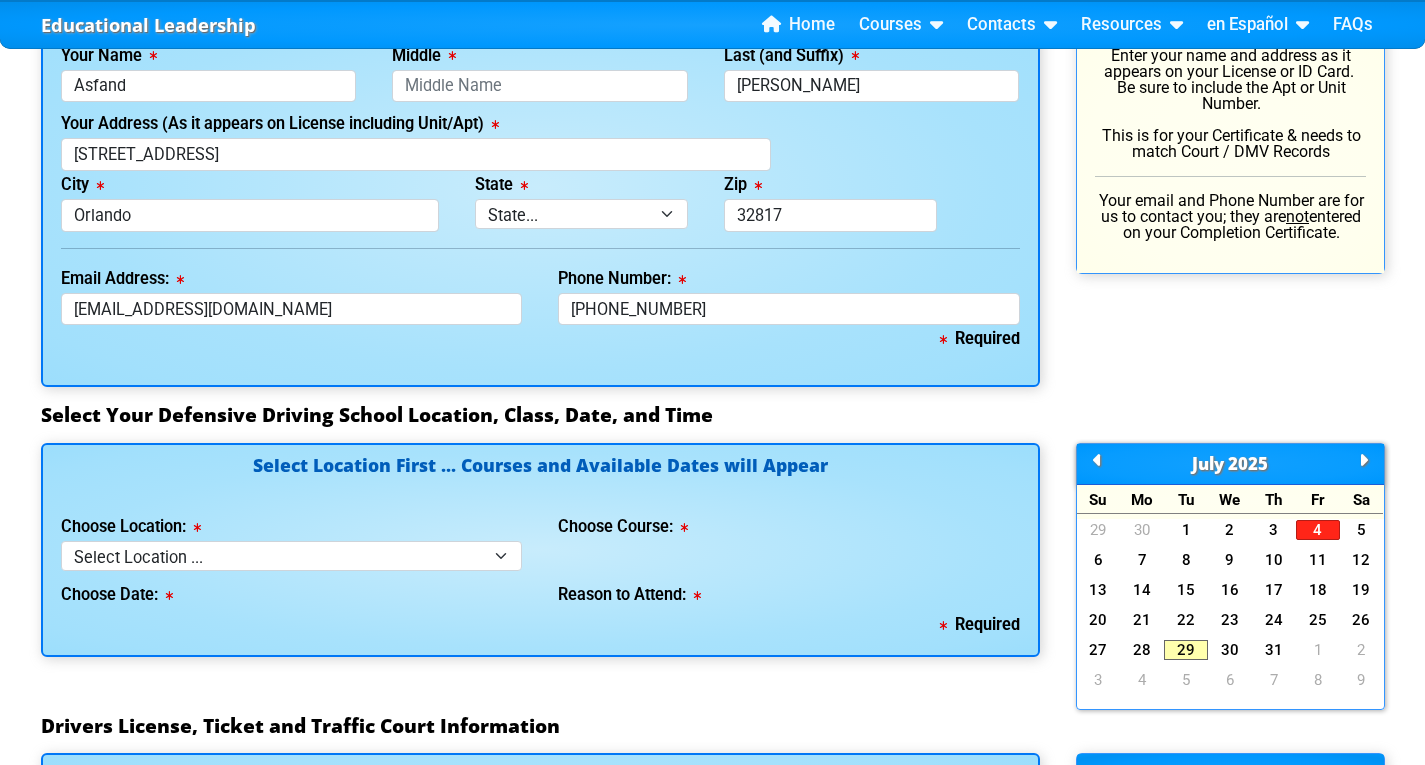 click on "Select Your Defensive Driving School Location, Class, Date, and Time" at bounding box center [713, 415] 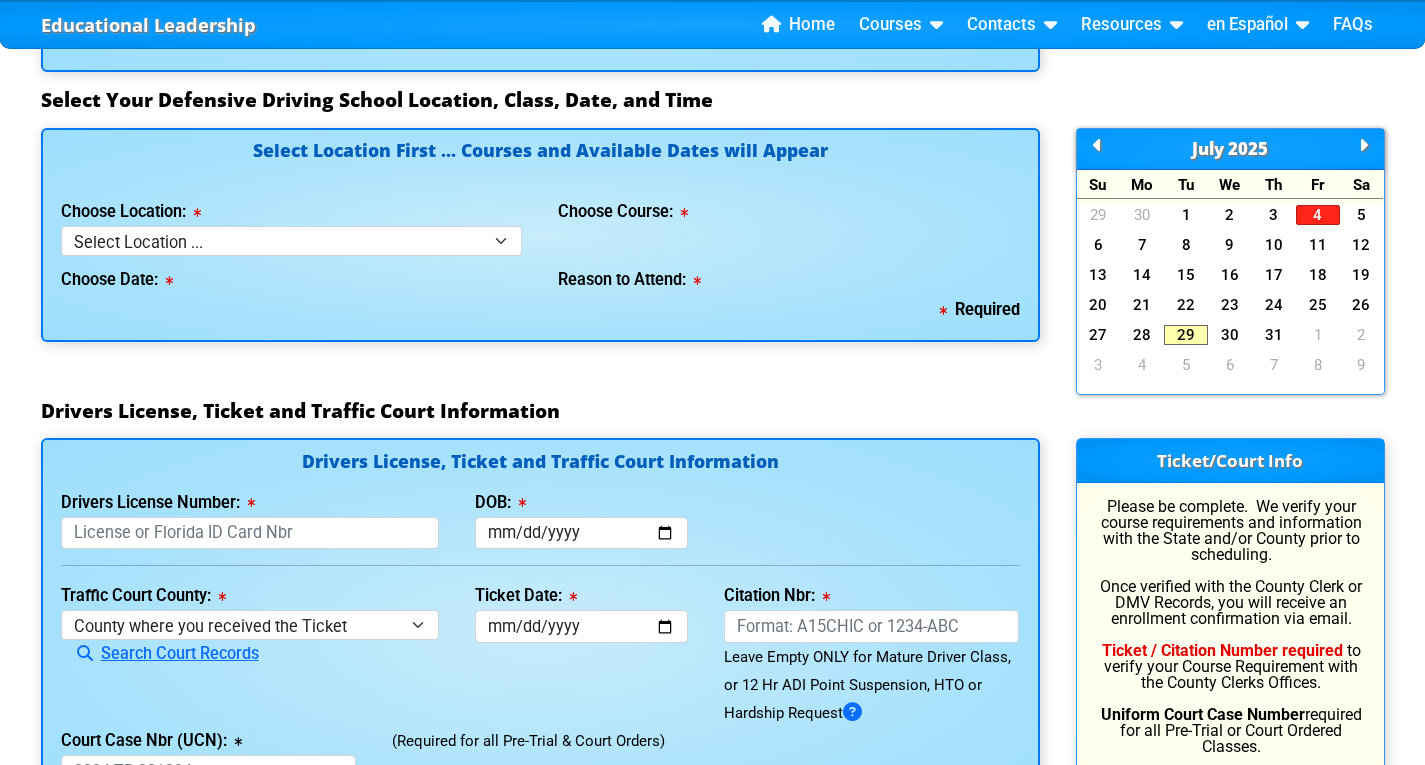 scroll, scrollTop: 1840, scrollLeft: 0, axis: vertical 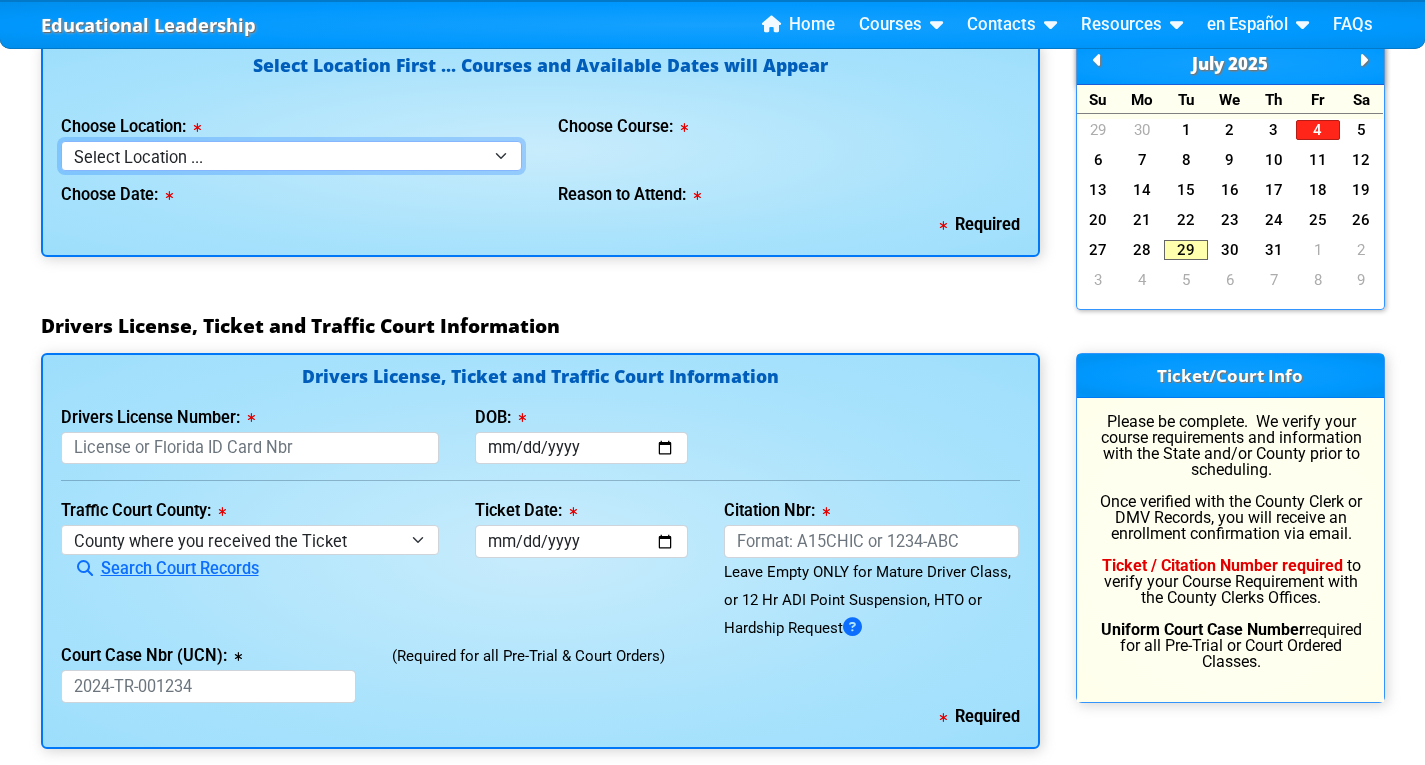 click on "Select Location ... Tampa Orlando Kissimmee Tampa - en español Kissimmee - en español Live Virtual Classroom via MS Teams" at bounding box center (292, 155) 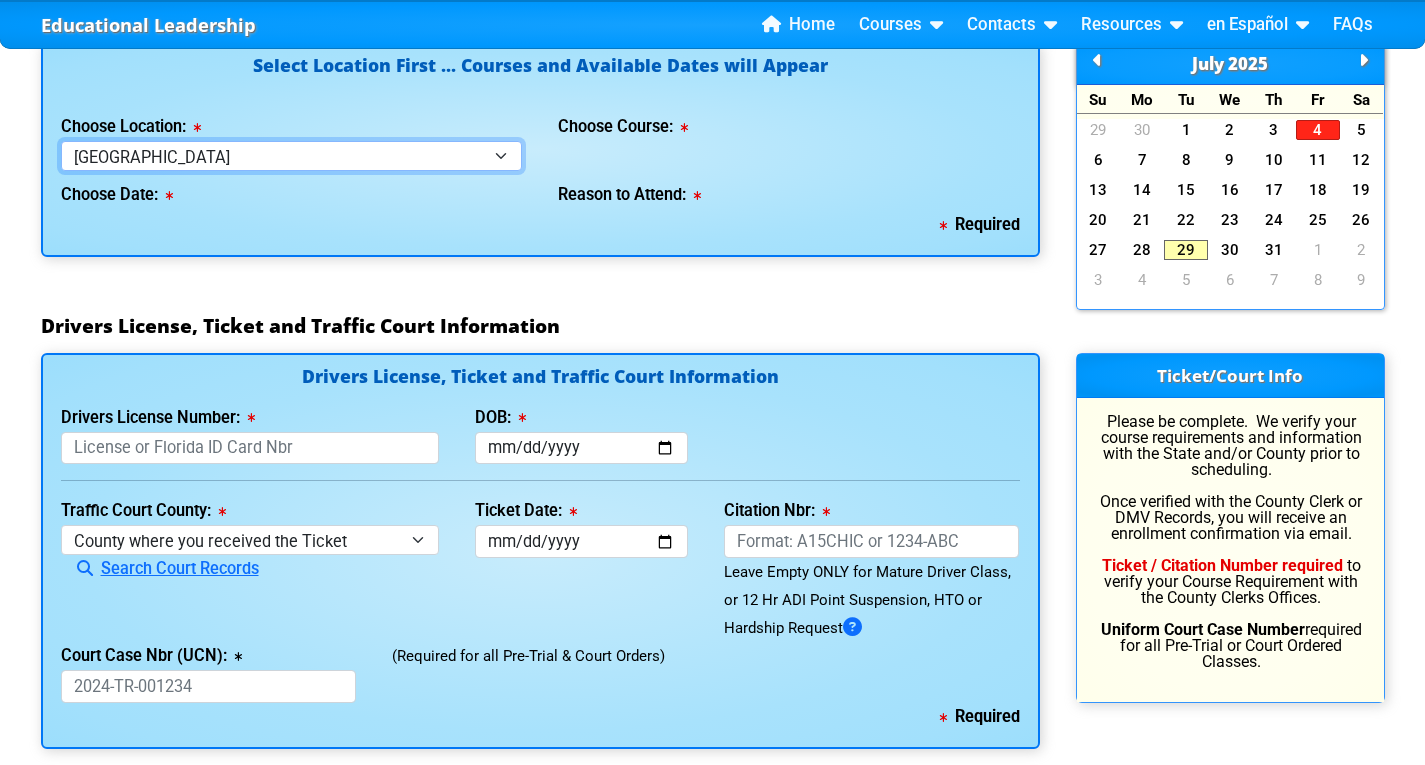 click on "Select Location ... Tampa Orlando Kissimmee Tampa - en español Kissimmee - en español Live Virtual Classroom via MS Teams" at bounding box center (292, 155) 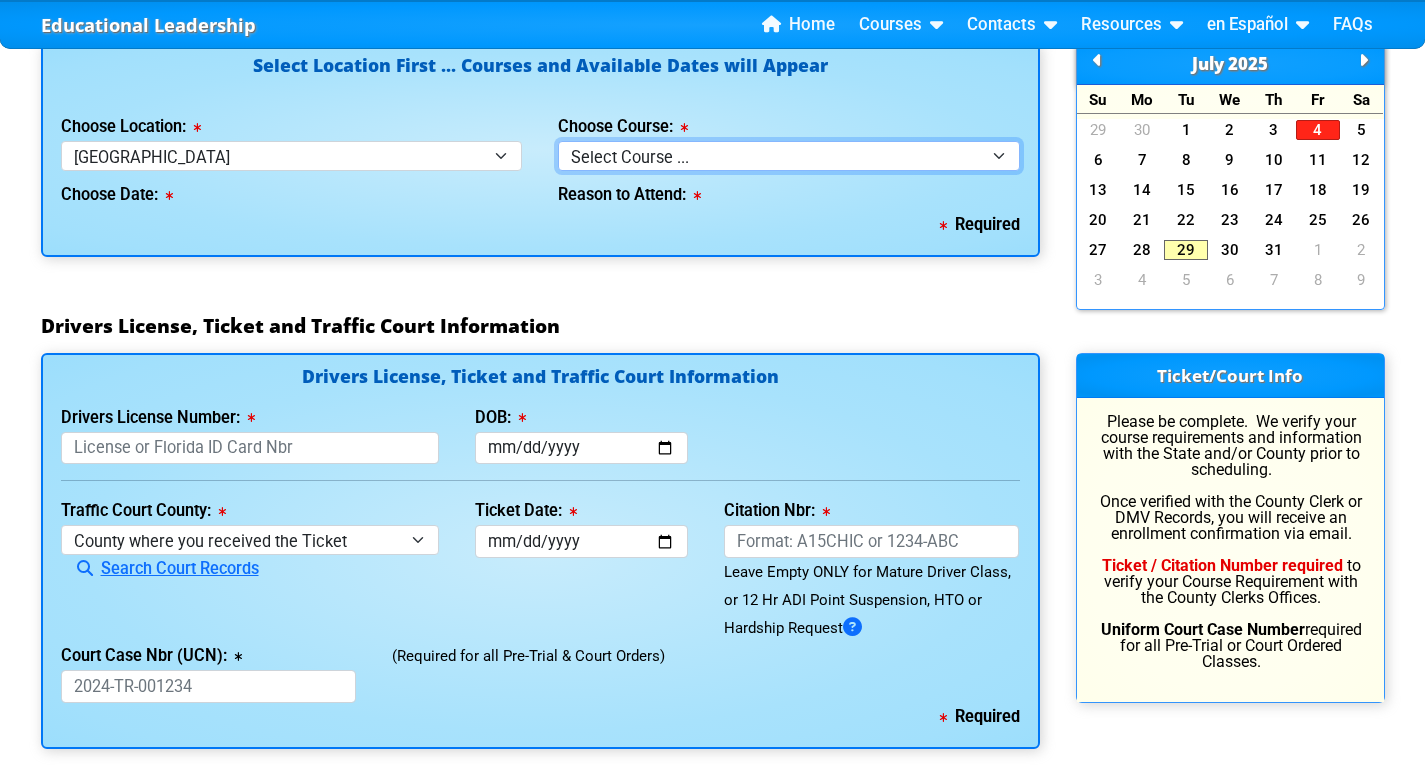 click on "Select Course ... 4 Hour BDI Class (Basic Course & TCAC) 4 Hour Under 25 Class (STOP or Youthful Offender) Mature Defensive Driver for Insurance Discount Course 8 Hour Aggressive Driver Course 8 Hour DDS / Intermediate Course 8 Hour DWLS/R / FACT Course 12 Hour ADI Class (Advanced Driver Course)" at bounding box center (789, 155) 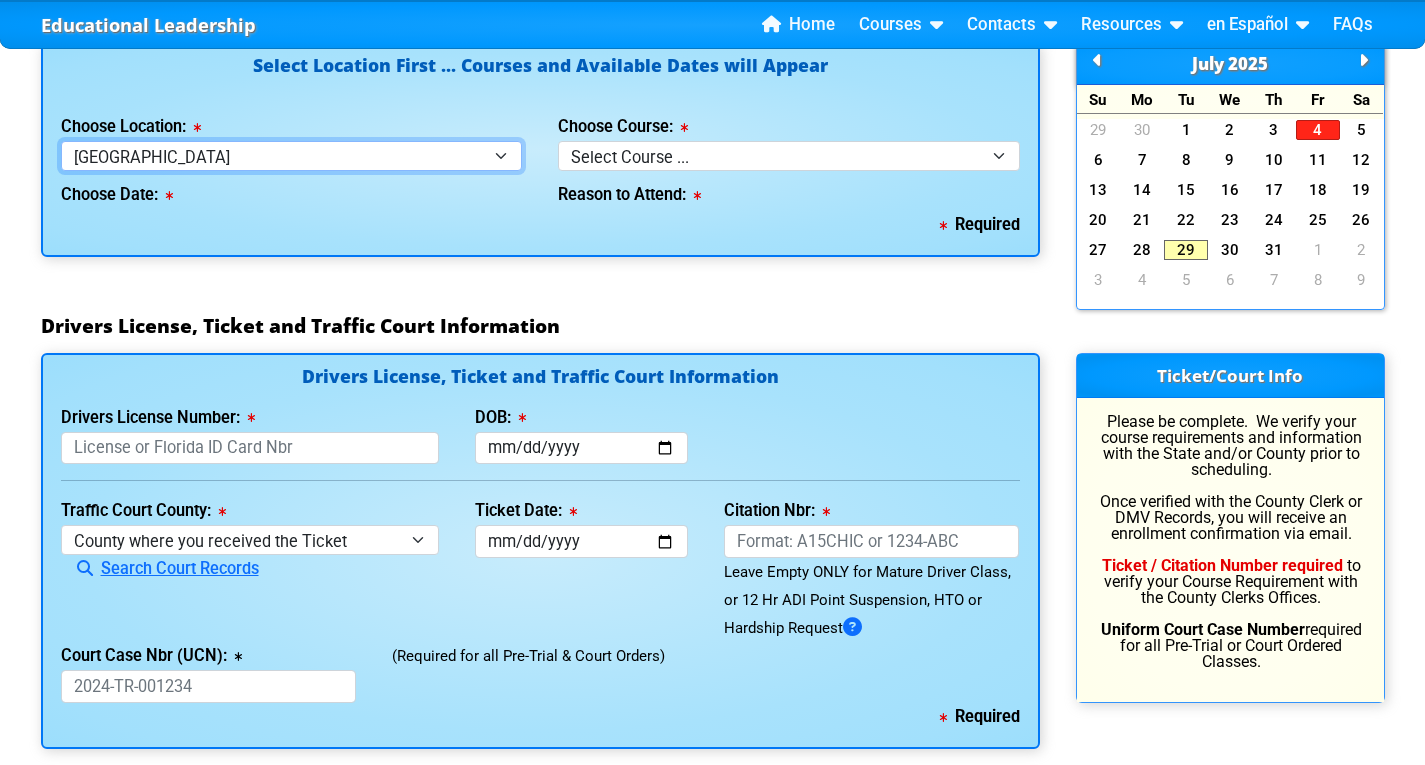 click on "Select Location ... Tampa Orlando Kissimmee Tampa - en español Kissimmee - en español Live Virtual Classroom via MS Teams" at bounding box center (292, 155) 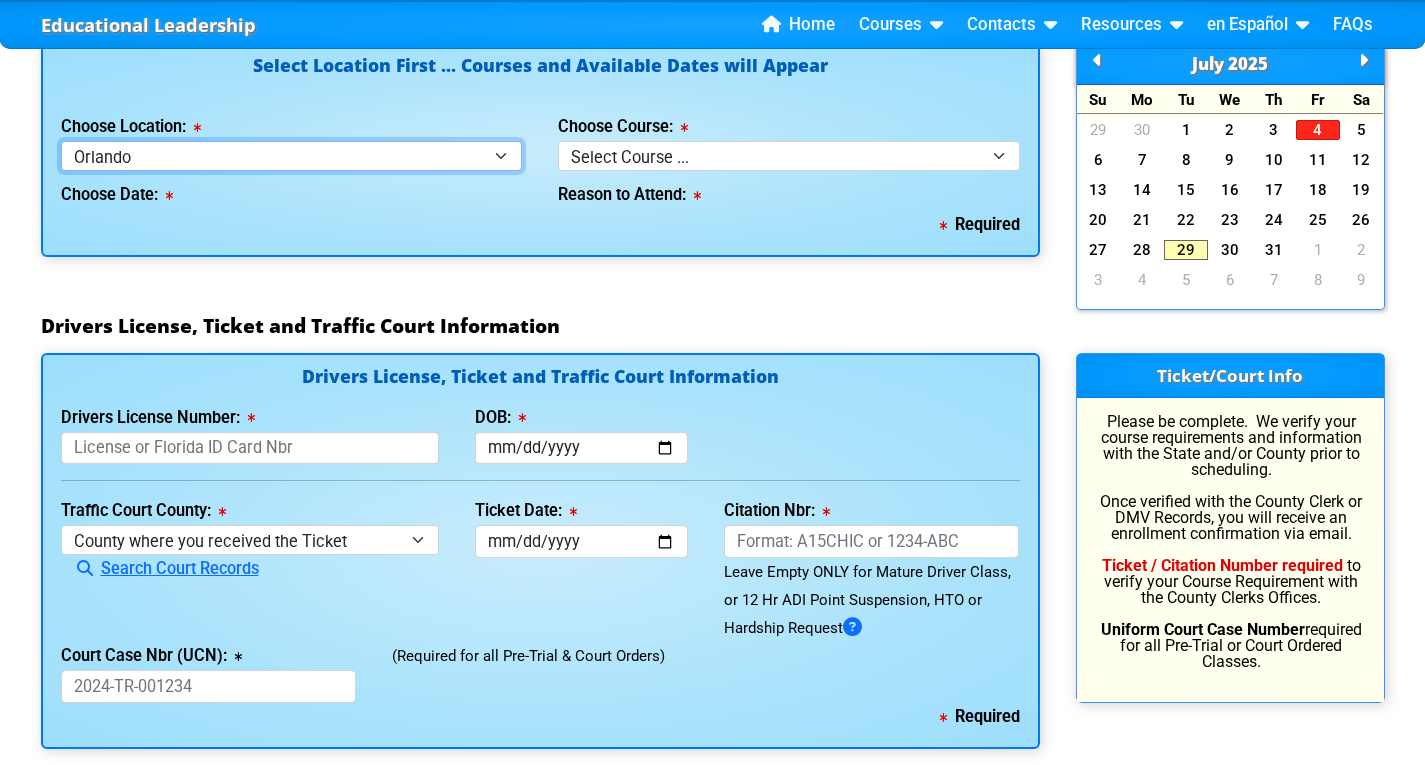 click on "Select Location ... Tampa Orlando Kissimmee Tampa - en español Kissimmee - en español Live Virtual Classroom via MS Teams" at bounding box center (292, 155) 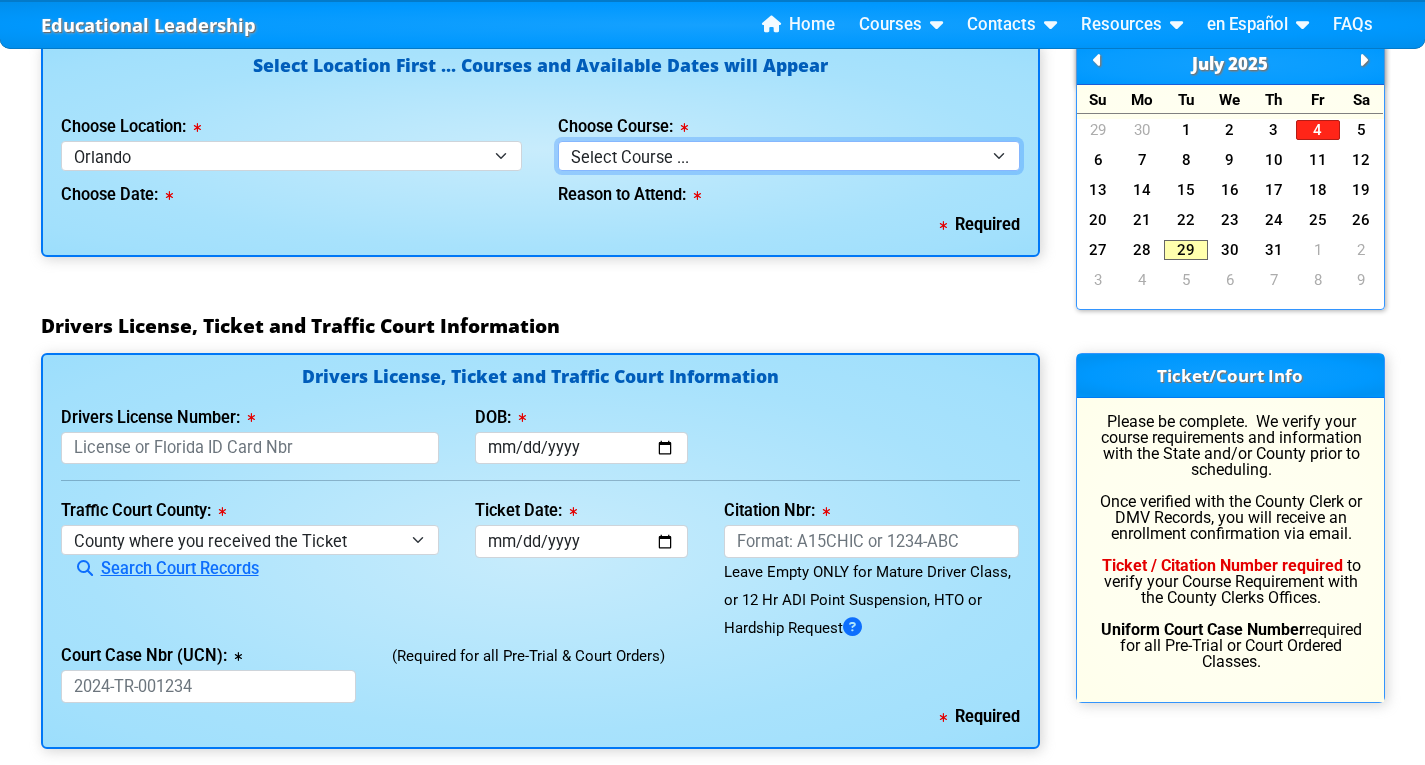 click on "Select Course ... 4 Hour Under 25 Class (STOP or Youthful Offender) 8 Hour Aggressive Driver Class 8 Hour DDS/DDC for Basic or Intermediate Course 8 Hour DWLS/R / FACT Course" at bounding box center [789, 155] 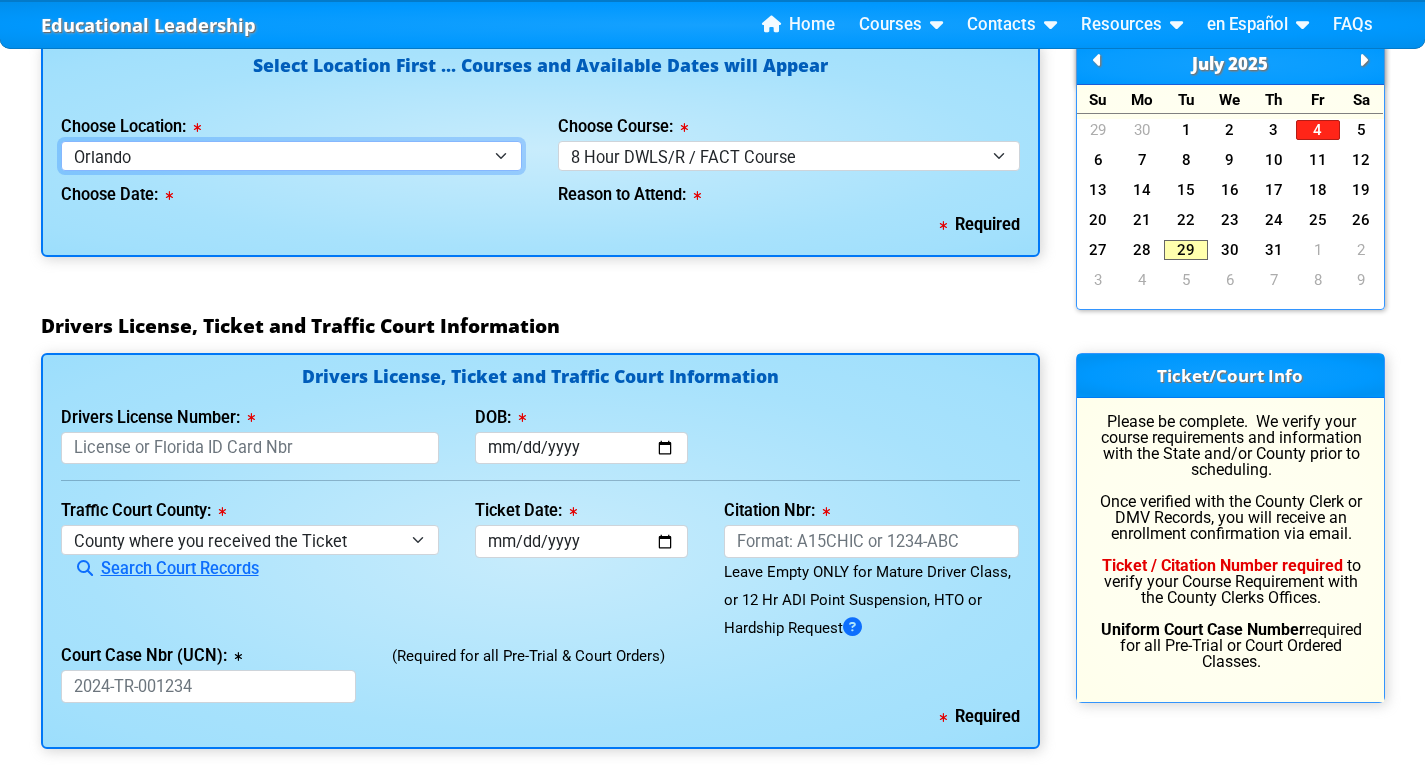 click on "Select Location ... Tampa Orlando Kissimmee Tampa - en español Kissimmee - en español Live Virtual Classroom via MS Teams" at bounding box center [292, 155] 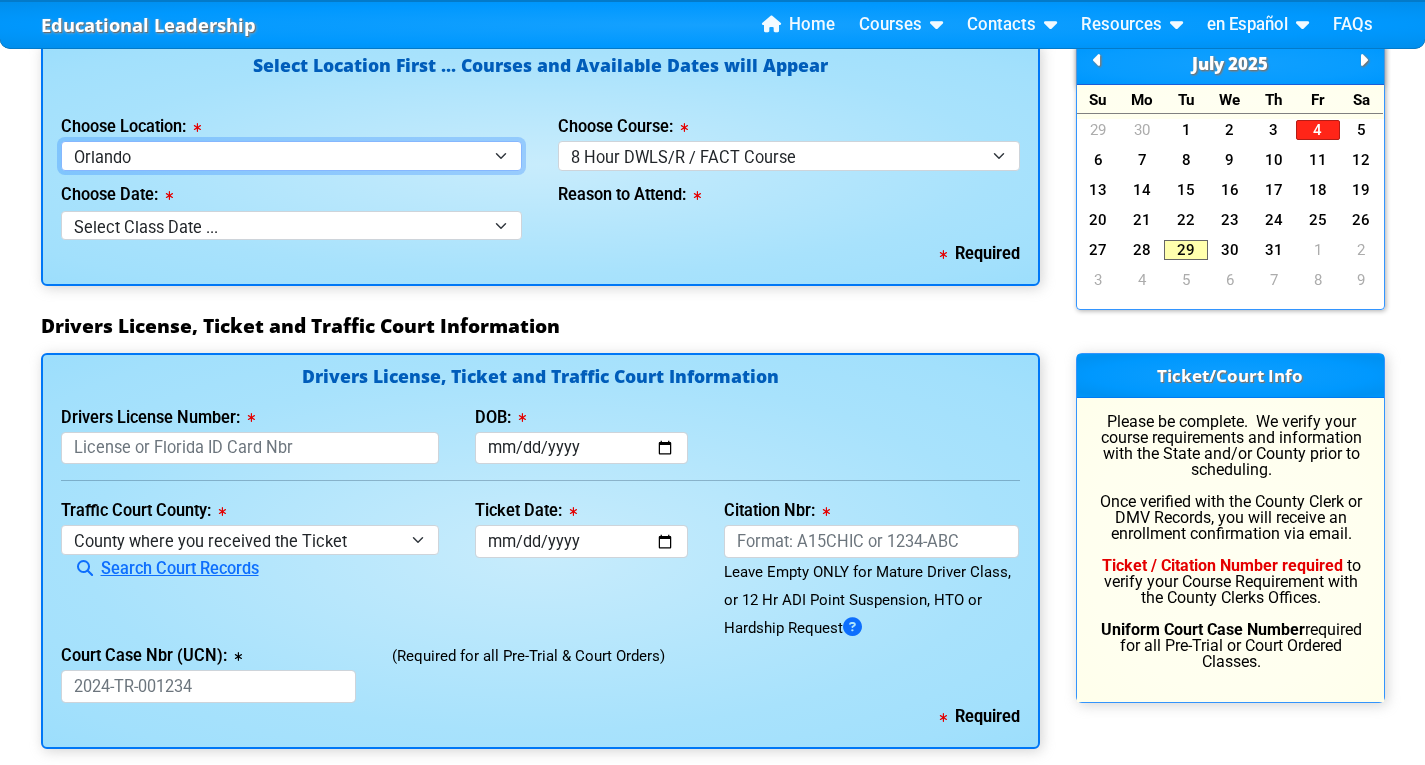 select on "4" 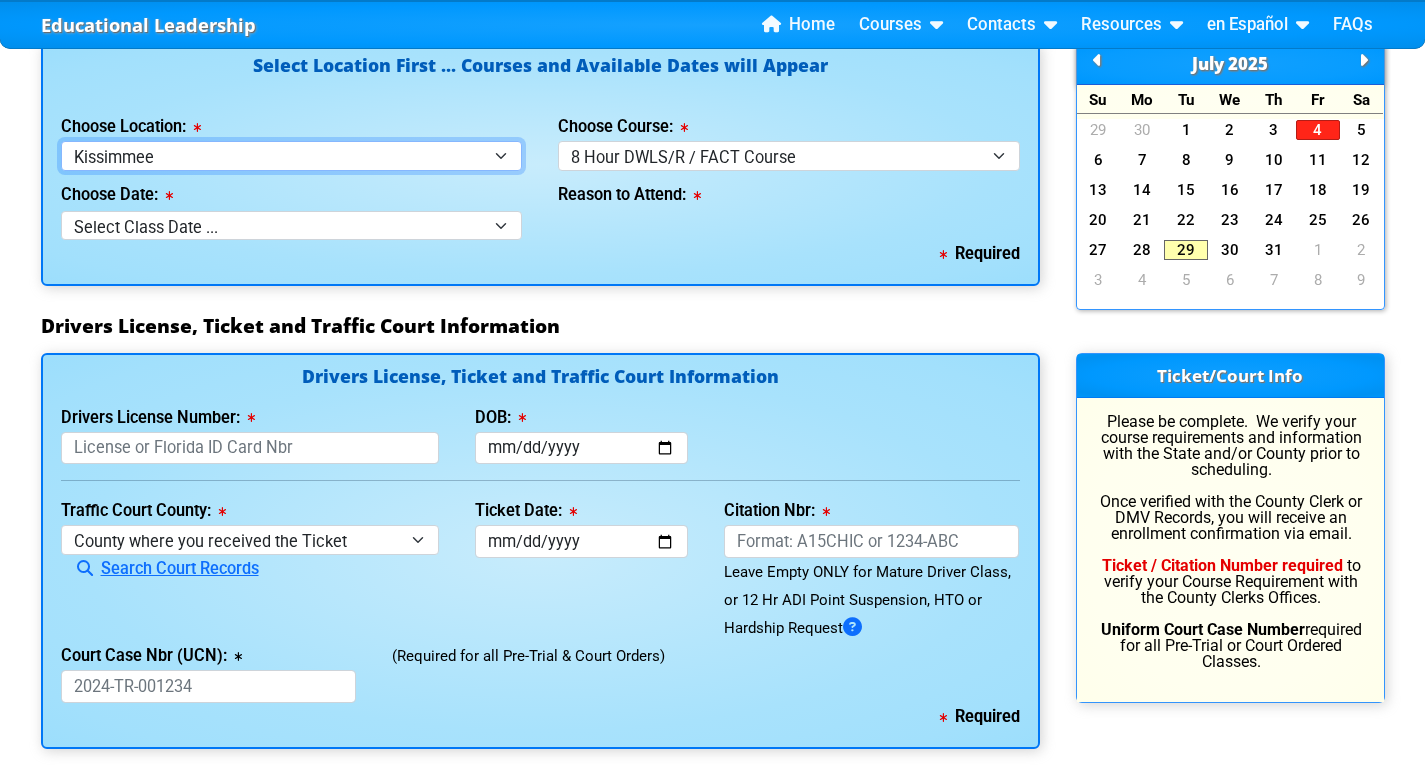 click on "Select Location ... Tampa Orlando Kissimmee Tampa - en español Kissimmee - en español Live Virtual Classroom via MS Teams" at bounding box center (292, 155) 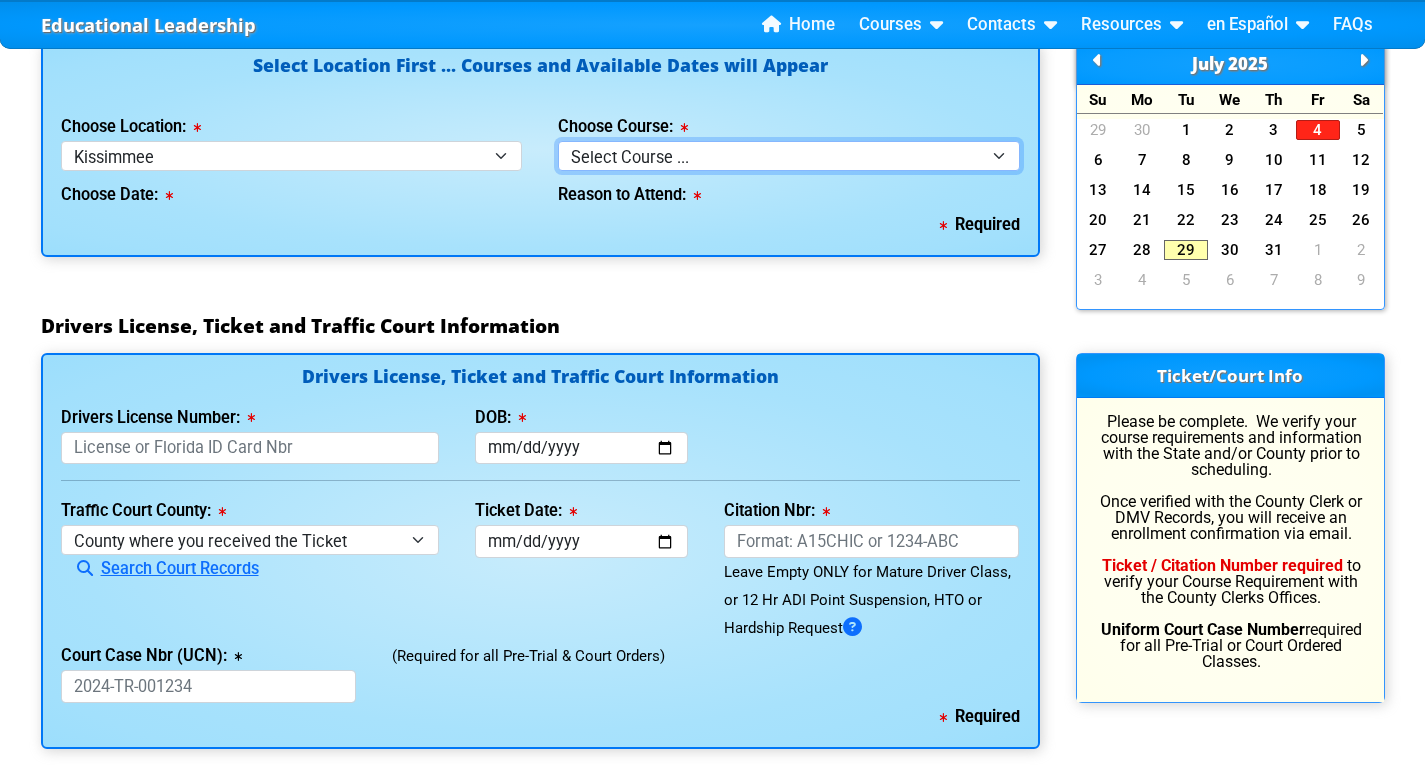 click on "Select Course ... 4 Hour BDI Class (Basic Course & TCAC) 4 Hour Under 25 Class (STOP or Youthful Offender) Mature Defensive Driver Class for Insurance Discount 8 Hour DDS/DDC for Basic or Intermediate Course 8 Hour Aggressive Driver Class 8 Hour DWLS/R / FACT Course" at bounding box center (789, 155) 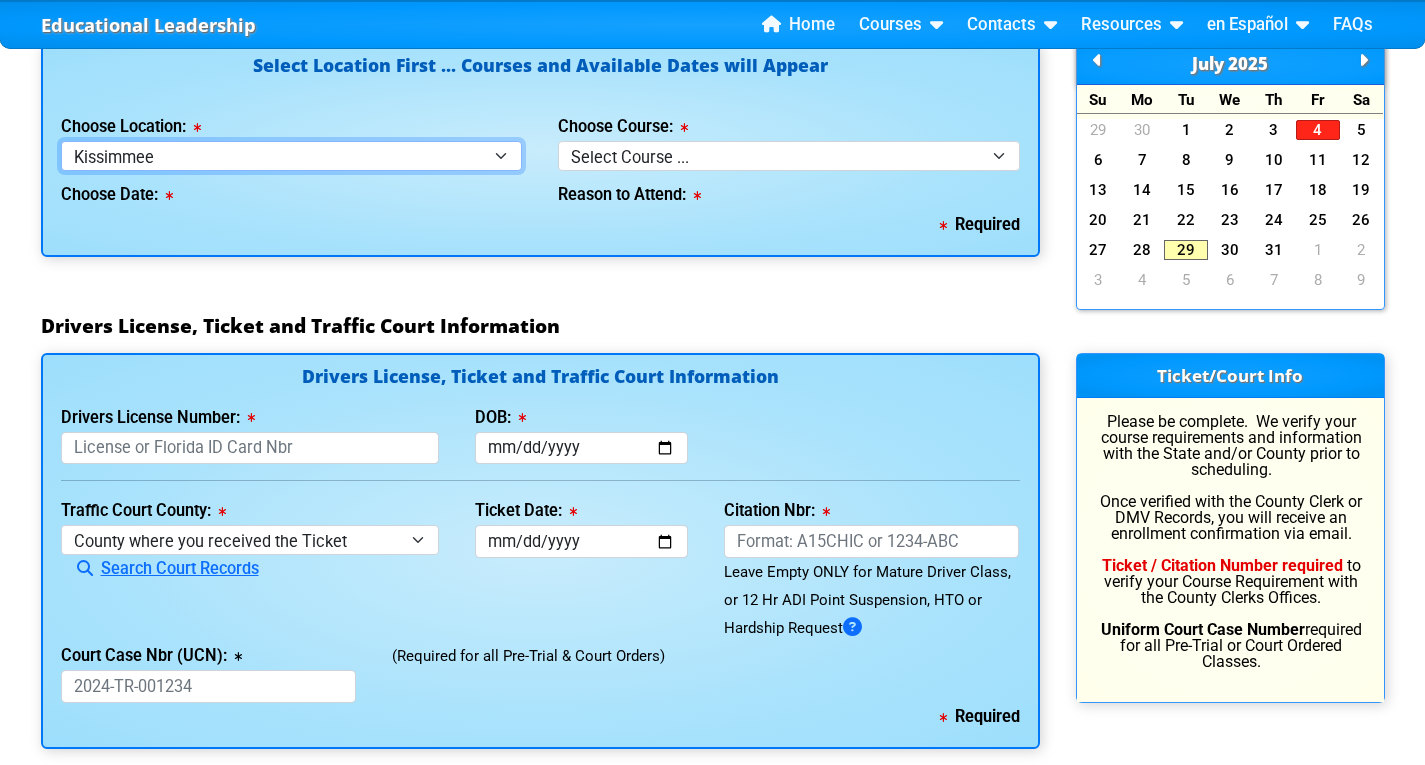 click on "Select Location ... Tampa Orlando Kissimmee Tampa - en español Kissimmee - en español Live Virtual Classroom via MS Teams" at bounding box center [292, 155] 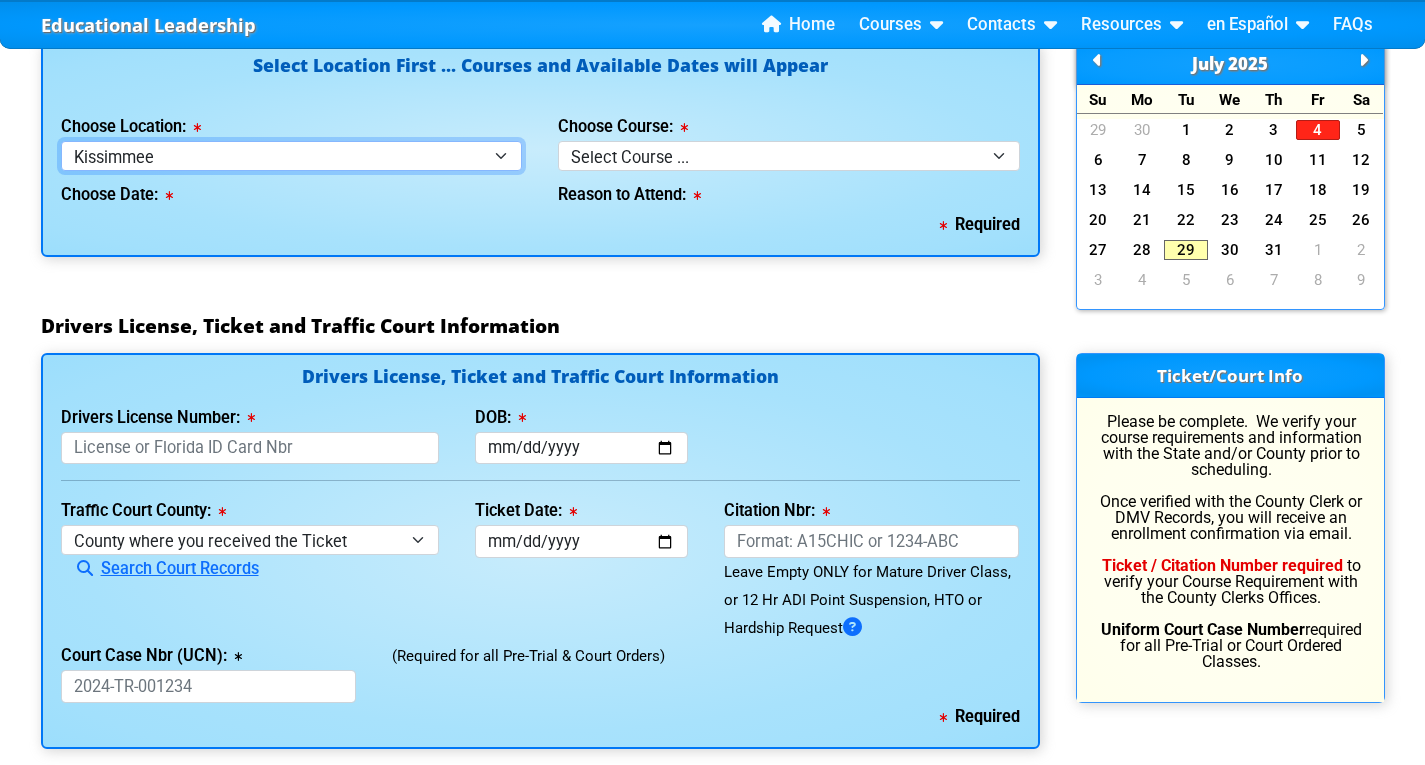 select on "7" 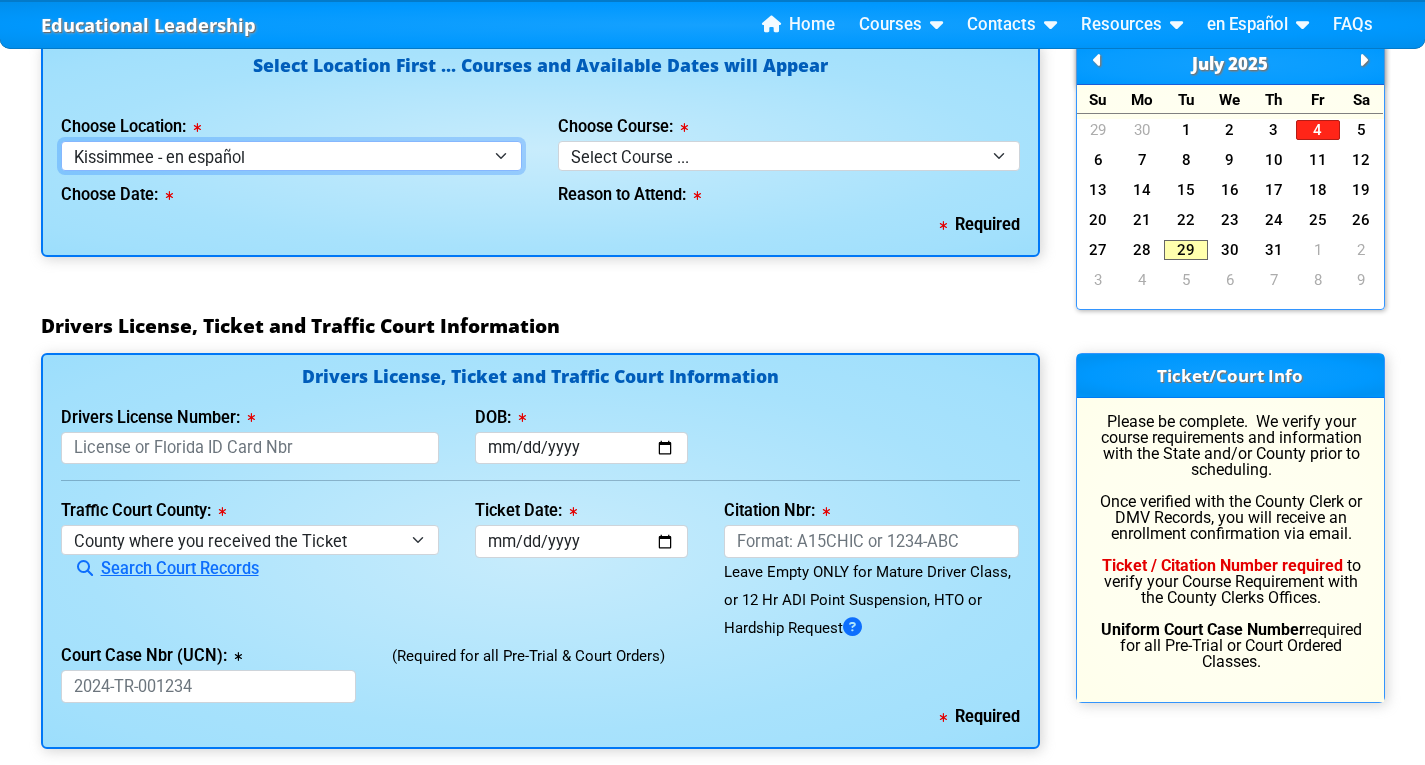 click on "Select Location ... Tampa Orlando Kissimmee Tampa - en español Kissimmee - en español Live Virtual Classroom via MS Teams" at bounding box center (292, 155) 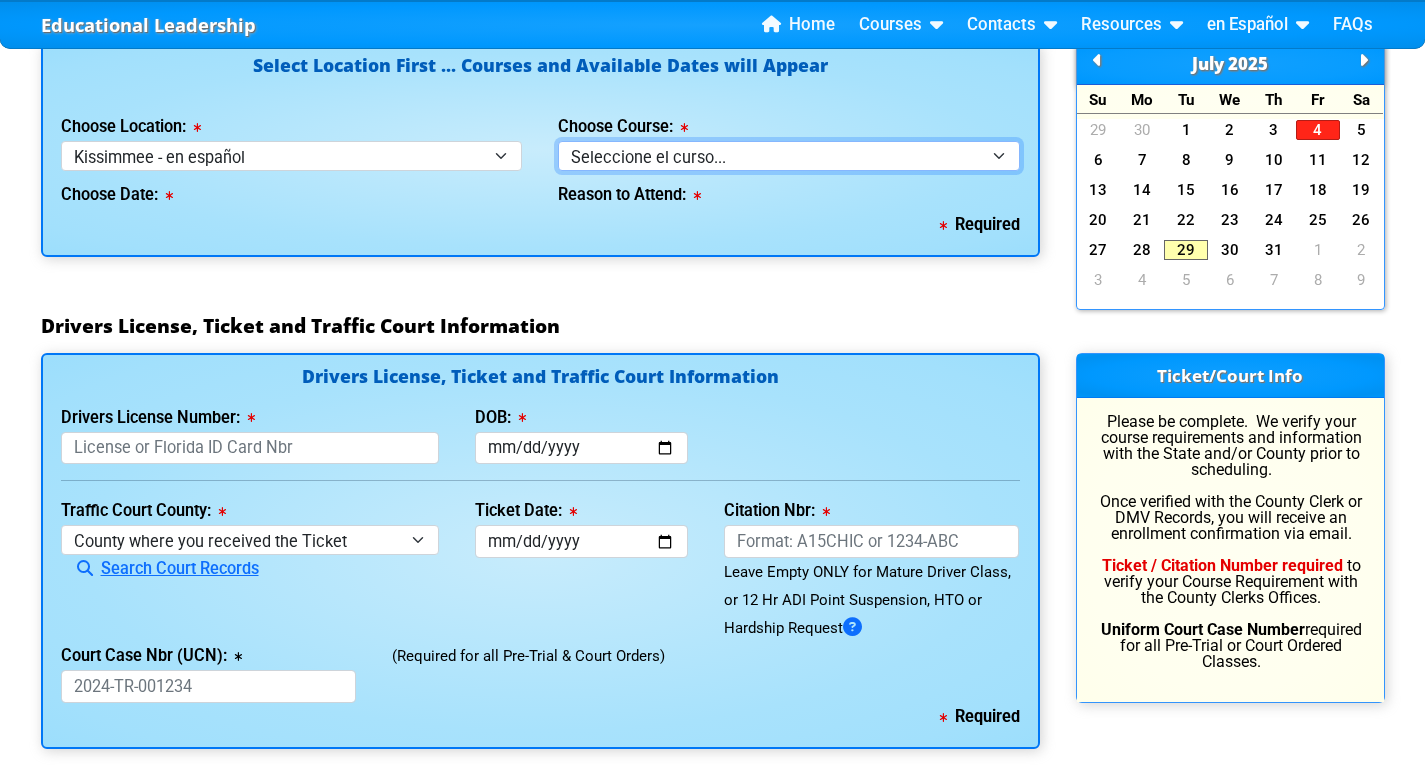 click on "Seleccione el curso... Clase de BDI de 4 horas (Curso básico y TCAC) Clase de 4 horas para menores de 25 años Clase de conductor defensivo maduro (descuento en seguros)" at bounding box center [789, 155] 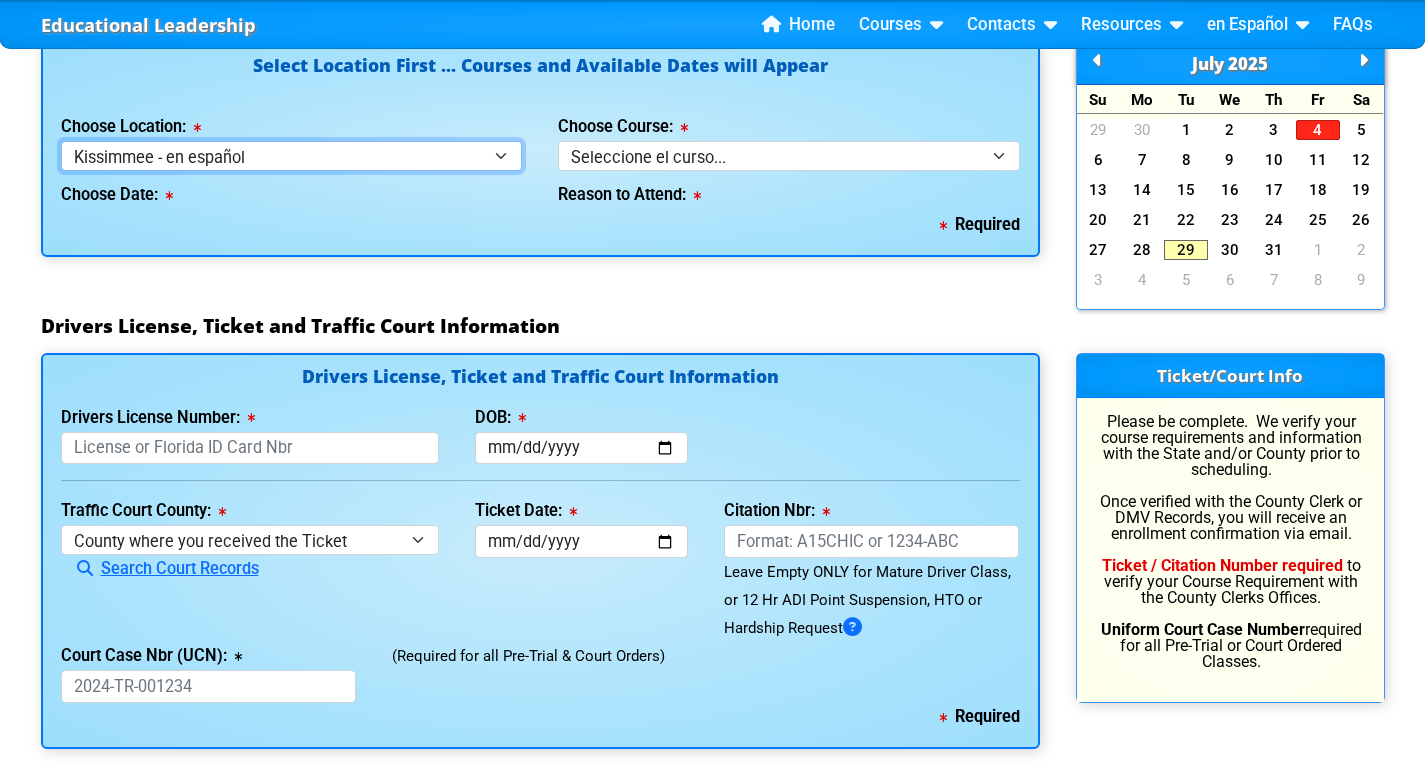 click on "Select Location ... Tampa Orlando Kissimmee Tampa - en español Kissimmee - en español Live Virtual Classroom via MS Teams" at bounding box center (292, 155) 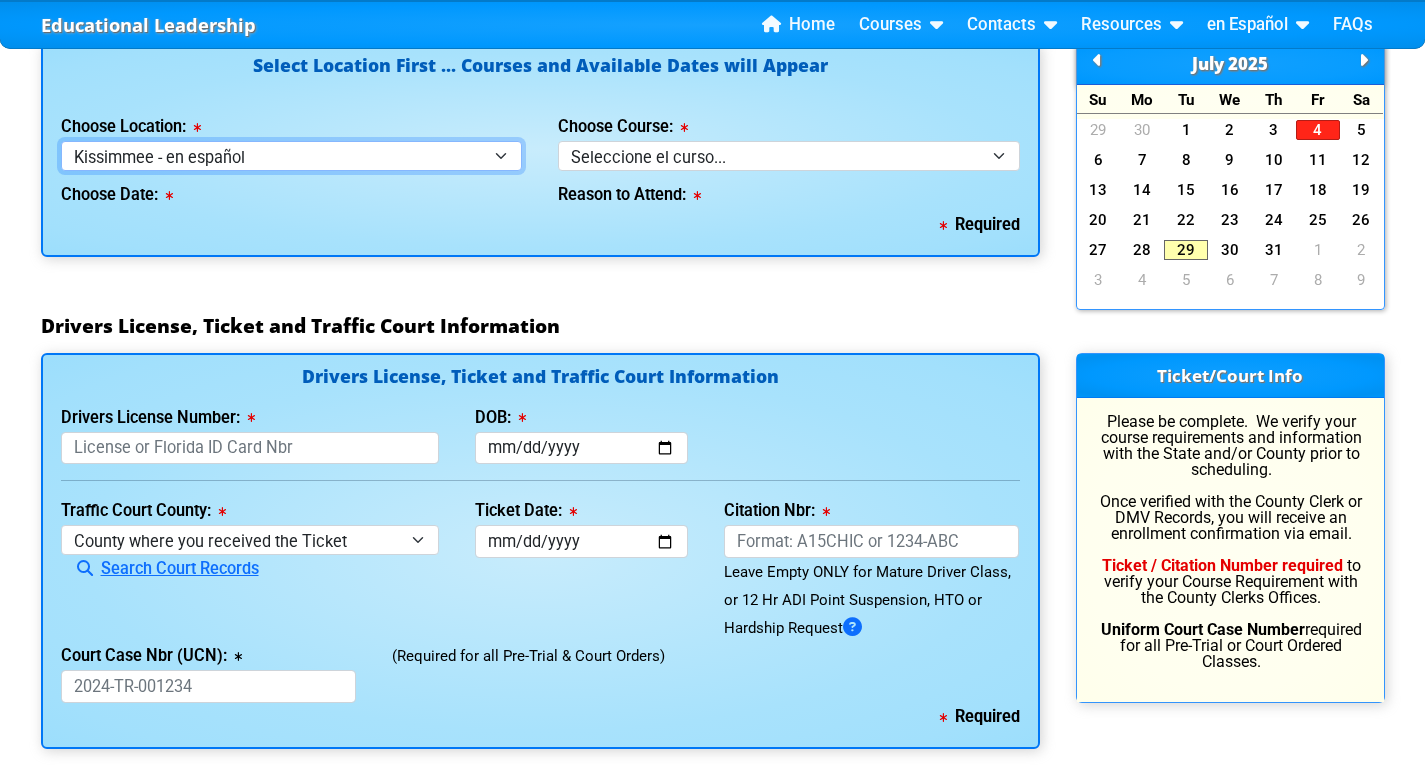 select on "2" 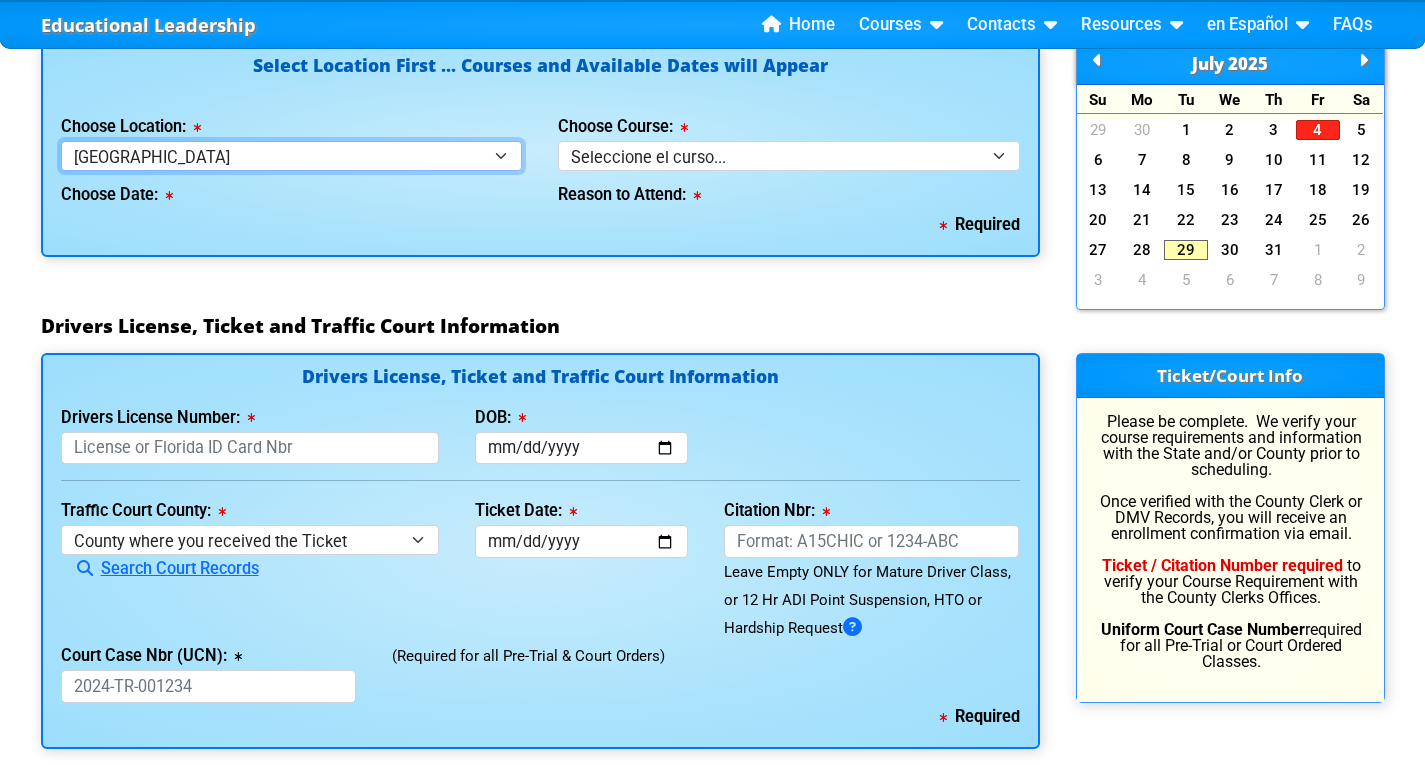 click on "Select Location ... Tampa Orlando Kissimmee Tampa - en español Kissimmee - en español Live Virtual Classroom via MS Teams" at bounding box center (292, 155) 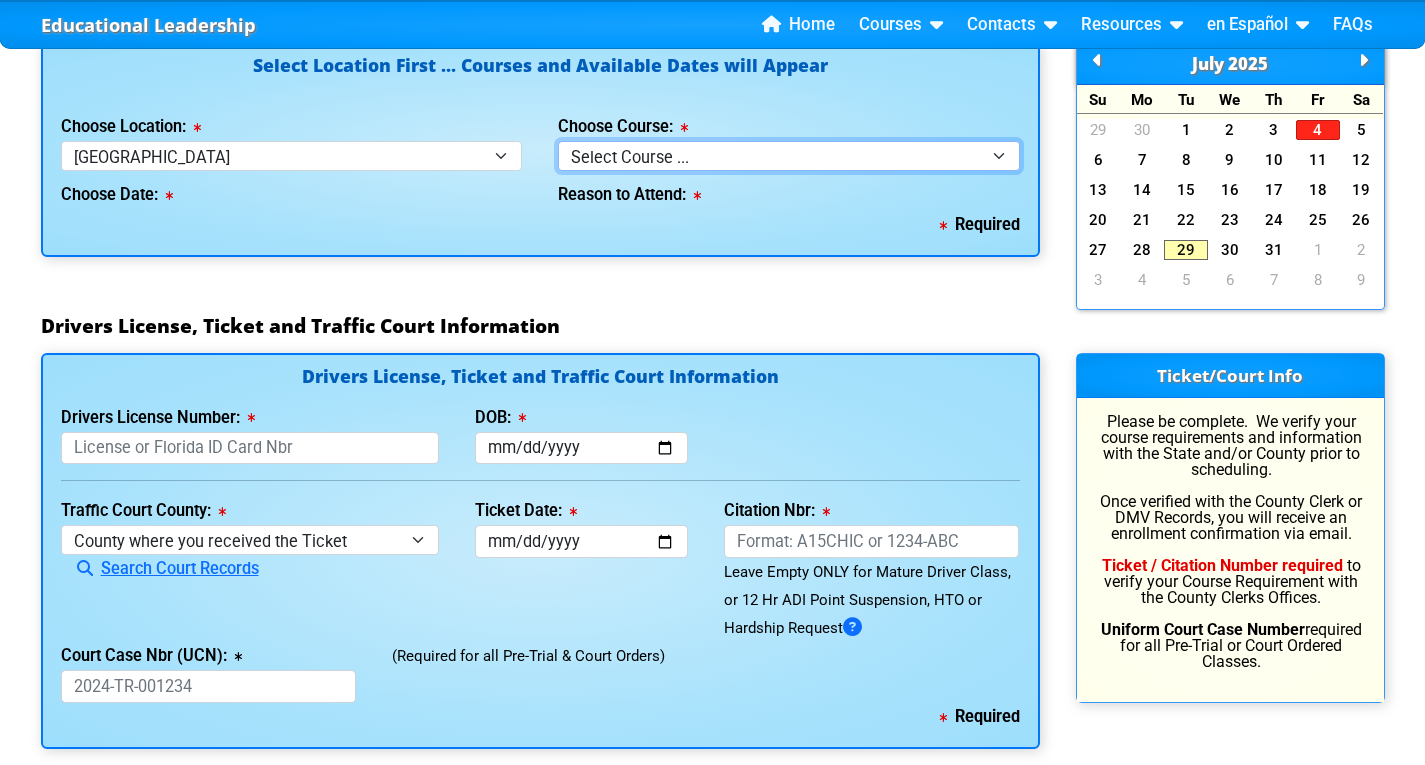 click on "Select Course ... 4 Hour BDI Class (Basic Course & TCAC) 4 Hour Under 25 Class (STOP or Youthful Offender) Mature Defensive Driver for Insurance Discount Course 8 Hour Aggressive Driver Course 8 Hour DDS / Intermediate Course 8 Hour DWLS/R / FACT Course 12 Hour ADI Class (Advanced Driver Course)" at bounding box center [789, 155] 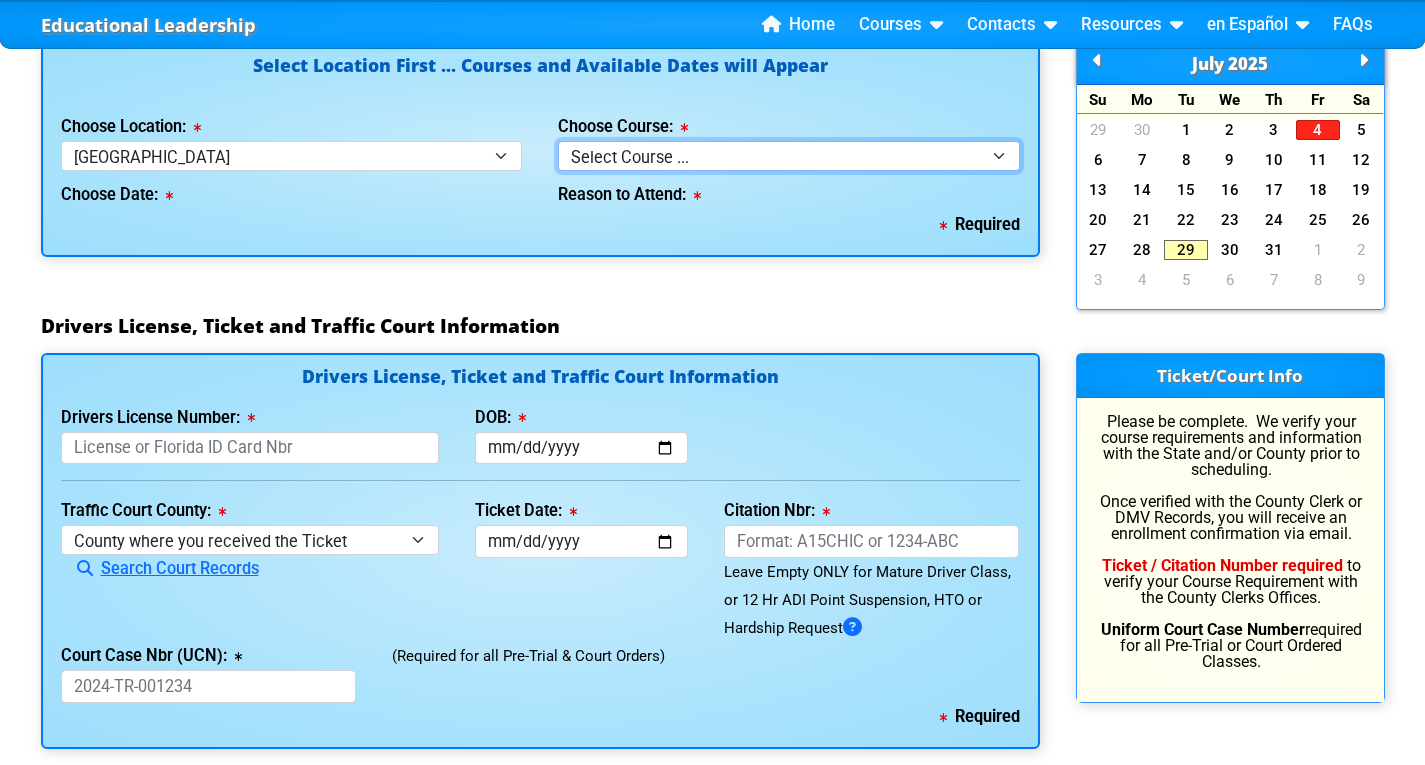 select on "6" 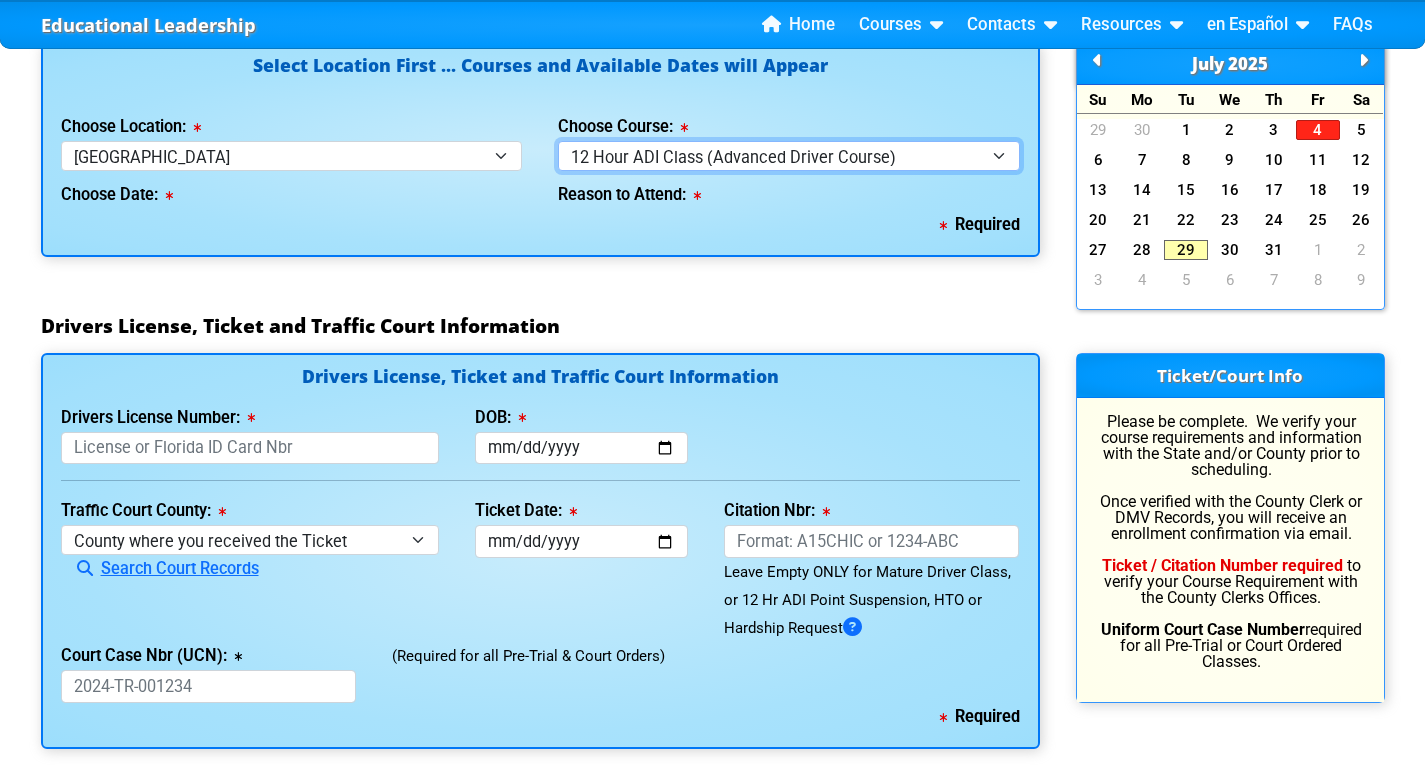 click on "Select Course ... 4 Hour BDI Class (Basic Course & TCAC) 4 Hour Under 25 Class (STOP or Youthful Offender) Mature Defensive Driver for Insurance Discount Course 8 Hour Aggressive Driver Course 8 Hour DDS / Intermediate Course 8 Hour DWLS/R / FACT Course 12 Hour ADI Class (Advanced Driver Course)" at bounding box center (789, 155) 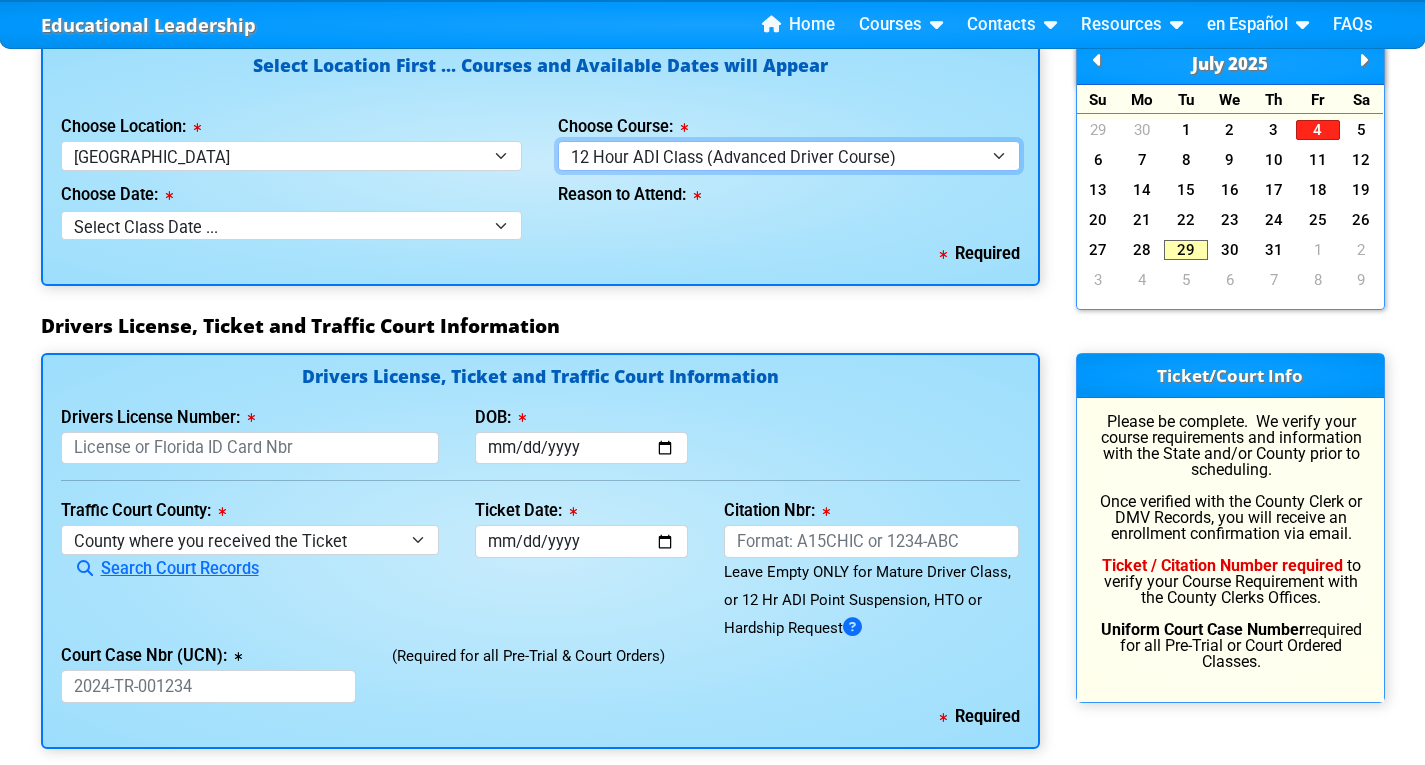 click on "Select Course ... 4 Hour BDI Class (Basic Course & TCAC) 4 Hour Under 25 Class (STOP or Youthful Offender) Mature Defensive Driver for Insurance Discount Course 8 Hour Aggressive Driver Course 8 Hour DDS / Intermediate Course 8 Hour DWLS/R / FACT Course 12 Hour ADI Class (Advanced Driver Course)" at bounding box center [789, 155] 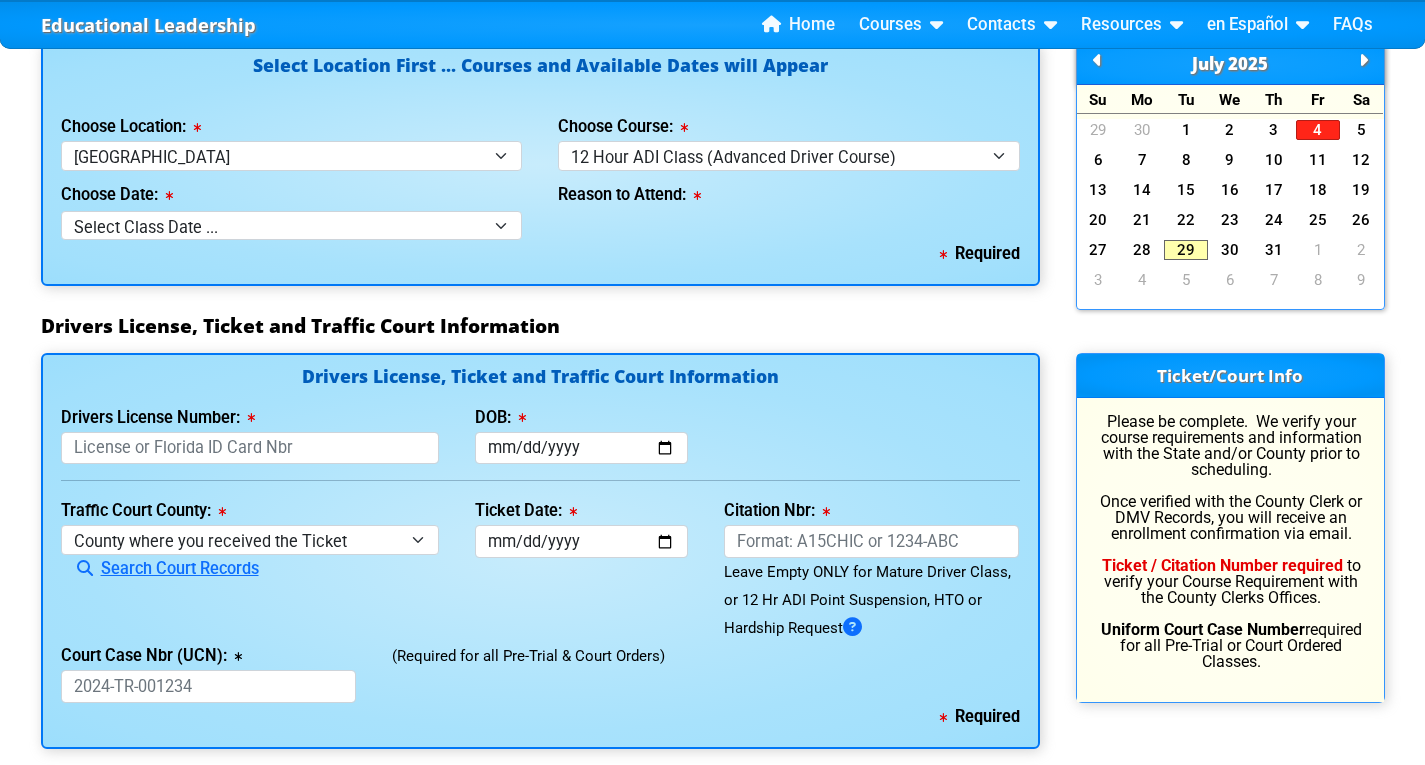 click on "Select Location First ... Courses and Available Dates will Appear
Choose Location:
Select Location ... Tampa Orlando Kissimmee Tampa - en español Kissimmee - en español Live Virtual Classroom via MS Teams
Choose Course:
Select Course ... 4 Hour BDI Class (Basic Course & TCAC) 4 Hour Under 25 Class (STOP or Youthful Offender) Mature Defensive Driver for Insurance Discount Course 8 Hour Aggressive Driver Course 8 Hour DDS / Intermediate Course 8 Hour DWLS/R / FACT Course 12 Hour ADI Class (Advanced Driver Course)
Choose Date:
Select Class Date ... Aug 9 -- (Saturday from 8:30am-8:30pm) Aug 23 -- (Saturday from 8:30am-8:30pm)
This field is required" at bounding box center (540, 178) 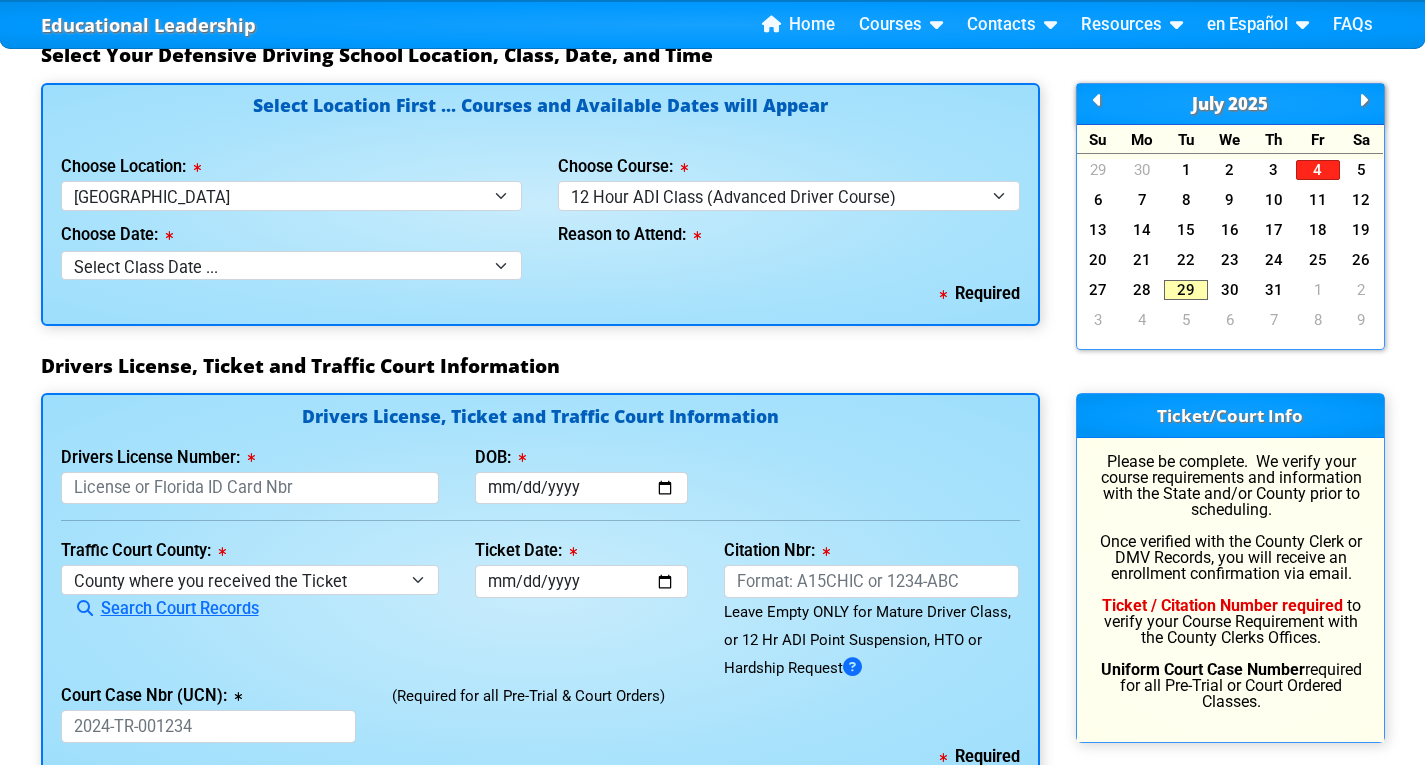 scroll, scrollTop: 1760, scrollLeft: 0, axis: vertical 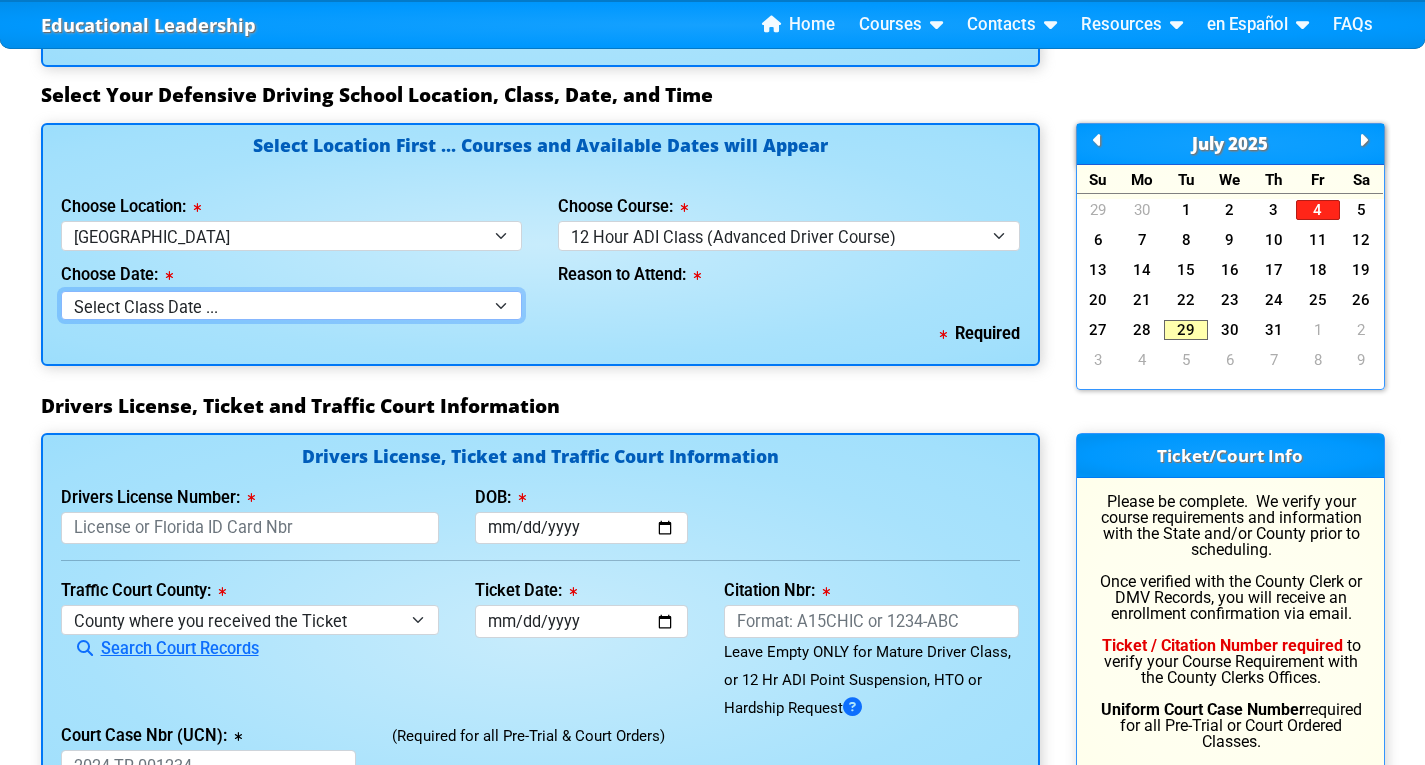 click on "Select Class Date ... Aug 9 -- (Saturday from 8:30am-8:30pm) Aug 23 -- (Saturday from 8:30am-8:30pm)" at bounding box center [292, 305] 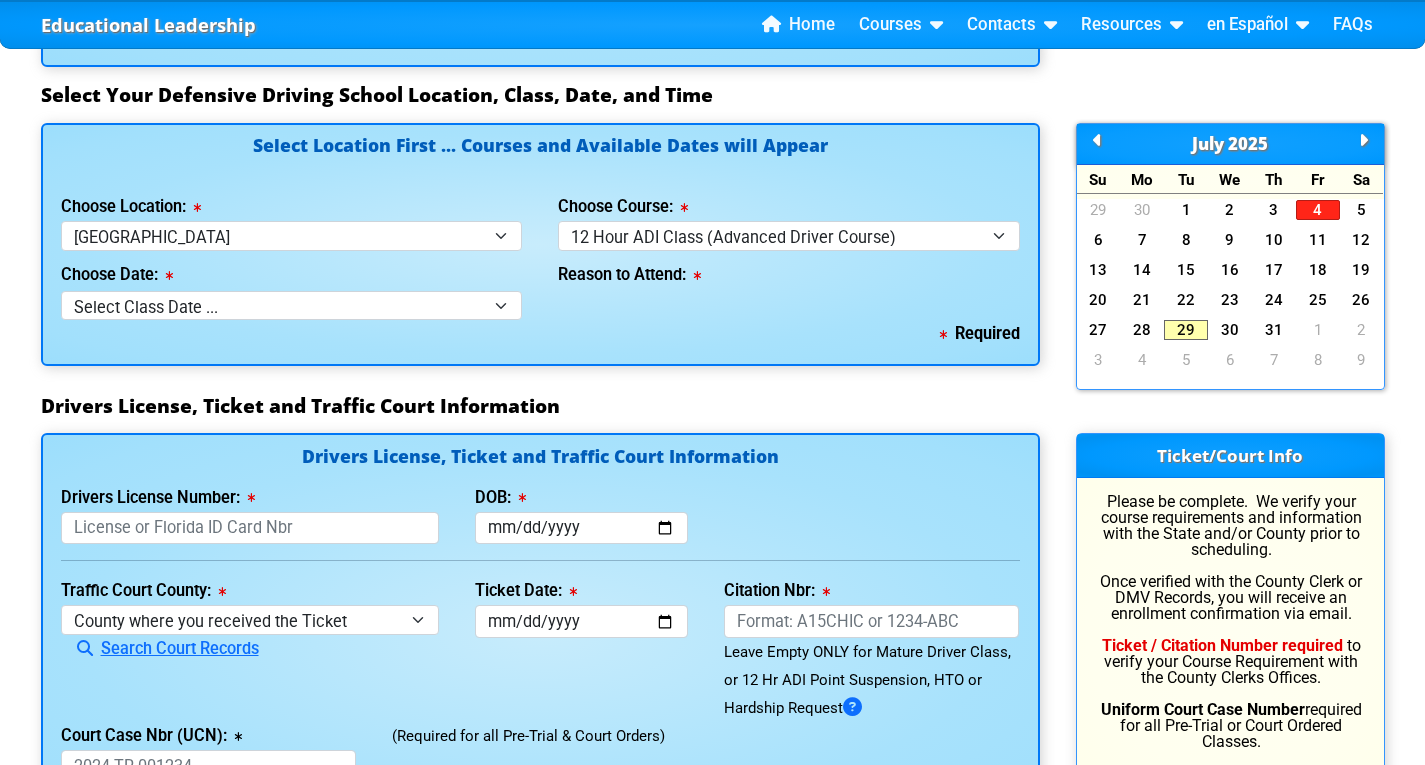 click on "Select Location First ... Courses and Available Dates will Appear
Choose Location:
Select Location ... Tampa Orlando Kissimmee Tampa - en español Kissimmee - en español Live Virtual Classroom via MS Teams
Choose Course:
Select Course ... 4 Hour BDI Class (Basic Course & TCAC) 4 Hour Under 25 Class (STOP or Youthful Offender) Mature Defensive Driver for Insurance Discount Course 8 Hour Aggressive Driver Course 8 Hour DDS / Intermediate Course 8 Hour DWLS/R / FACT Course 12 Hour ADI Class (Advanced Driver Course)
Choose Date:
Select Class Date ... Aug 9 -- (Saturday from 8:30am-8:30pm) Aug 23 -- (Saturday from 8:30am-8:30pm)
This field is required" at bounding box center [540, 258] 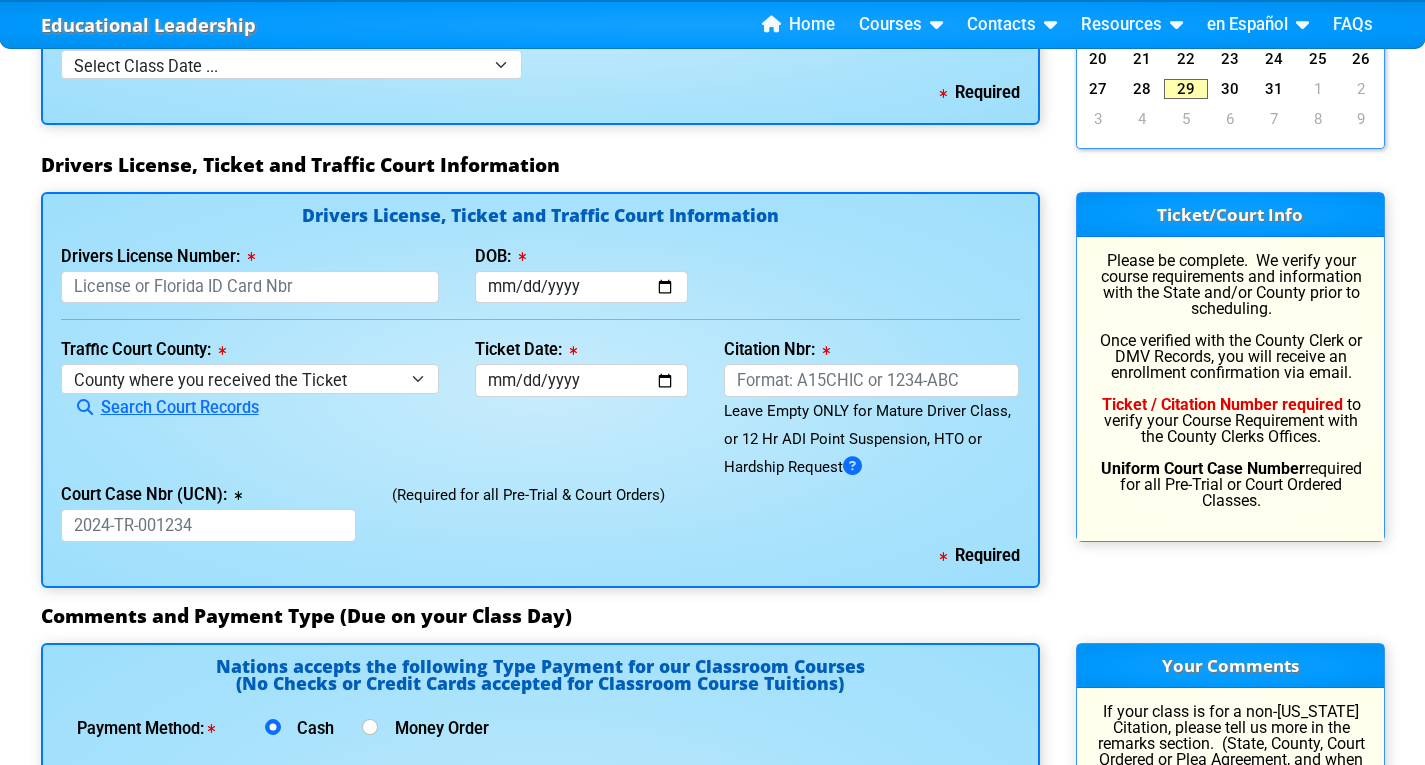 scroll, scrollTop: 1996, scrollLeft: 0, axis: vertical 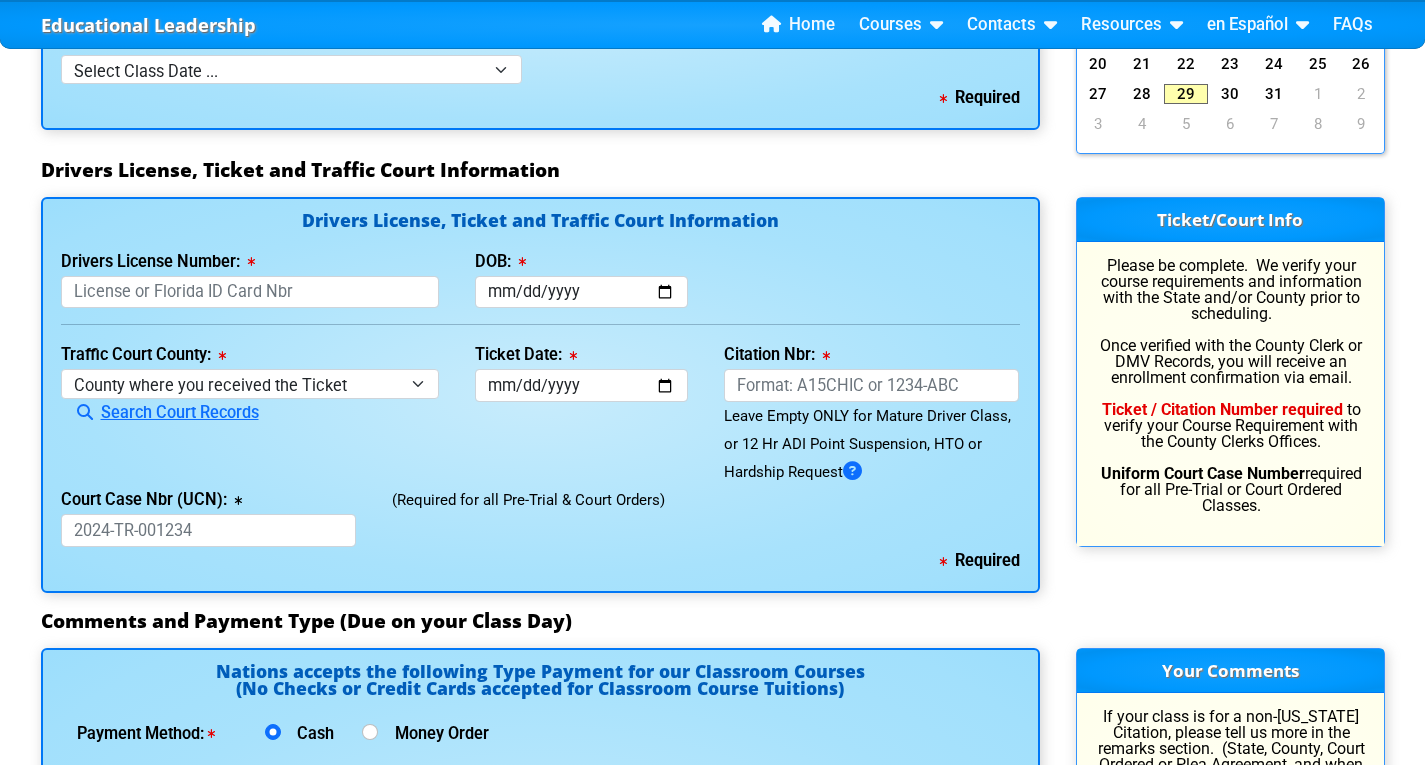 click on "Drivers License, Ticket and Traffic Court Information" at bounding box center (713, 177) 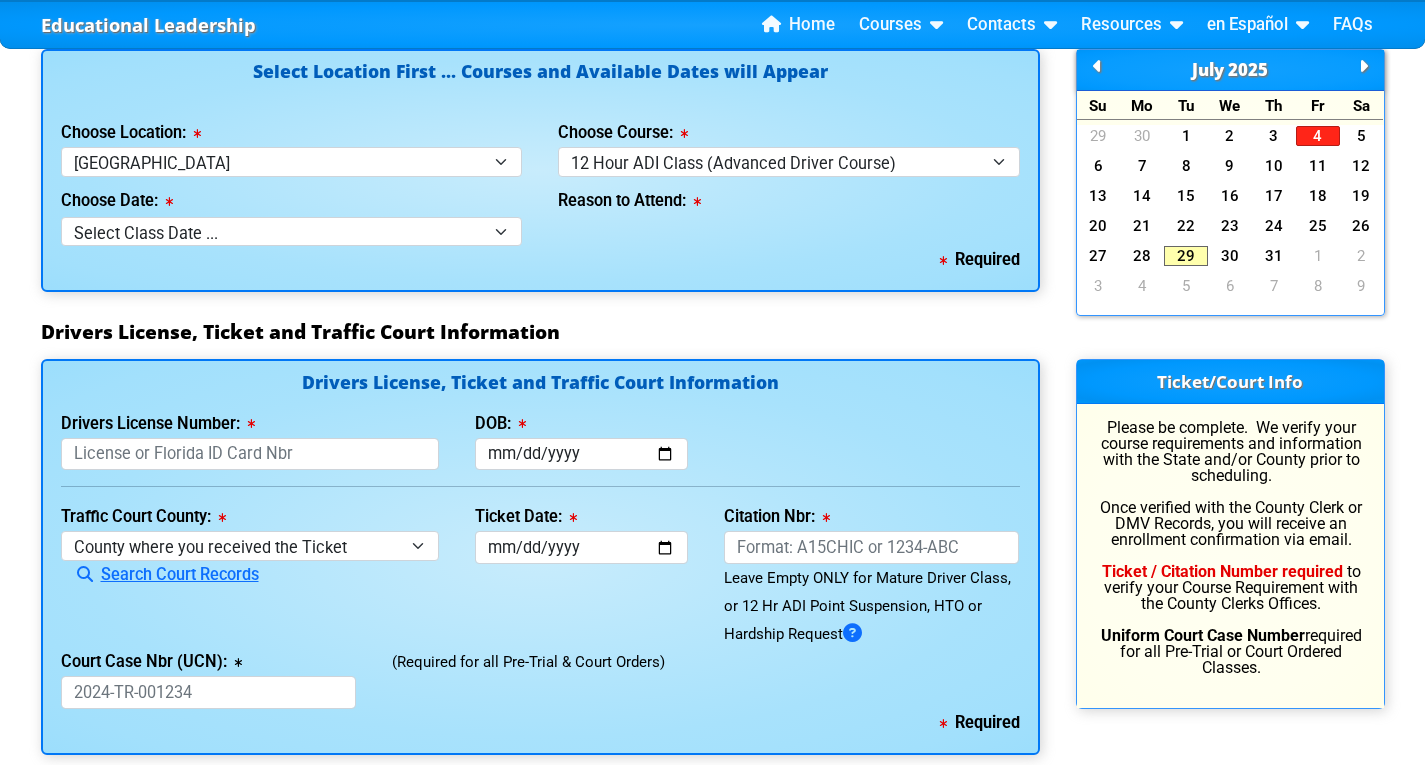 scroll, scrollTop: 1836, scrollLeft: 0, axis: vertical 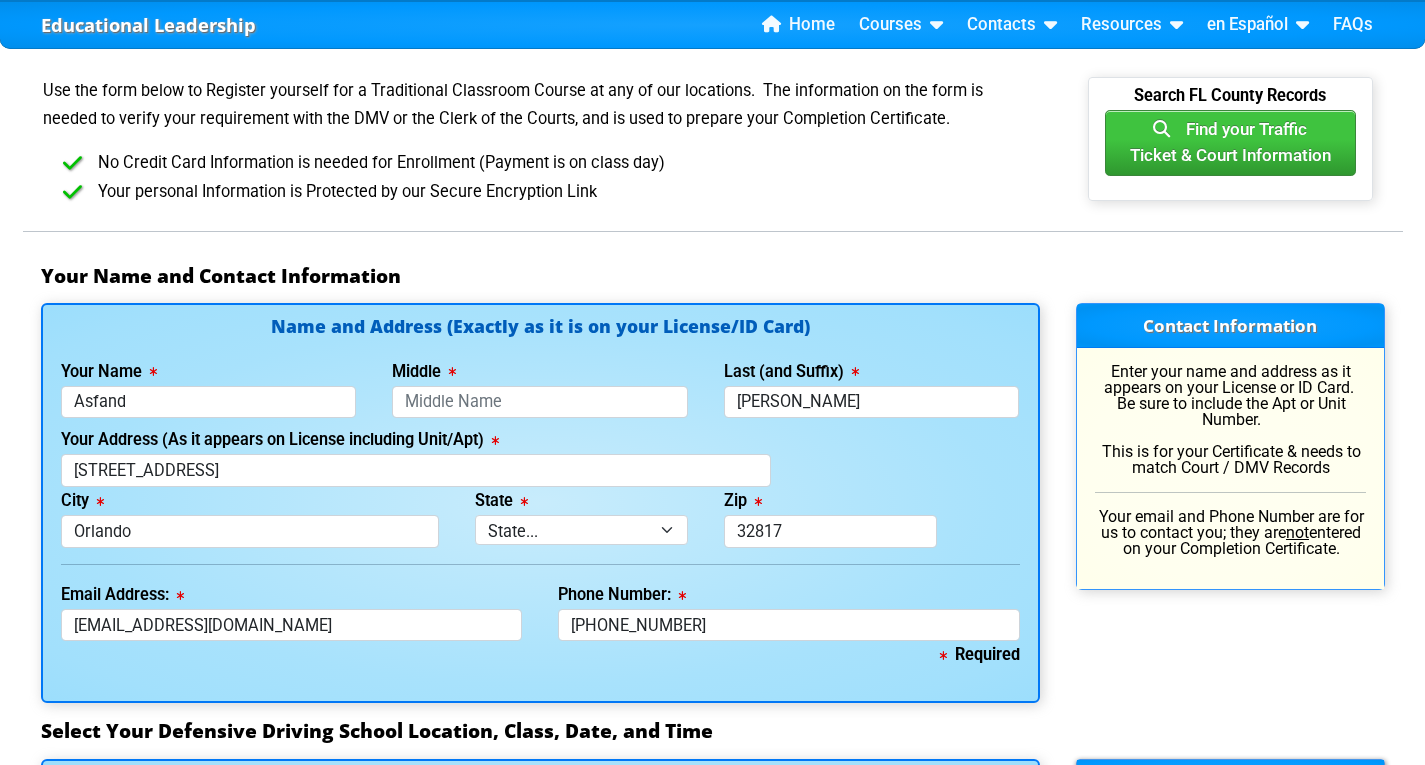 click on "Your personal Information is Protected by our Secure Encryption Link" at bounding box center (556, 192) 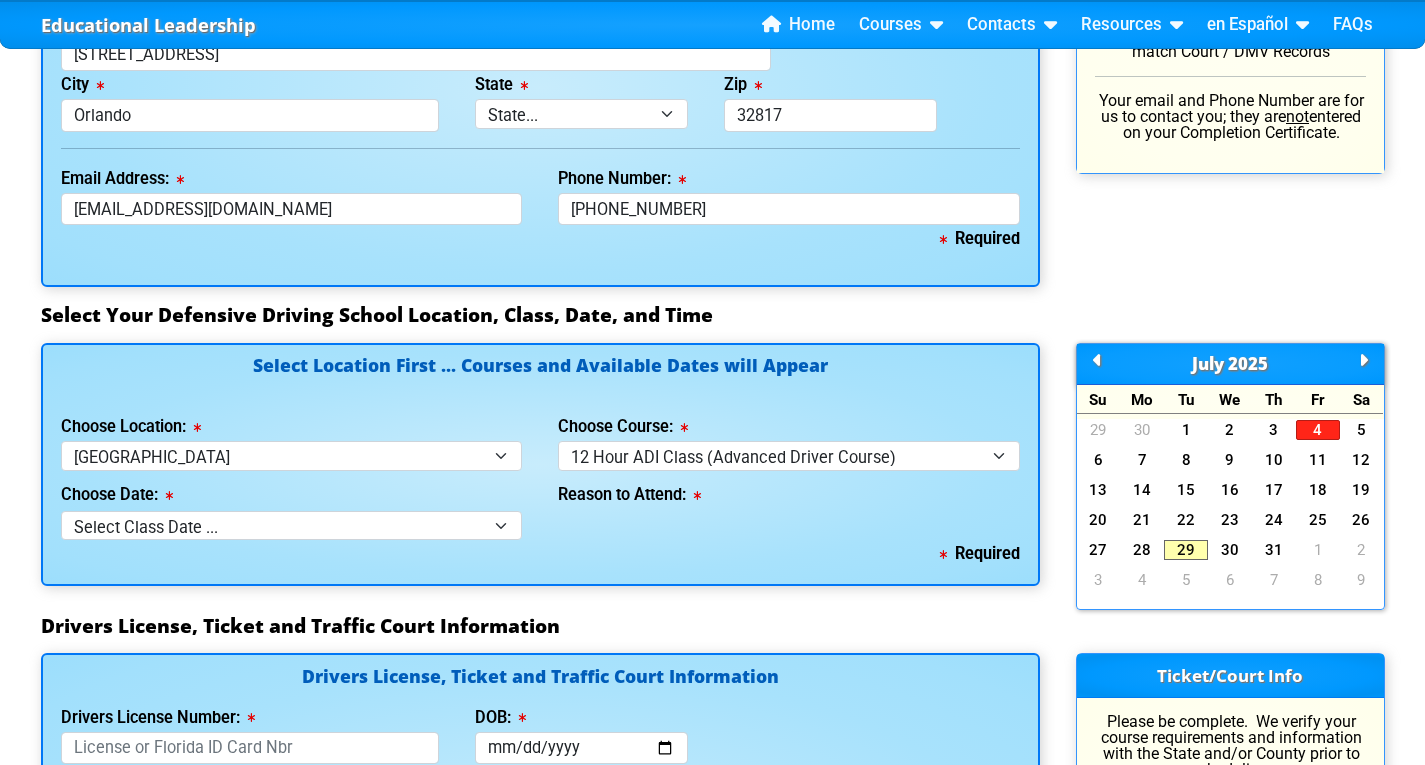 scroll, scrollTop: 1604, scrollLeft: 0, axis: vertical 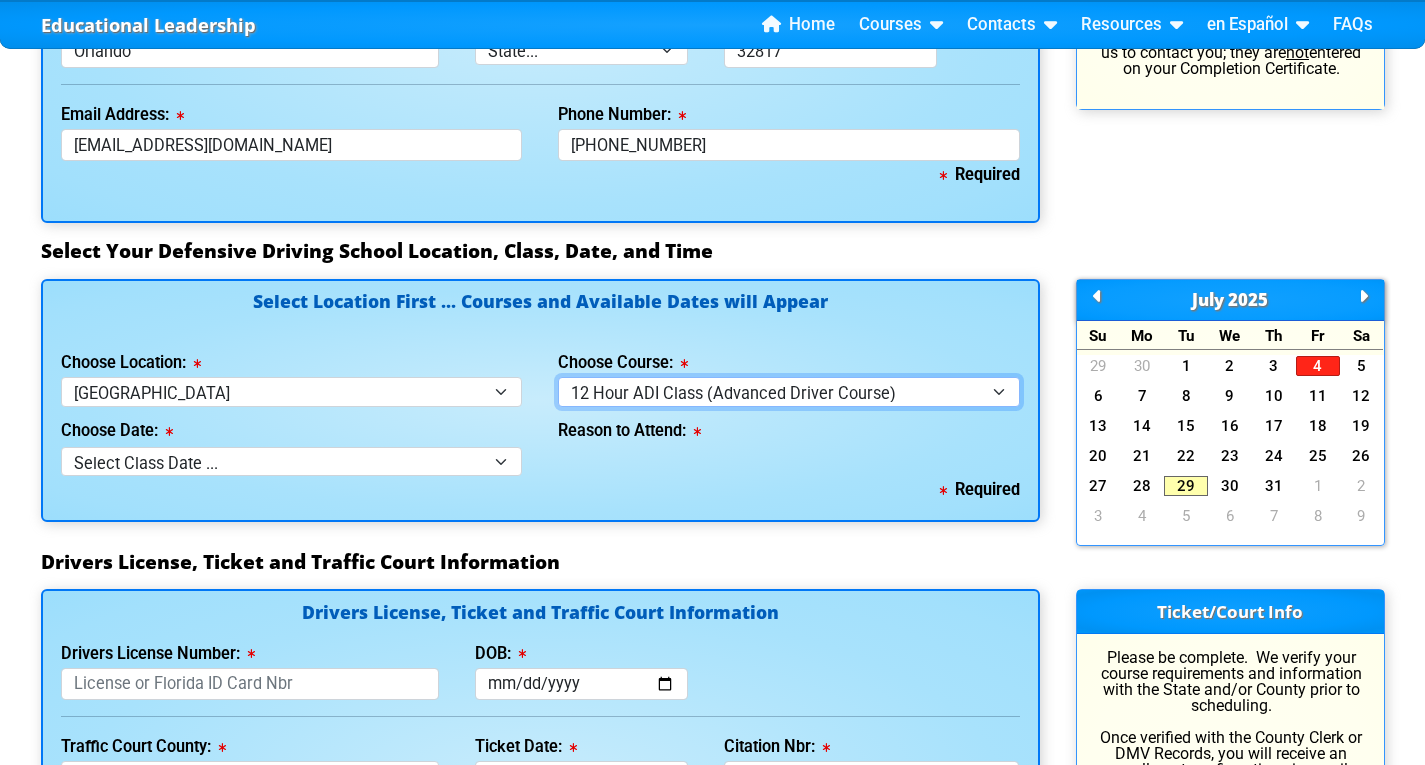 click on "Select Course ... 4 Hour BDI Class (Basic Course & TCAC) 4 Hour Under 25 Class (STOP or Youthful Offender) Mature Defensive Driver for Insurance Discount Course 8 Hour Aggressive Driver Course 8 Hour DDS / Intermediate Course 8 Hour DWLS/R / FACT Course 12 Hour ADI Class (Advanced Driver Course)" at bounding box center [789, 391] 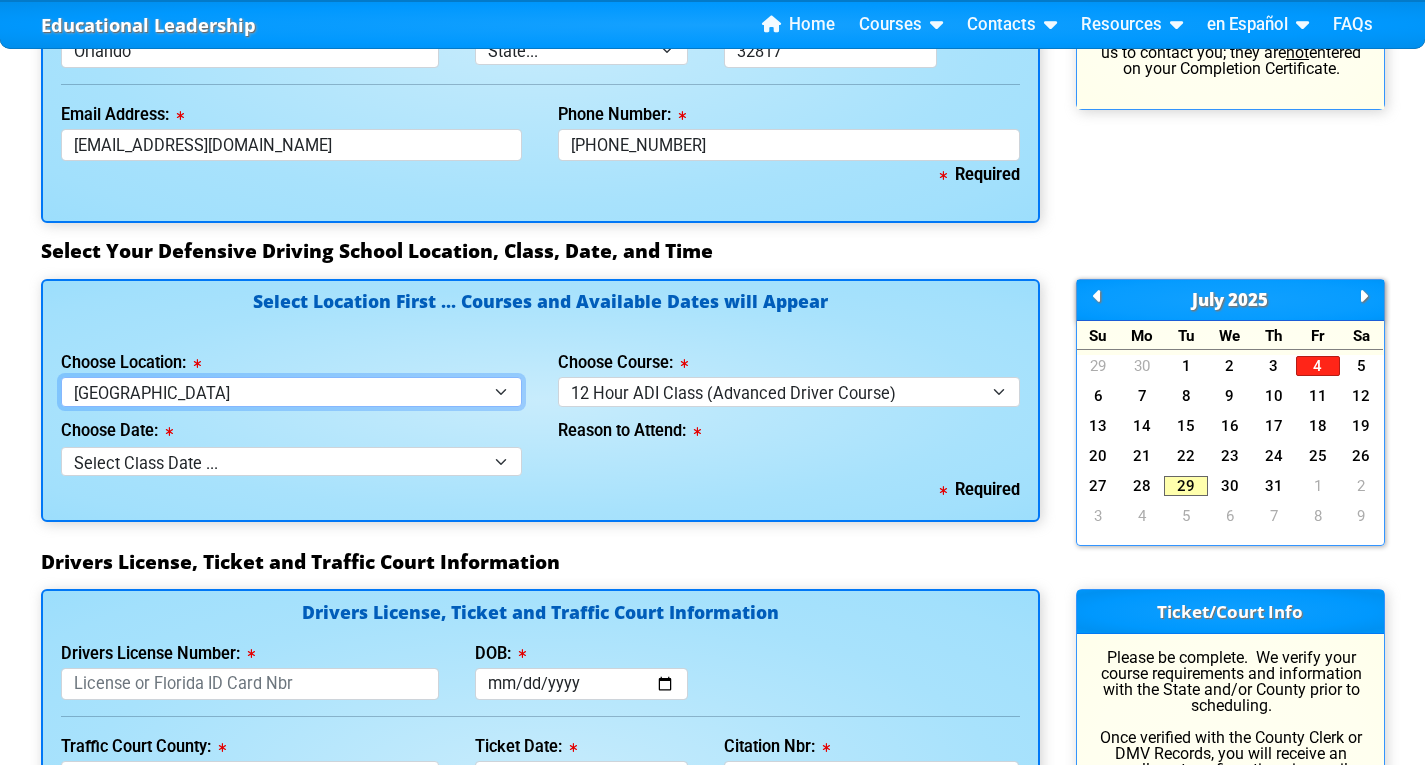 click on "Select Location ... Tampa Orlando Kissimmee Tampa - en español Kissimmee - en español Live Virtual Classroom via MS Teams" at bounding box center (292, 391) 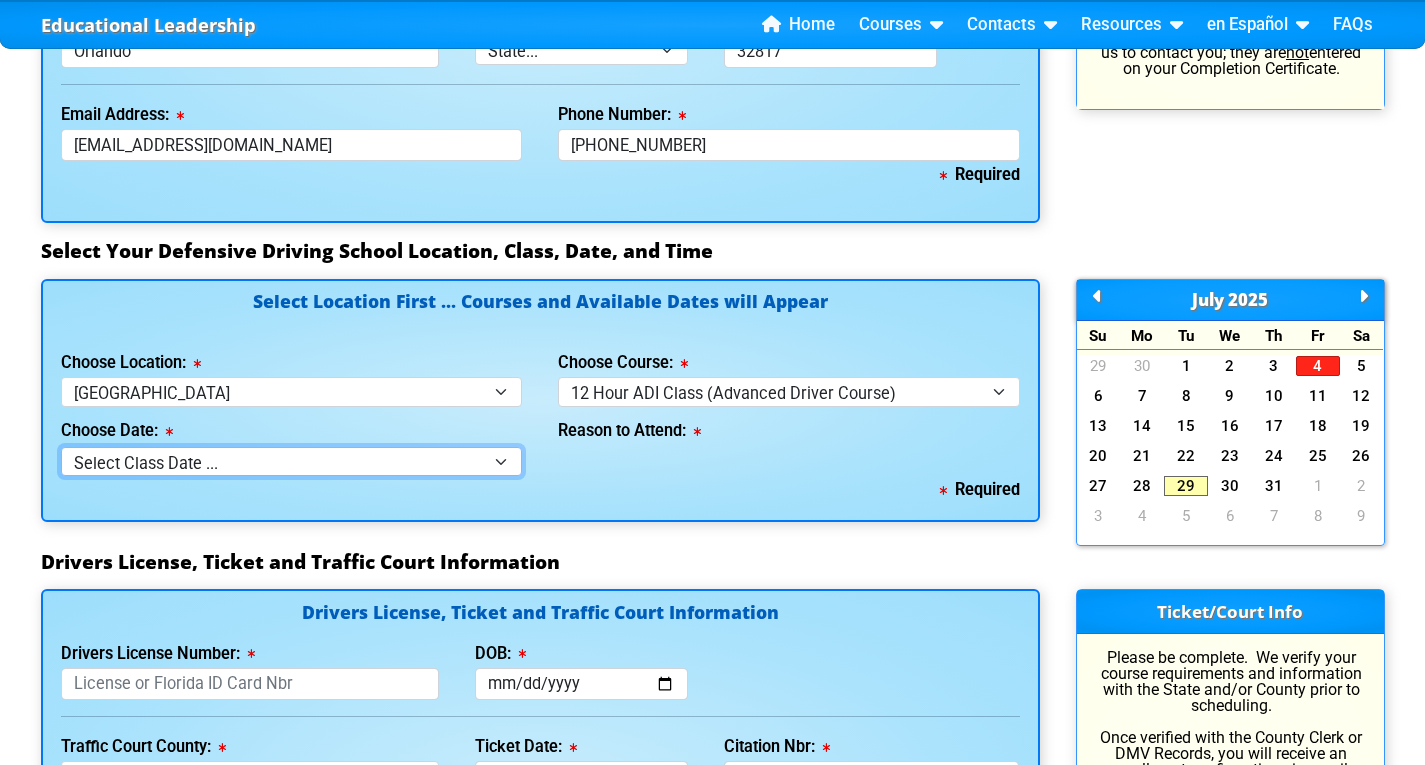 click on "Select Class Date ... Aug 9 -- (Saturday from 8:30am-8:30pm) Aug 23 -- (Saturday from 8:30am-8:30pm)" at bounding box center [292, 461] 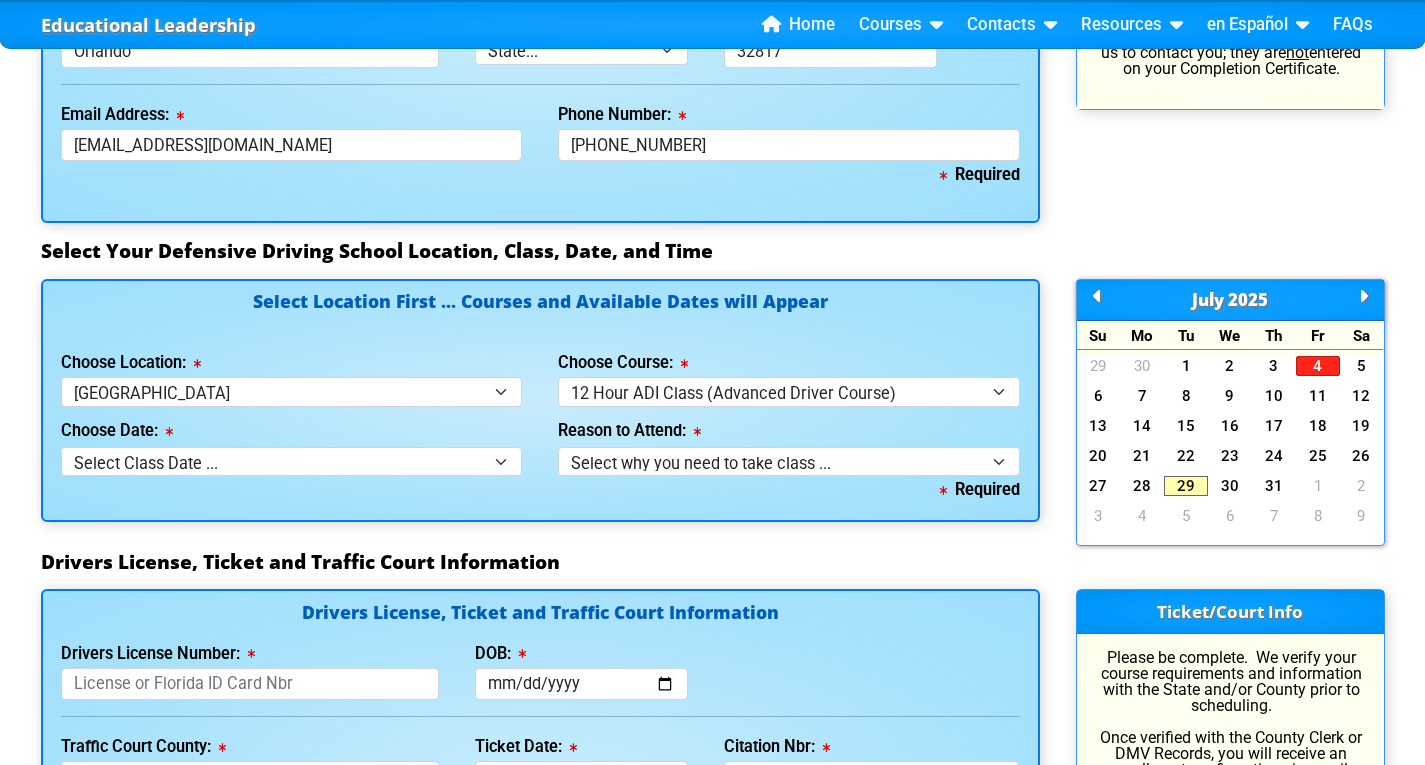 click on "Required" at bounding box center (540, 490) 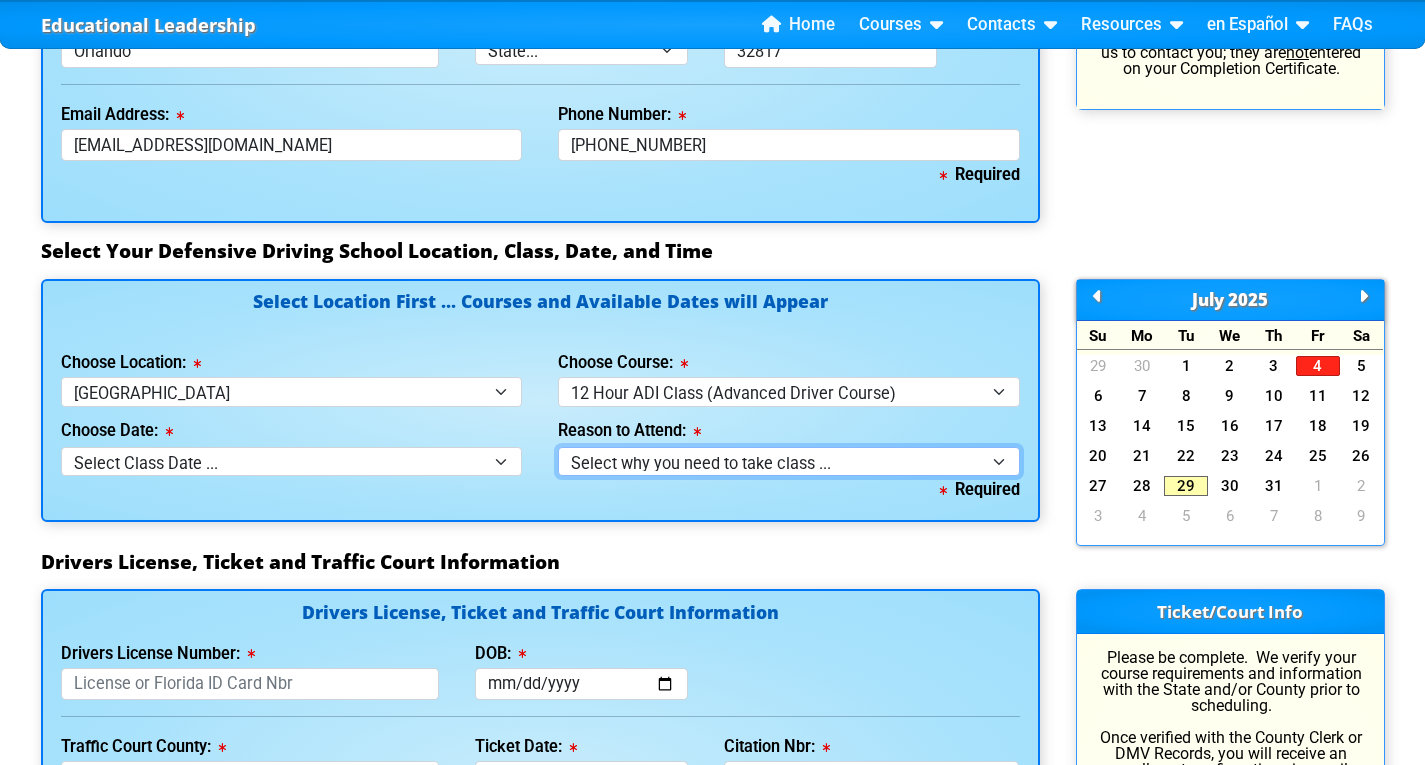 click on "Select why you need to take class ... Court Ordered by a Judge - 12 Hour Advanced Course   DMV Hardship License or HTO Hearing - 12 Hour ADI Class DMV Points Suspension - 12 Hour ADI Class   Florida DMV Requirement for 3 Collisions in 3 Years   Employer Required" at bounding box center (789, 461) 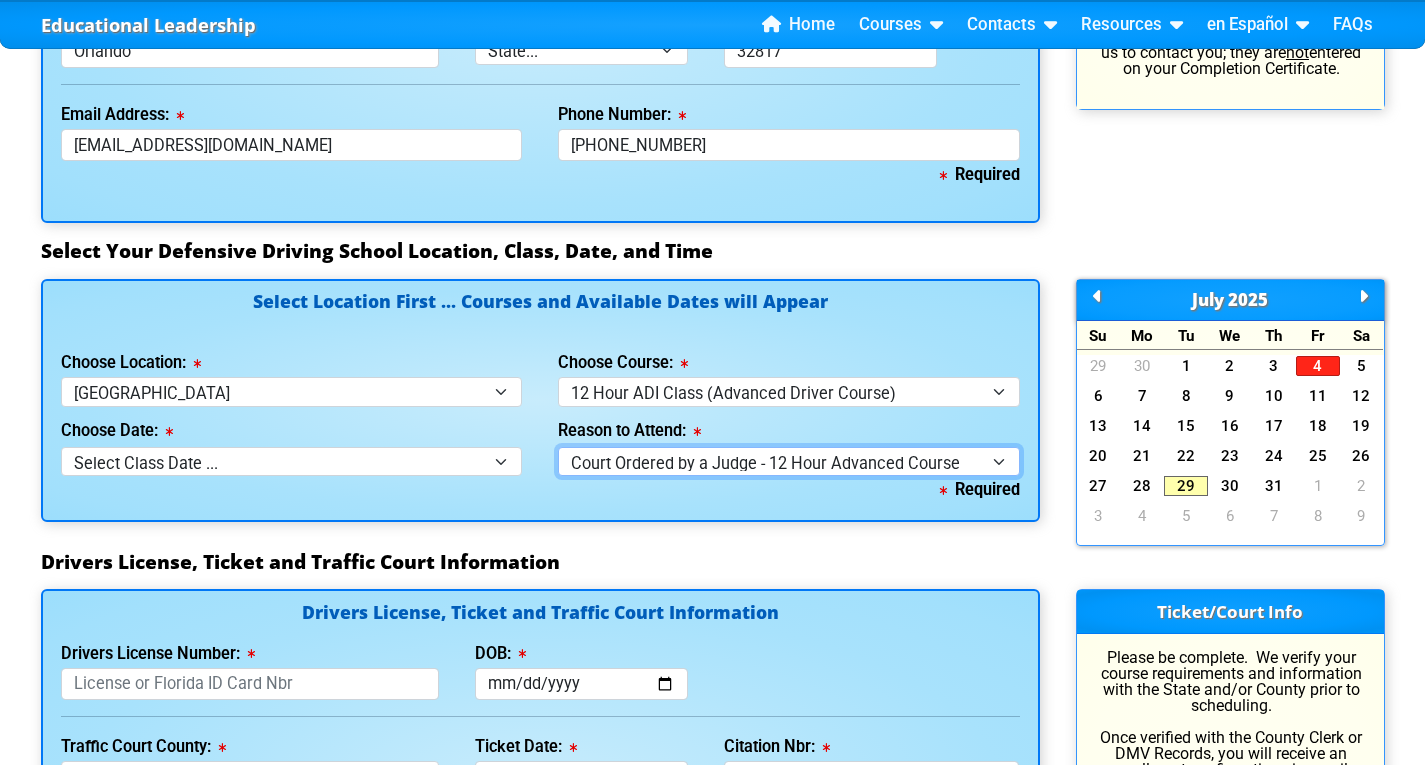 click on "Select why you need to take class ... Court Ordered by a Judge - 12 Hour Advanced Course   DMV Hardship License or HTO Hearing - 12 Hour ADI Class DMV Points Suspension - 12 Hour ADI Class   Florida DMV Requirement for 3 Collisions in 3 Years   Employer Required" at bounding box center [789, 461] 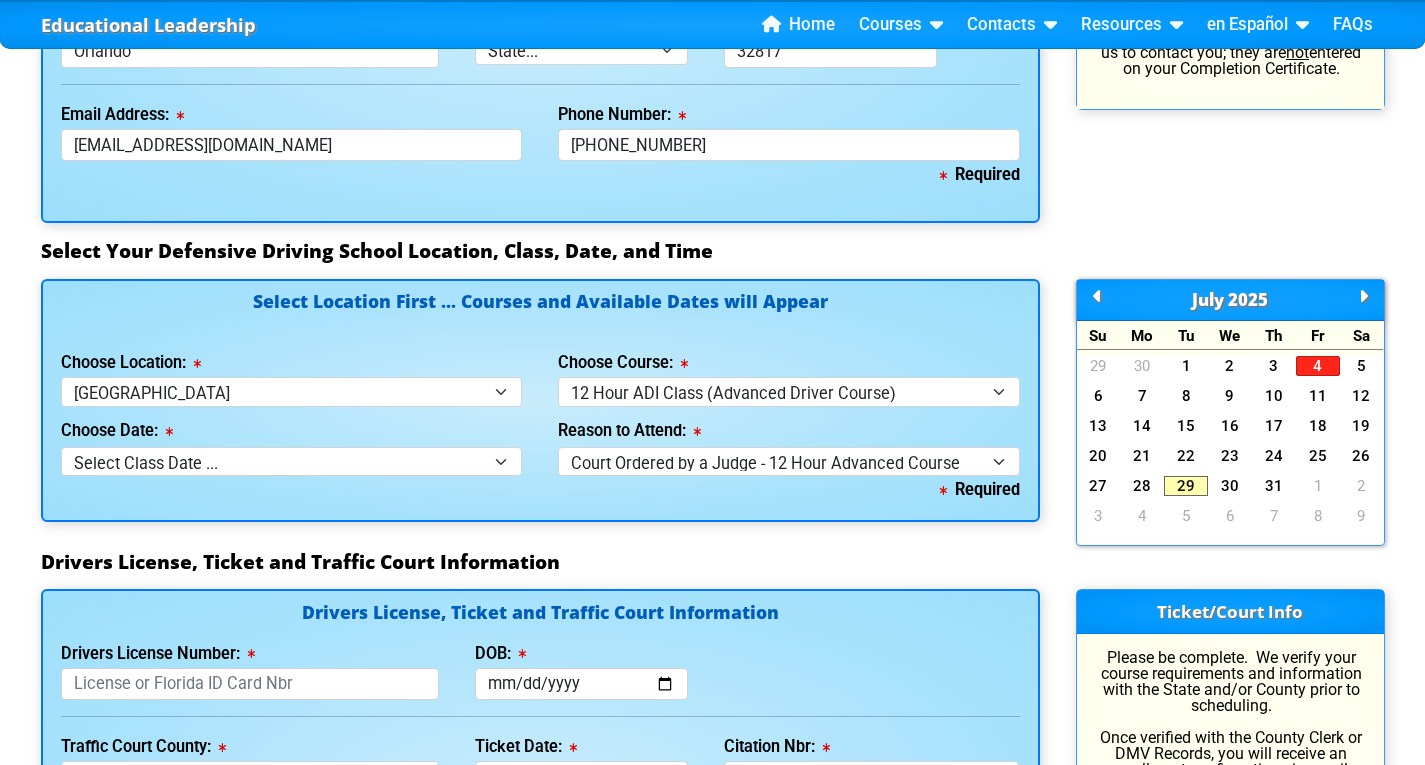 click on "Drivers License, Ticket and Traffic Court Information" at bounding box center [713, 562] 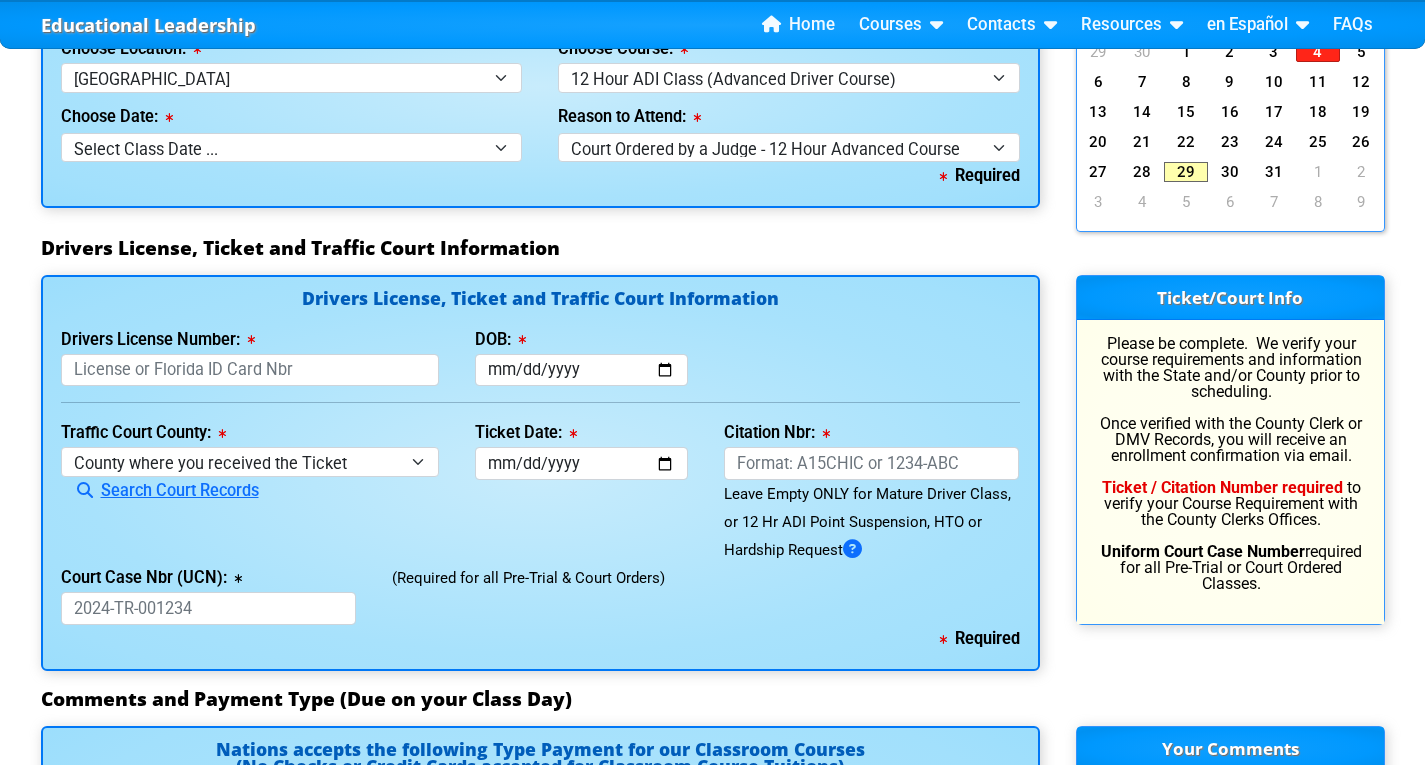 scroll, scrollTop: 1964, scrollLeft: 0, axis: vertical 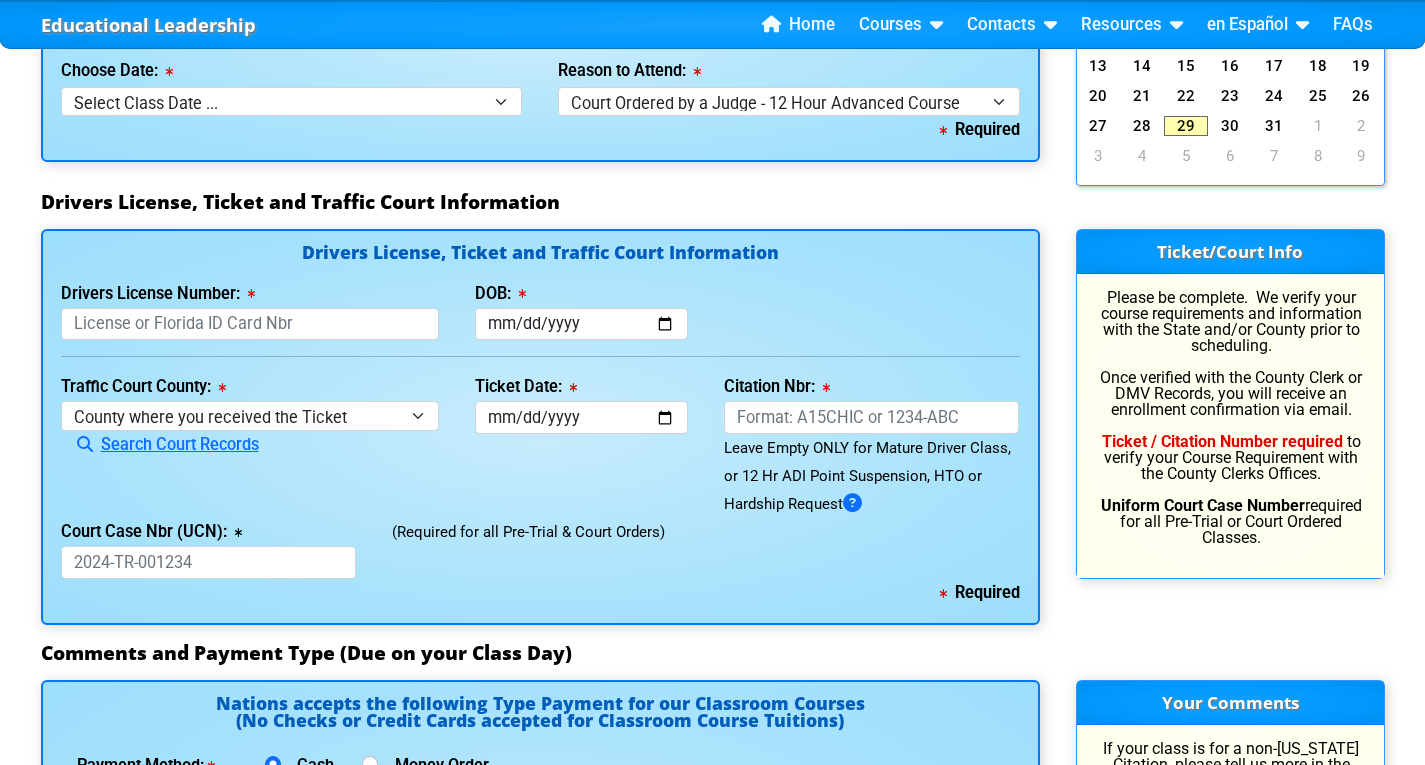 click on "Drivers License Number:
This field is required" at bounding box center [250, 310] 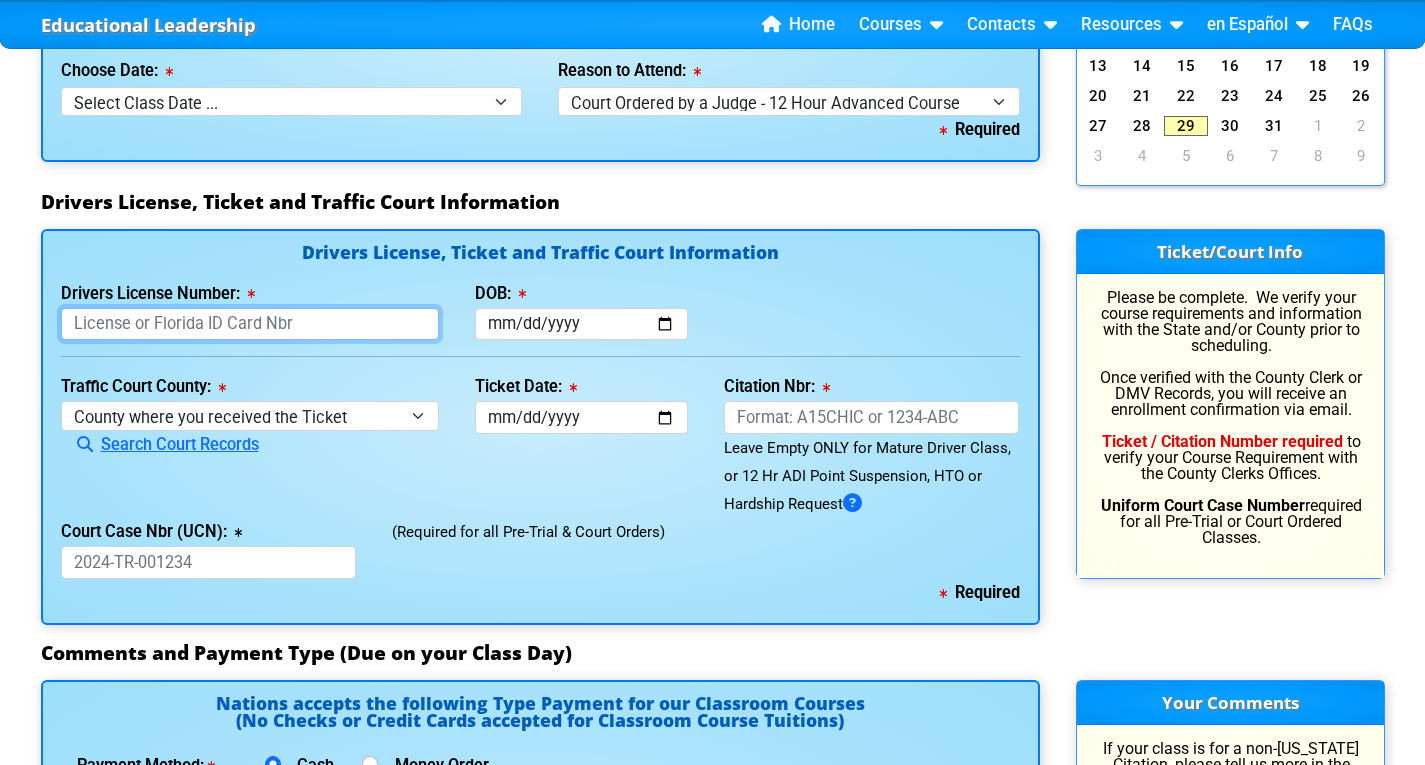 click on "Drivers License Number:" at bounding box center (250, 324) 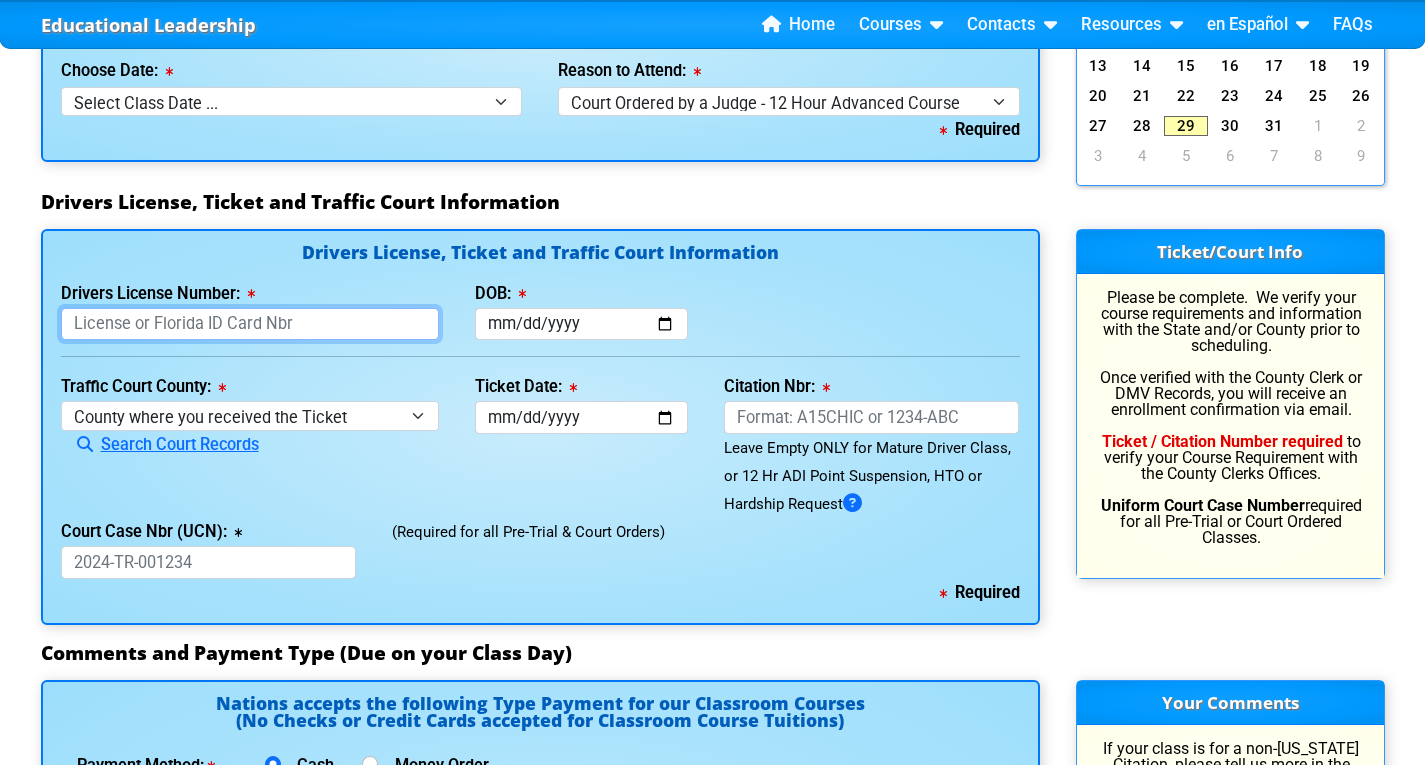type on "k" 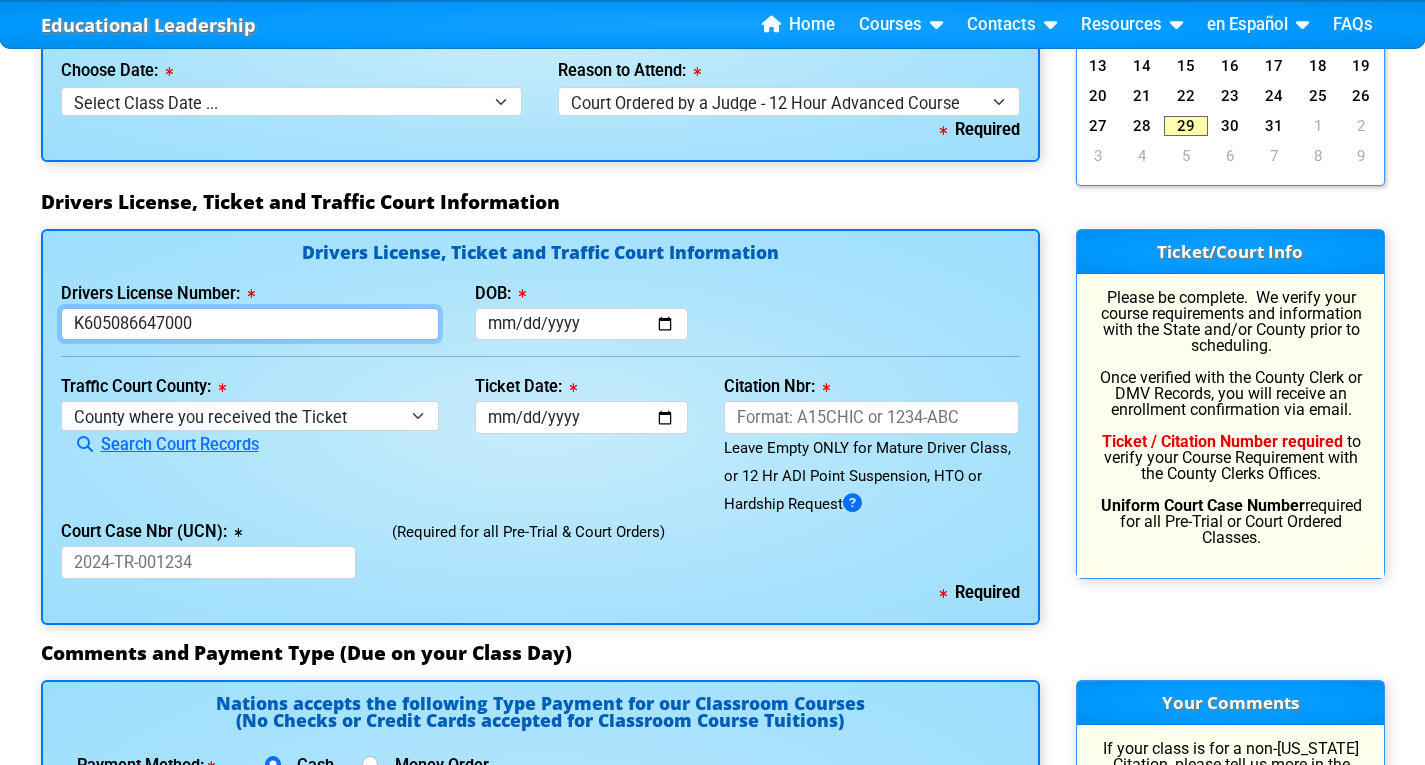 type on "K605086647000" 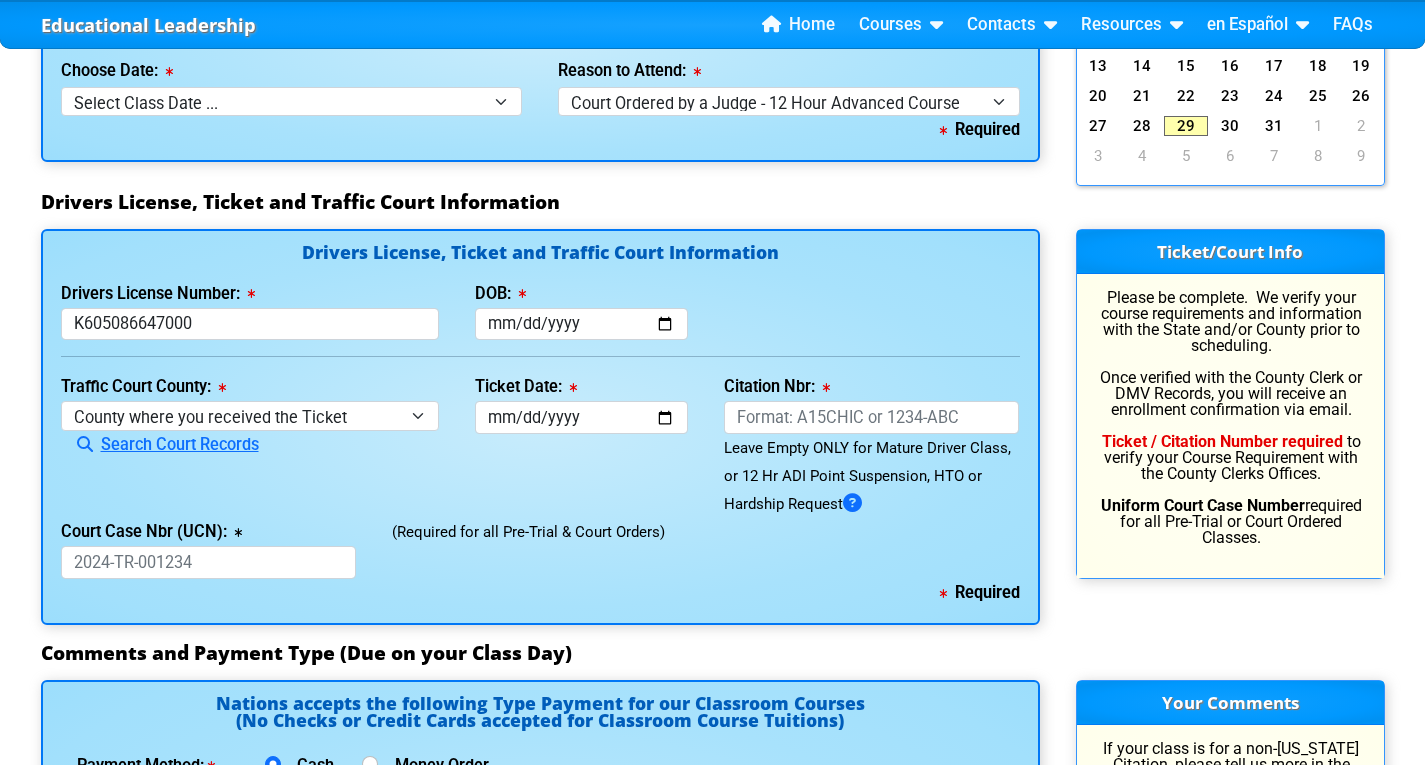 click on "Ticket Date:
This field is required" at bounding box center (581, 445) 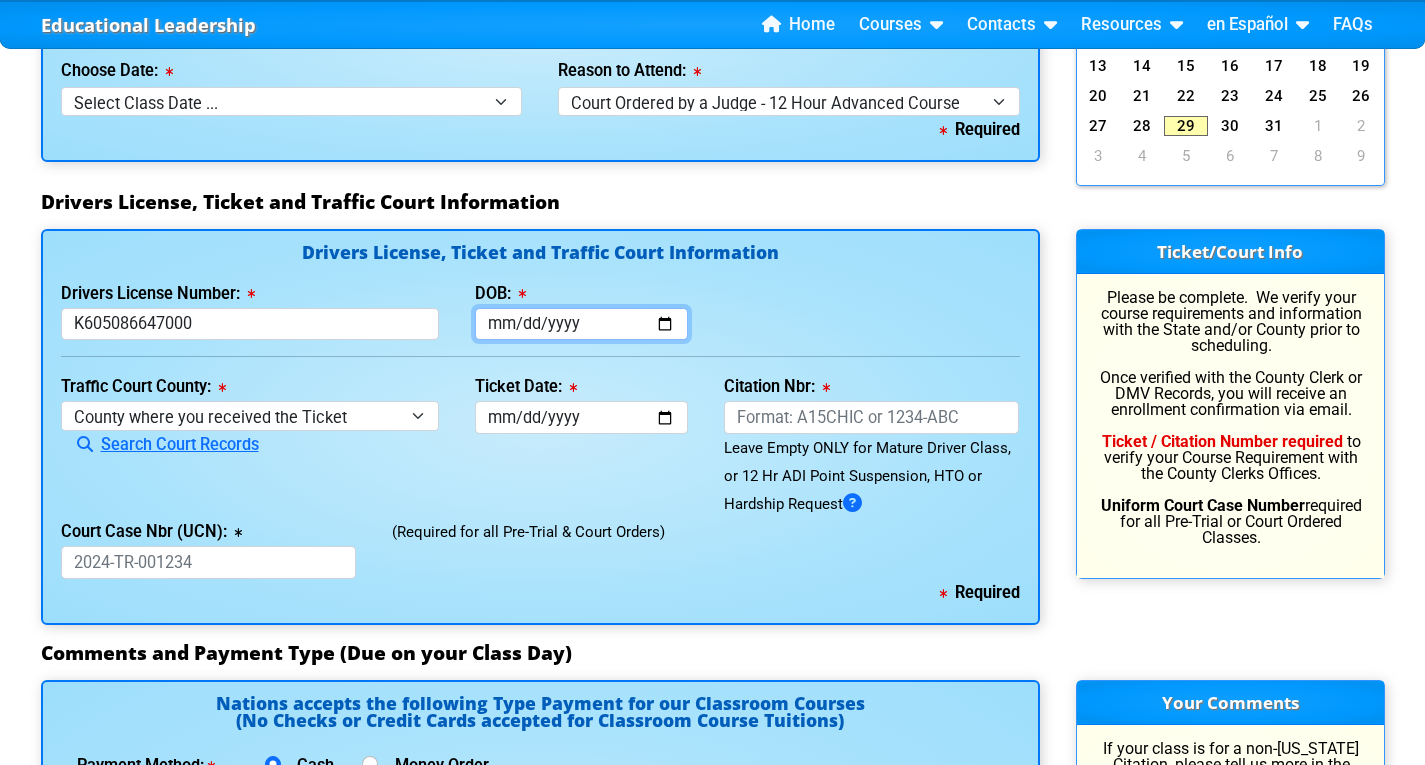 click on "DOB:" at bounding box center [581, 324] 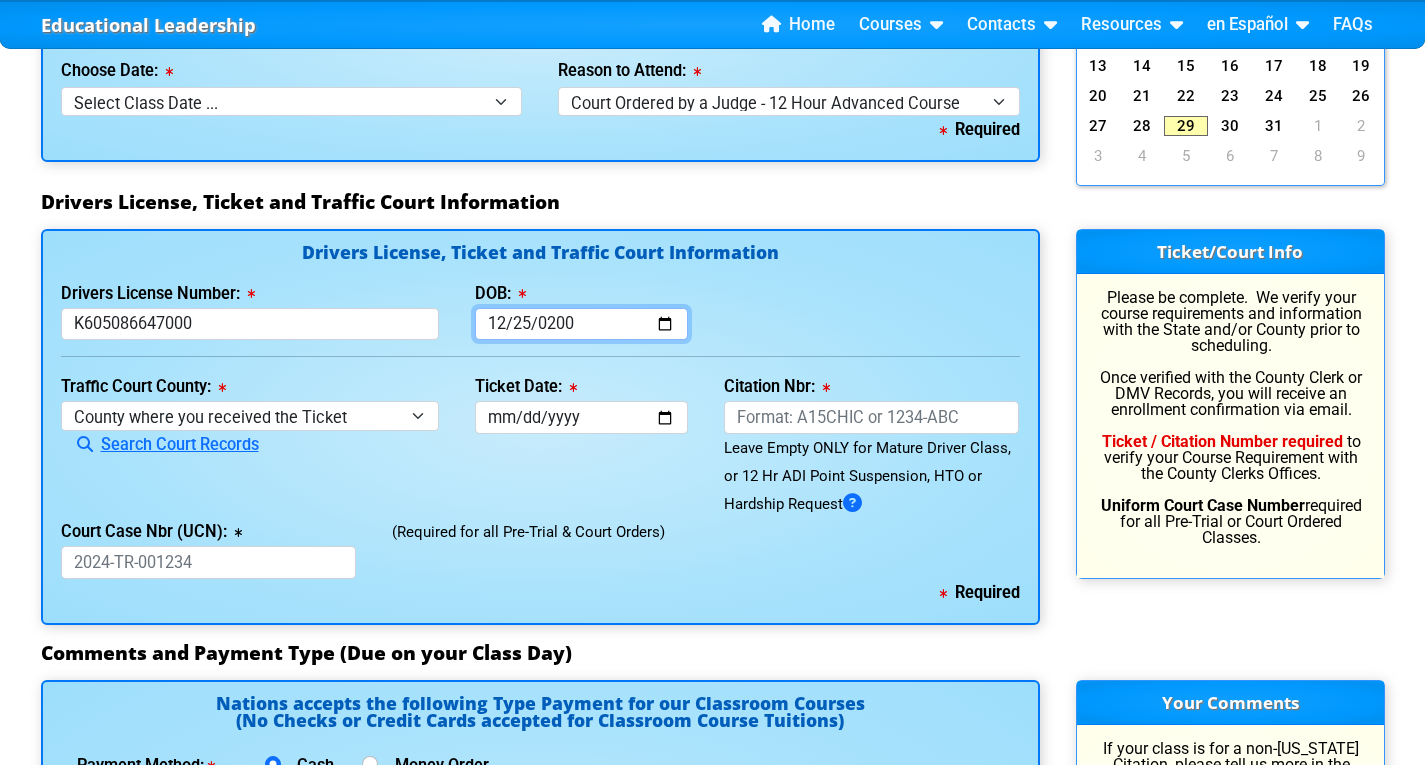 type on "2001-12-25" 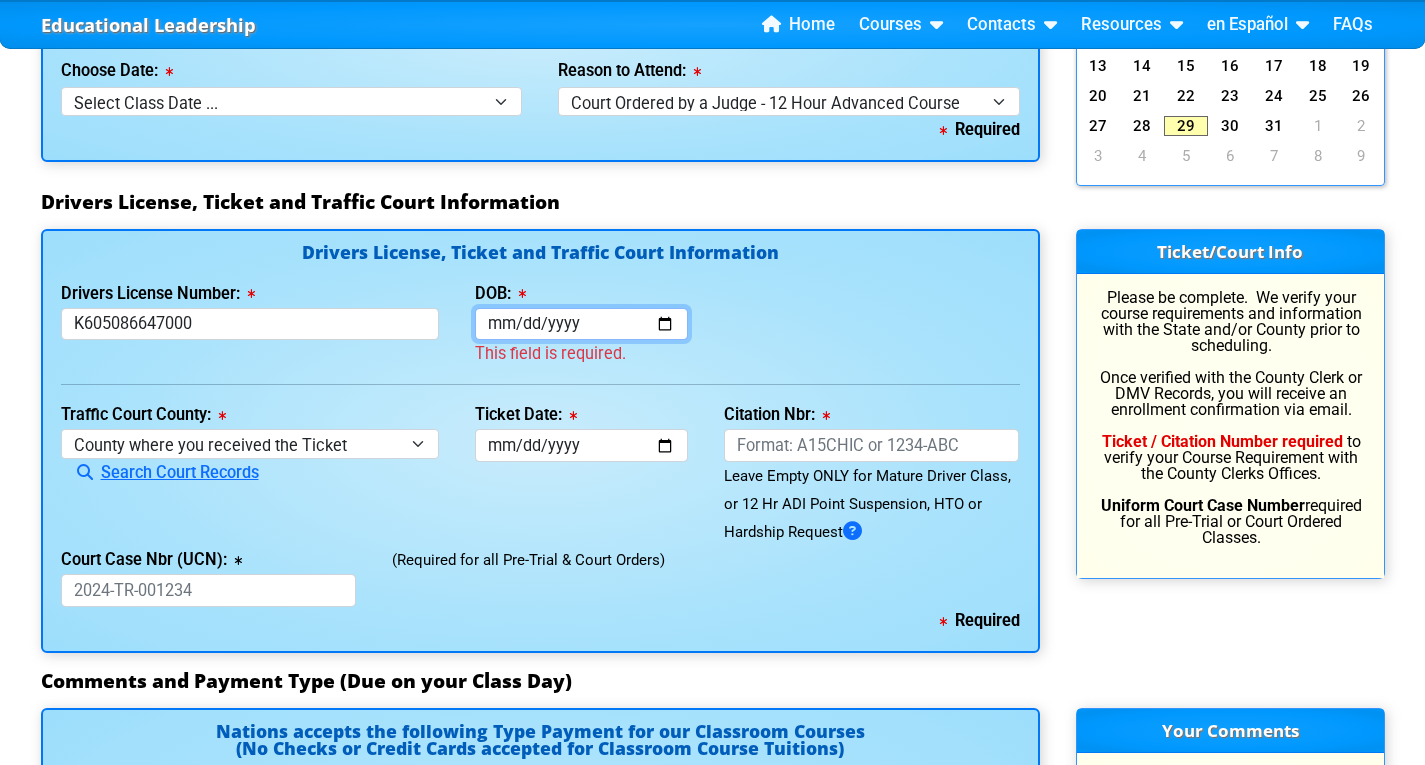 click on "DOB:" at bounding box center (581, 324) 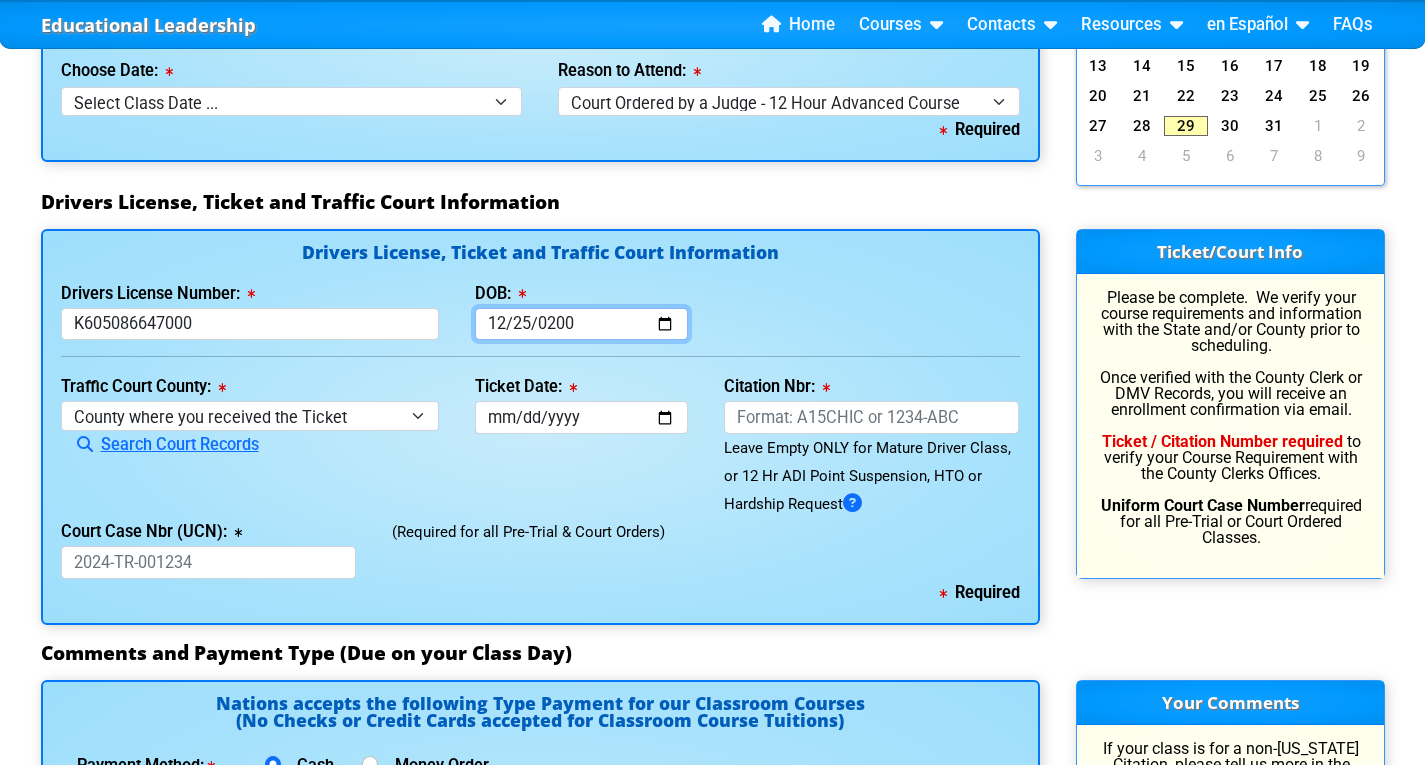 type on "2001-12-25" 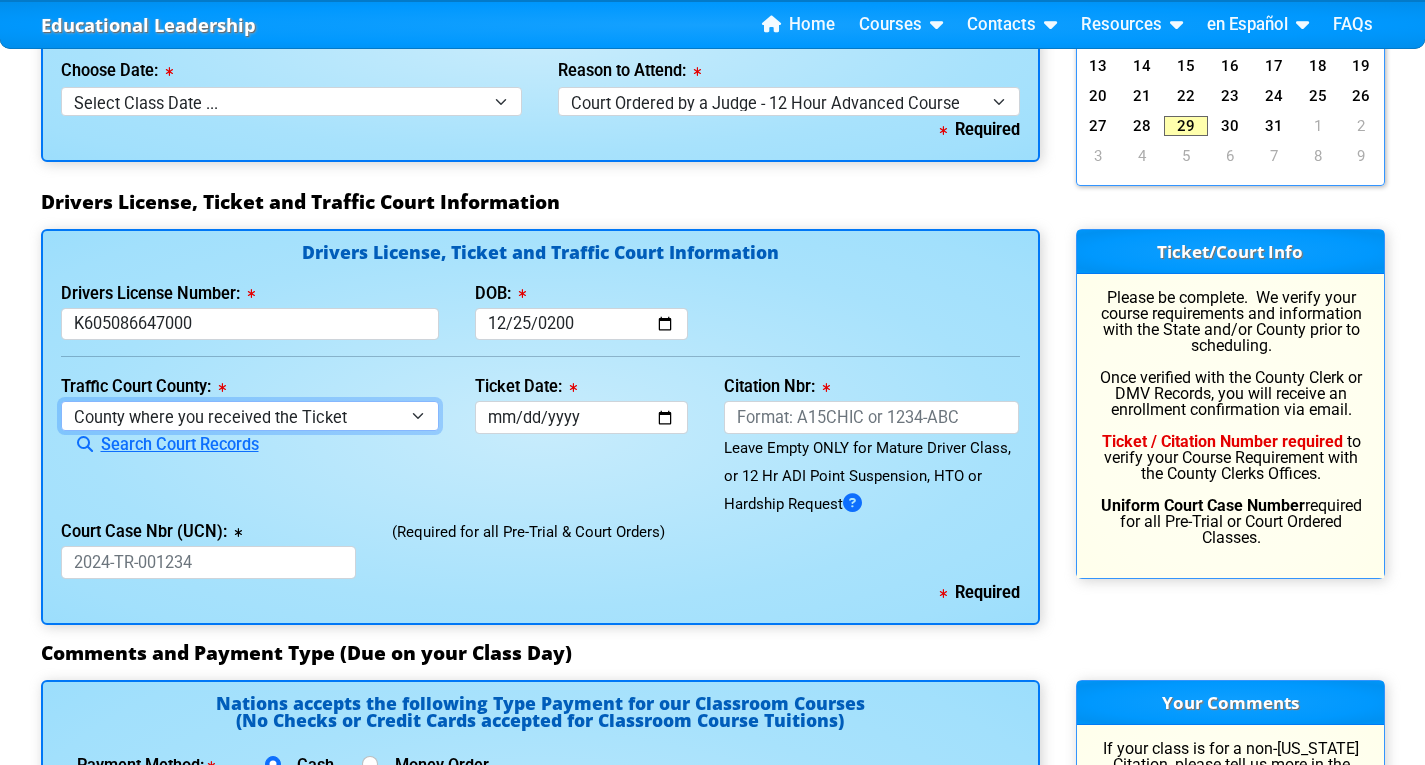 click on "County where you received the Ticket
Out of State
Out of State - Georgia
Out of State - North Carolina
Out of State - Virginia
Alachua County
Baker County
Bay County
Bradford County
Brevard County
Broward County
Calhoun County
Charlotte County
Citrus County
Clay County
Collier County
Columbia County
Dade County
Desoto County
Dixie County
Duval County
Escambia County
Flagler County
Franklin County
Gadsden County
Gilchrist County
Glades County
Gulf County
Hamilton County
Hardee County
Hendry County
Hernando County
Highlands County
Hillsborough County
Holmes County
Indian County
Jackson County
Jefferson County
Lafayette County
Lake County
Lee County
Leon County
Levy County
Liberty County
Madison County
Manatee County
Marion County
Martin County
Monroe County
Nassau County
Not Set County
Okaloosa County
Okeechobee County
Orange County
Osceola County
Palm Beach County
Pasco County" at bounding box center (250, 415) 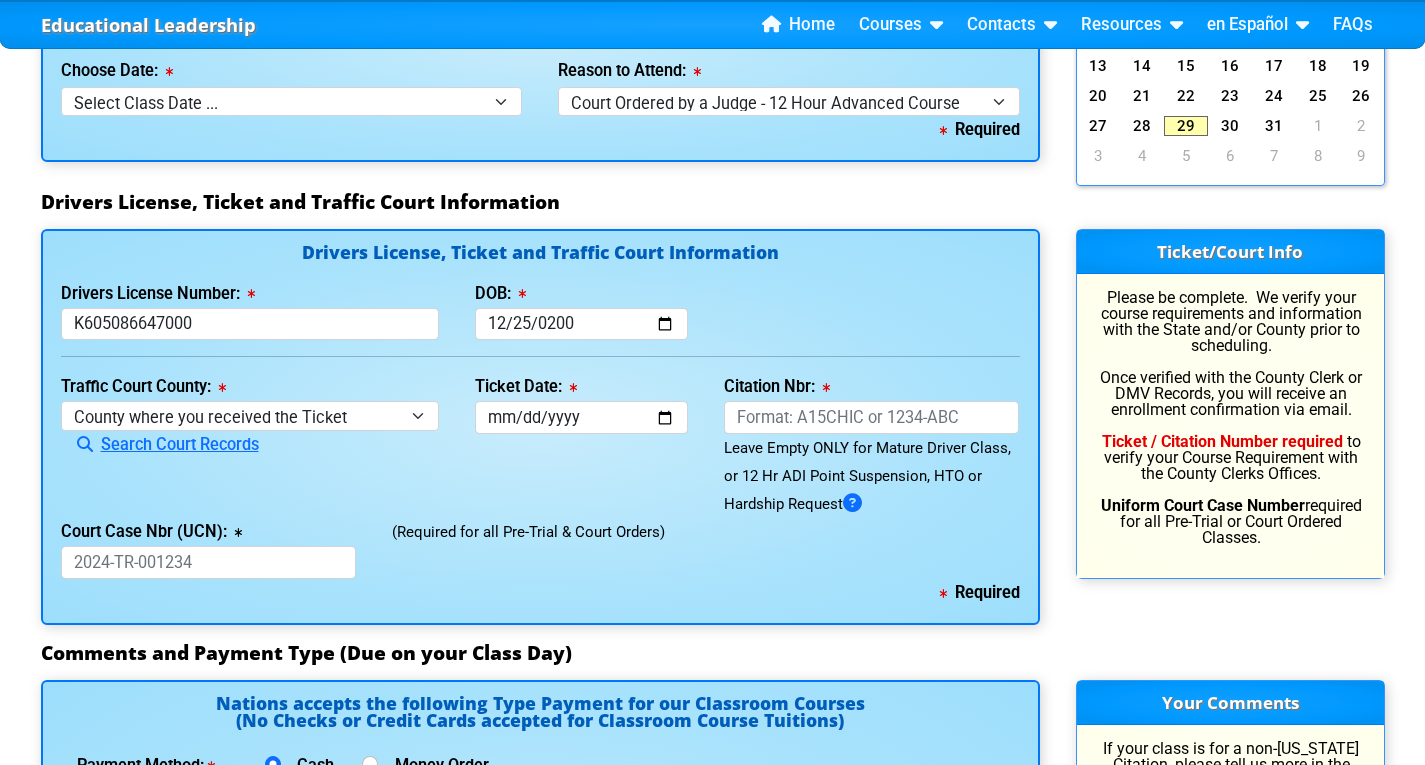 click on "Court Case Nbr (UCN):
This field is required" at bounding box center (209, 548) 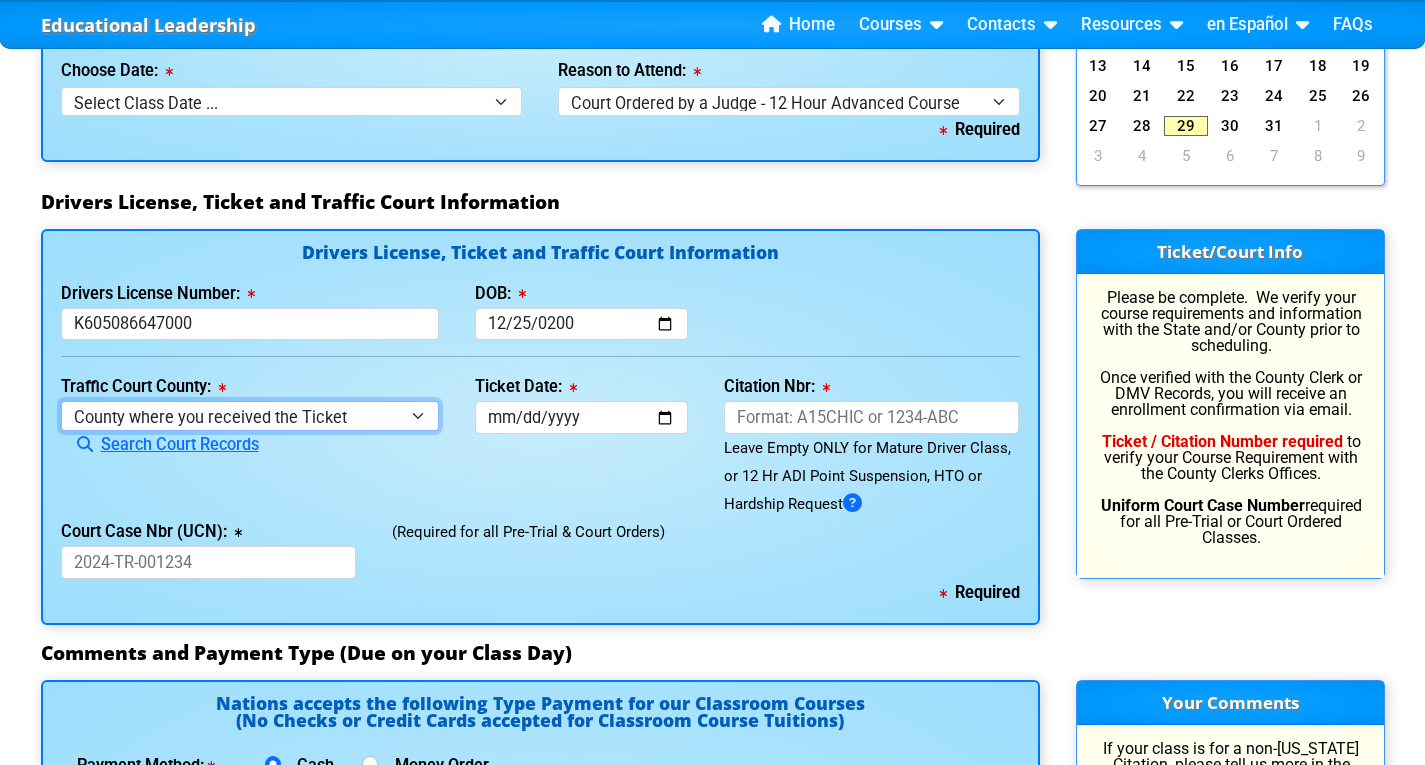 click on "County where you received the Ticket
Out of State
Out of State - Georgia
Out of State - North Carolina
Out of State - Virginia
Alachua County
Baker County
Bay County
Bradford County
Brevard County
Broward County
Calhoun County
Charlotte County
Citrus County
Clay County
Collier County
Columbia County
Dade County
Desoto County
Dixie County
Duval County
Escambia County
Flagler County
Franklin County
Gadsden County
Gilchrist County
Glades County
Gulf County
Hamilton County
Hardee County
Hendry County
Hernando County
Highlands County
Hillsborough County
Holmes County
Indian County
Jackson County
Jefferson County
Lafayette County
Lake County
Lee County
Leon County
Levy County
Liberty County
Madison County
Manatee County
Marion County
Martin County
Monroe County
Nassau County
Not Set County
Okaloosa County
Okeechobee County
Orange County
Osceola County
Palm Beach County
Pasco County" at bounding box center [250, 415] 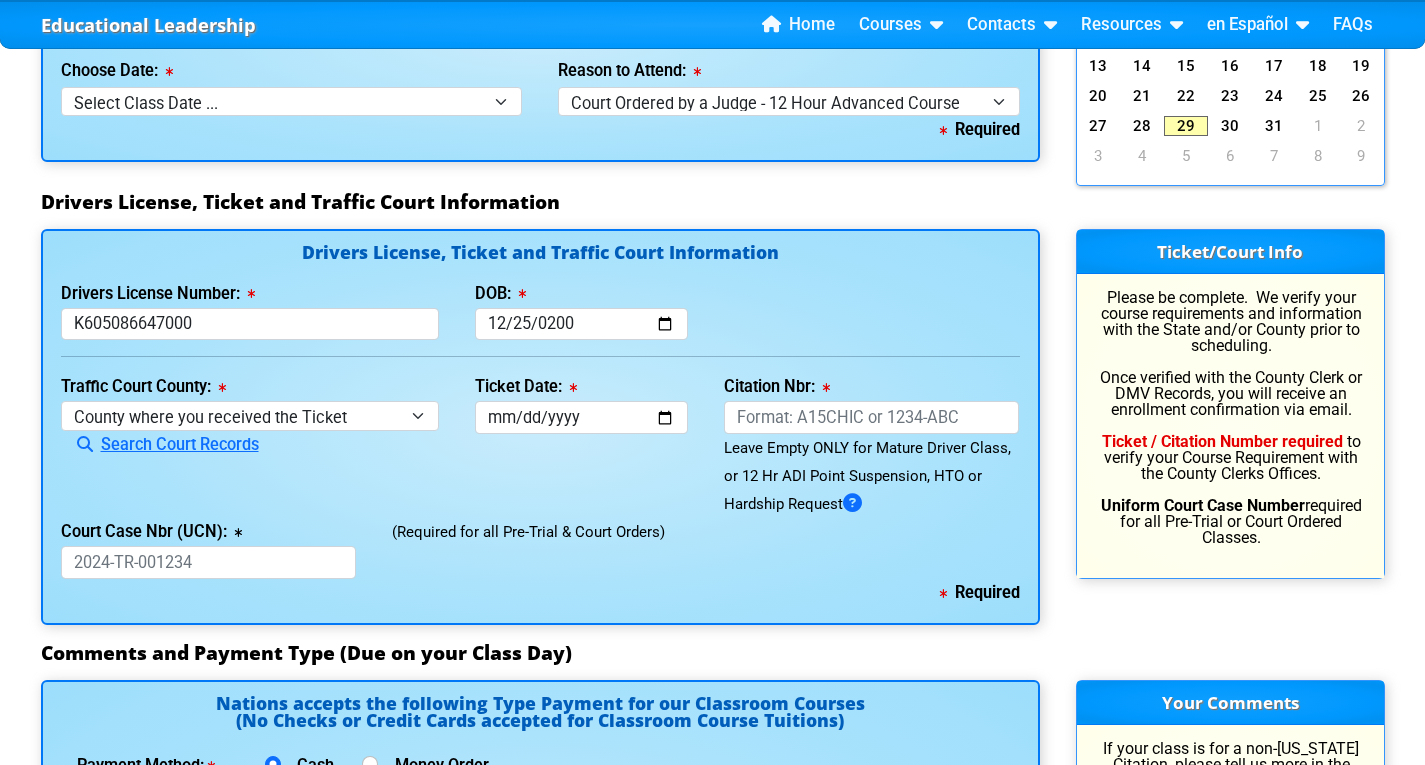 click on "Ticket Date:
This field is required" at bounding box center [581, 445] 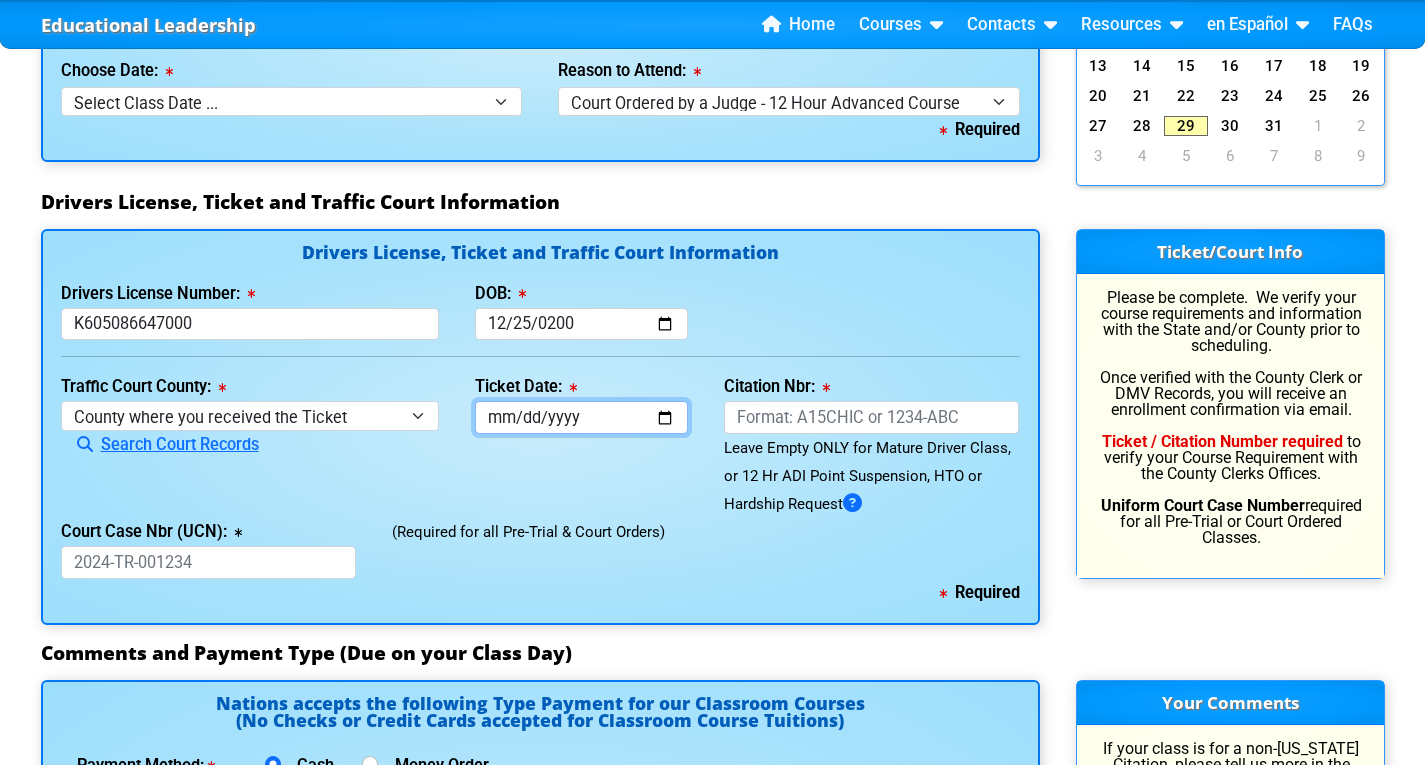 click on "Ticket Date:" at bounding box center (581, 417) 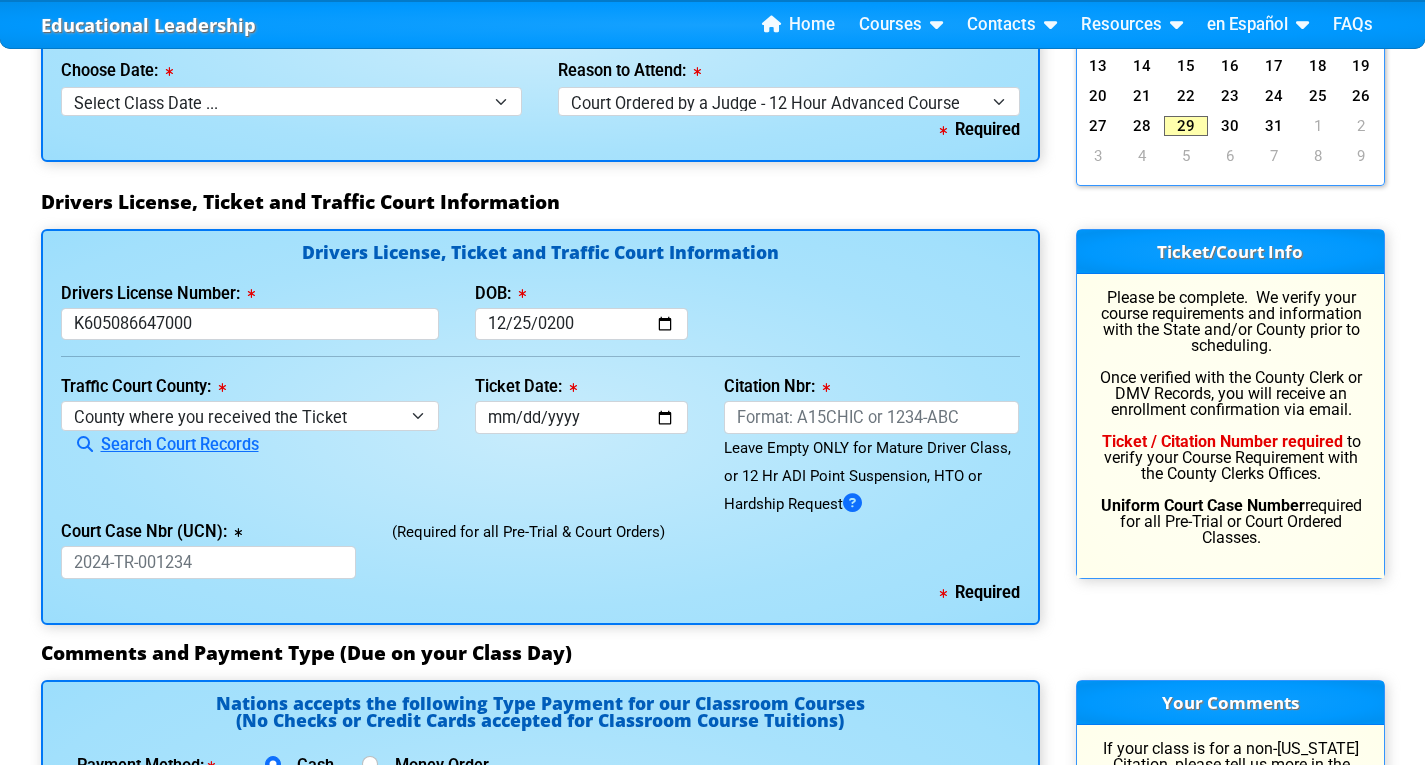 click on "Ticket Date:
This field is required" at bounding box center (581, 445) 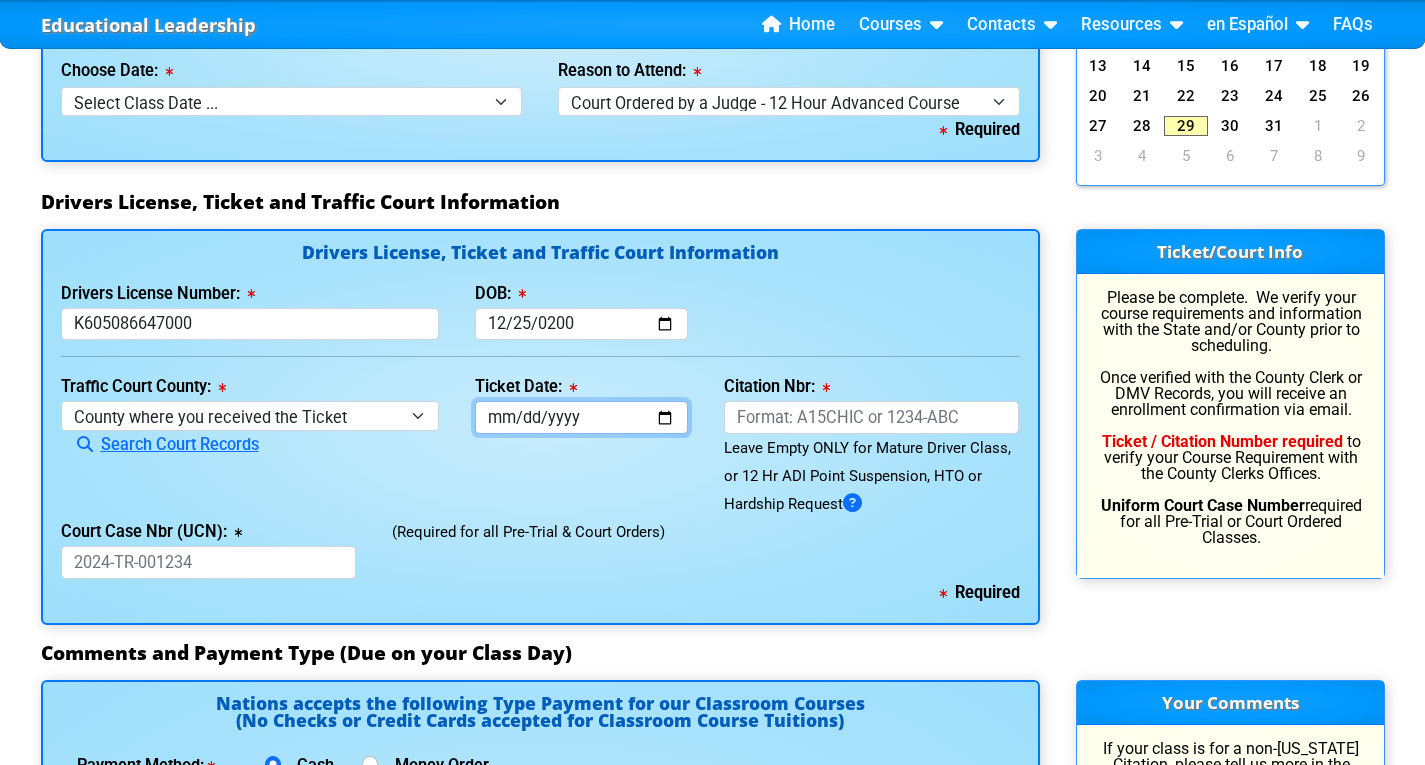 click on "Ticket Date:" at bounding box center (581, 417) 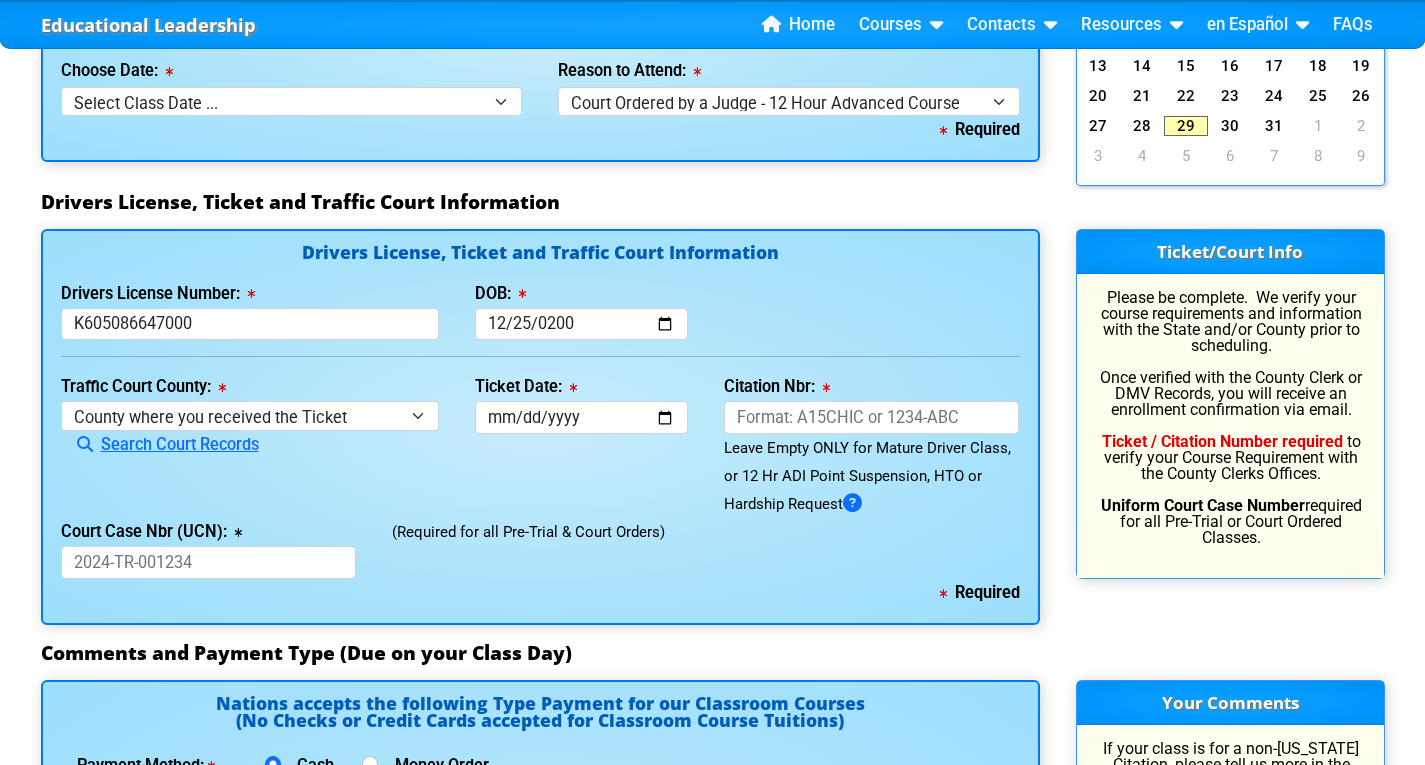 click on "Home
Courses
Certified Defensive Driving Courses
4-Hour DDS/Basic Class »
4 Hour DDS/BDI Online Course
4 Hour DDS/BDI Classroom Course
4 Hour Under 25 DDS Class
4 Hour Drug and Alcohol Class (for Permit)
Teaching Your Teen to Drive
Mature Defensive Driver Class (Senior Driver Insurance Discount) »
Mature Driver Online Class
Mature Driver in Classroom
8 Hour DDS/Intermediate Course »
8 Hour DDS Classroom Course
8 Hour DDS Online Class
8 Hour Aggressive Driving Course »
Aggressive Driver in Classroom
Aggressive Driver Online Course
8 Hour DWLS/R / FACT Course
12 Hour ADI (Advanced) Course »
12 Hour In Person Course
12 Hour ADI Class Online" at bounding box center (828, 25) 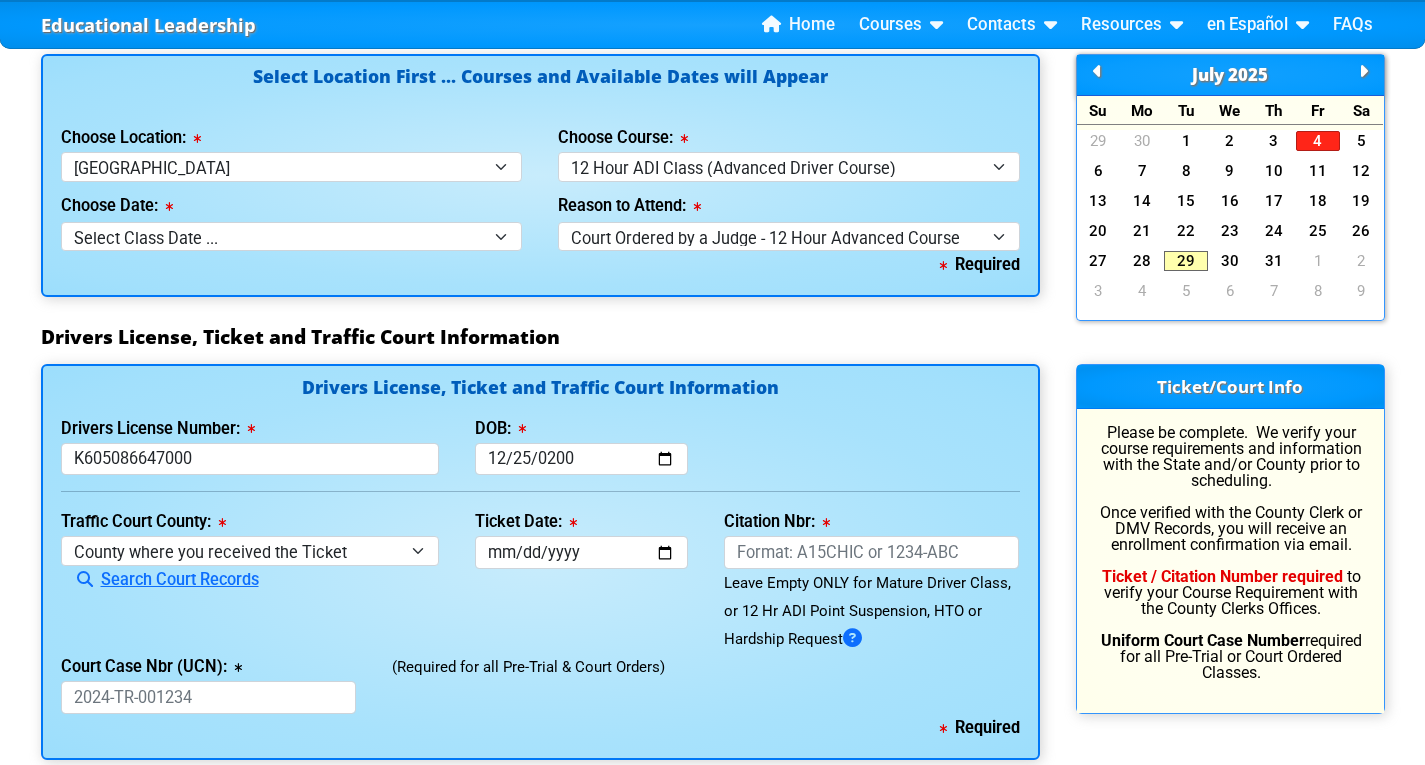 scroll, scrollTop: 1834, scrollLeft: 0, axis: vertical 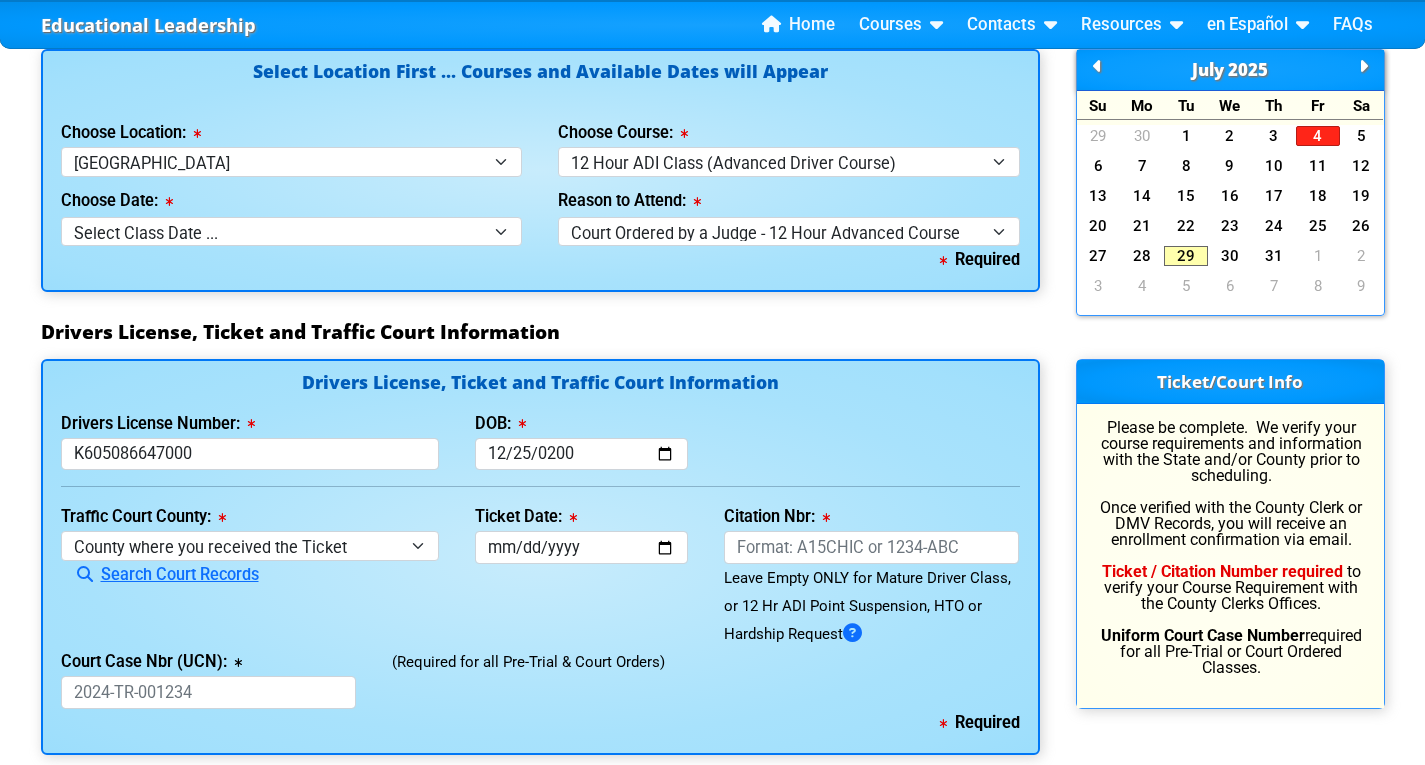 click on "Drivers License, Ticket and Traffic Court Information" at bounding box center [713, 339] 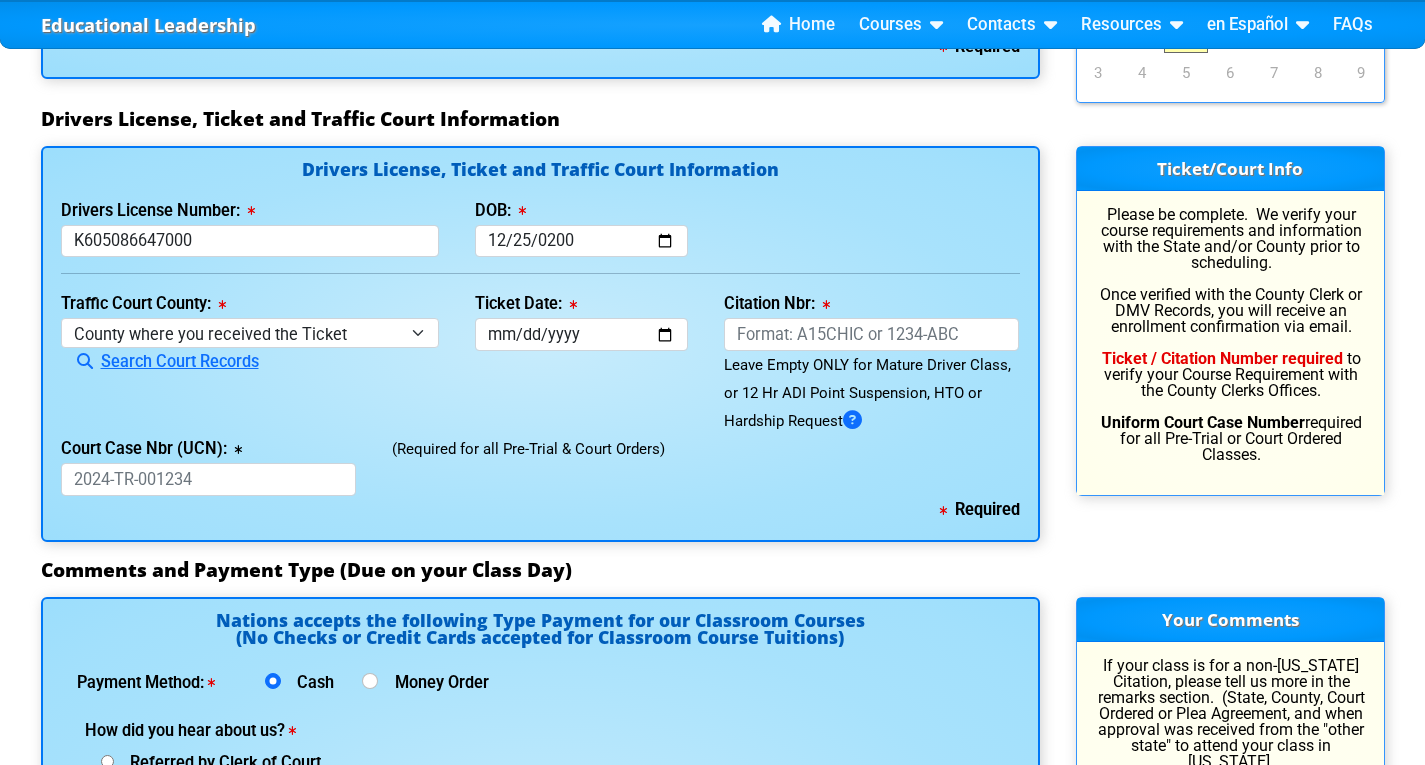 scroll, scrollTop: 2074, scrollLeft: 0, axis: vertical 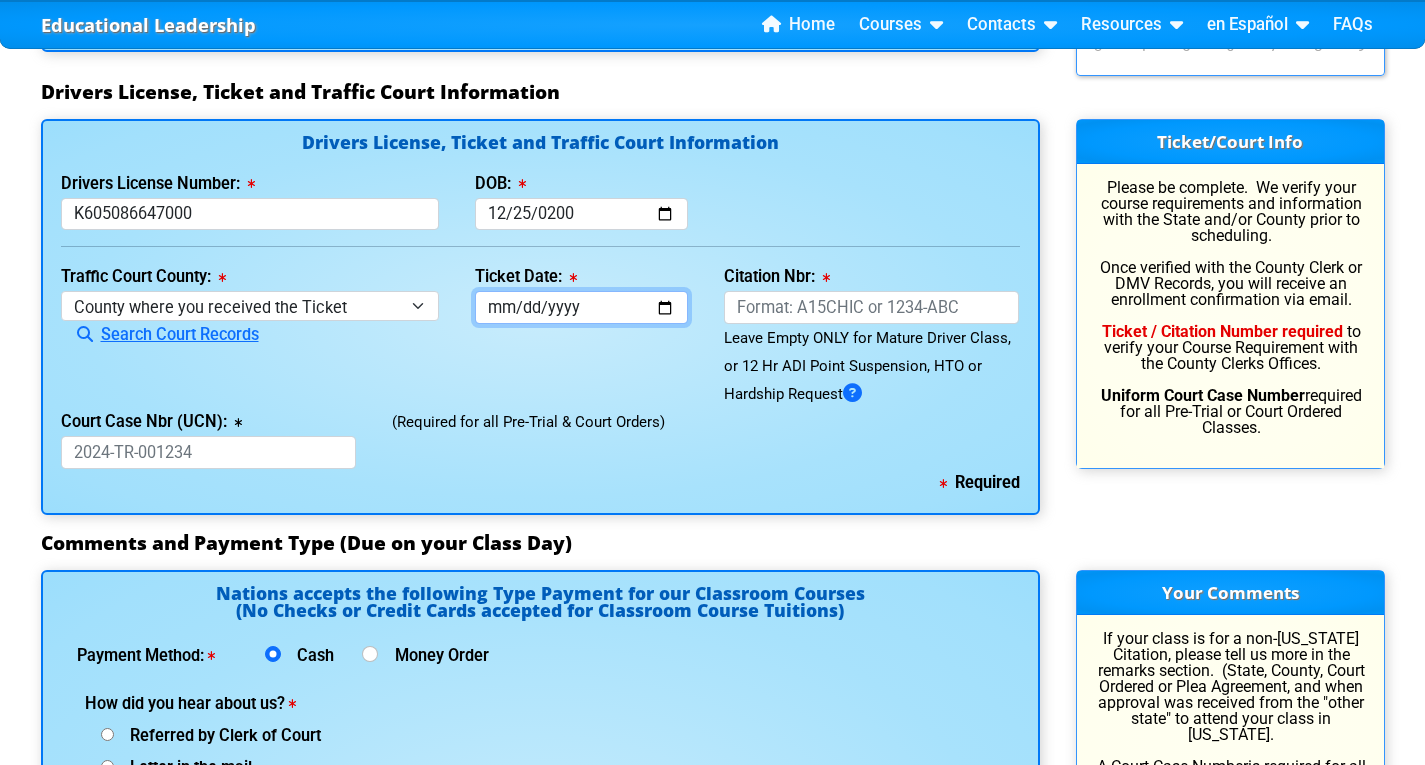 click on "Ticket Date:" at bounding box center [581, 307] 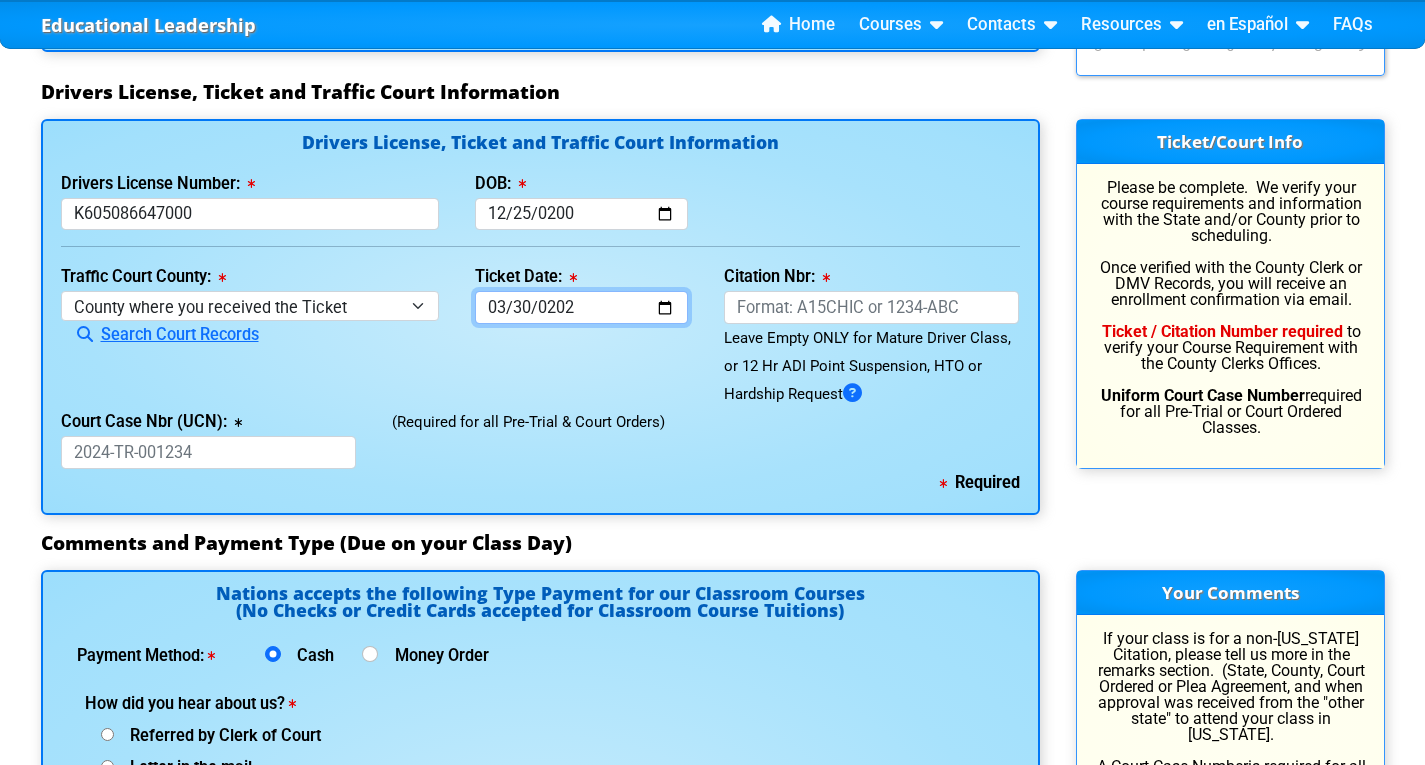 type on "2025-03-30" 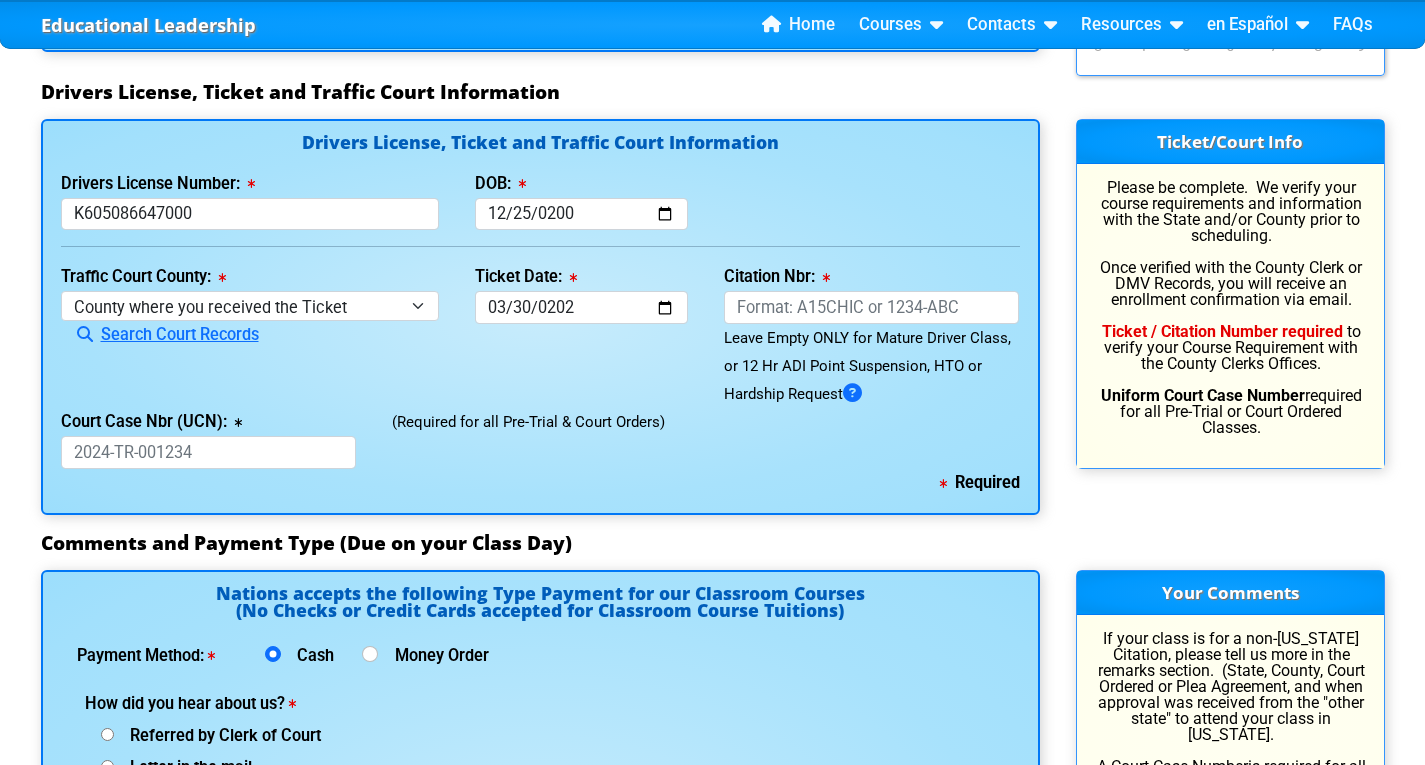 click on "Ticket Date:
2025-03-30" at bounding box center [581, 335] 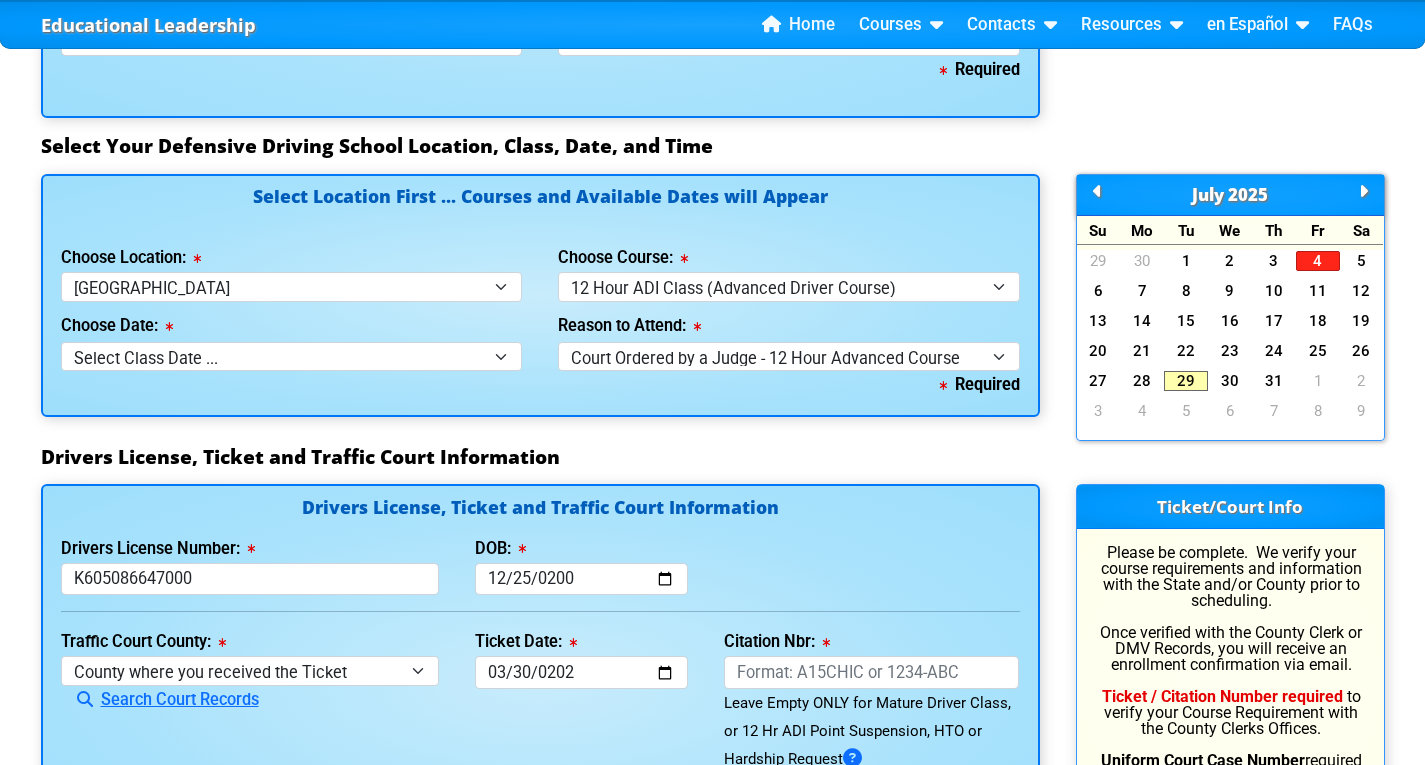 scroll, scrollTop: 1754, scrollLeft: 0, axis: vertical 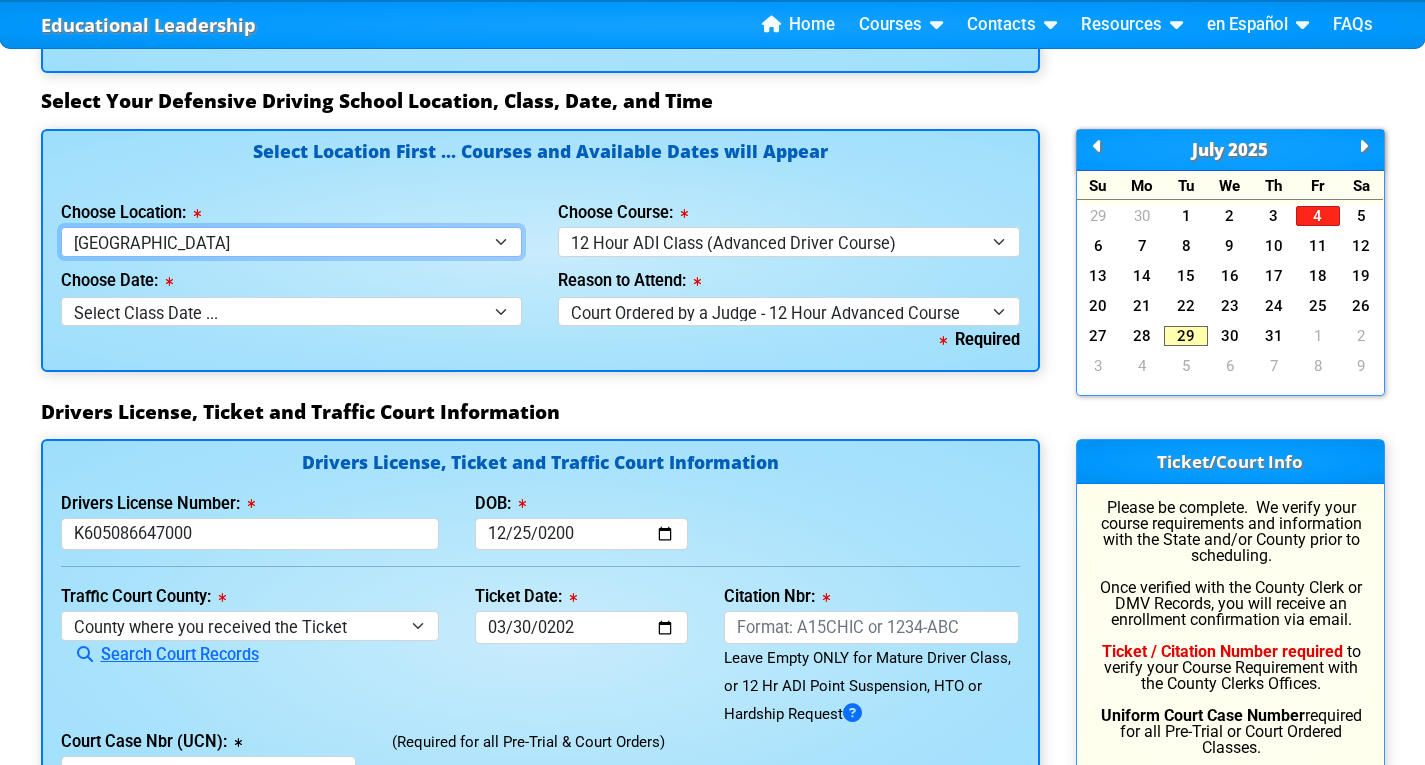 click on "Select Location ... Tampa Orlando Kissimmee Tampa - en español Kissimmee - en español Live Virtual Classroom via MS Teams" at bounding box center [292, 241] 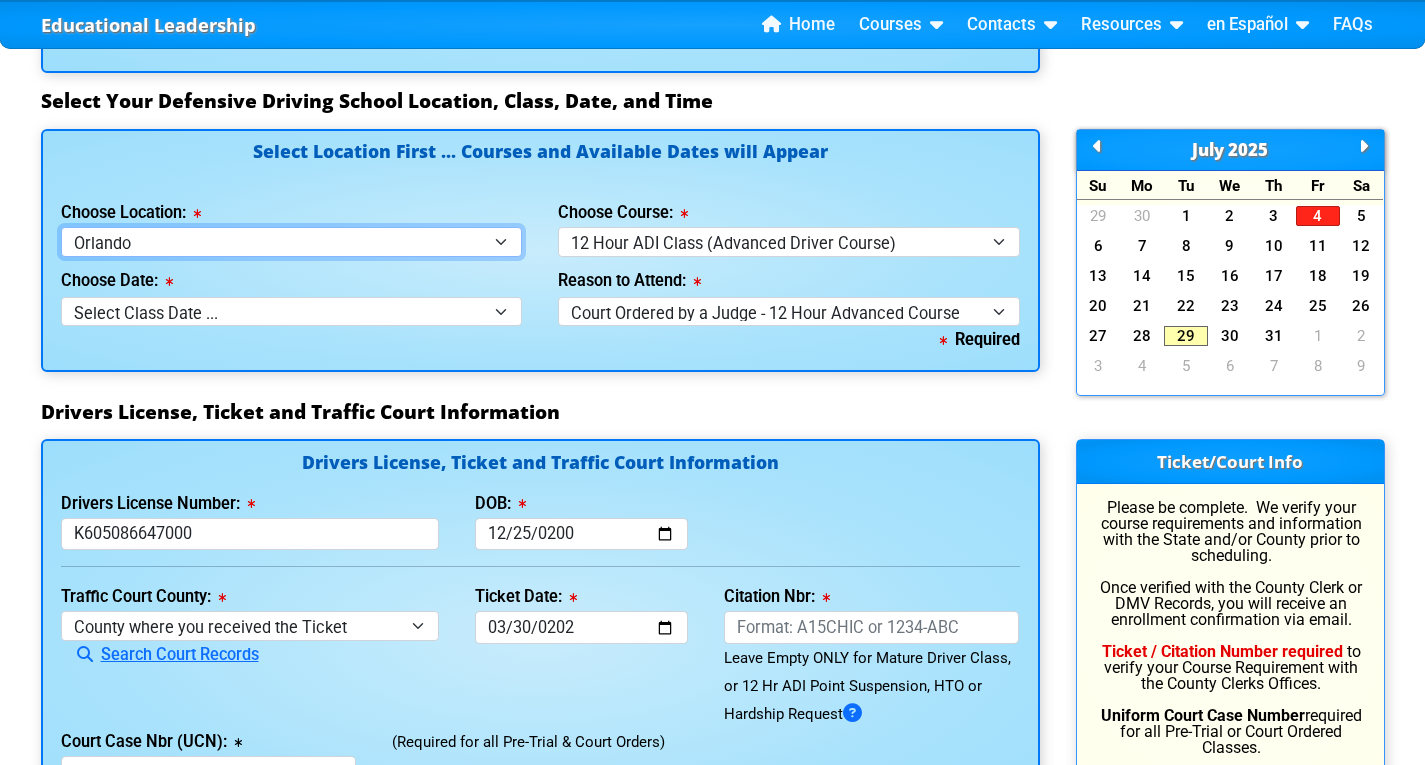 click on "Select Location ... Tampa Orlando Kissimmee Tampa - en español Kissimmee - en español Live Virtual Classroom via MS Teams" at bounding box center [292, 241] 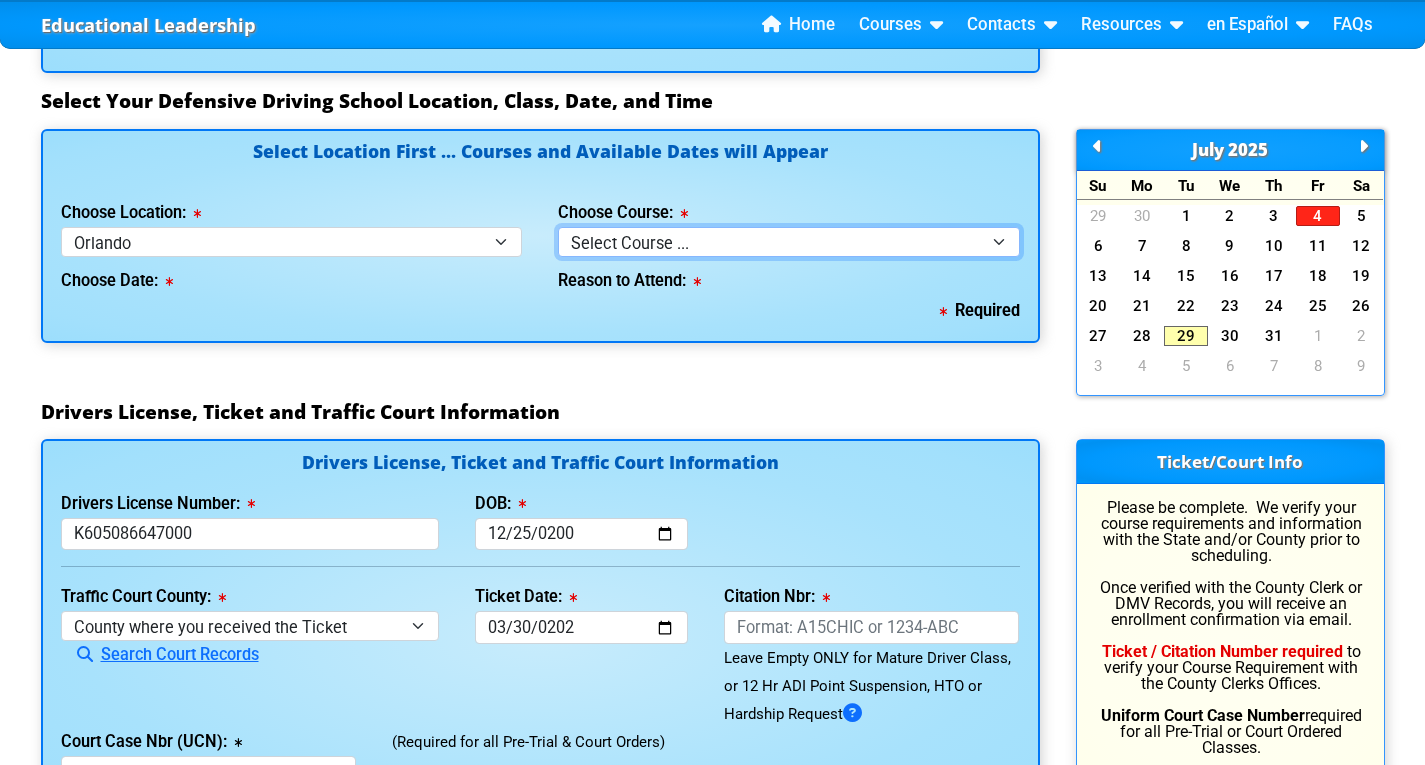 click on "Select Course ... 4 Hour Under 25 Class (STOP or Youthful Offender) 8 Hour Aggressive Driver Class 8 Hour DDS/DDC for Basic or Intermediate Course 8 Hour DWLS/R / FACT Course" at bounding box center [789, 241] 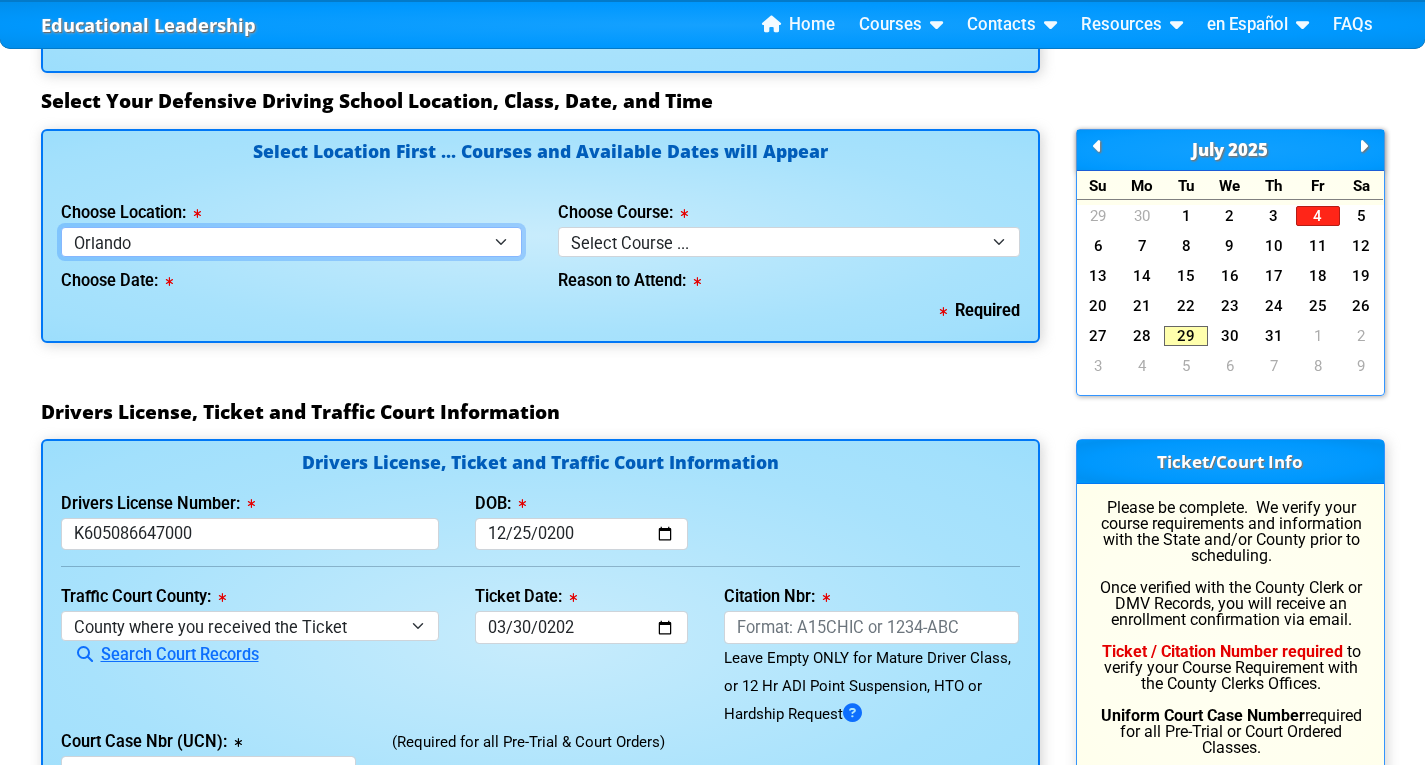 click on "Select Location ... Tampa Orlando Kissimmee Tampa - en español Kissimmee - en español Live Virtual Classroom via MS Teams" at bounding box center (292, 241) 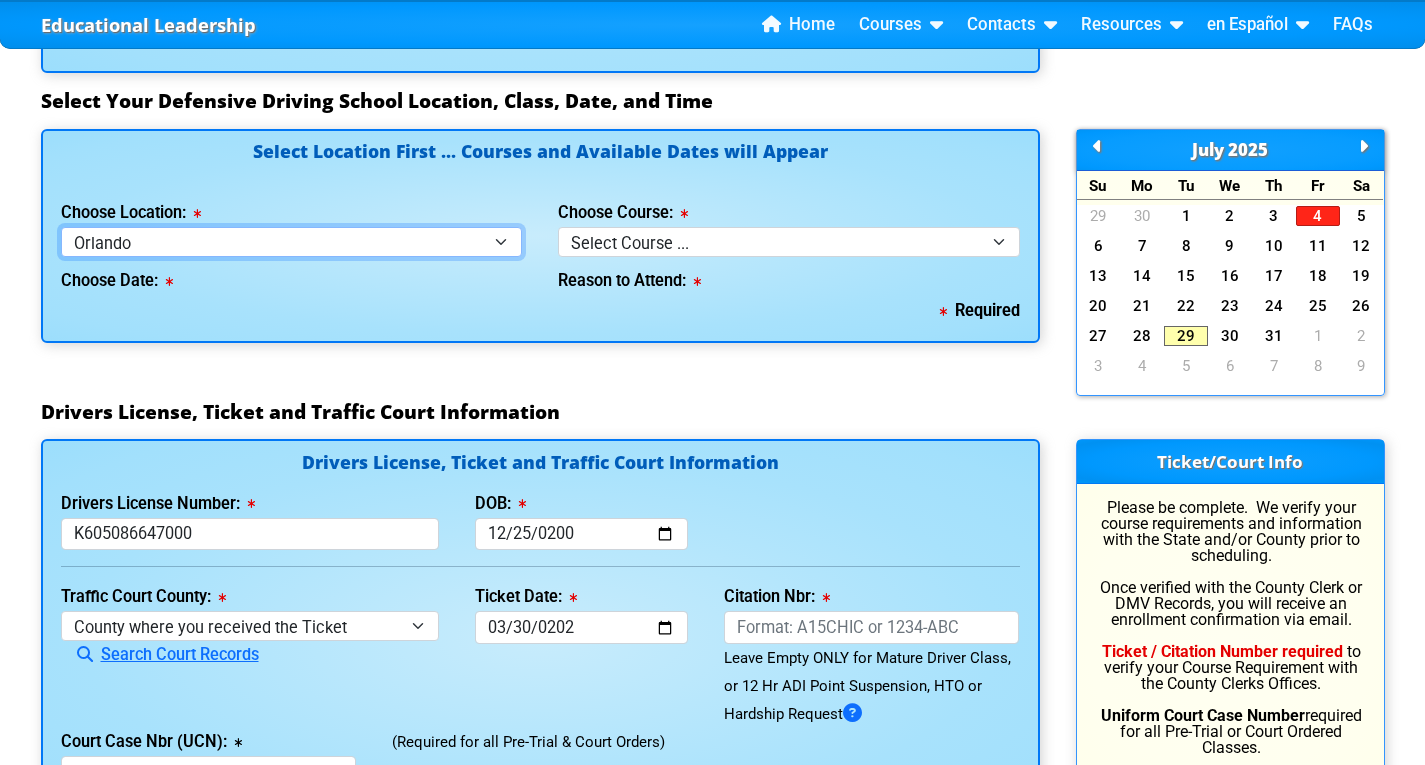 click on "Select Location ... Tampa Orlando Kissimmee Tampa - en español Kissimmee - en español Live Virtual Classroom via MS Teams" at bounding box center (292, 241) 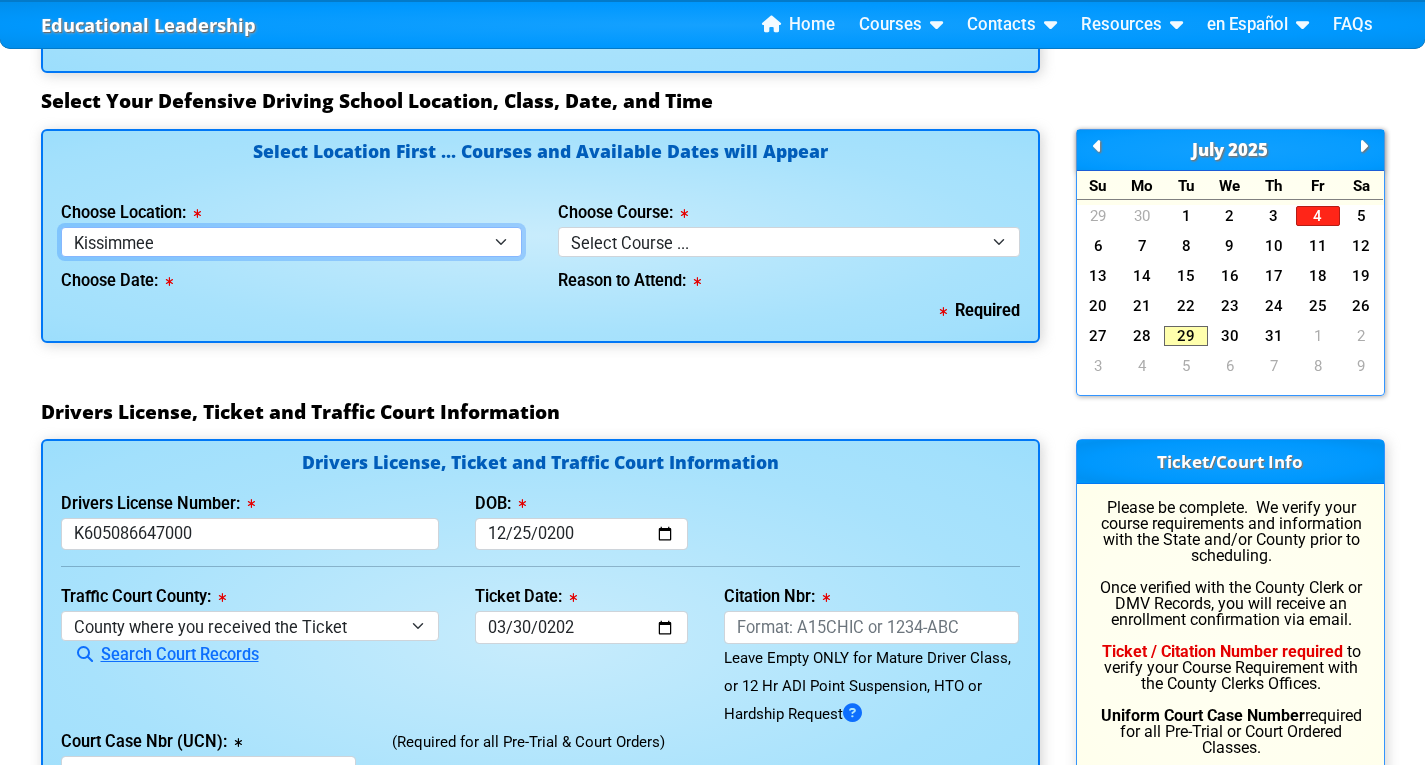 click on "Select Location ... Tampa Orlando Kissimmee Tampa - en español Kissimmee - en español Live Virtual Classroom via MS Teams" at bounding box center (292, 241) 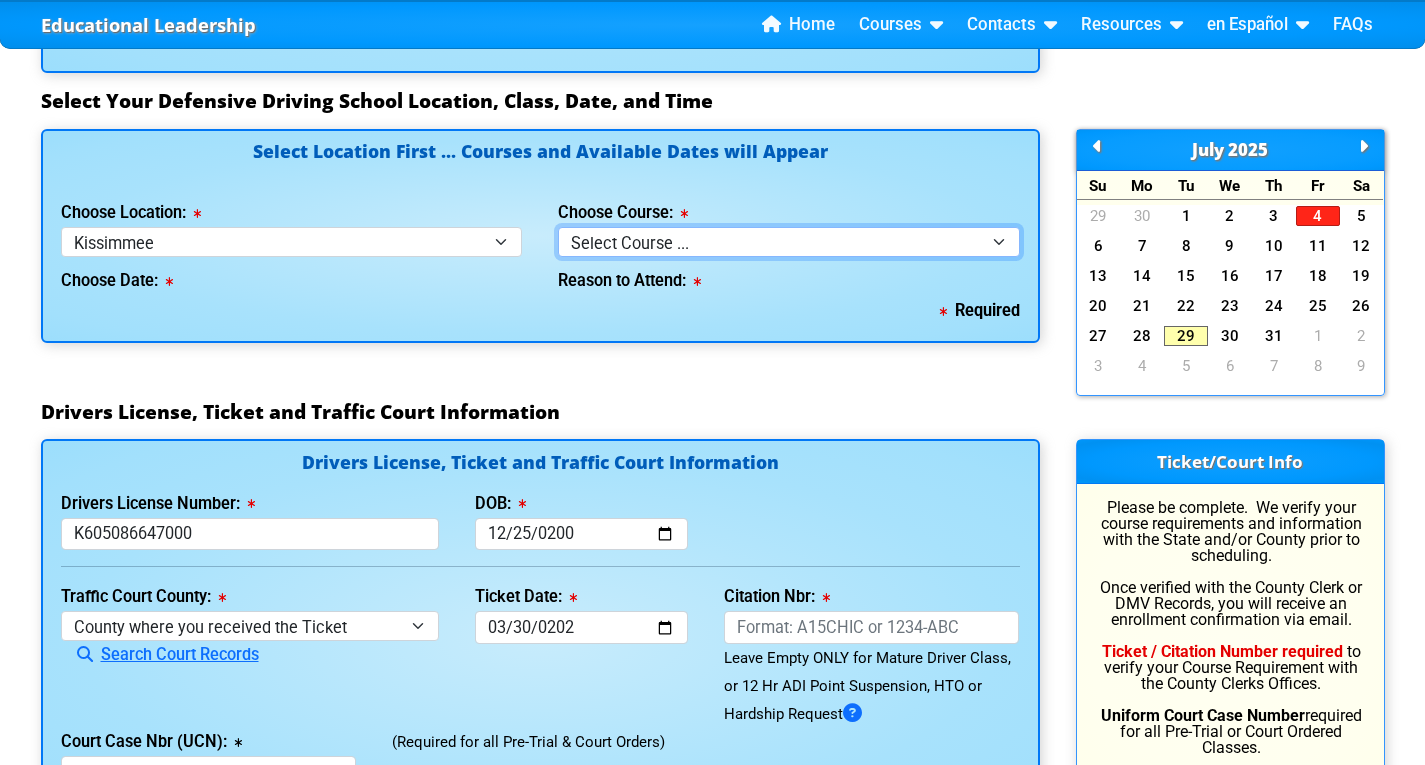 click on "Select Course ... 4 Hour BDI Class (Basic Course & TCAC) 4 Hour Under 25 Class (STOP or Youthful Offender) Mature Defensive Driver Class for Insurance Discount 8 Hour DDS/DDC for Basic or Intermediate Course 8 Hour Aggressive Driver Class 8 Hour DWLS/R / FACT Course" at bounding box center (789, 241) 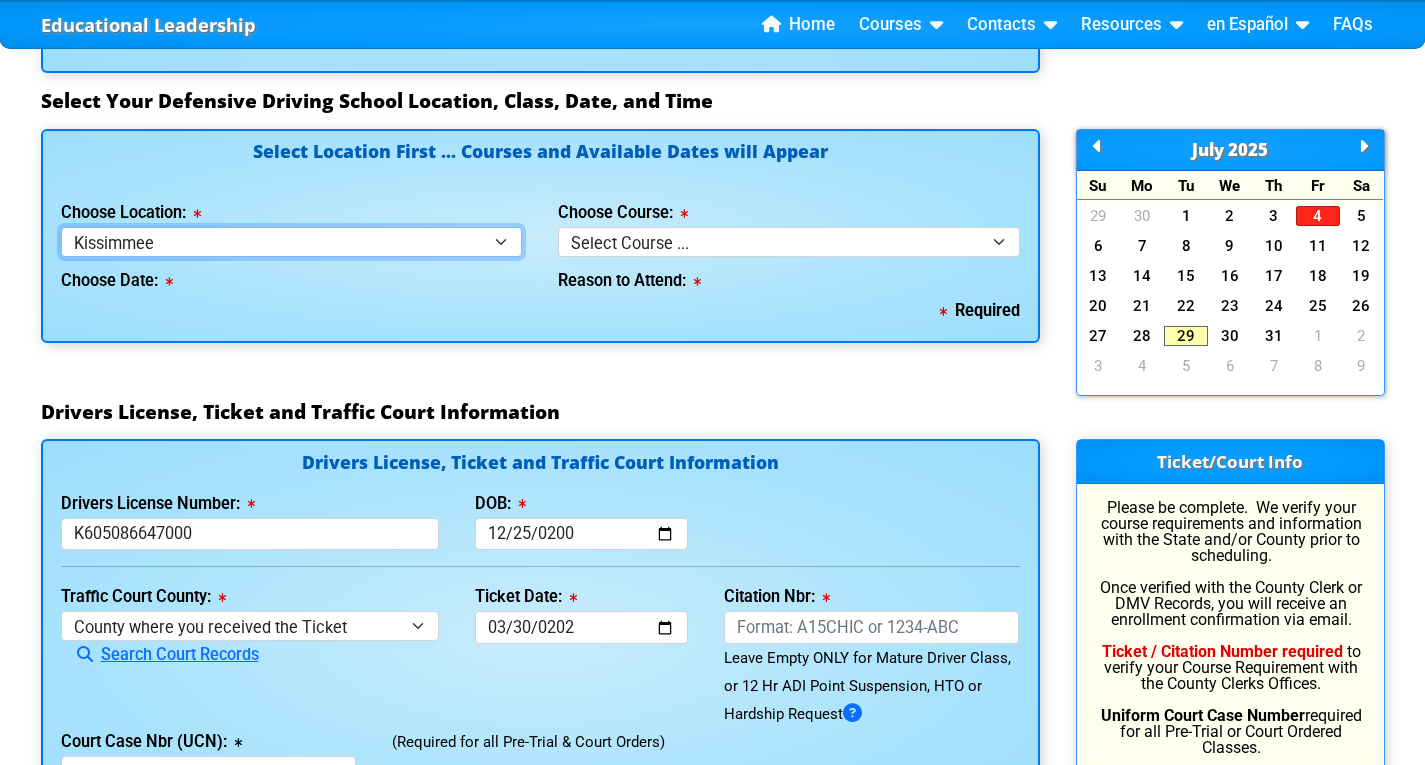 click on "Select Location ... Tampa Orlando Kissimmee Tampa - en español Kissimmee - en español Live Virtual Classroom via MS Teams" at bounding box center (292, 241) 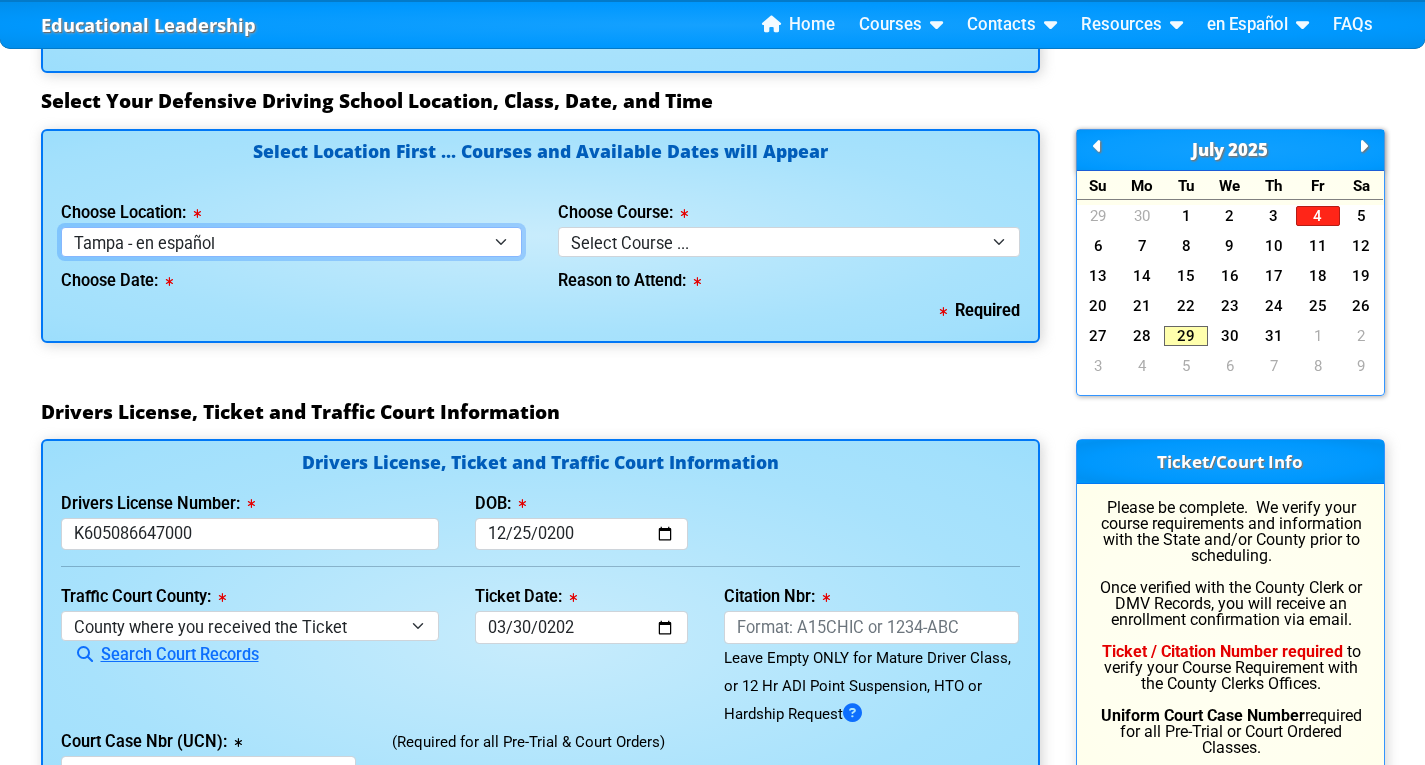 click on "Select Location ... Tampa Orlando Kissimmee Tampa - en español Kissimmee - en español Live Virtual Classroom via MS Teams" at bounding box center [292, 241] 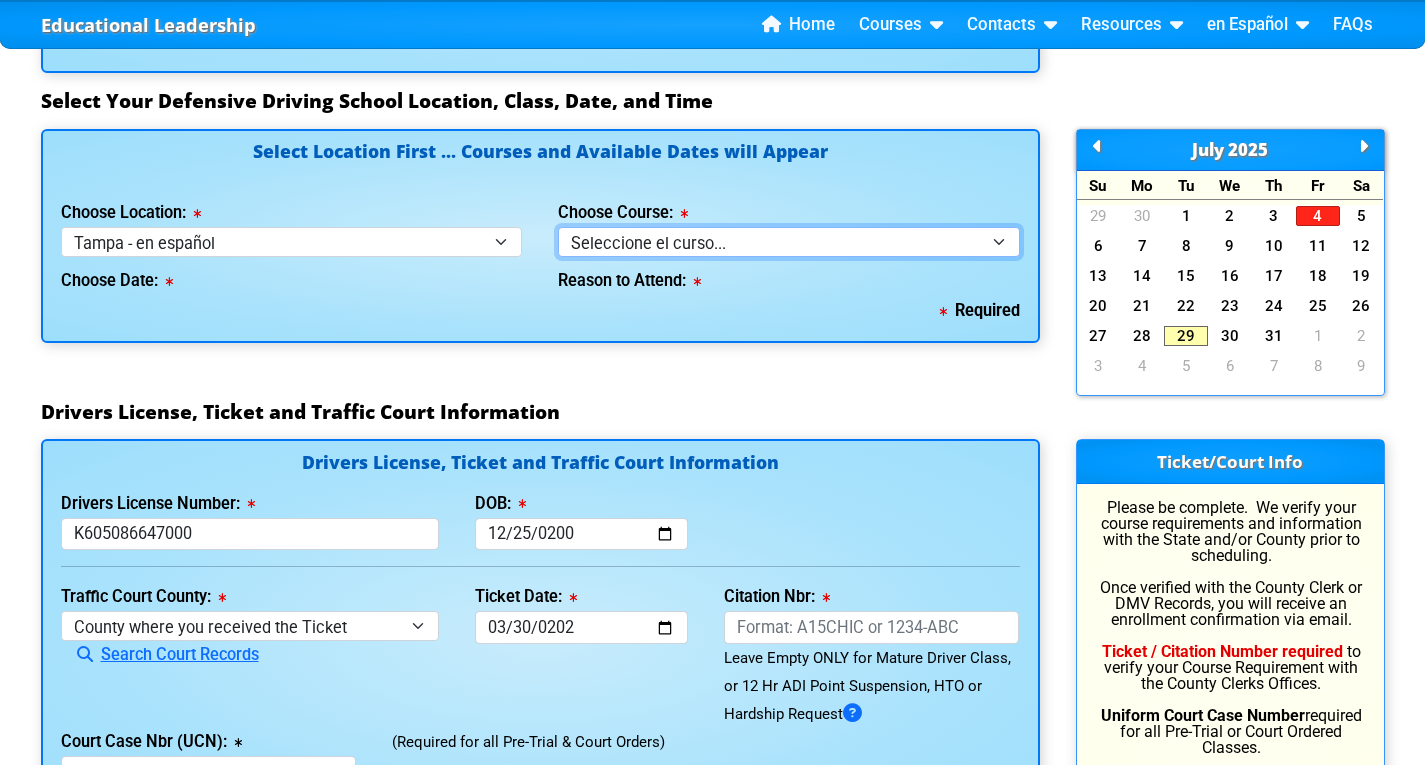 click on "Seleccione el curso... Clase de BDI de 4 horas (Curso básico y TCAC) Clase de 4 horas para menores de 25 años Curso de 8 horas de DDS para curso básico o intermedio Curso de 8 horas para conductores agresivos Curso de 8 horas de DWLS/R / FACT Clase de conductor defensivo maduro (descuento en seguros)" at bounding box center (789, 241) 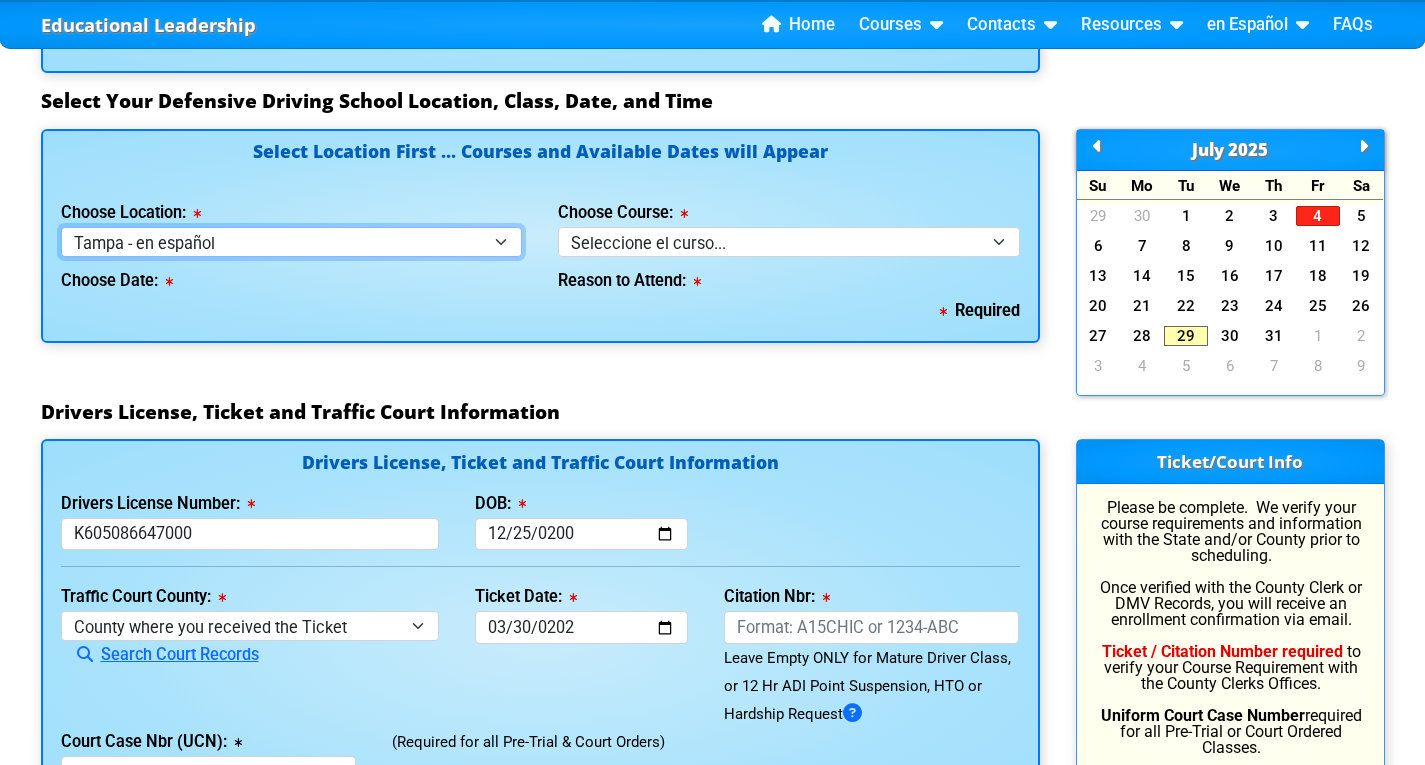 click on "Select Location ... Tampa Orlando Kissimmee Tampa - en español Kissimmee - en español Live Virtual Classroom via MS Teams" at bounding box center [292, 241] 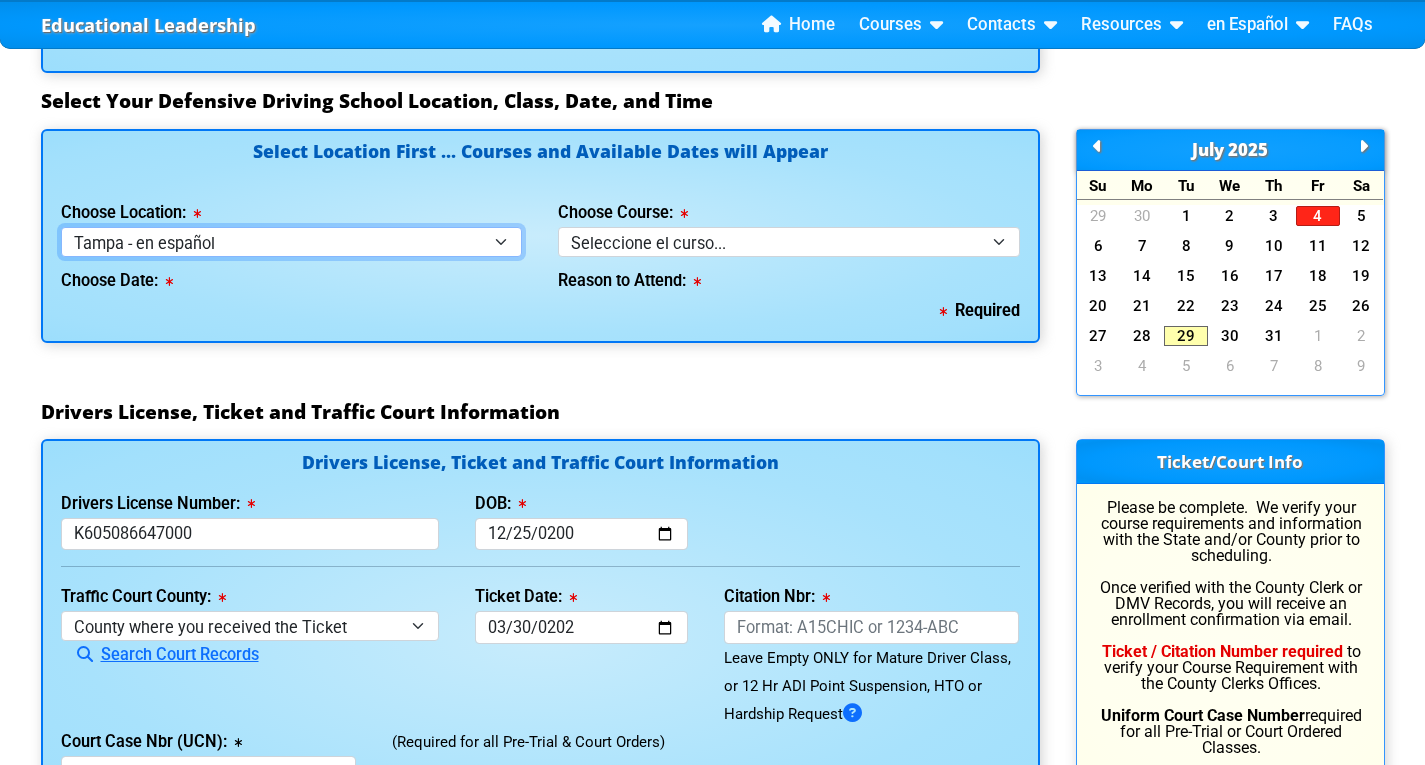 select on "2" 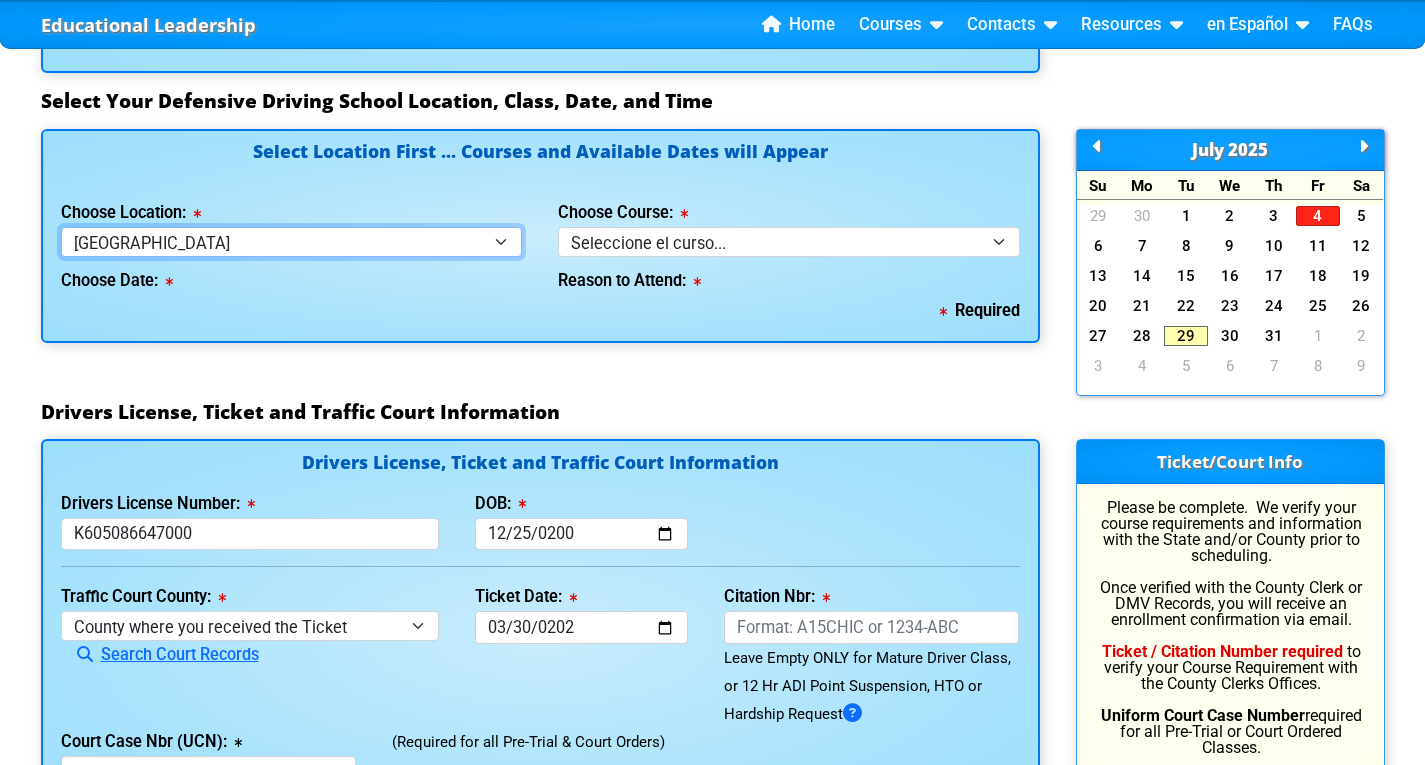click on "Select Location ... Tampa Orlando Kissimmee Tampa - en español Kissimmee - en español Live Virtual Classroom via MS Teams" at bounding box center (292, 241) 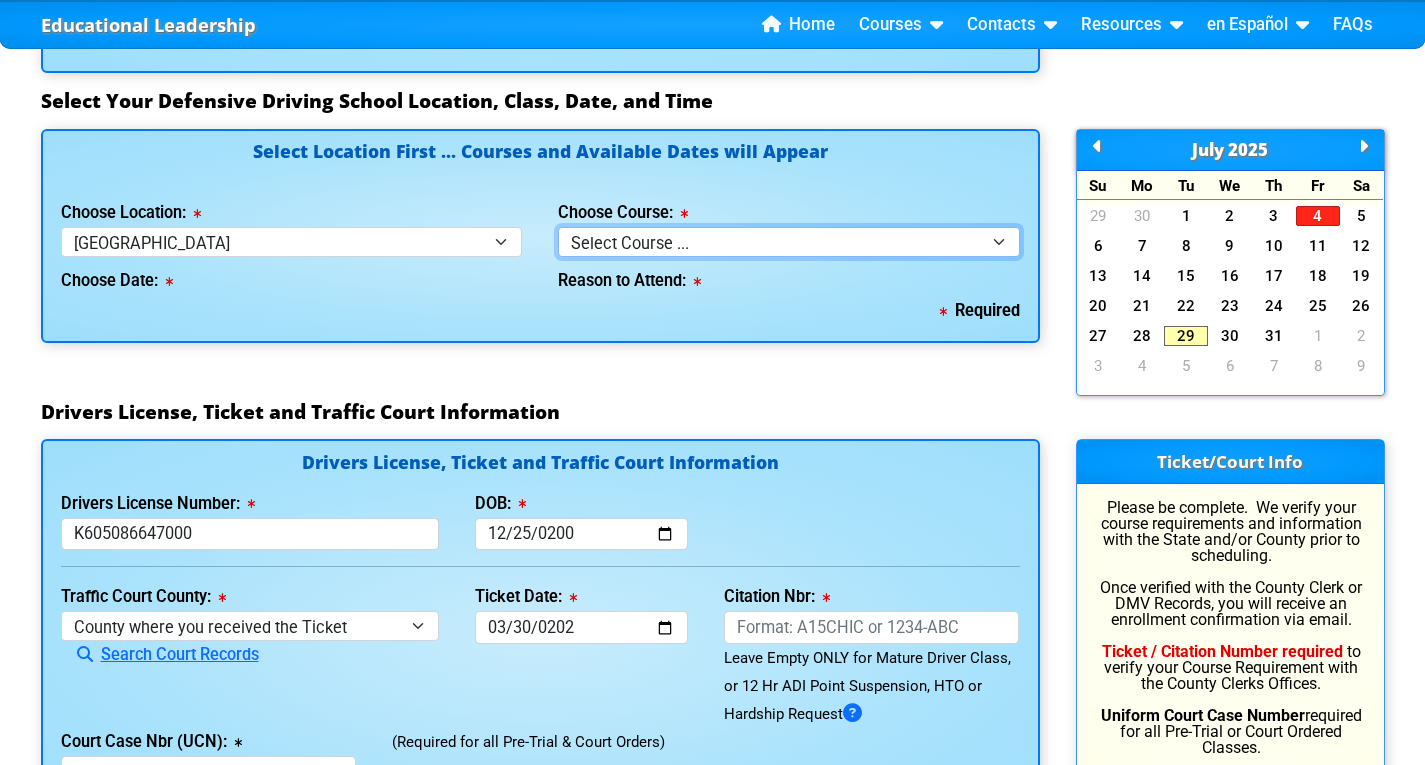 click on "Select Course ... 4 Hour BDI Class (Basic Course & TCAC) 4 Hour Under 25 Class (STOP or Youthful Offender) Mature Defensive Driver for Insurance Discount Course 8 Hour Aggressive Driver Course 8 Hour DDS / Intermediate Course 8 Hour DWLS/R / FACT Course 12 Hour ADI Class (Advanced Driver Course)" at bounding box center [789, 241] 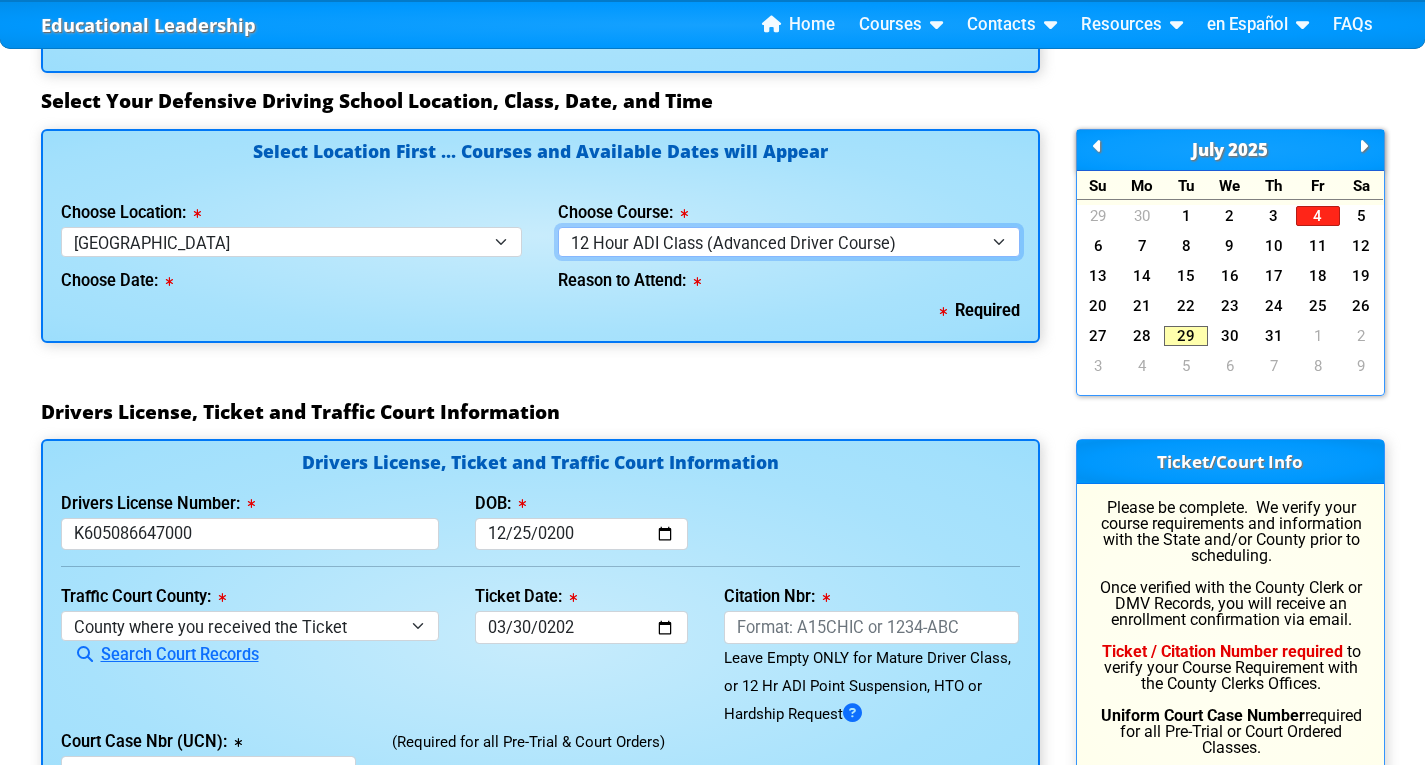 click on "Select Course ... 4 Hour BDI Class (Basic Course & TCAC) 4 Hour Under 25 Class (STOP or Youthful Offender) Mature Defensive Driver for Insurance Discount Course 8 Hour Aggressive Driver Course 8 Hour DDS / Intermediate Course 8 Hour DWLS/R / FACT Course 12 Hour ADI Class (Advanced Driver Course)" at bounding box center (789, 241) 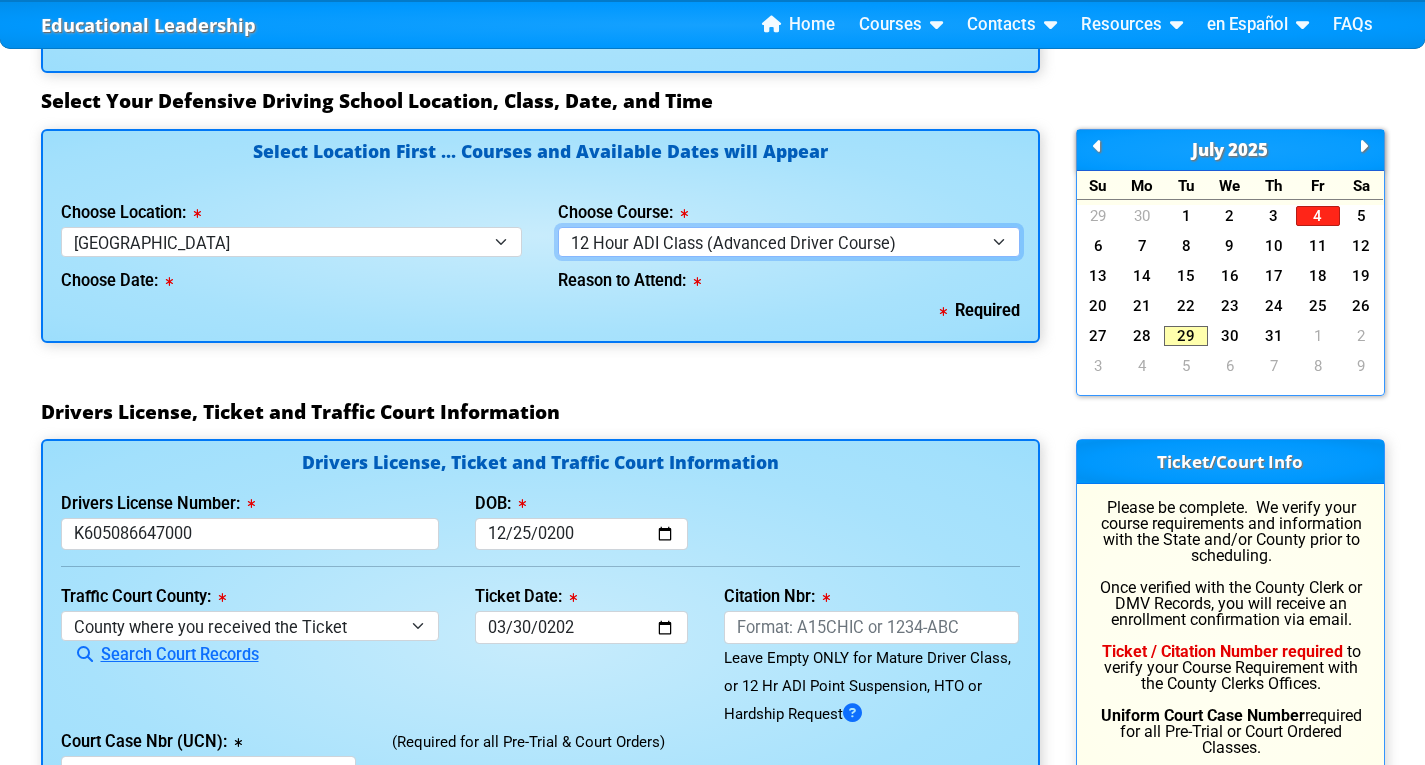 select 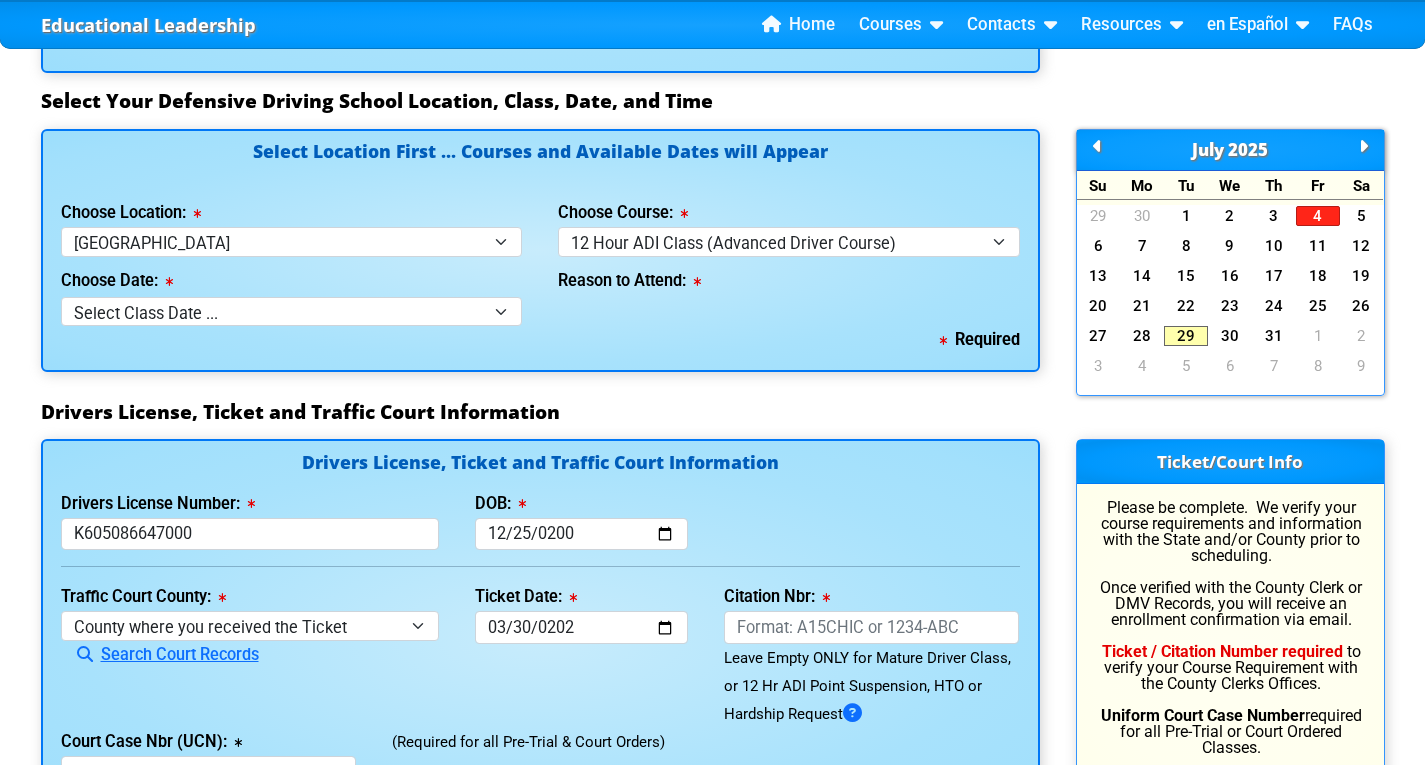 click on "Drivers License, Ticket and Traffic Court Information" at bounding box center (713, 412) 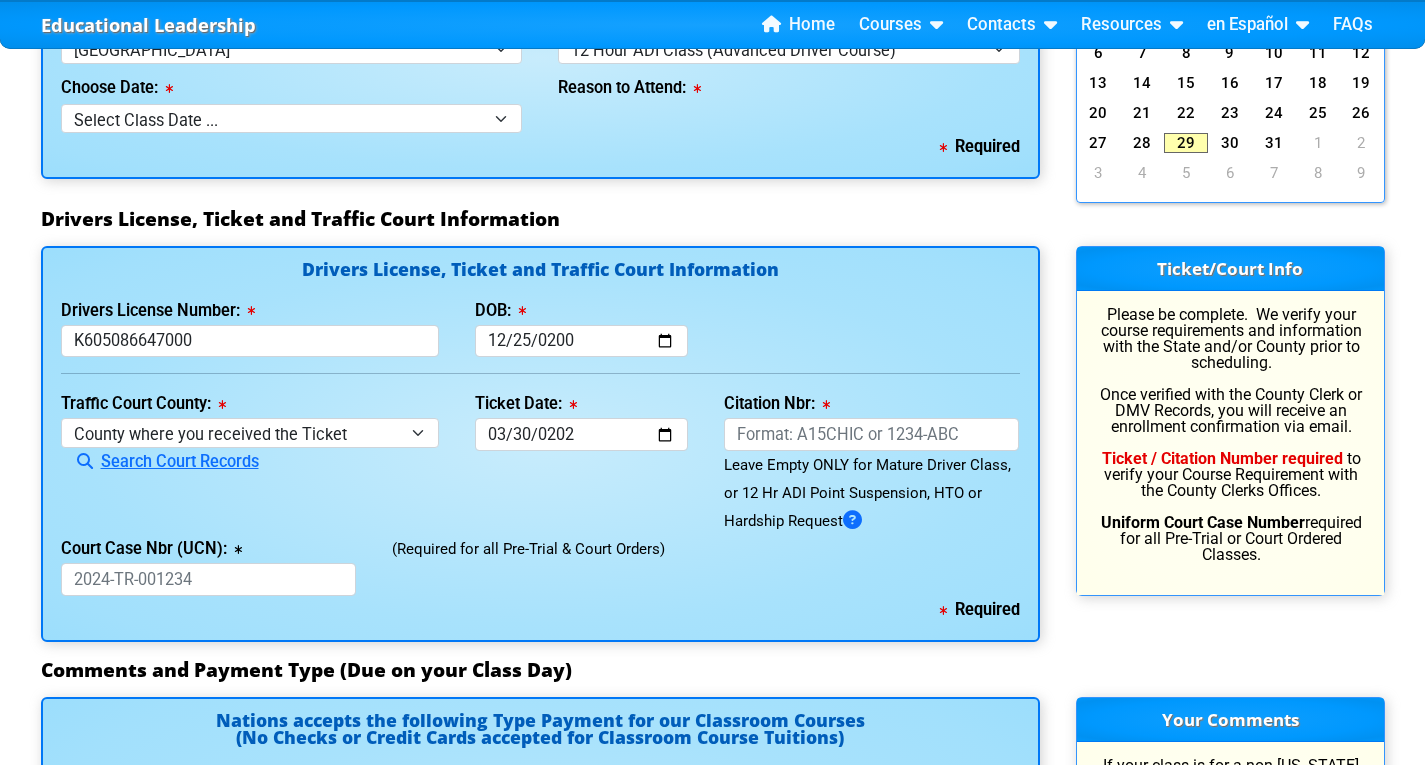 scroll, scrollTop: 2074, scrollLeft: 0, axis: vertical 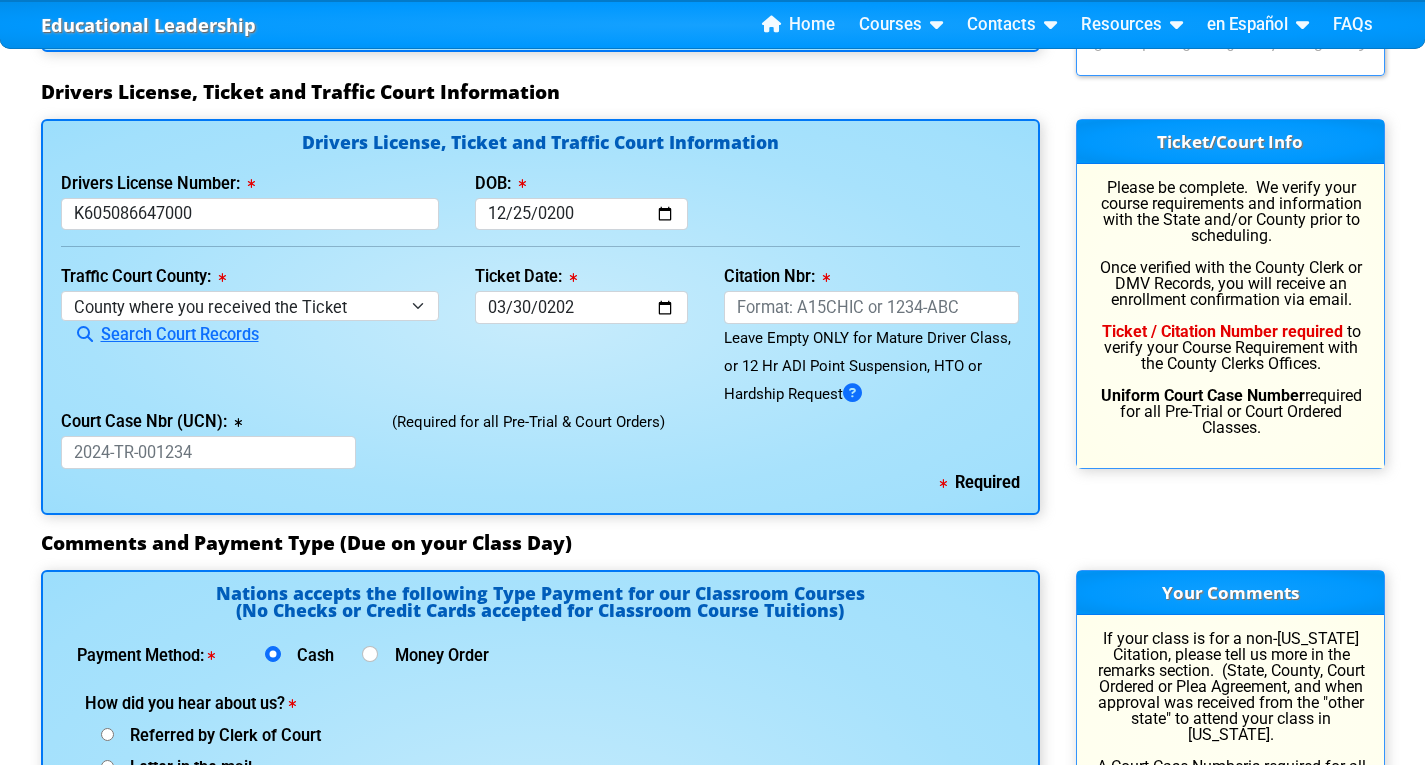 click on "Select Location First ... Courses and Available Dates will Appear
Choose Location:
Select Location ... Tampa Orlando Kissimmee Tampa - en español Kissimmee - en español Live Virtual Classroom via MS Teams
Choose Course:
Select Course ... 4 Hour BDI Class (Basic Course & TCAC) 4 Hour Under 25 Class (STOP or Youthful Offender) Mature Defensive Driver for Insurance Discount Course 8 Hour Aggressive Driver Course 8 Hour DDS / Intermediate Course 8 Hour DWLS/R / FACT Course 12 Hour ADI Class (Advanced Driver Course)
Choose Date:
Select Class Date ... Aug 9 -- (Saturday from 8:30am-8:30pm) Aug 23 -- (Saturday from 8:30am-8:30pm)" at bounding box center (540, -56) 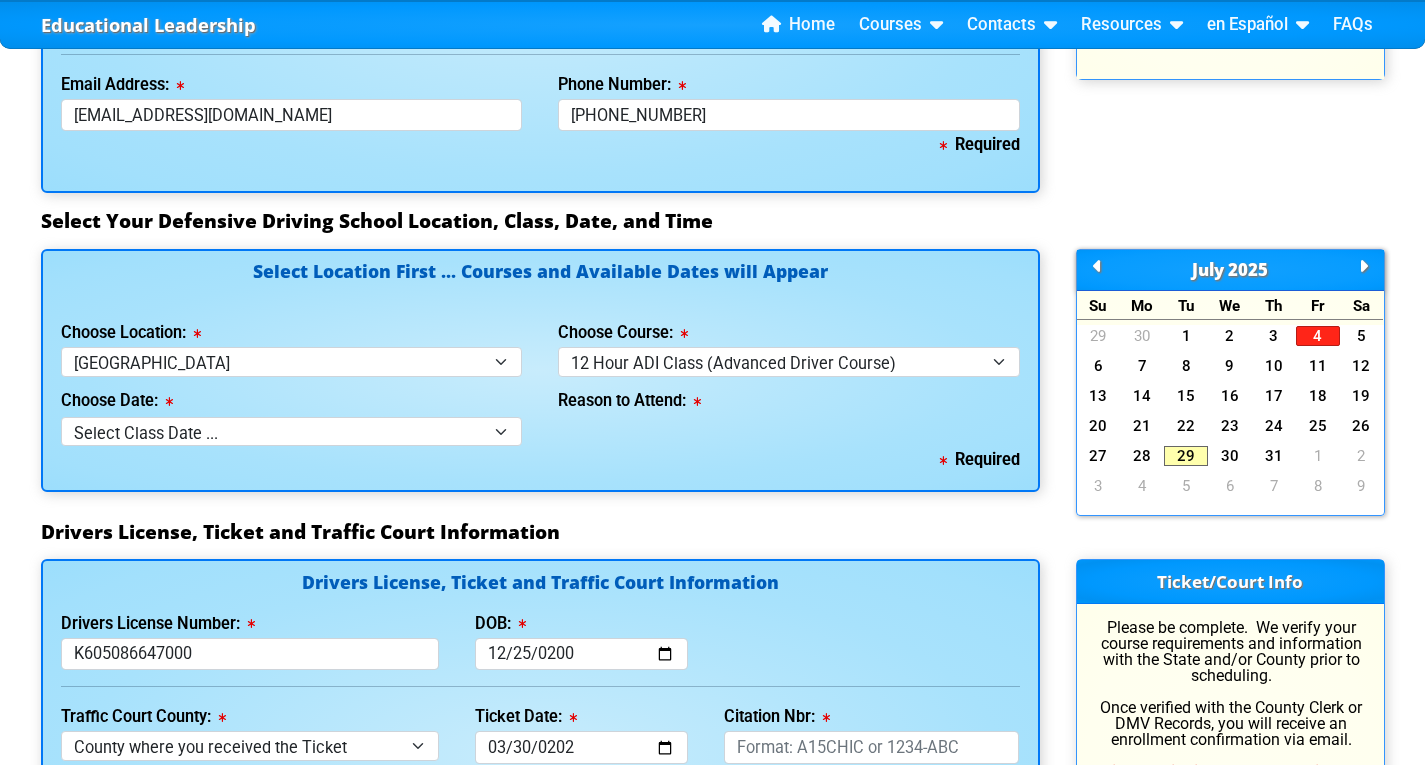 scroll, scrollTop: 1594, scrollLeft: 0, axis: vertical 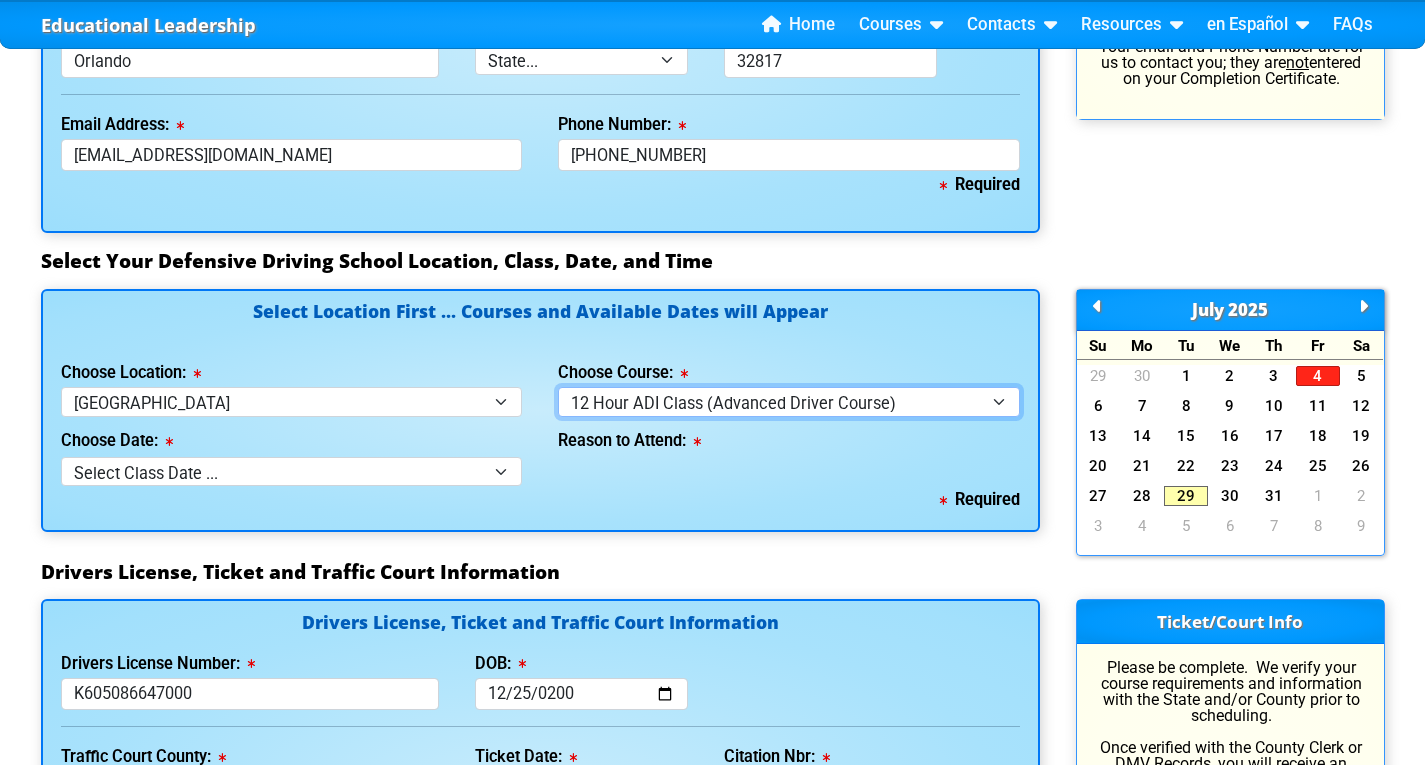 click on "Select Course ... 4 Hour BDI Class (Basic Course & TCAC) 4 Hour Under 25 Class (STOP or Youthful Offender) Mature Defensive Driver for Insurance Discount Course 8 Hour Aggressive Driver Course 8 Hour DDS / Intermediate Course 8 Hour DWLS/R / FACT Course 12 Hour ADI Class (Advanced Driver Course)" at bounding box center [789, 401] 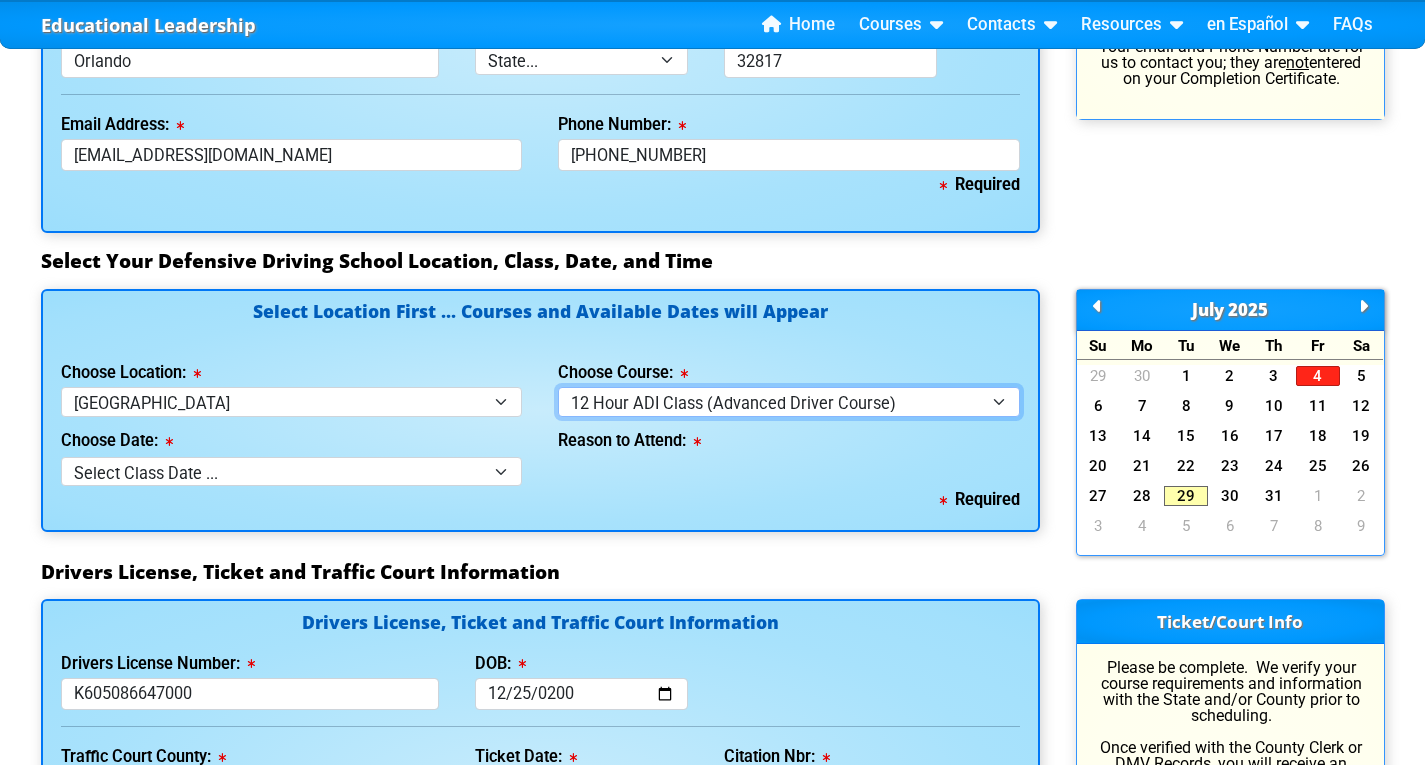 click on "Select Course ... 4 Hour BDI Class (Basic Course & TCAC) 4 Hour Under 25 Class (STOP or Youthful Offender) Mature Defensive Driver for Insurance Discount Course 8 Hour Aggressive Driver Course 8 Hour DDS / Intermediate Course 8 Hour DWLS/R / FACT Course 12 Hour ADI Class (Advanced Driver Course)" at bounding box center (789, 401) 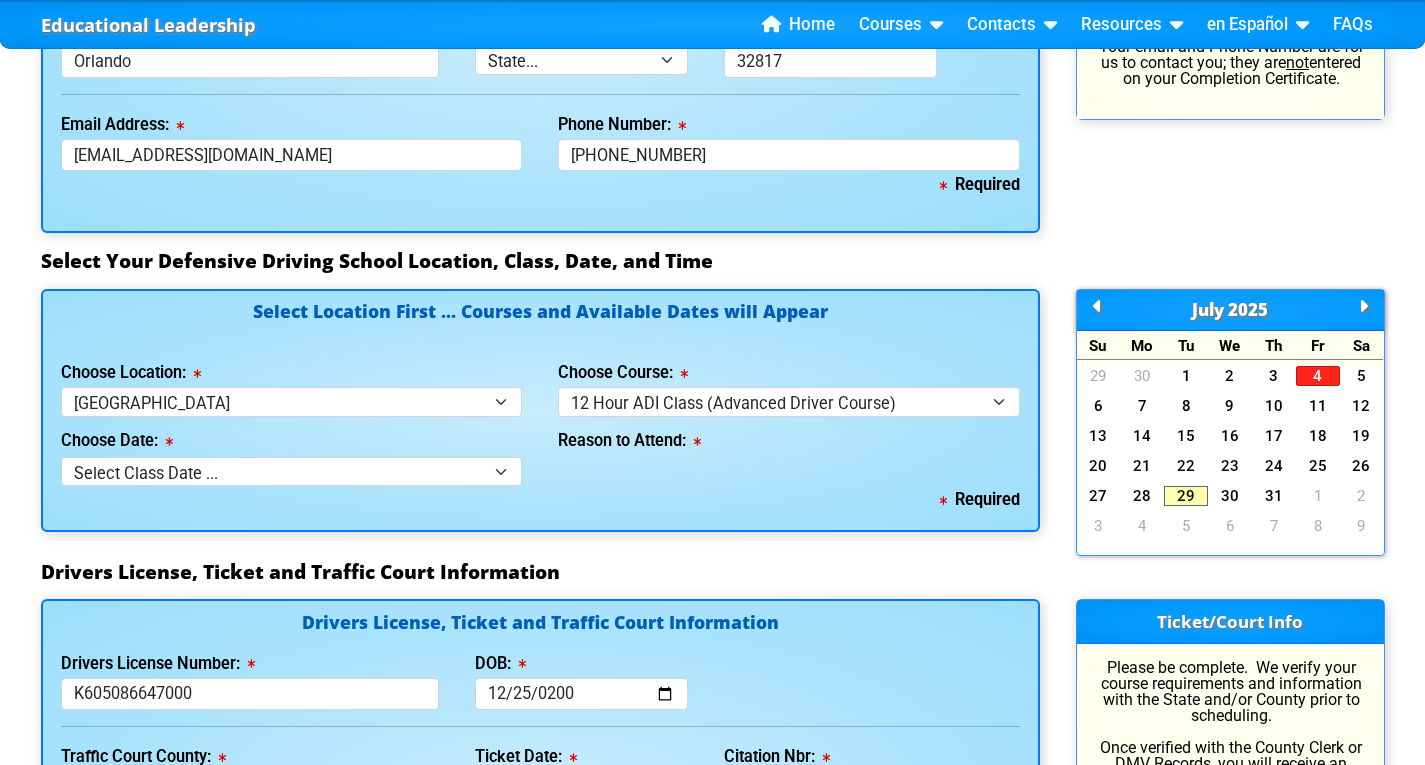 click on "Drivers License, Ticket and Traffic Court Information" at bounding box center [713, 579] 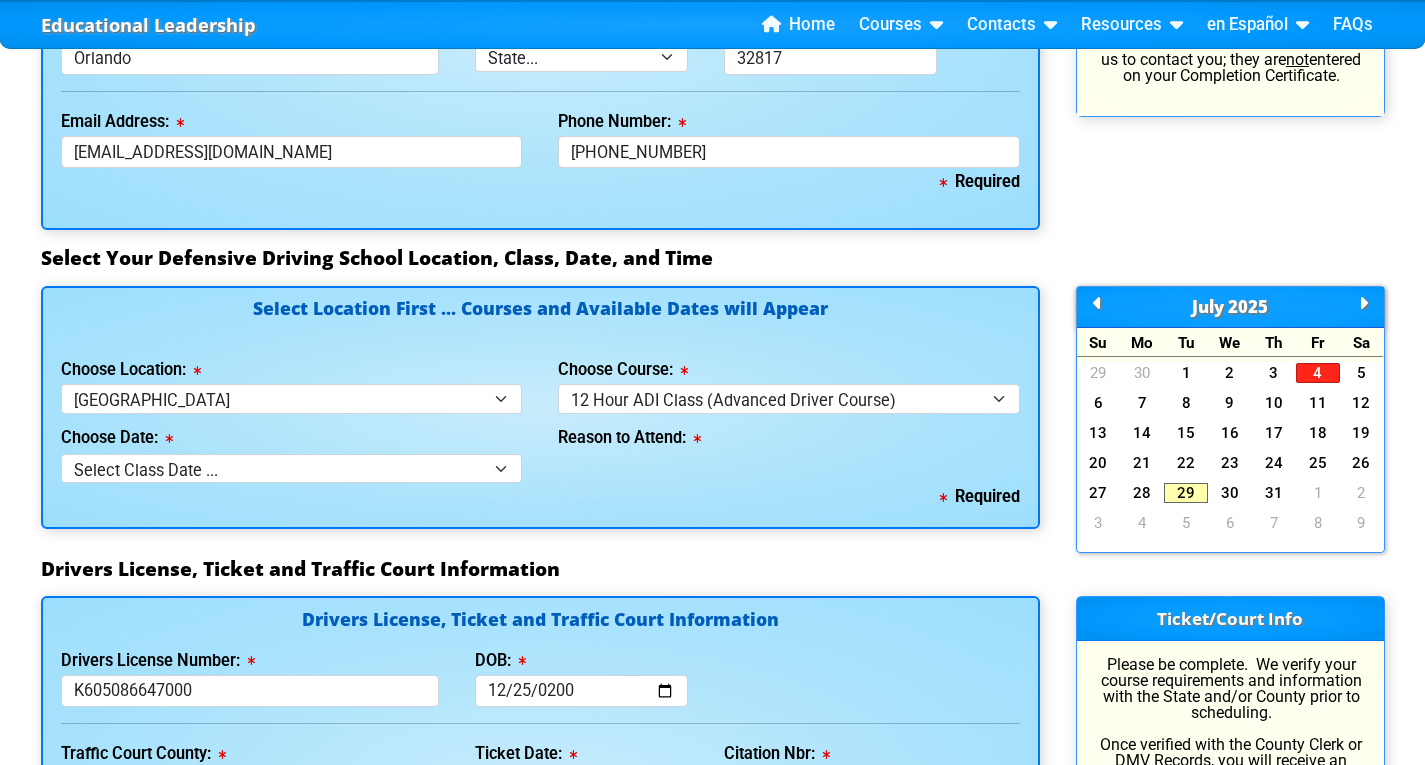 scroll, scrollTop: 1594, scrollLeft: 0, axis: vertical 